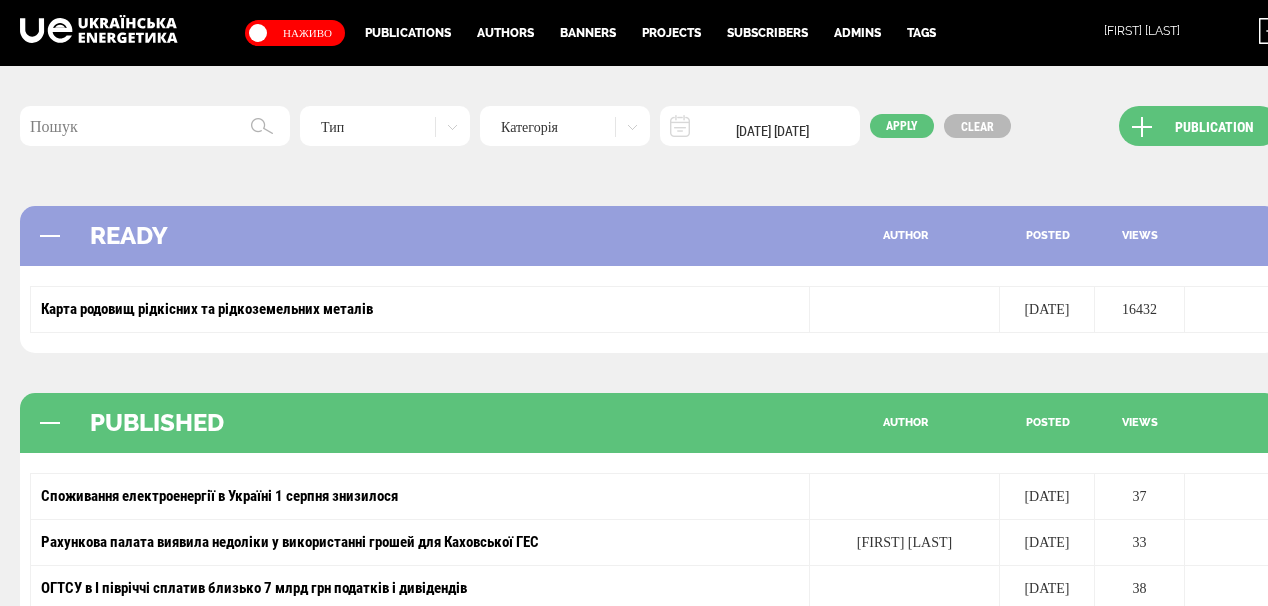scroll, scrollTop: 196, scrollLeft: 0, axis: vertical 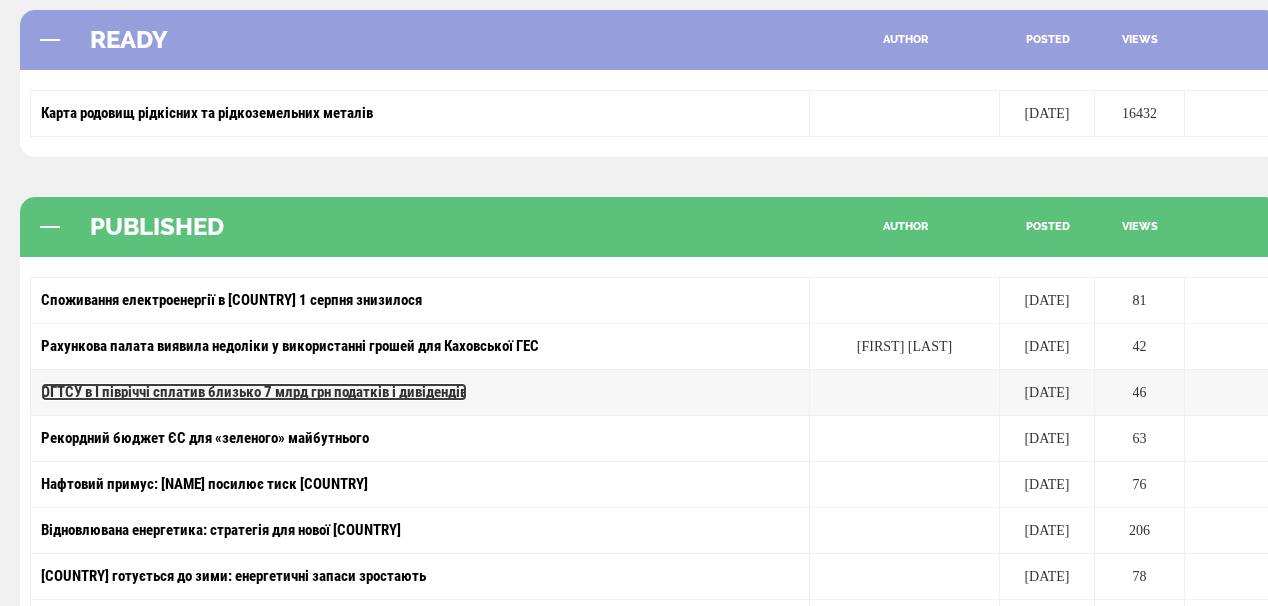 click on "ОГТСУ в І півріччі сплатив близько 7 млрд грн податків і дивідендів" at bounding box center (254, 392) 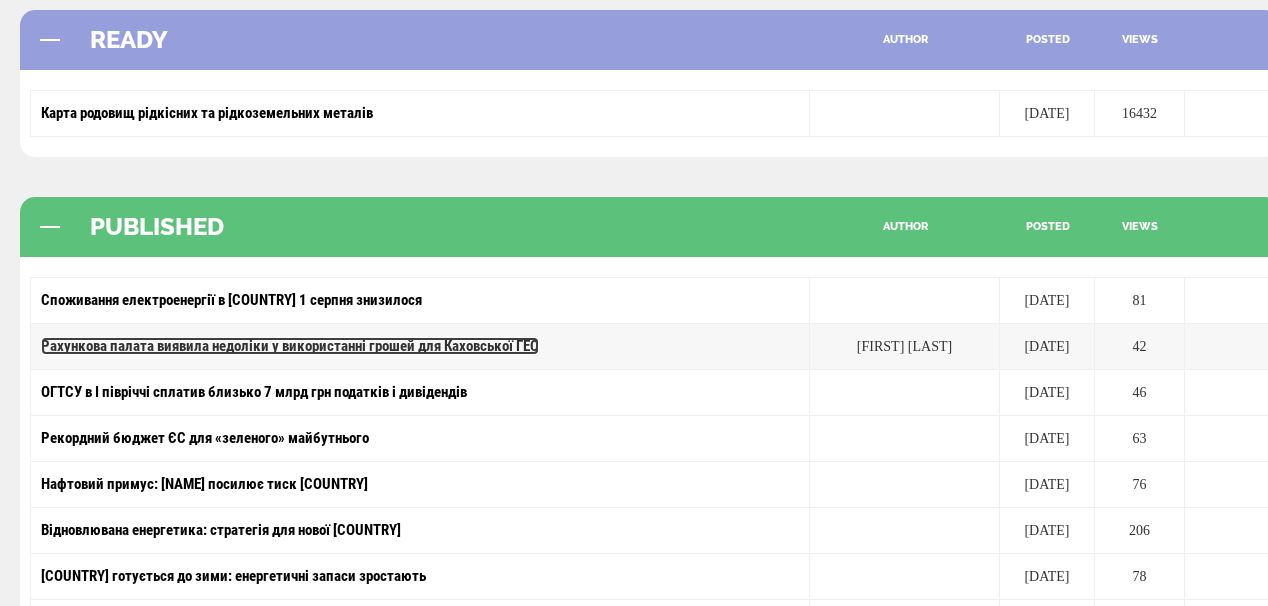 click on "Рахункова палата виявила недоліки у використанні грошей для Каховської ГЕС" at bounding box center (290, 346) 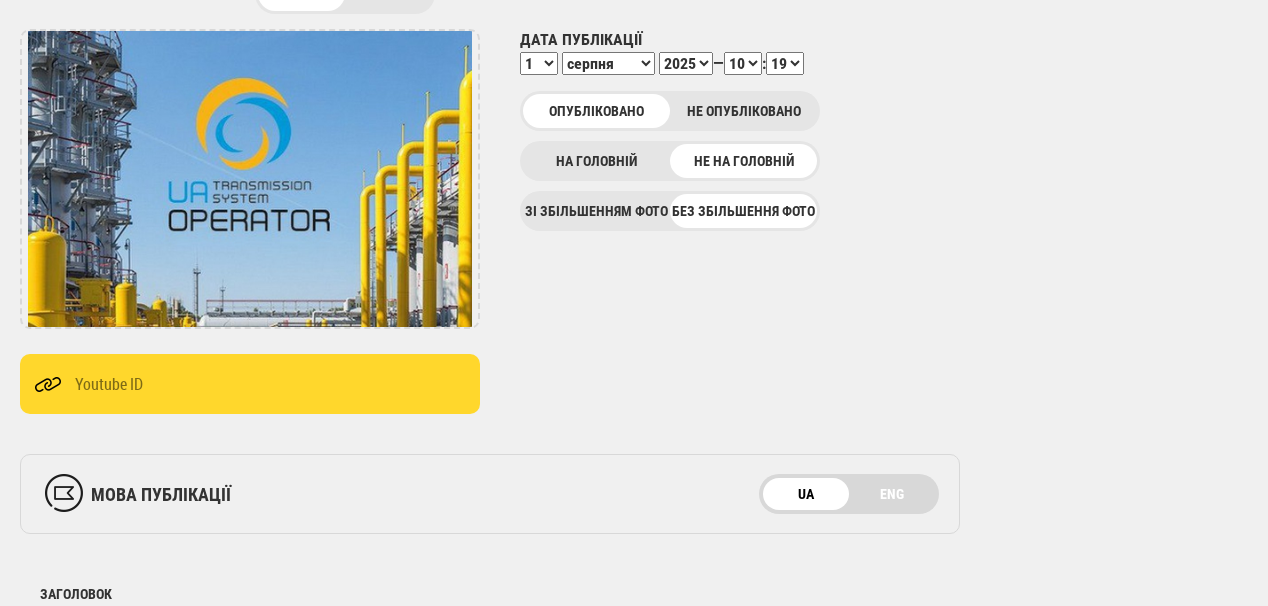 scroll, scrollTop: 400, scrollLeft: 0, axis: vertical 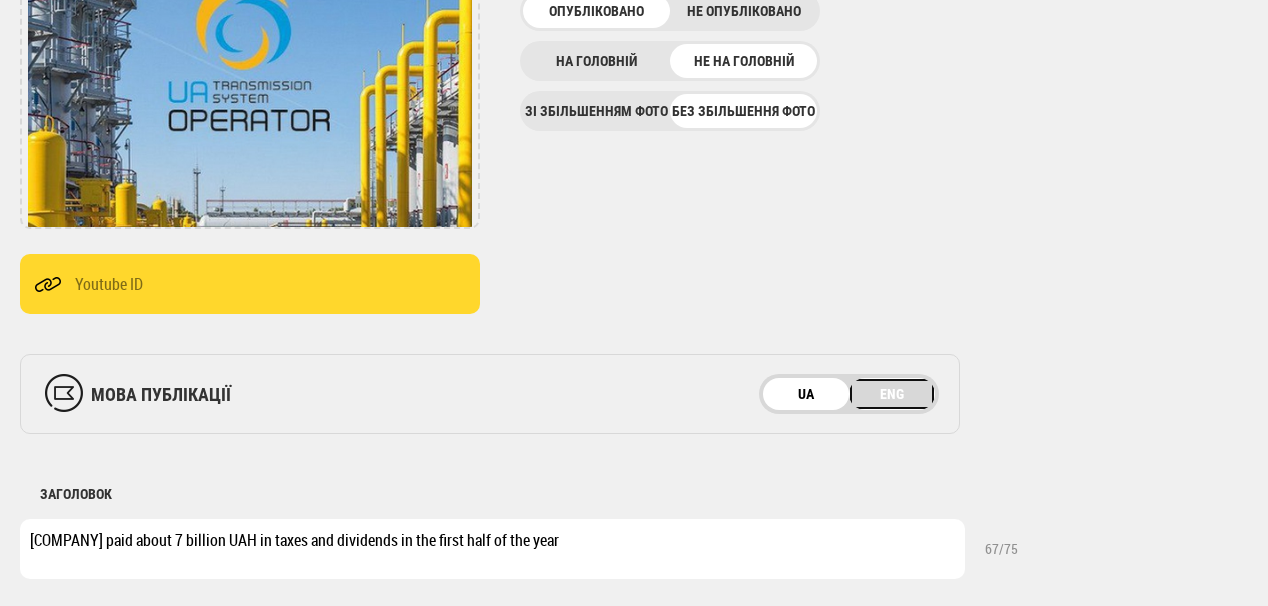 click on "ENG" at bounding box center (892, 394) 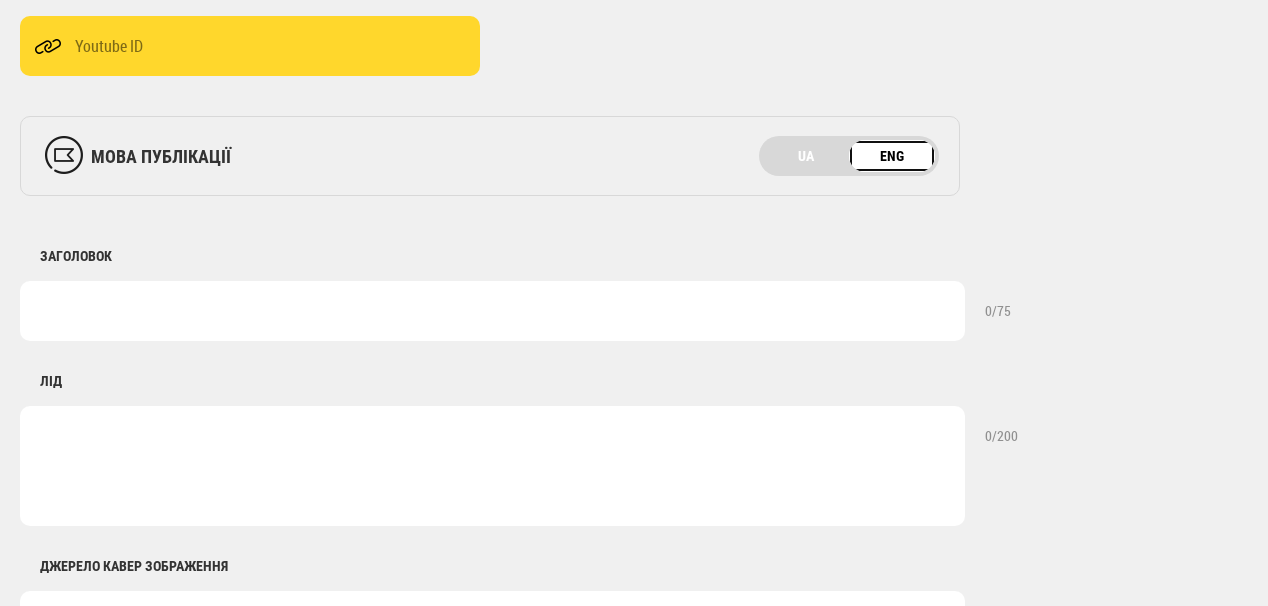 scroll, scrollTop: 640, scrollLeft: 0, axis: vertical 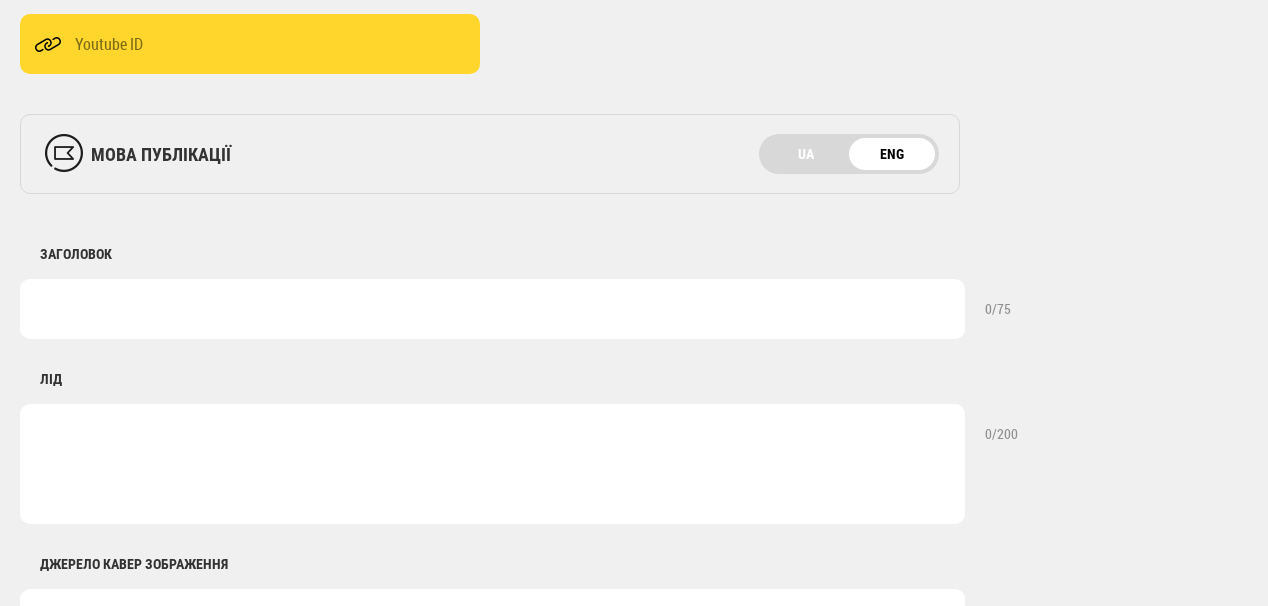click at bounding box center (492, 309) 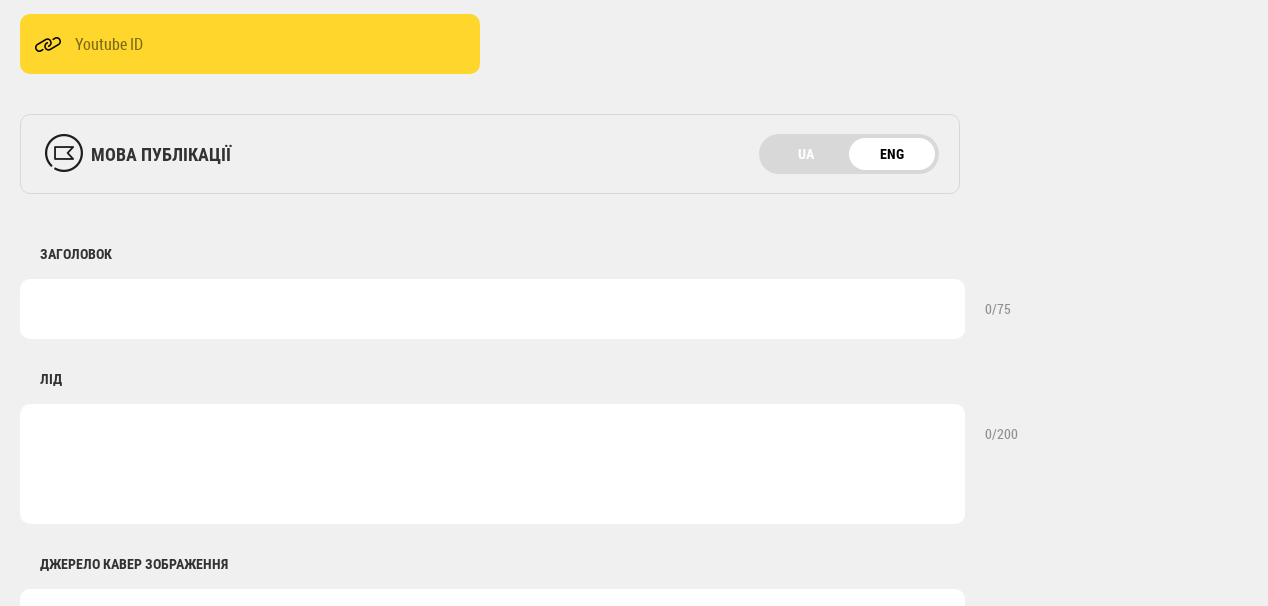 paste on "The Accounting Chamber found shortcomings in the use of funds for the Kakho" 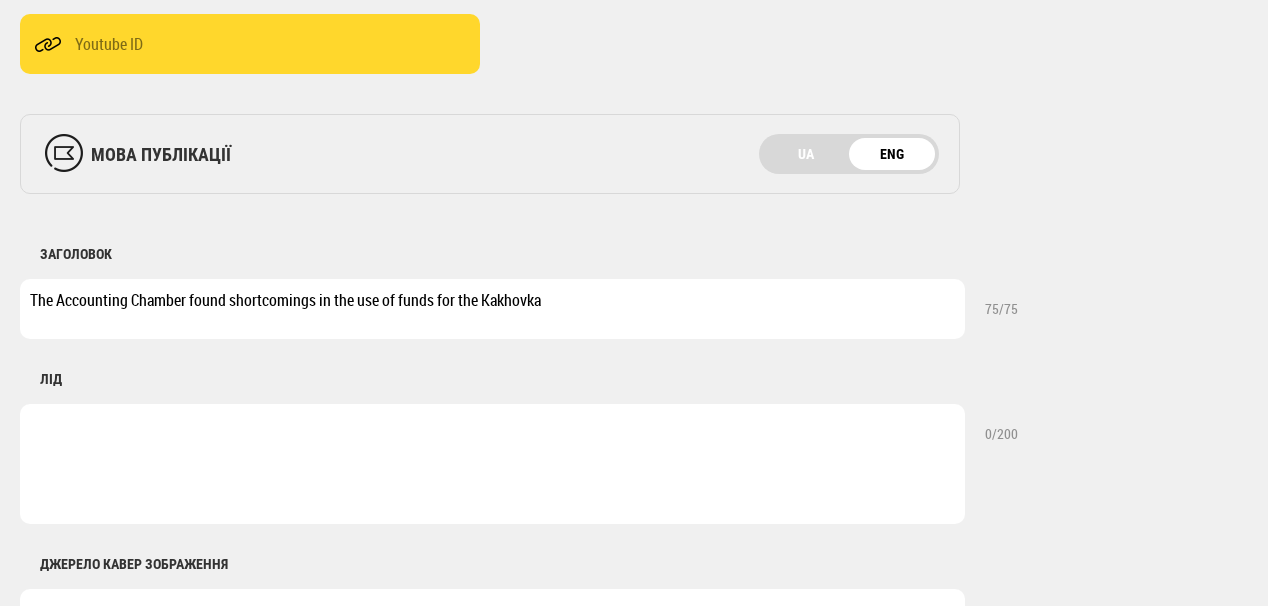 type on "The Accounting Chamber found shortcomings in the use of funds for the Kakho" 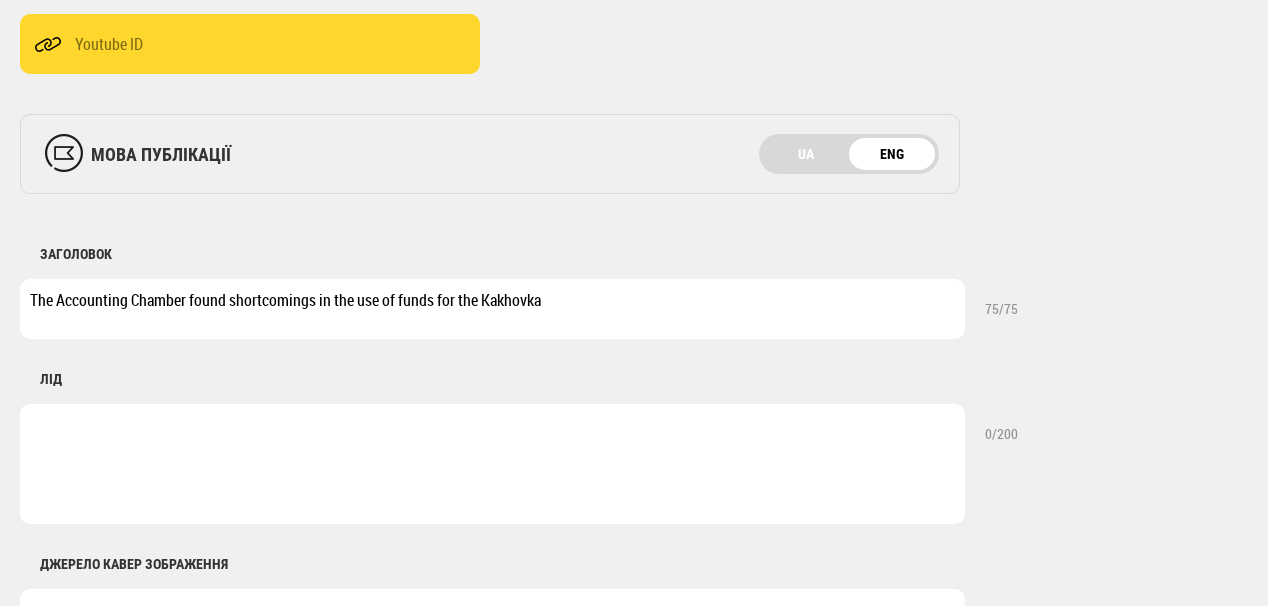 drag, startPoint x: 280, startPoint y: 285, endPoint x: 0, endPoint y: 278, distance: 280.0875 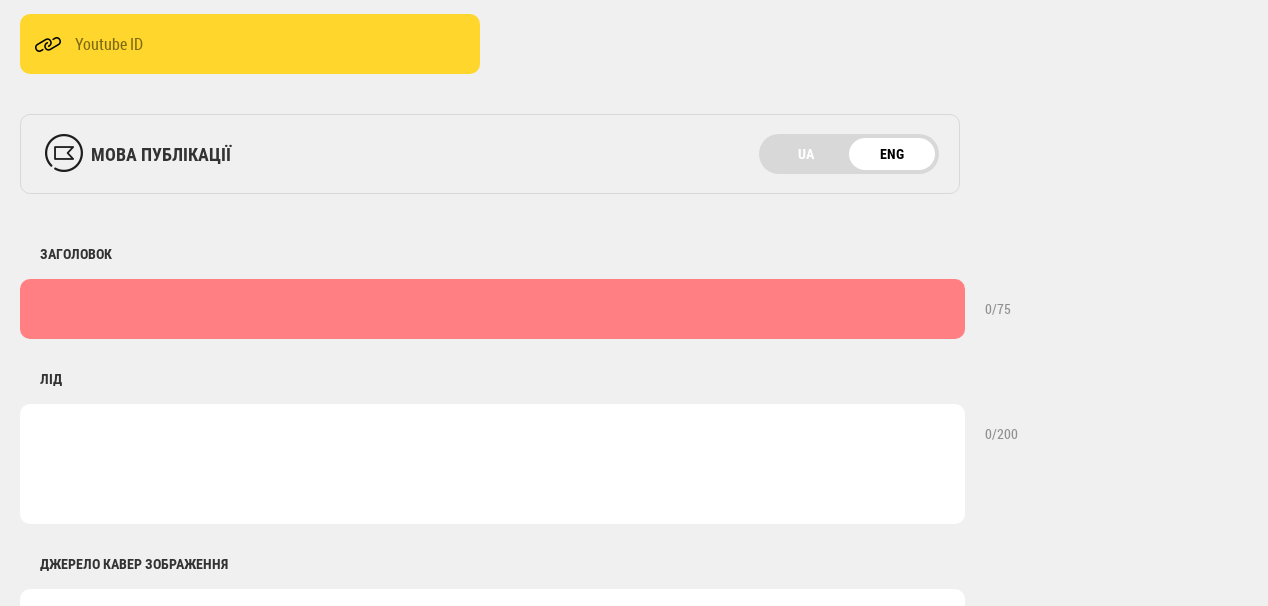 paste on "There are shortcomings in the use of funds for the Kakhovka HPP" 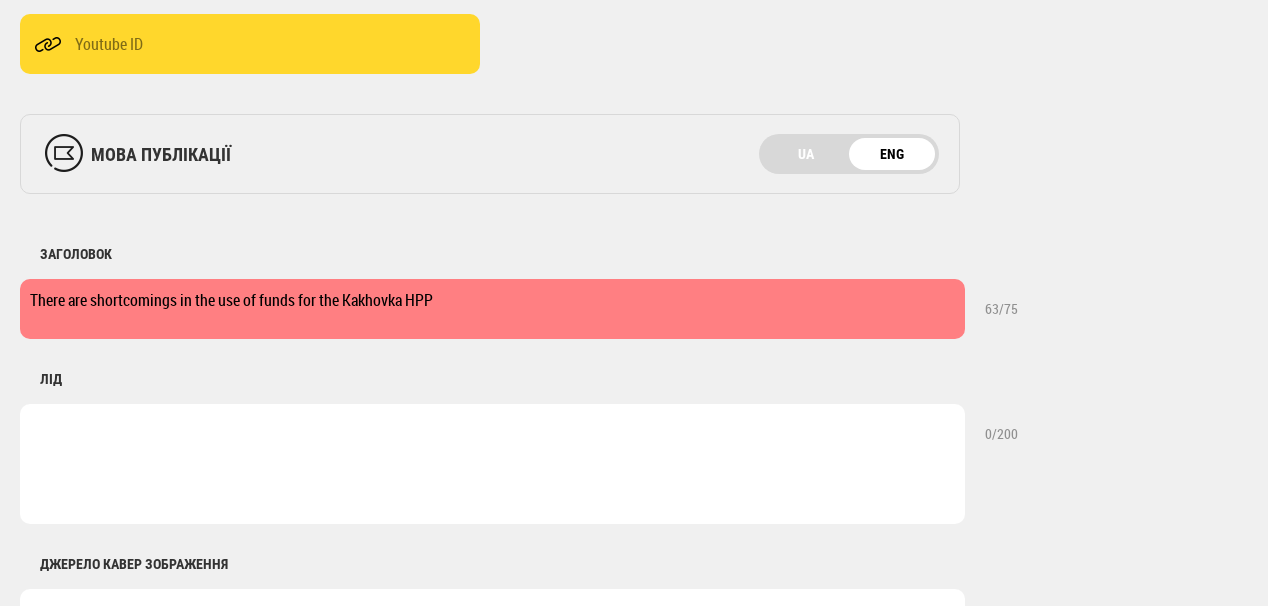 type on "There are shortcomings in the use of funds for the Kakhovka HPP" 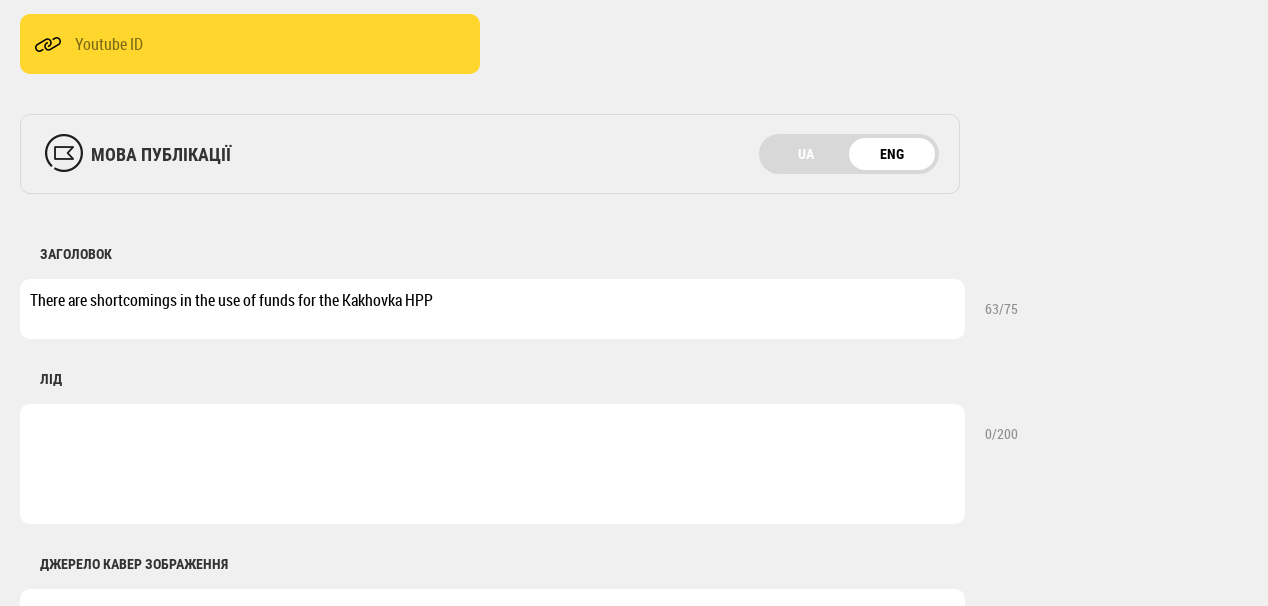 click at bounding box center (492, 464) 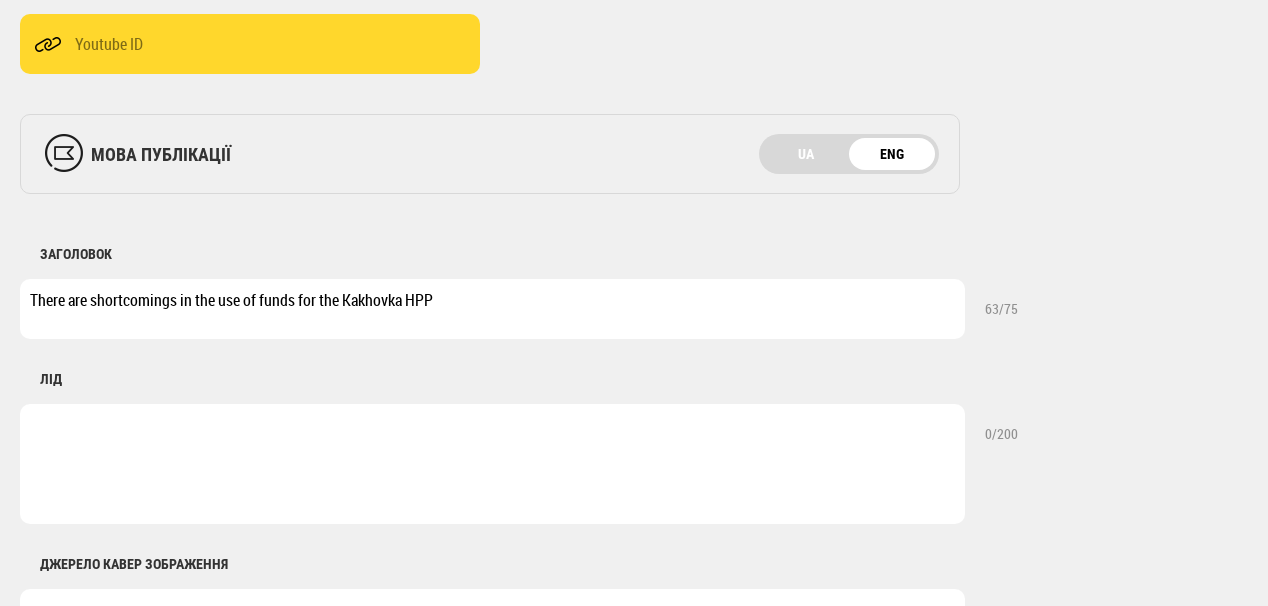paste on "On the recommendation of the Accounting Chamber, control over pricing in the estimates of restoration projects has been improved and the establishment of water supply in Mykolaiv has begun." 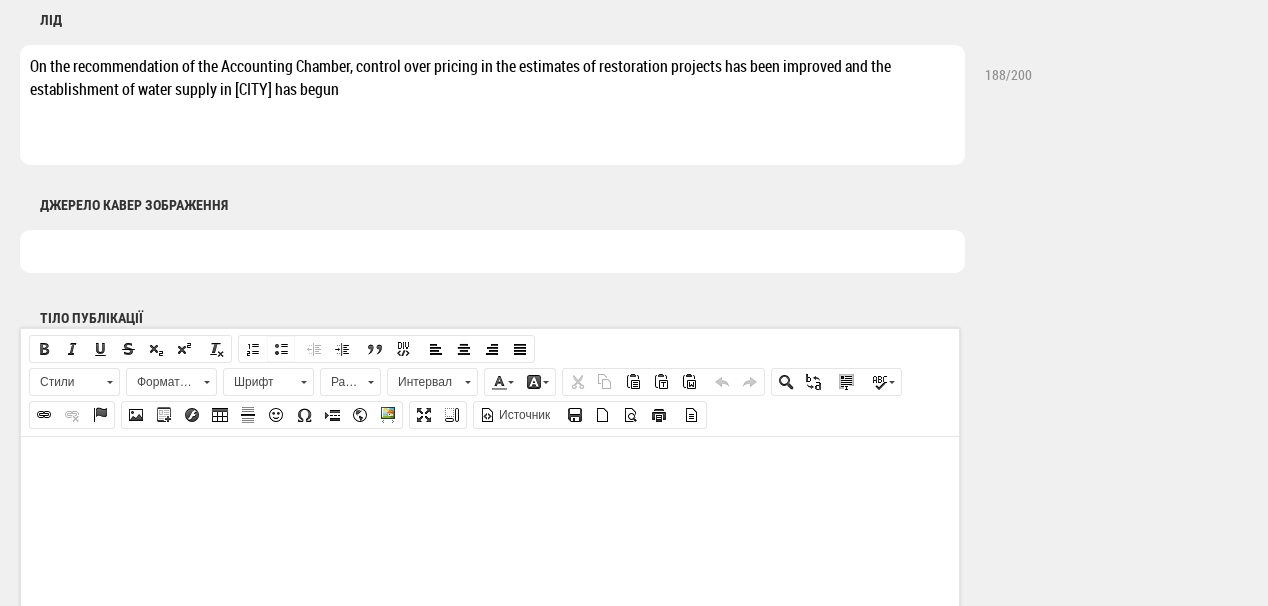 scroll, scrollTop: 1040, scrollLeft: 0, axis: vertical 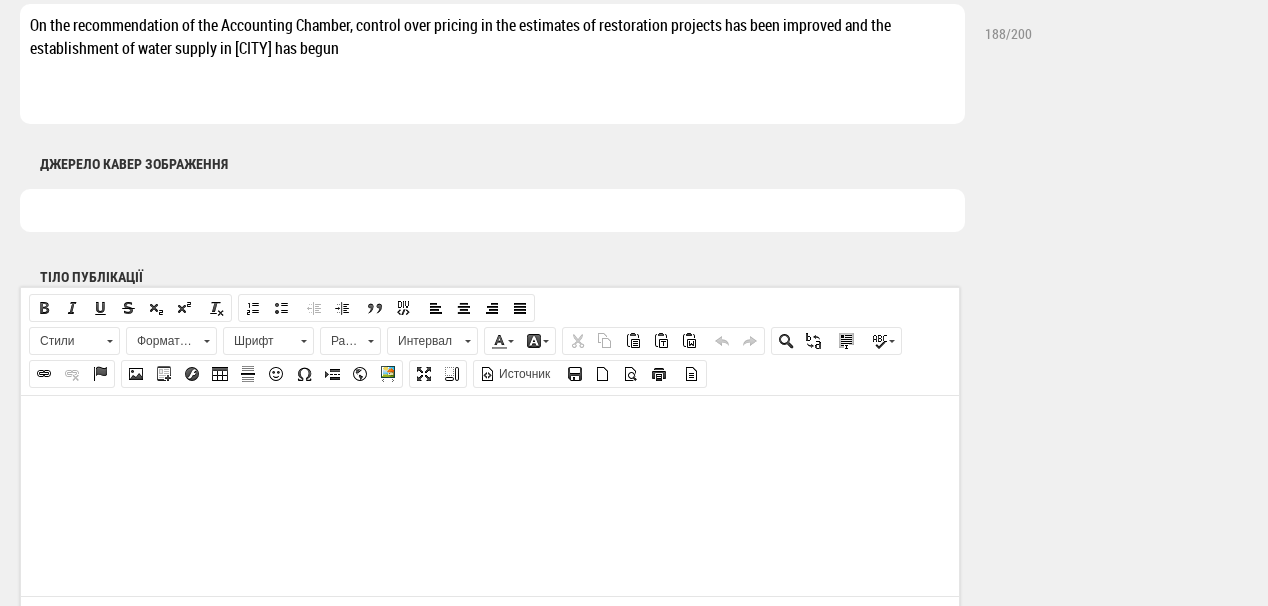 type on "On the recommendation of the Accounting Chamber, control over pricing in the estimates of restoration projects has been improved and the establishment of water supply in Mykolaiv has begun" 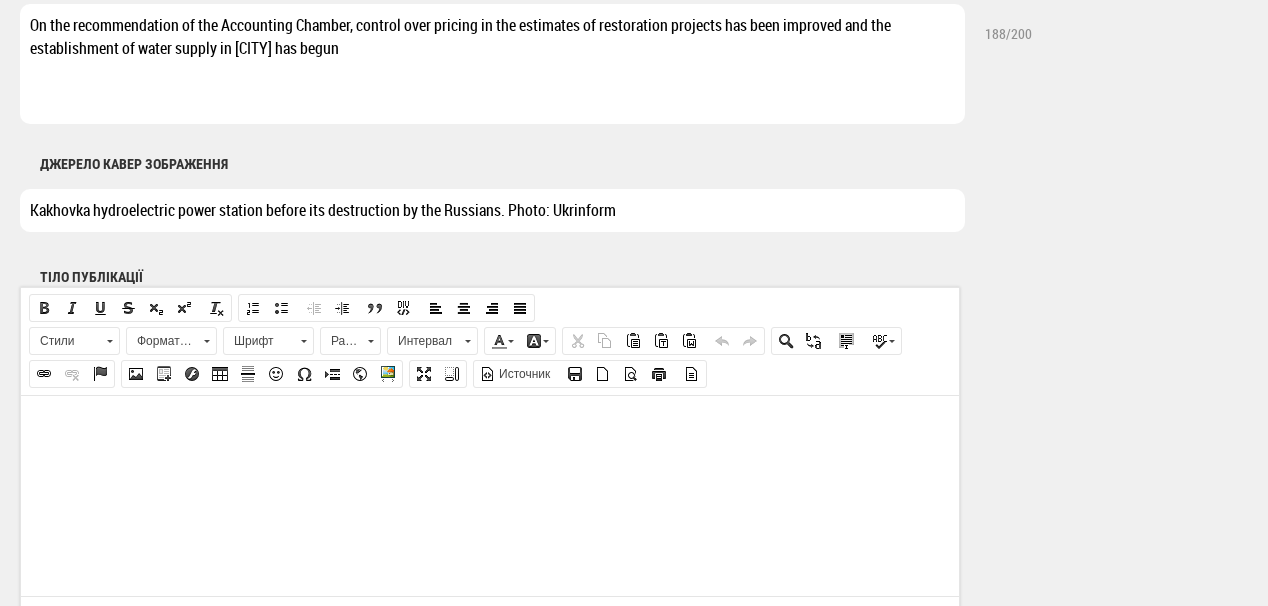type on "Kakhovka hydroelectric power station before its destruction by the Russians. Photo: Ukrinform" 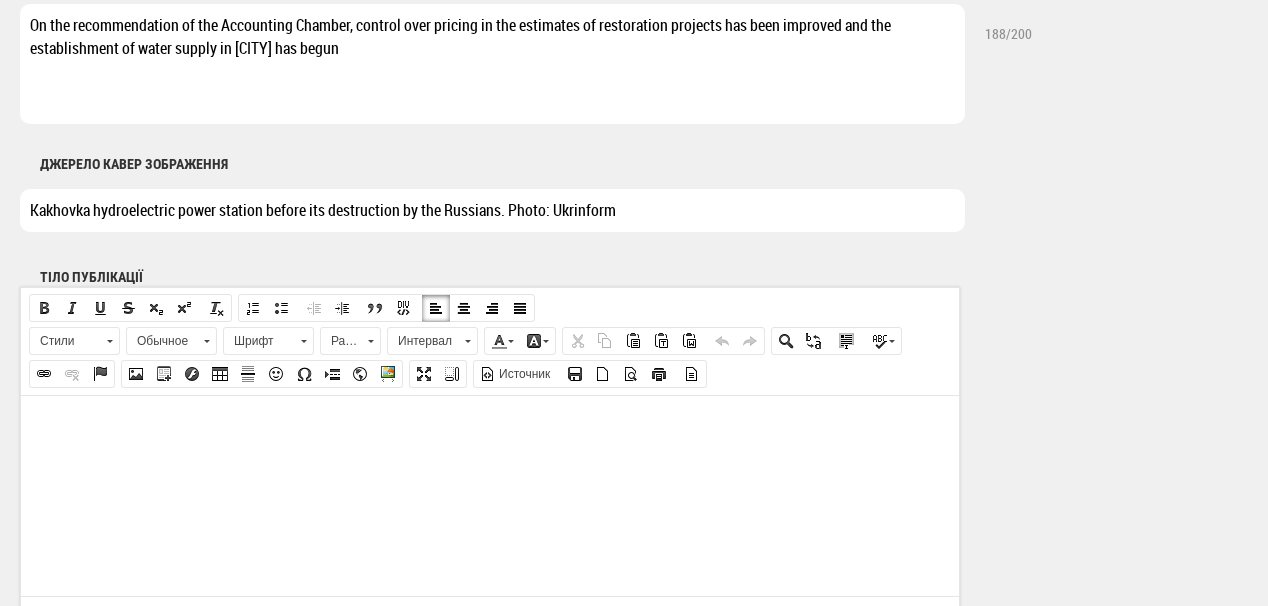click at bounding box center [490, 425] 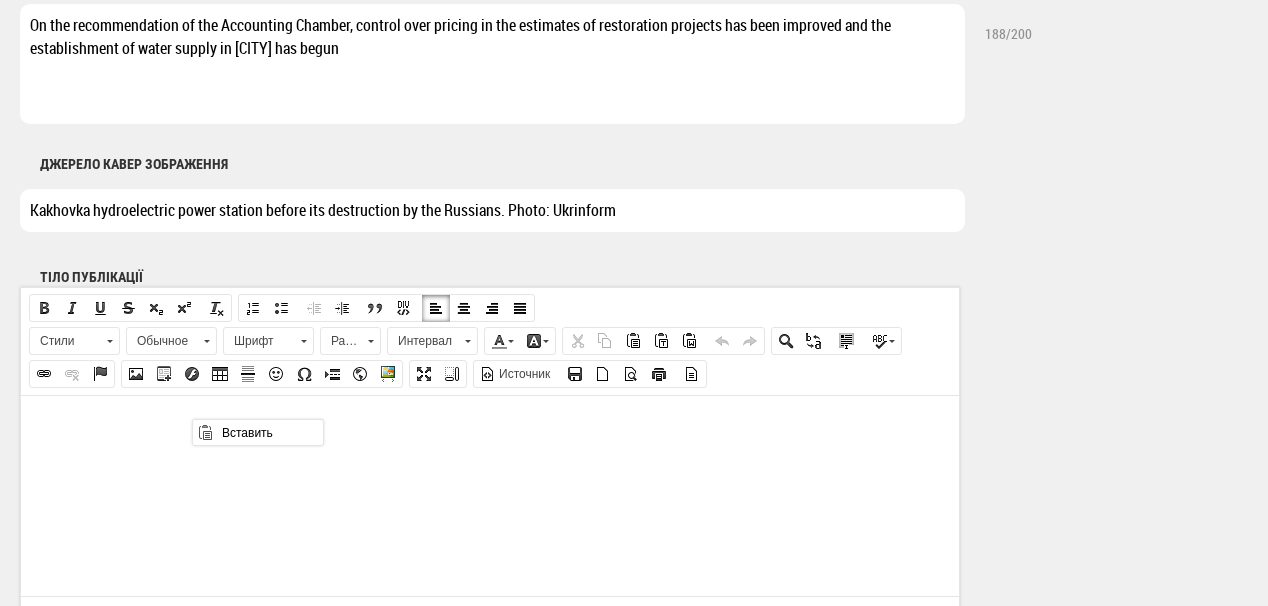 scroll, scrollTop: 0, scrollLeft: 0, axis: both 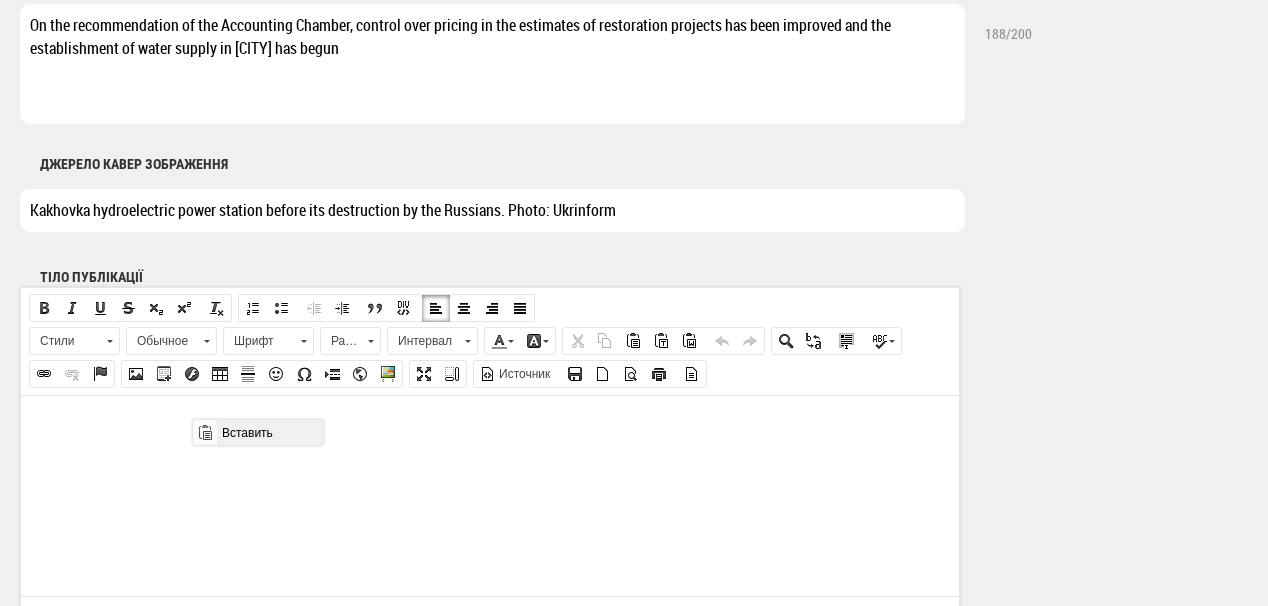 click on "Вставить" at bounding box center [269, 432] 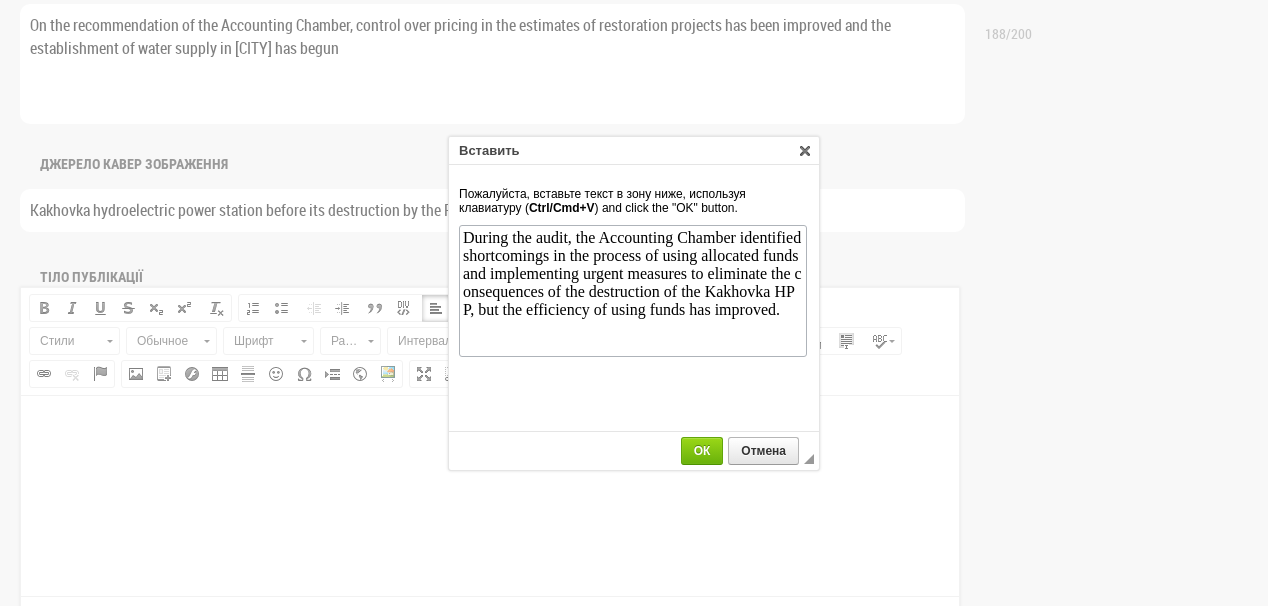 scroll, scrollTop: 0, scrollLeft: 0, axis: both 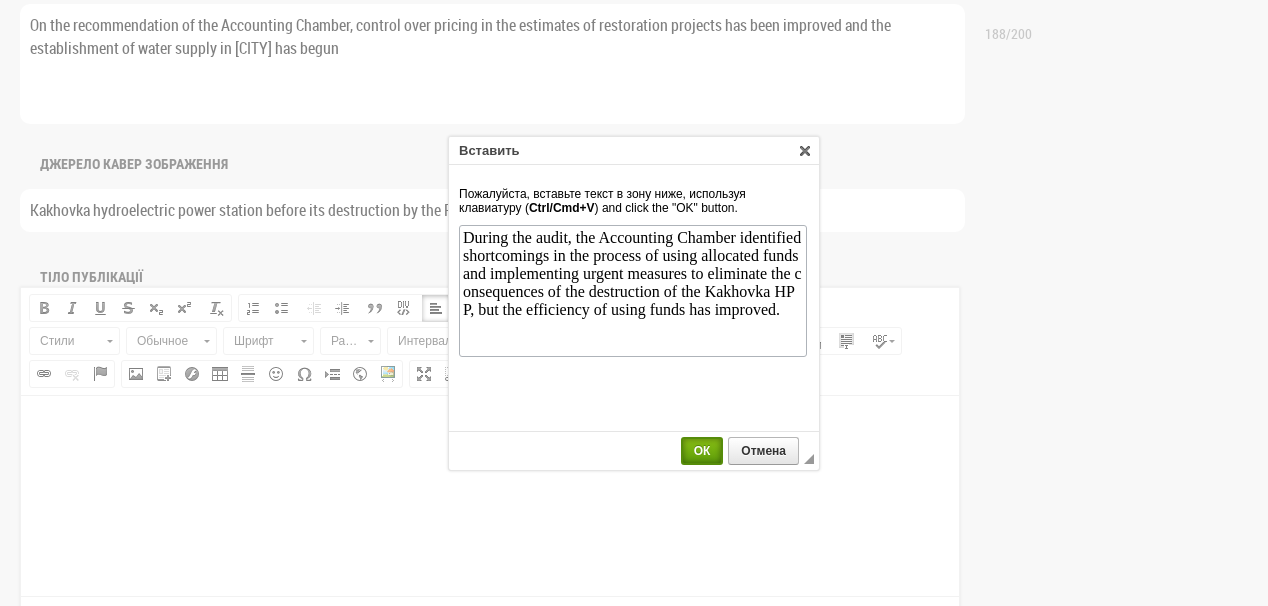 click on "ОК" at bounding box center [702, 451] 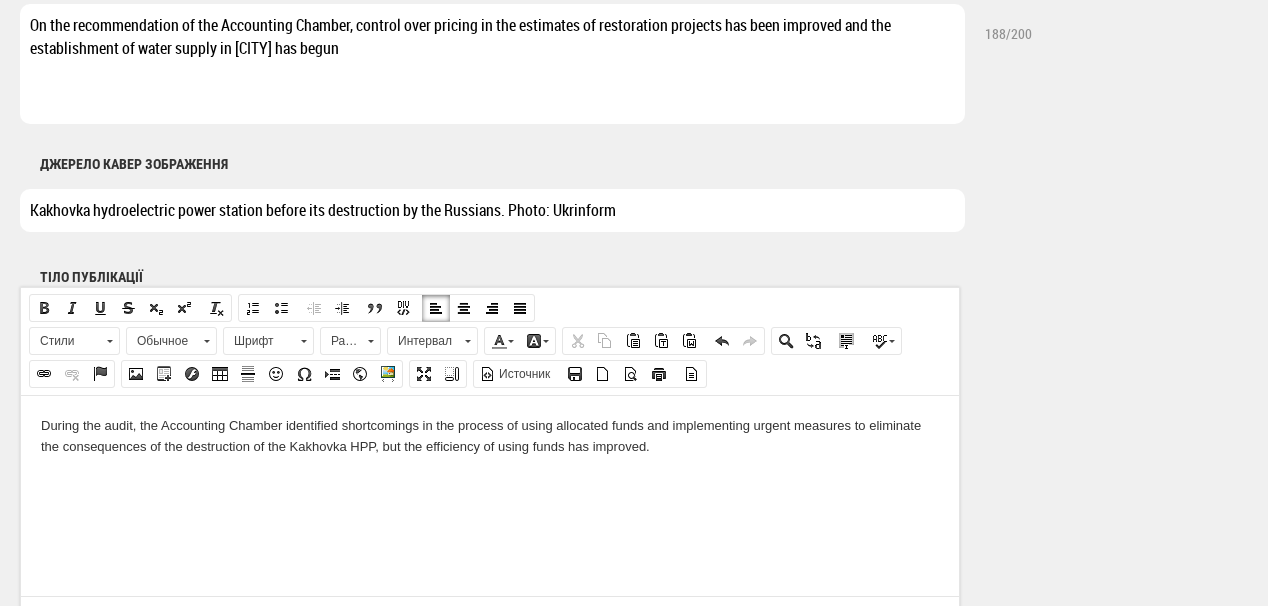 click at bounding box center [490, 480] 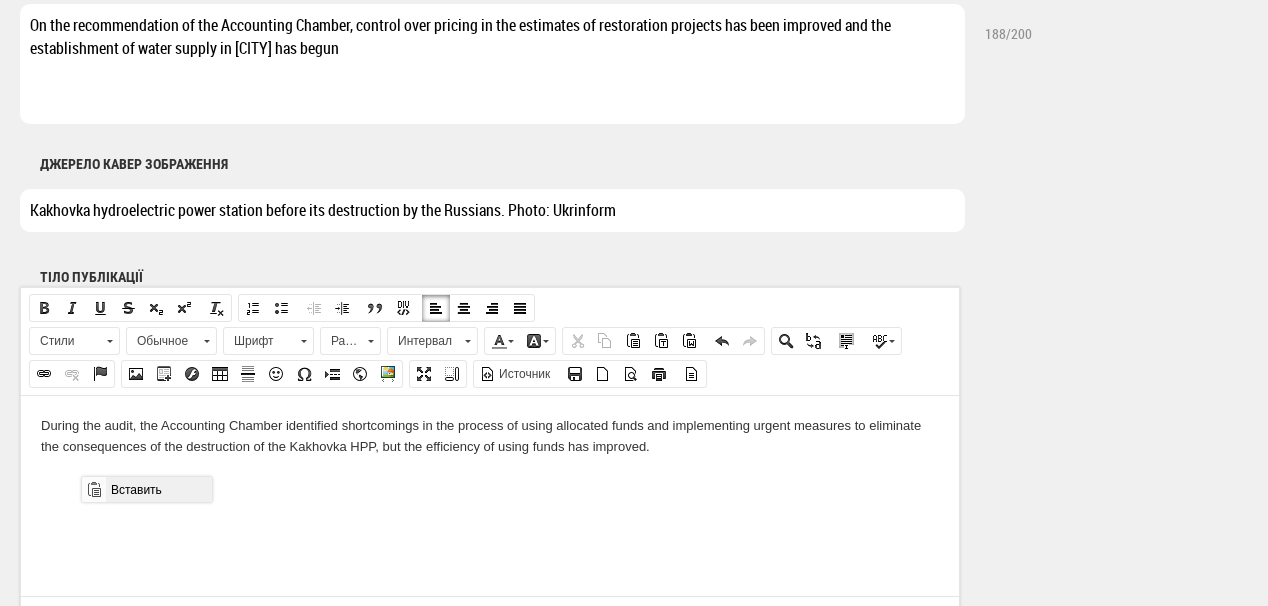 click on "Вставить" at bounding box center [158, 489] 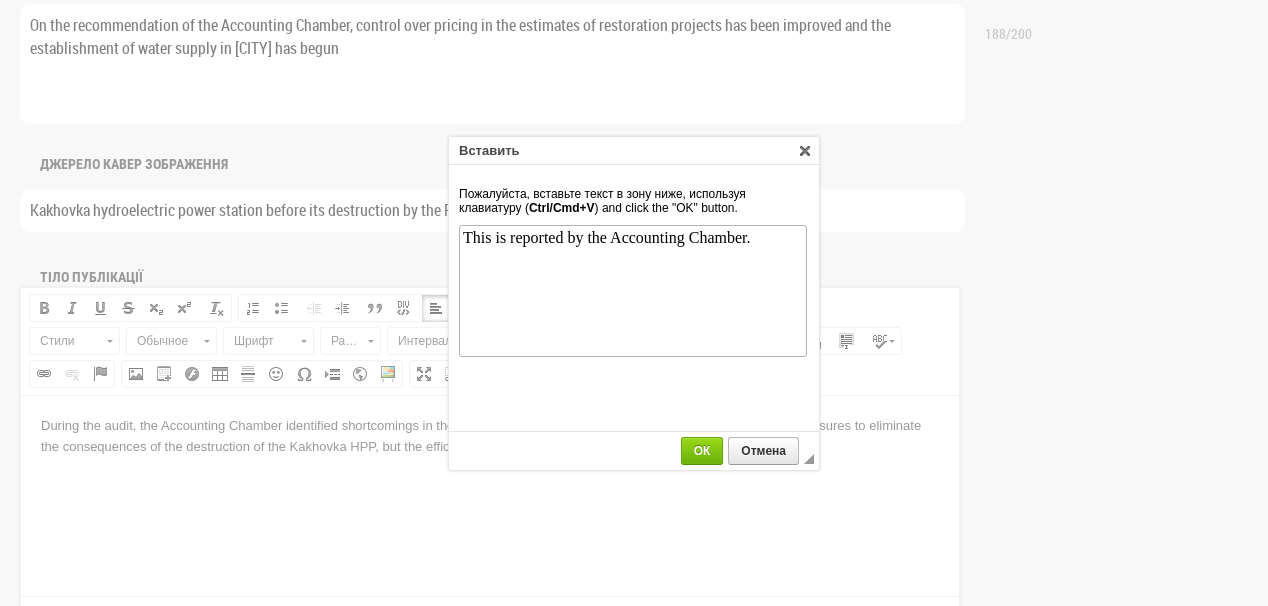 scroll, scrollTop: 0, scrollLeft: 0, axis: both 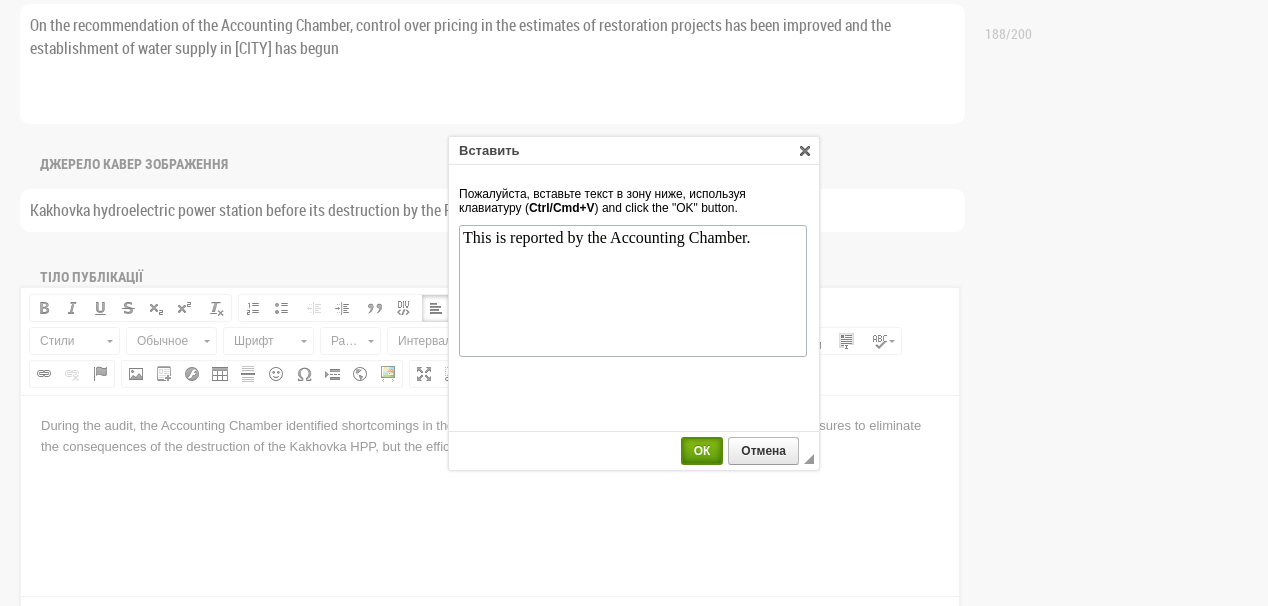 click on "ОК" at bounding box center (702, 451) 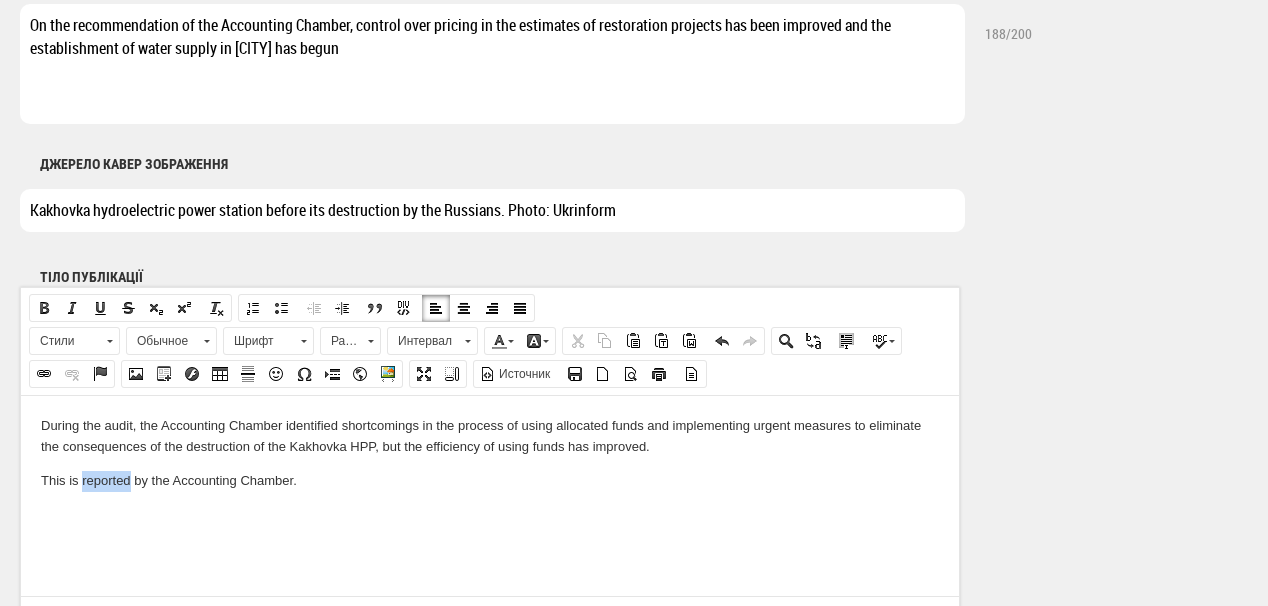 drag, startPoint x: 81, startPoint y: 476, endPoint x: 129, endPoint y: 478, distance: 48.04165 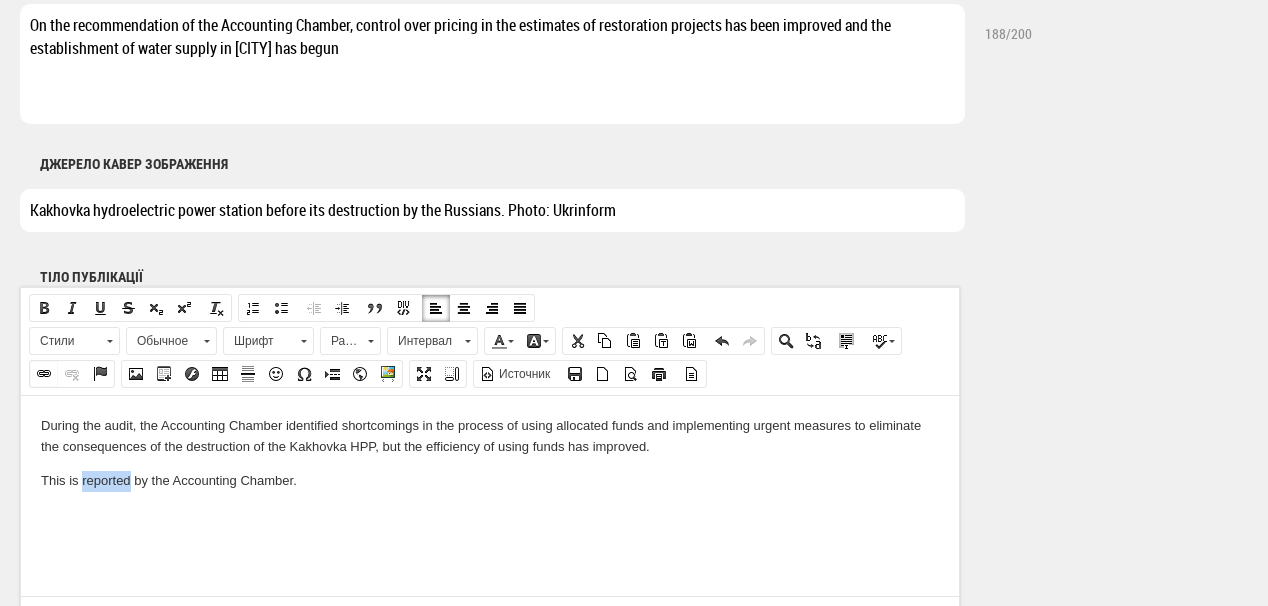 click at bounding box center (44, 374) 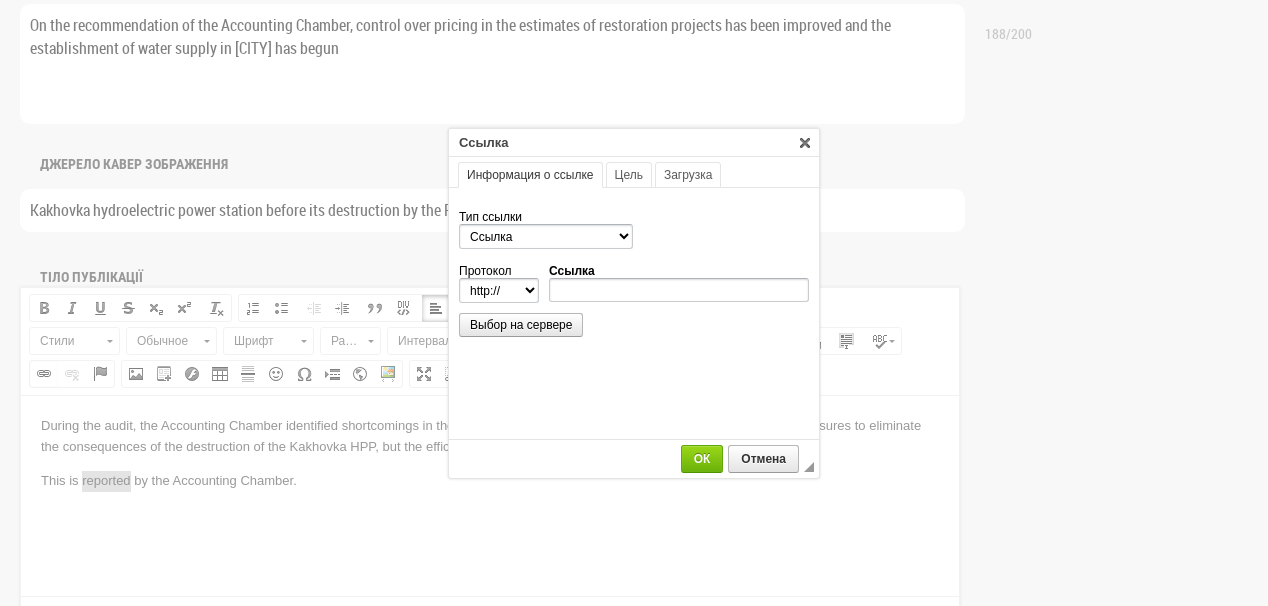 scroll, scrollTop: 0, scrollLeft: 0, axis: both 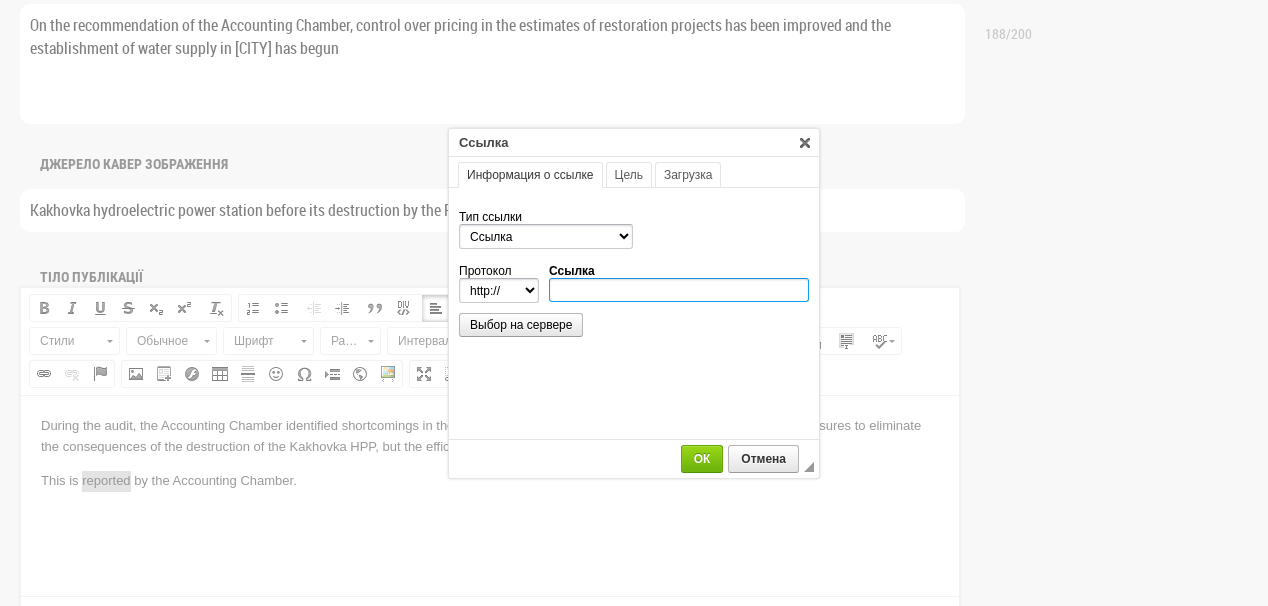 click on "Ссылка" at bounding box center [679, 290] 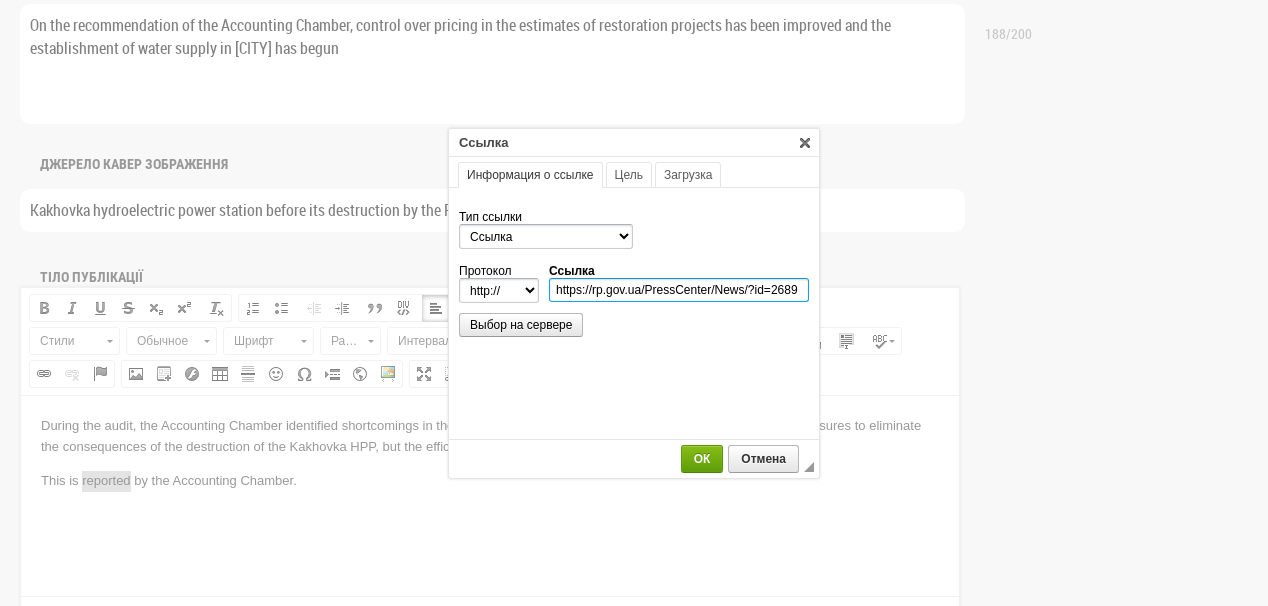 type on "https://rp.gov.ua/PressCenter/News/?id=2689" 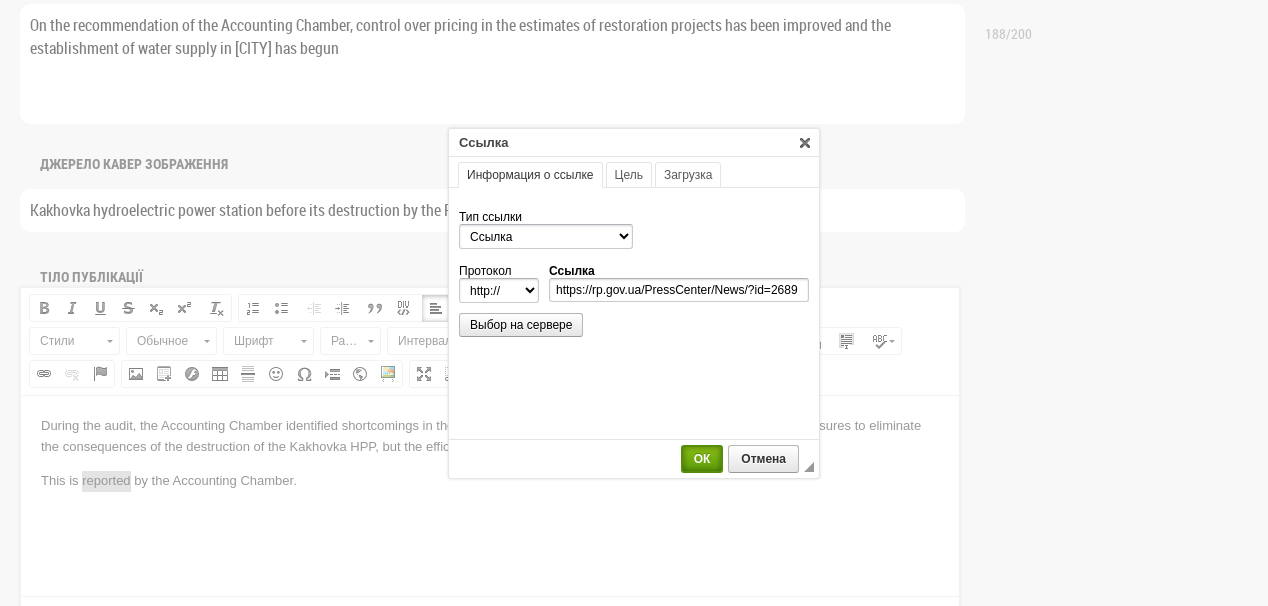 select on "https://" 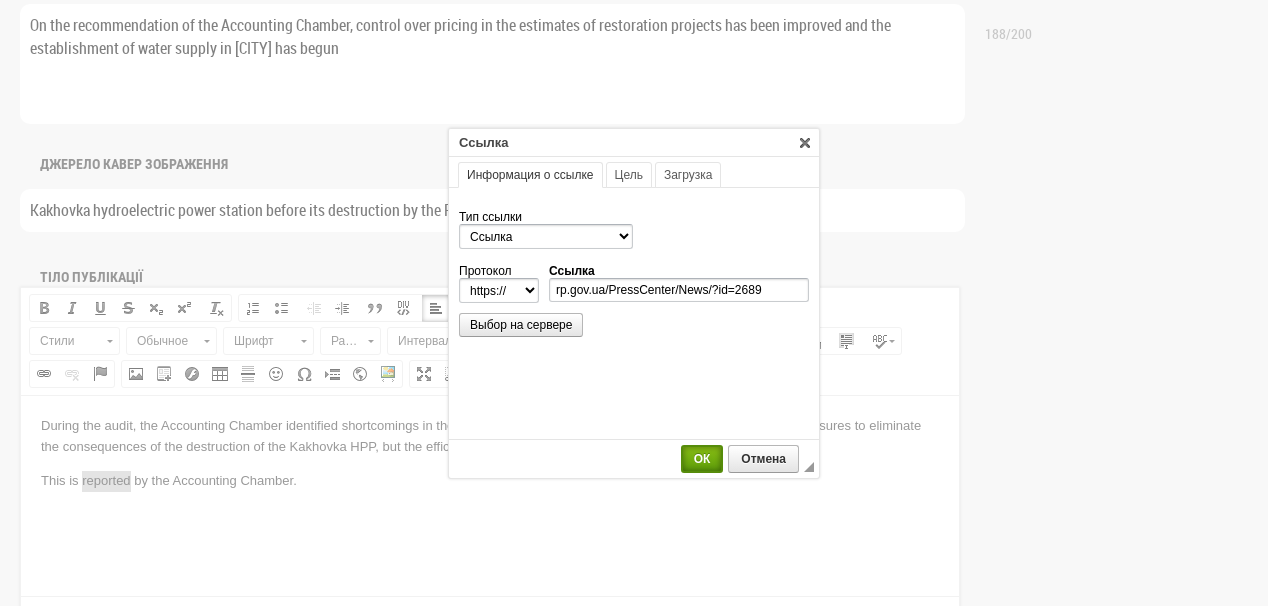 click on "ОК" at bounding box center [702, 459] 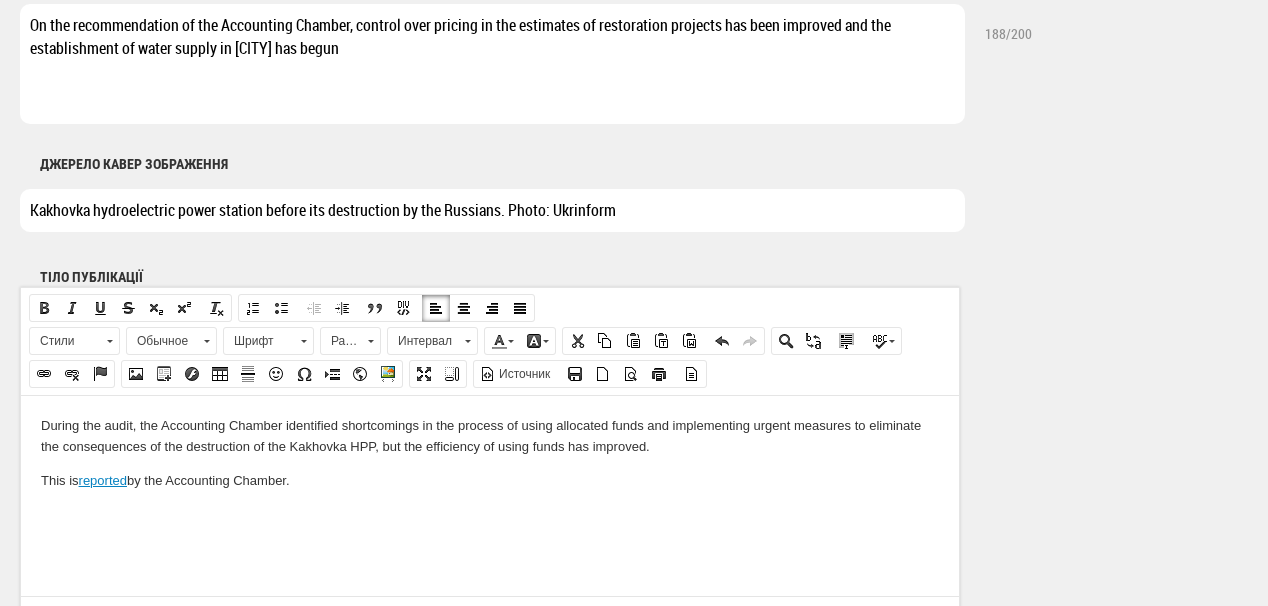click on "This is  reported  by the Accounting Chamber." at bounding box center [490, 480] 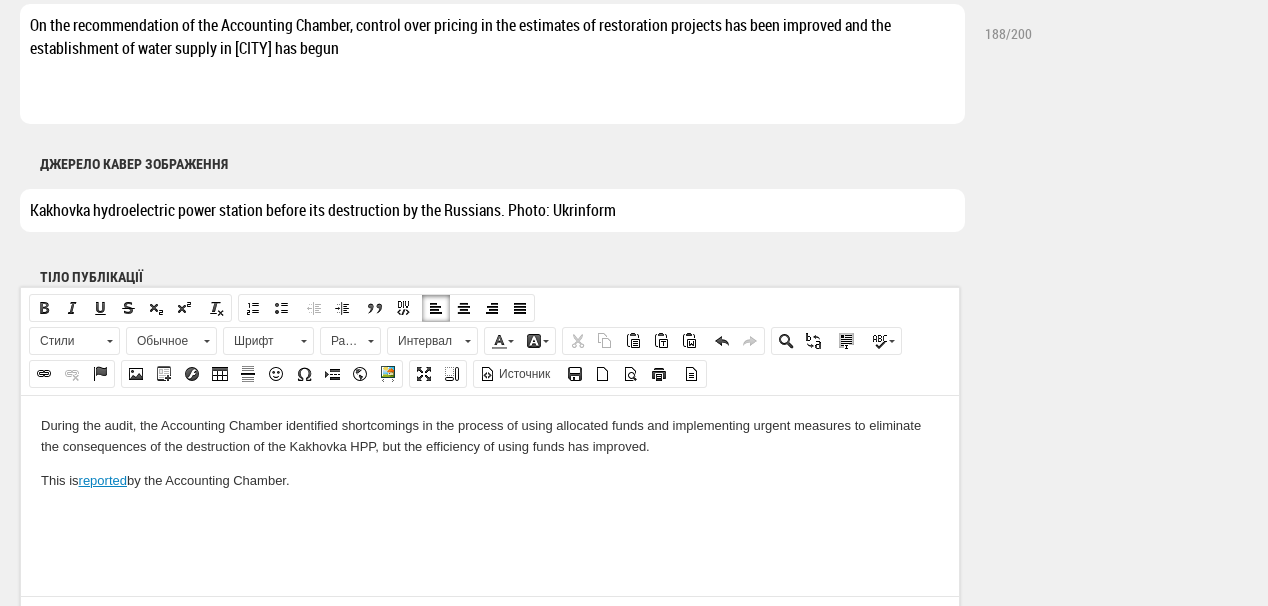 click at bounding box center [490, 513] 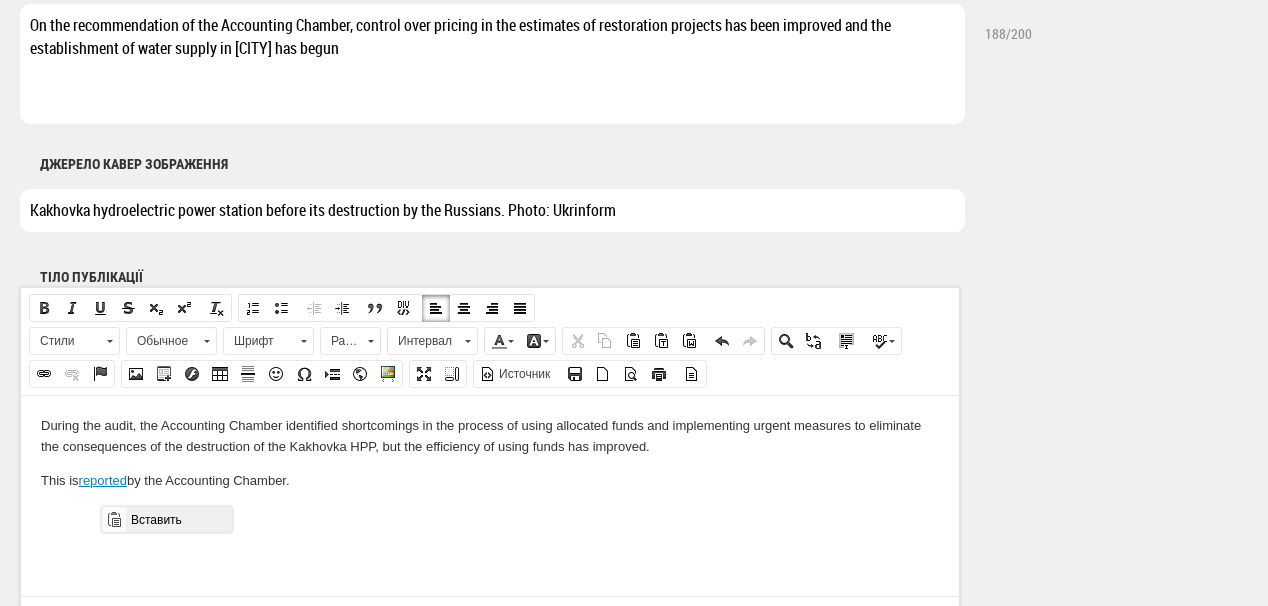 click on "Вставить" at bounding box center [178, 519] 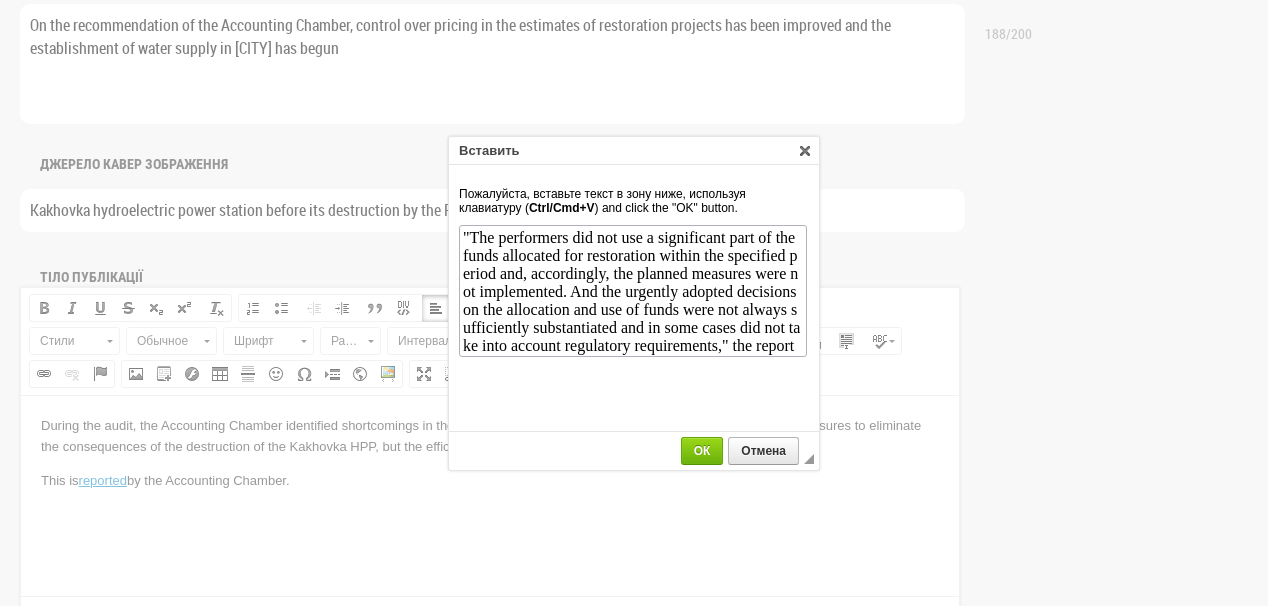 scroll, scrollTop: 19, scrollLeft: 0, axis: vertical 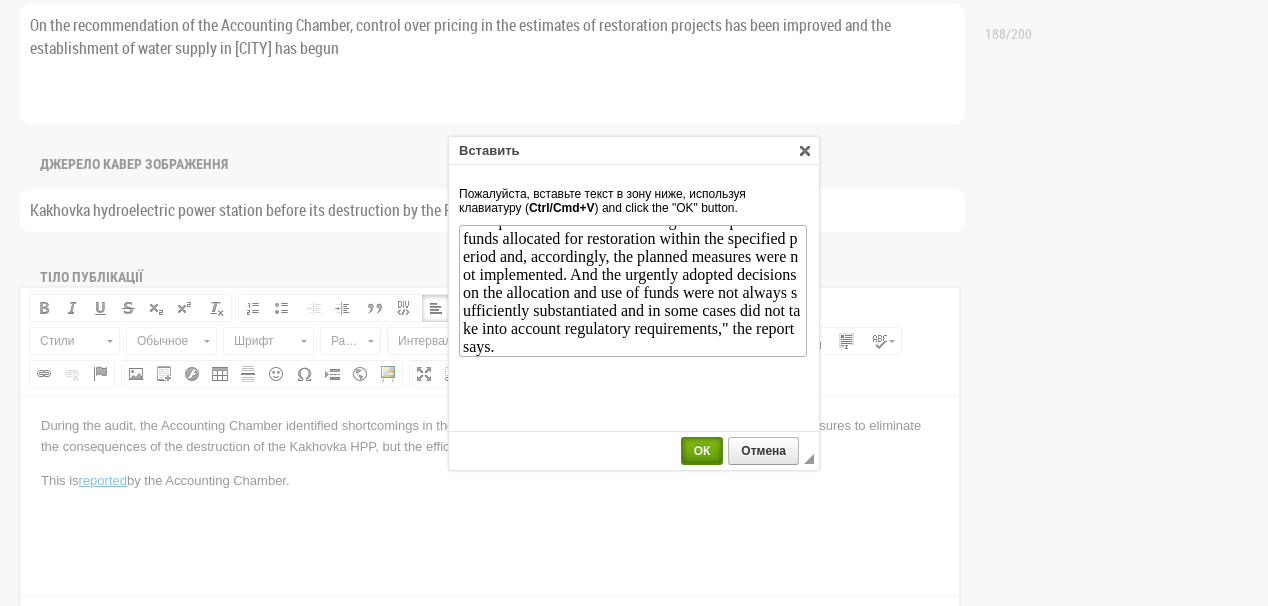 click on "ОК" at bounding box center (702, 451) 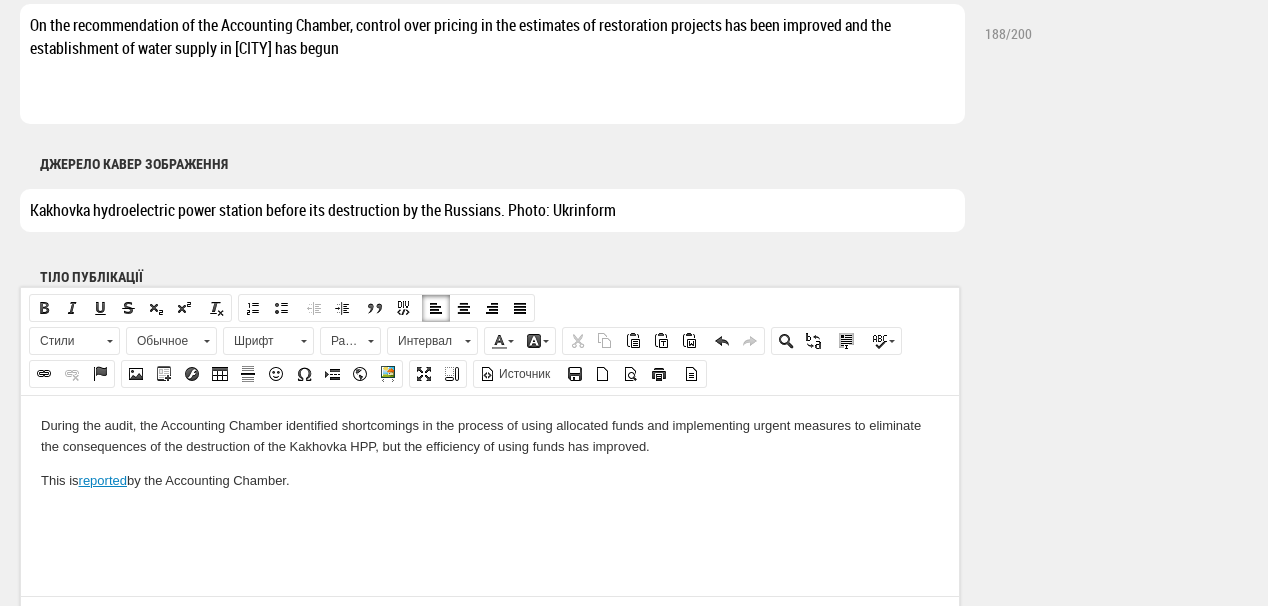 scroll, scrollTop: 0, scrollLeft: 0, axis: both 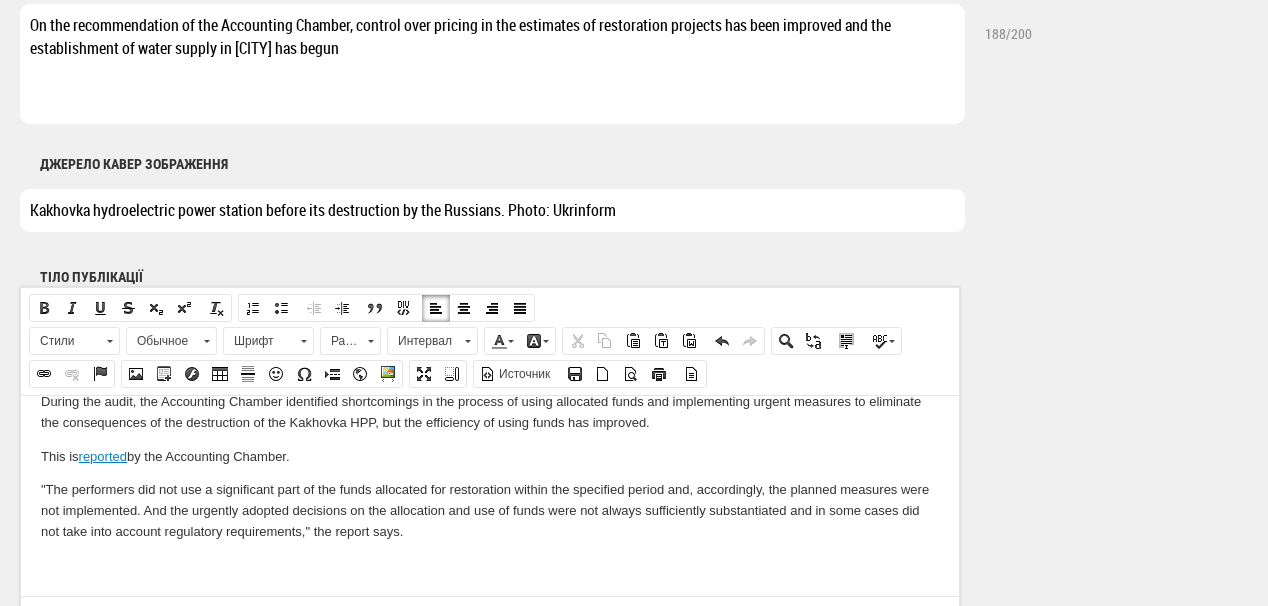 click at bounding box center [490, 565] 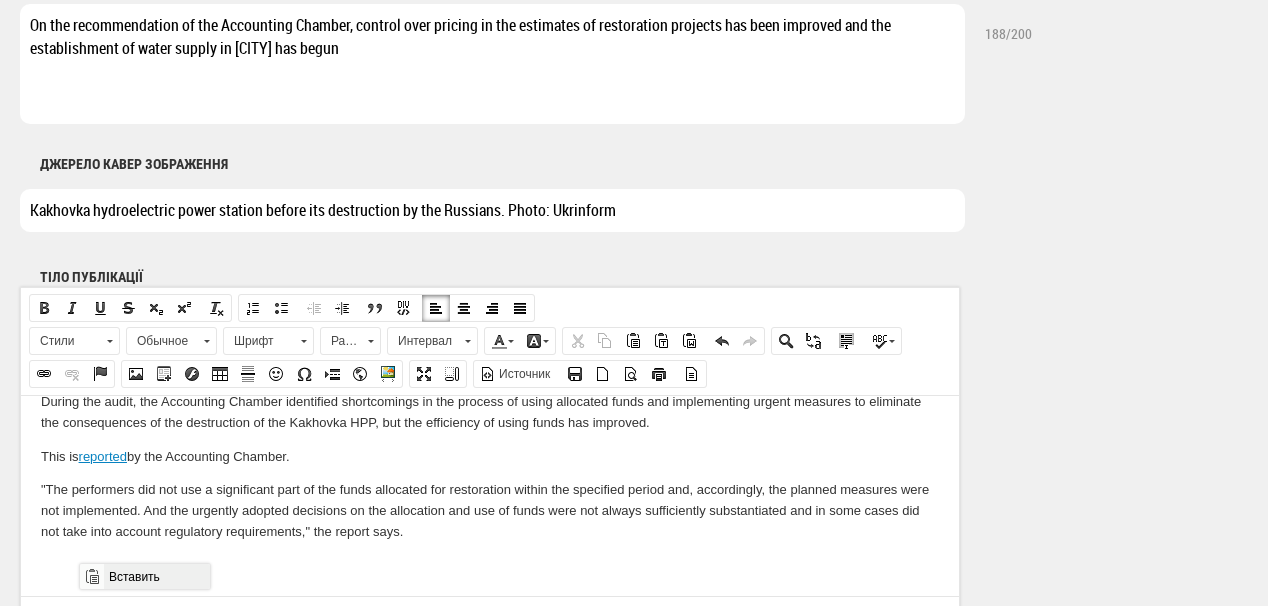 drag, startPoint x: 141, startPoint y: 575, endPoint x: 617, endPoint y: 932, distance: 595 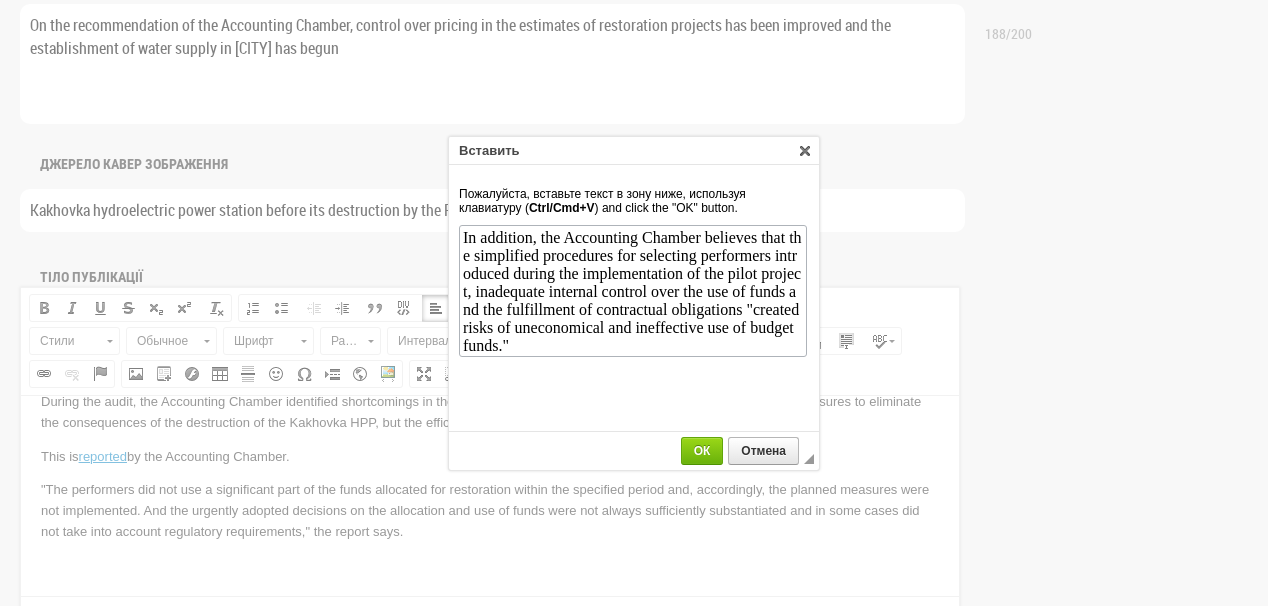 scroll, scrollTop: 0, scrollLeft: 0, axis: both 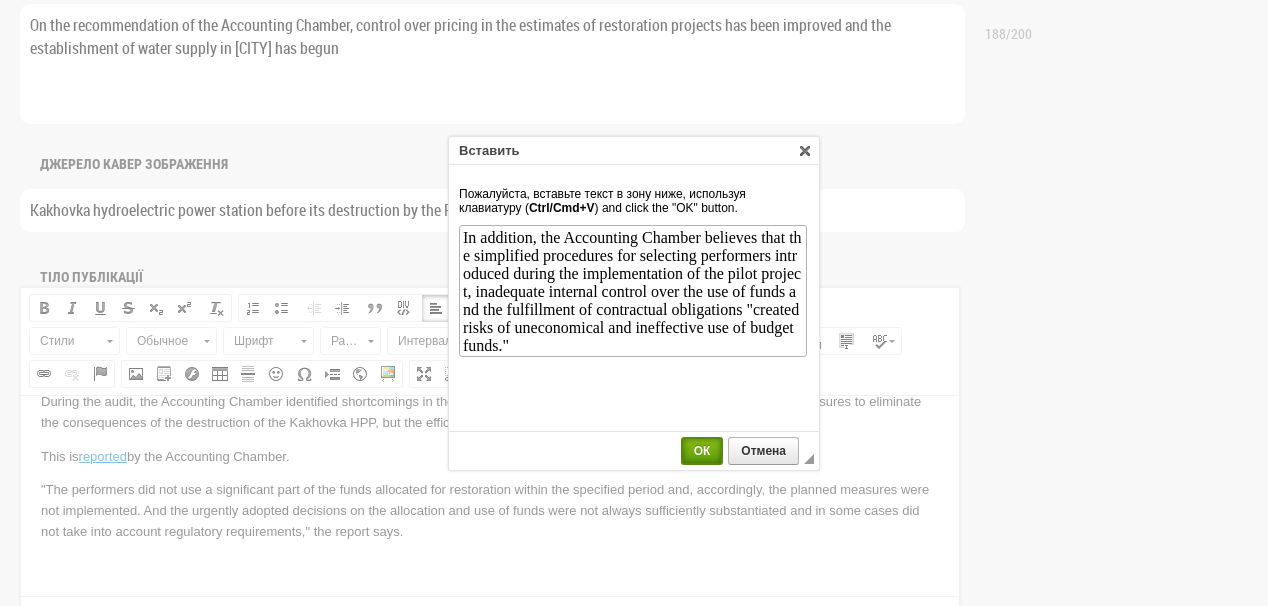 drag, startPoint x: 696, startPoint y: 452, endPoint x: 677, endPoint y: 60, distance: 392.46017 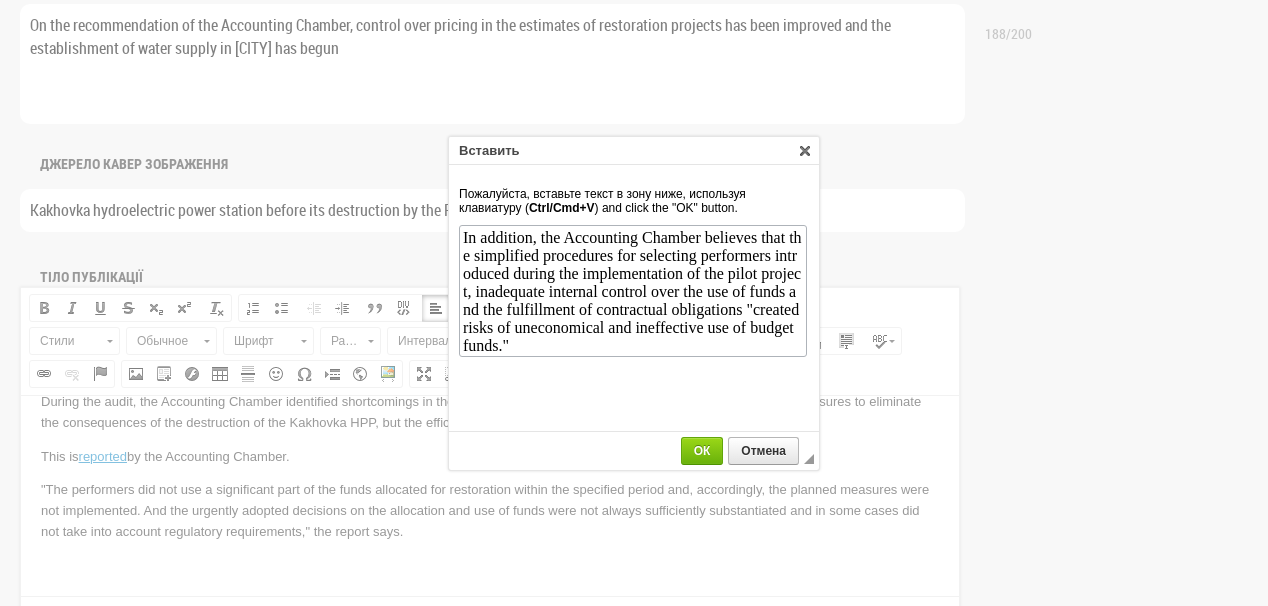 scroll, scrollTop: 42, scrollLeft: 0, axis: vertical 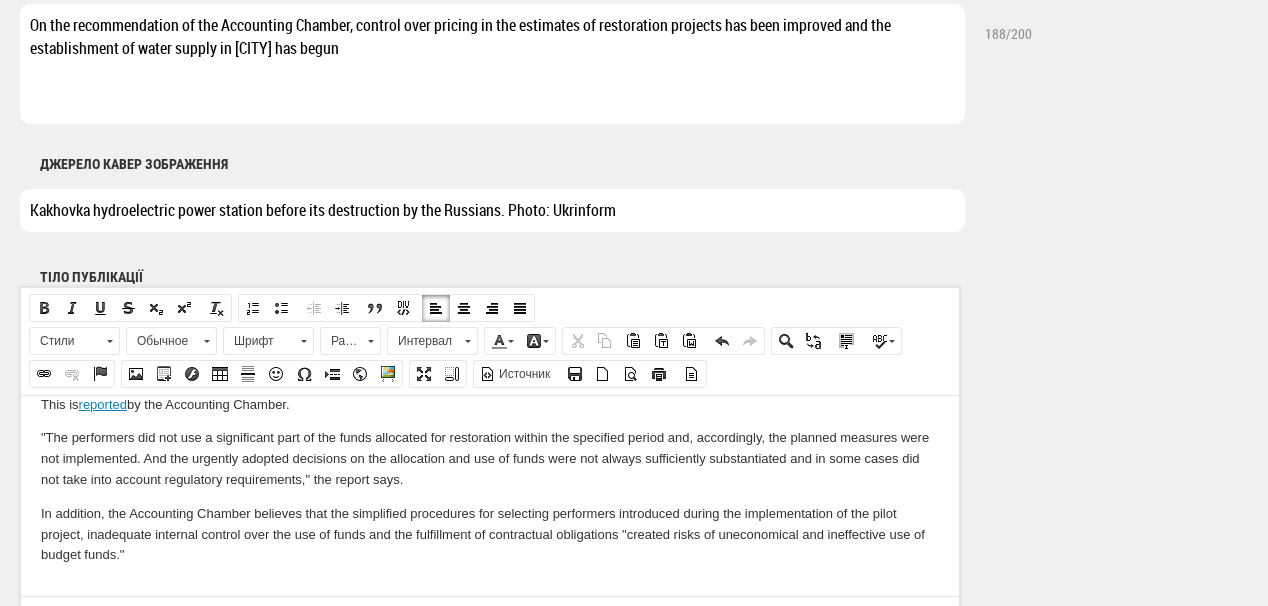 click at bounding box center [490, 588] 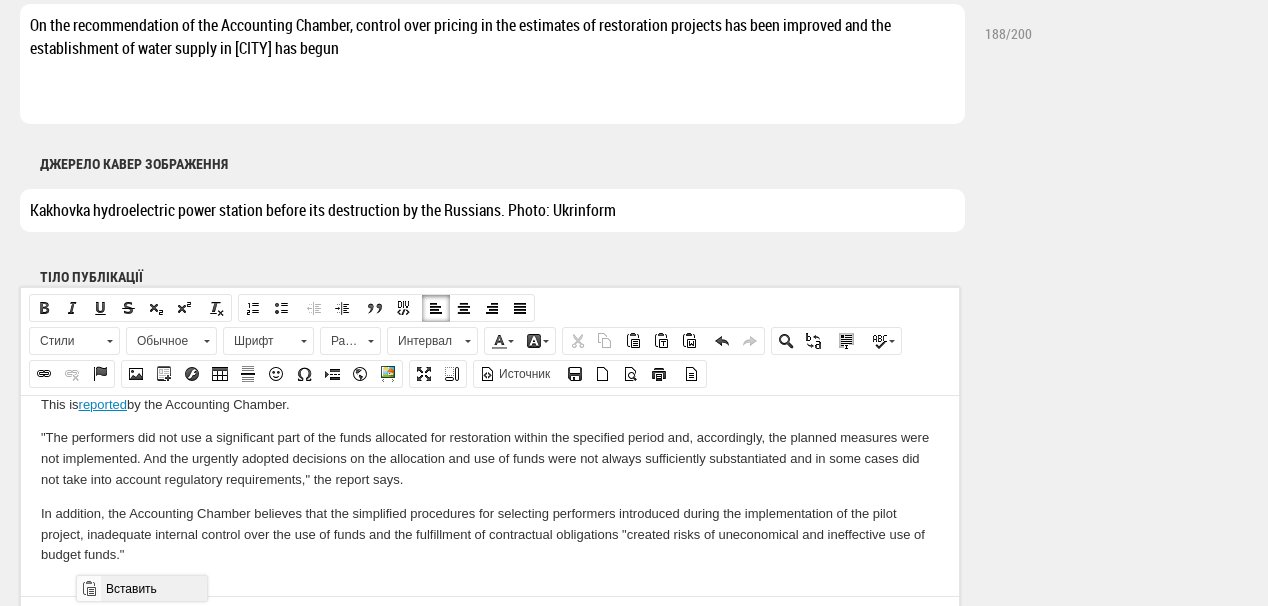 drag, startPoint x: 152, startPoint y: 1152, endPoint x: 632, endPoint y: 1004, distance: 502.2987 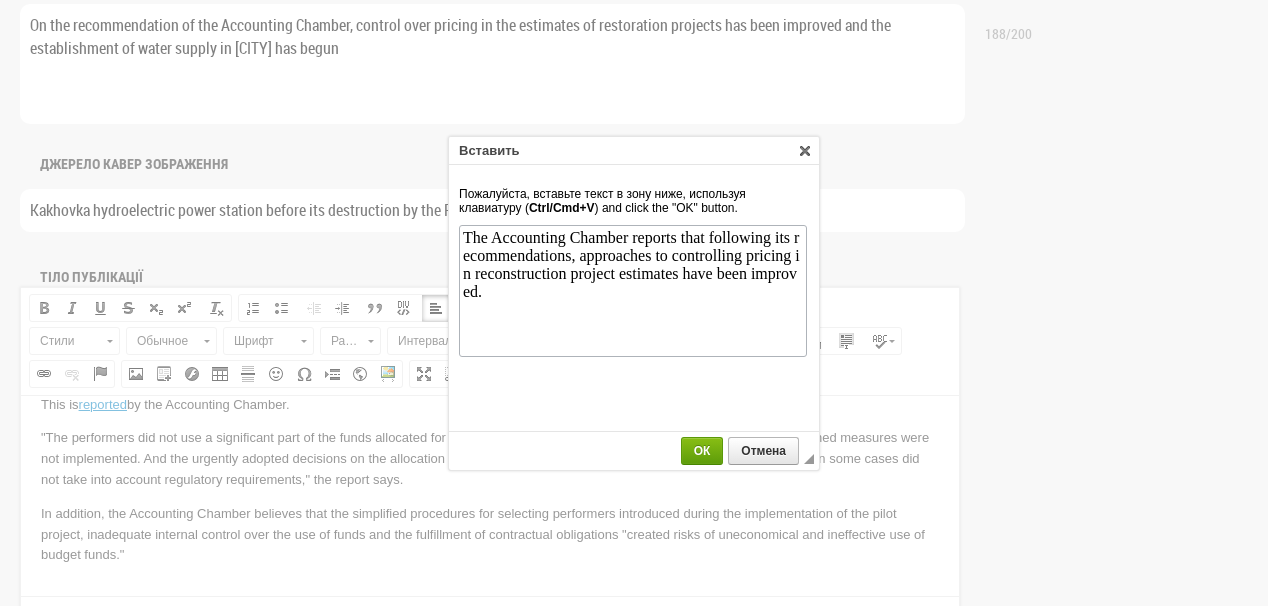 scroll, scrollTop: 0, scrollLeft: 0, axis: both 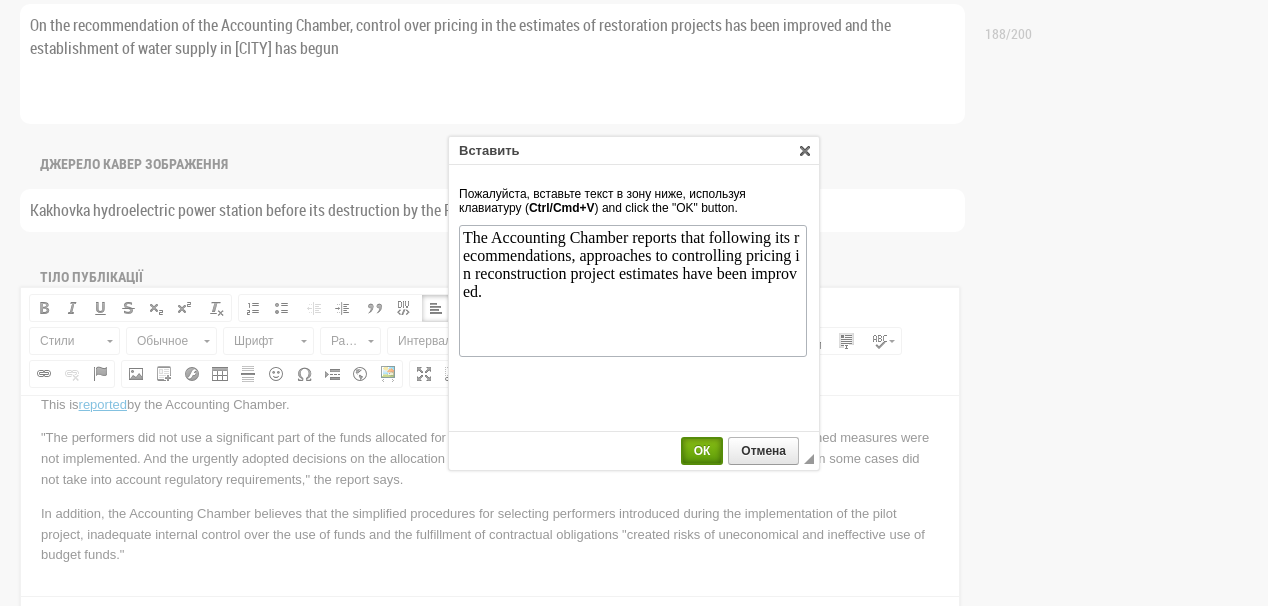 click on "ОК" at bounding box center (702, 451) 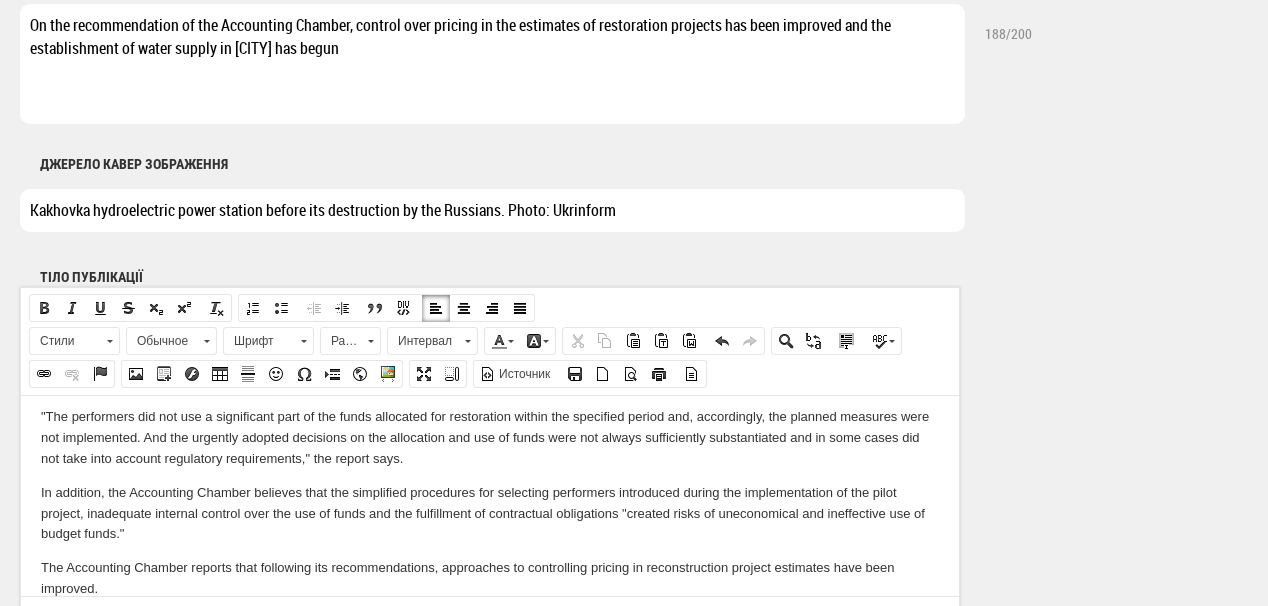 scroll, scrollTop: 131, scrollLeft: 0, axis: vertical 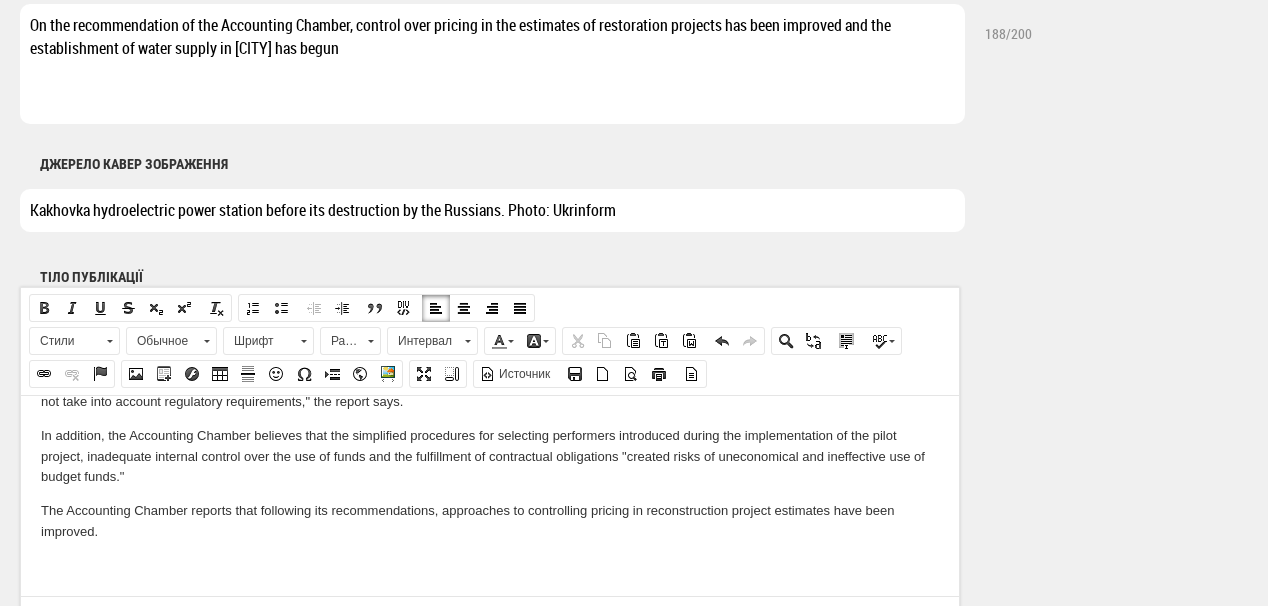 click at bounding box center (490, 565) 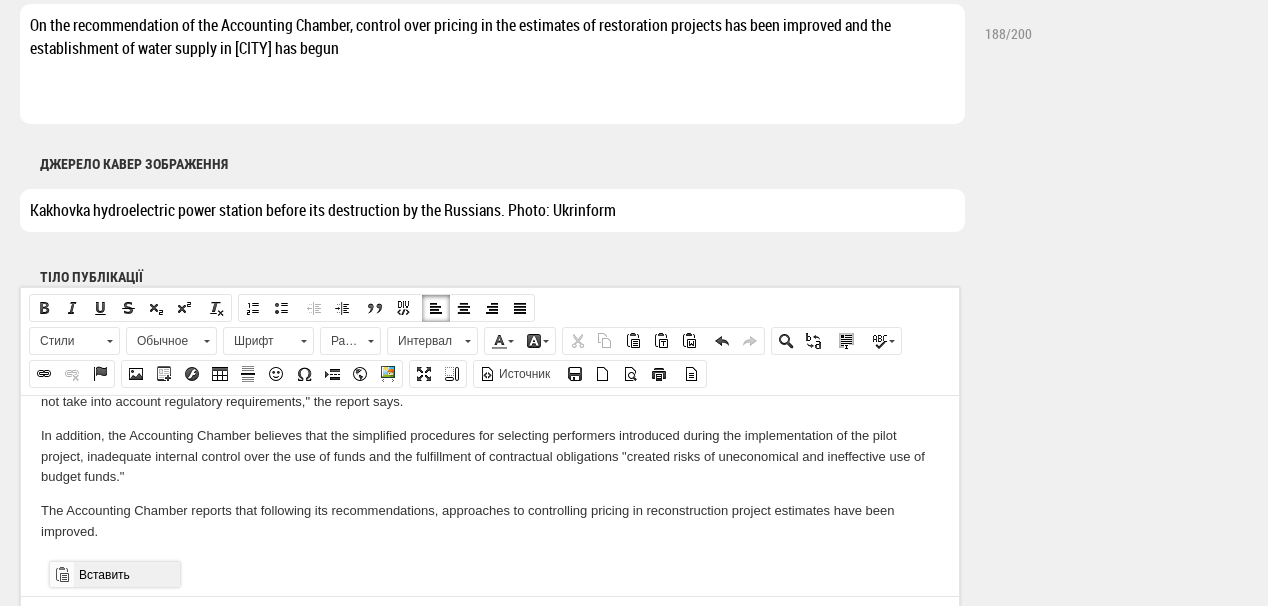 click on "Вставить" at bounding box center [126, 574] 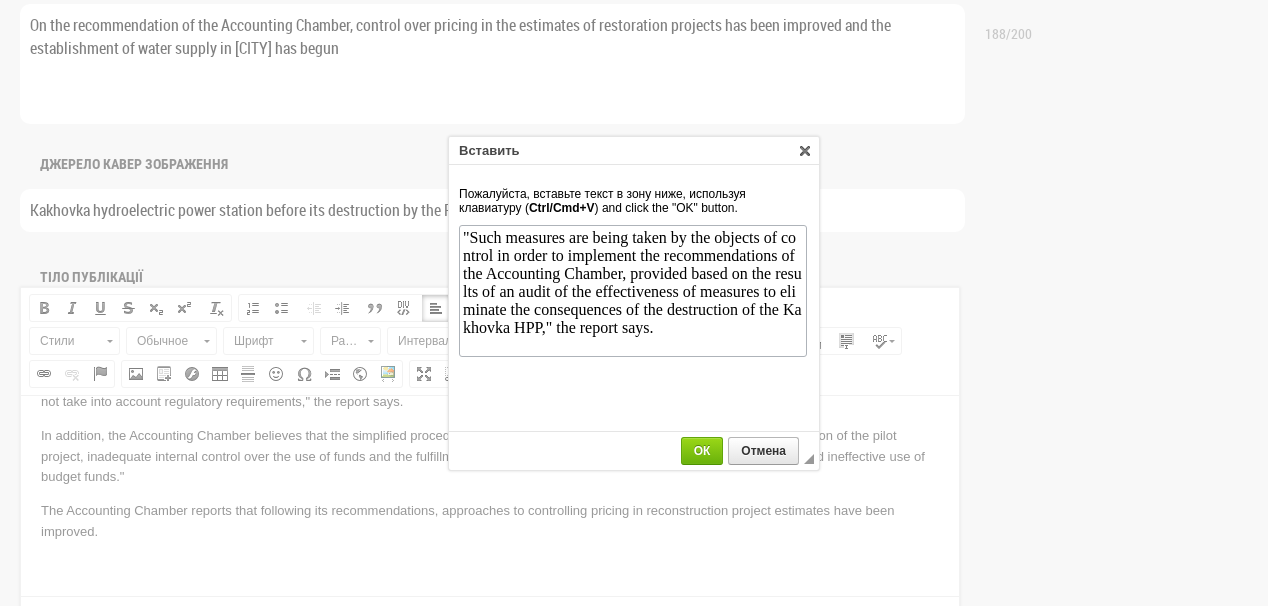scroll, scrollTop: 0, scrollLeft: 0, axis: both 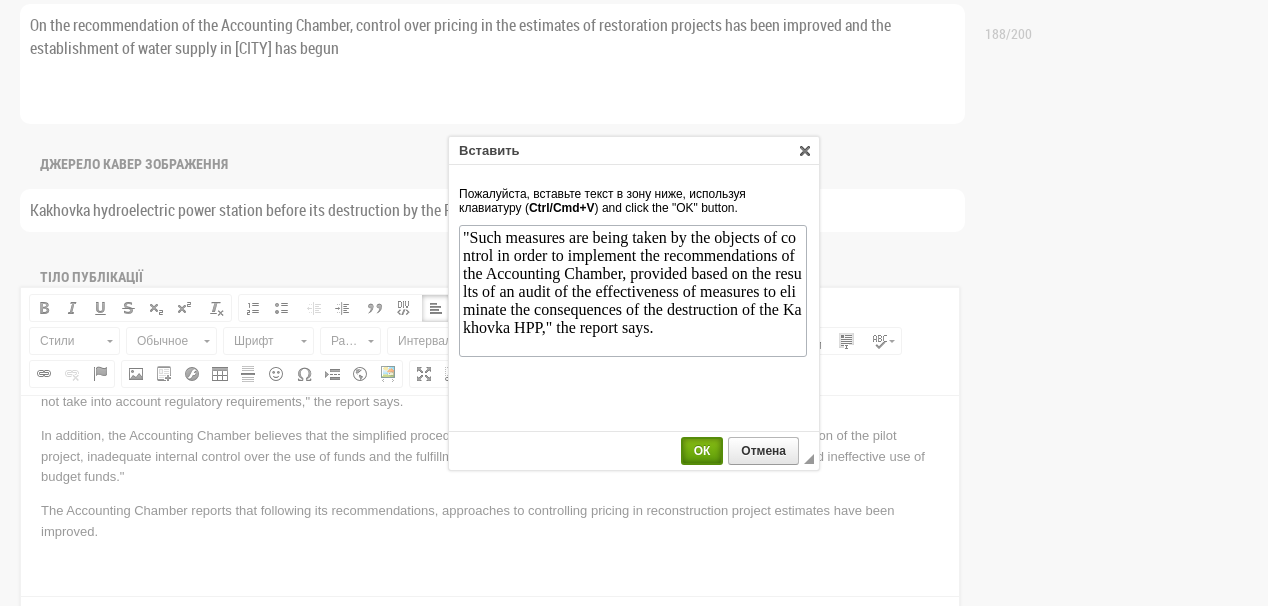 click on "ОК" at bounding box center (702, 451) 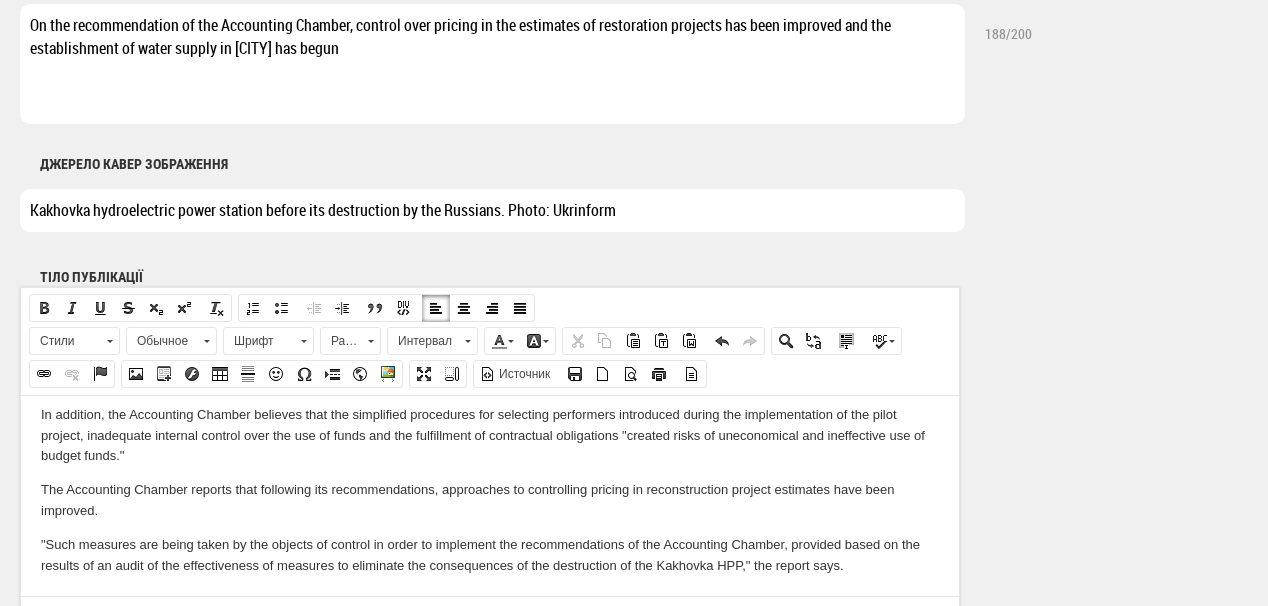 scroll, scrollTop: 185, scrollLeft: 0, axis: vertical 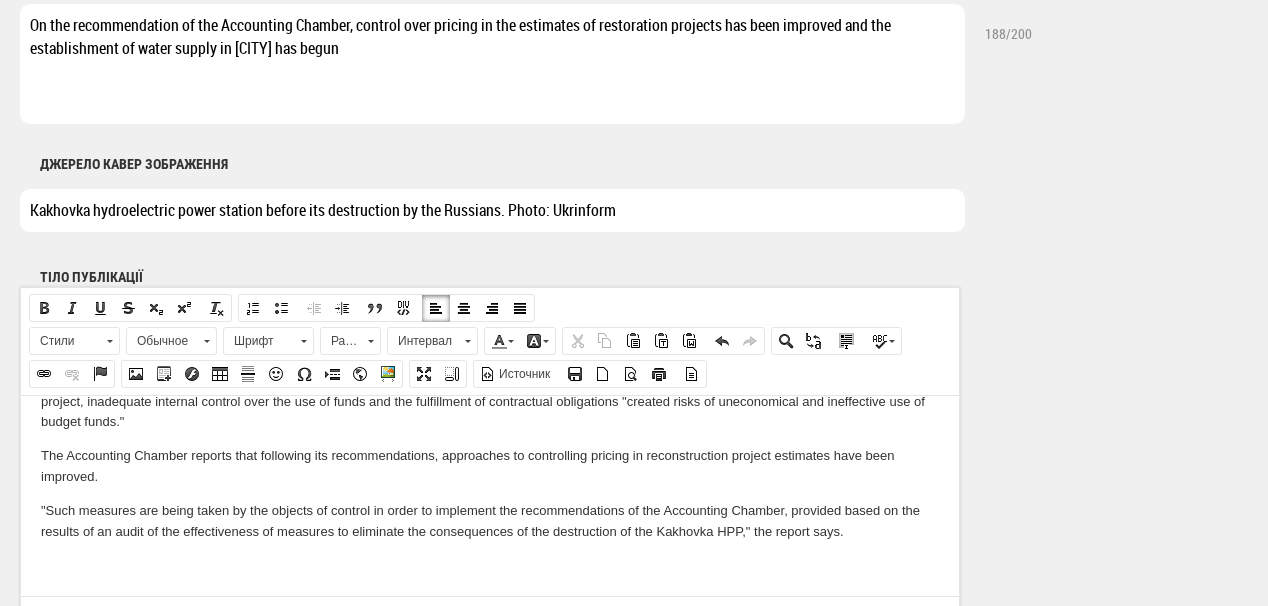 click at bounding box center [490, 564] 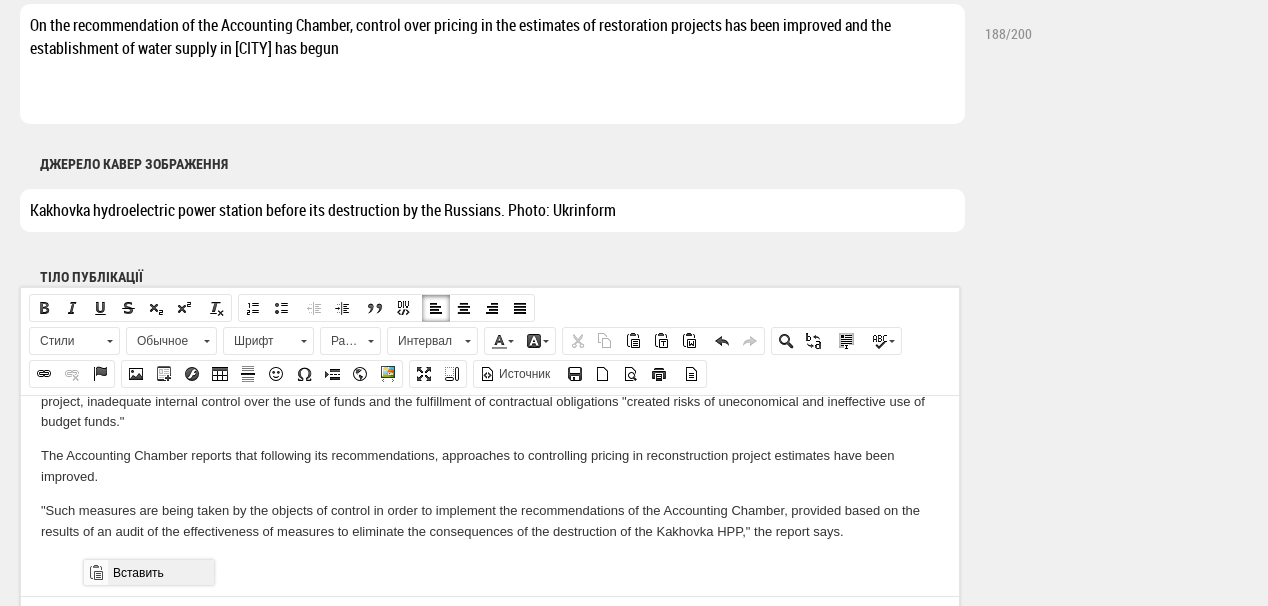 click on "Вставить" at bounding box center (160, 572) 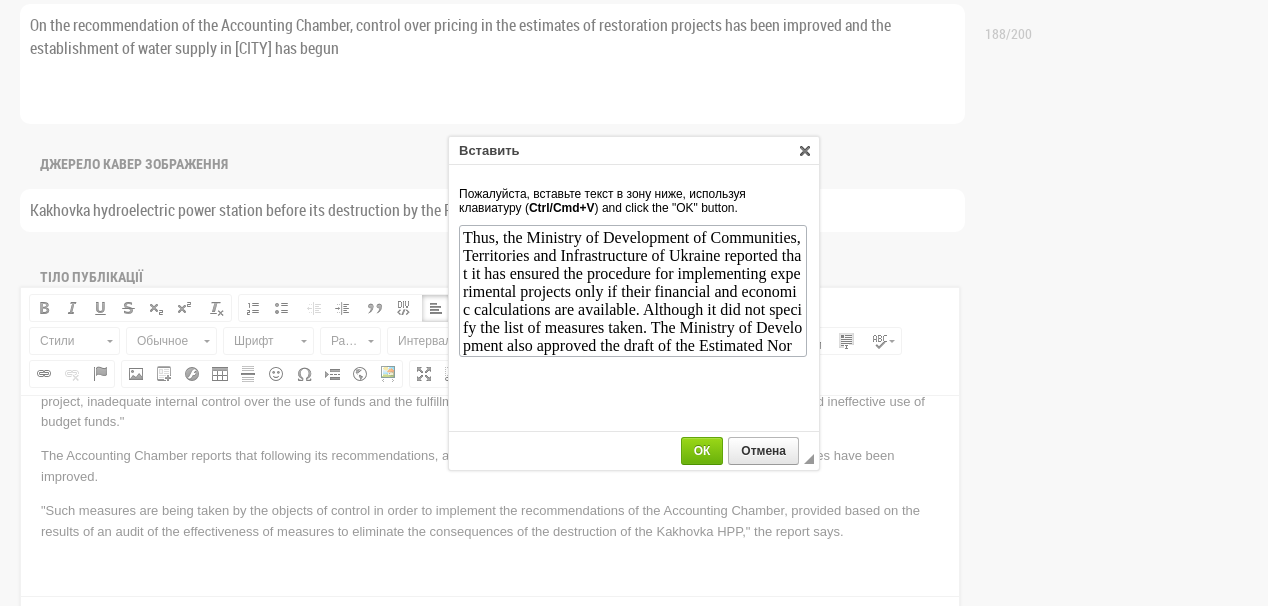 scroll, scrollTop: 56, scrollLeft: 0, axis: vertical 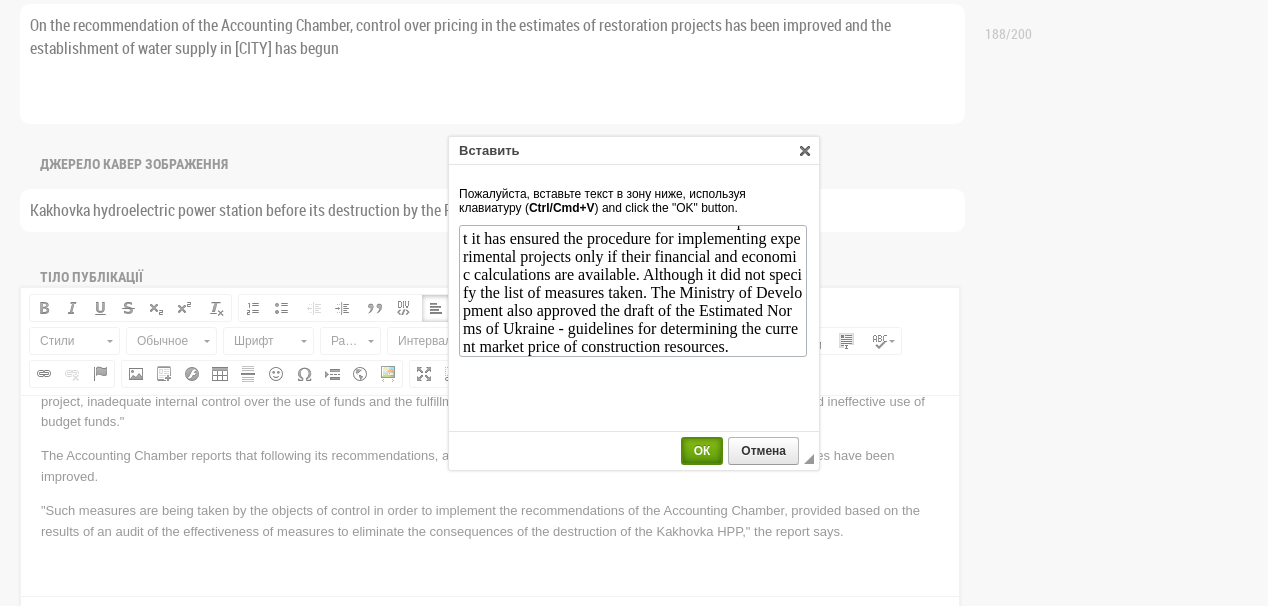click on "ОК" at bounding box center [702, 451] 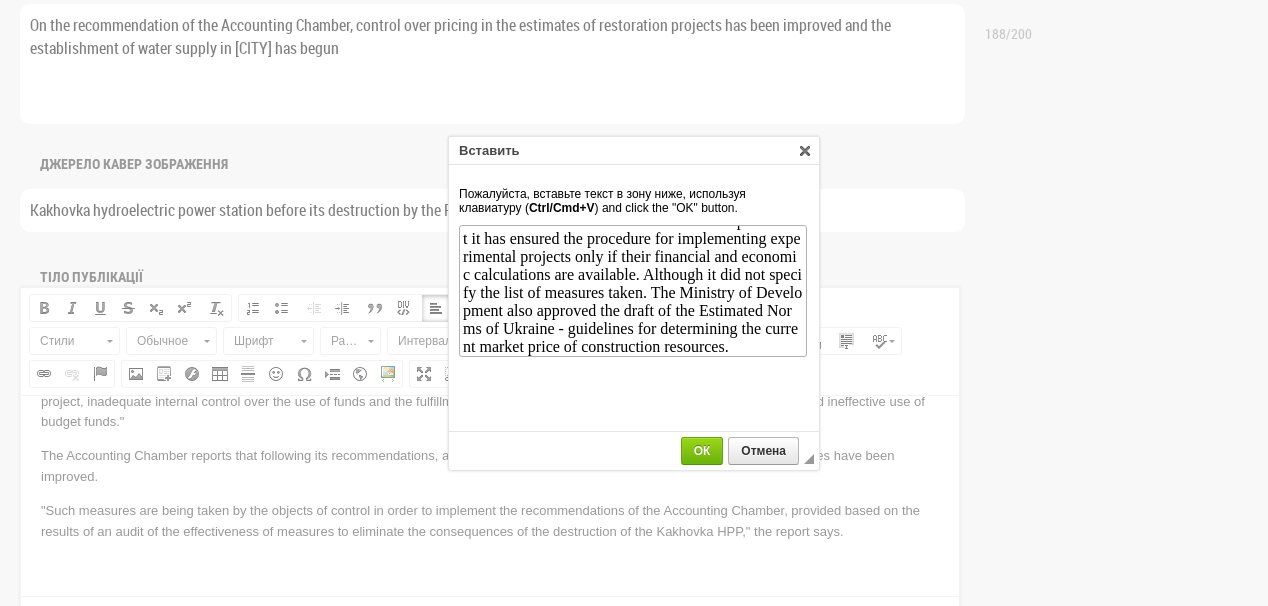 scroll, scrollTop: 0, scrollLeft: 0, axis: both 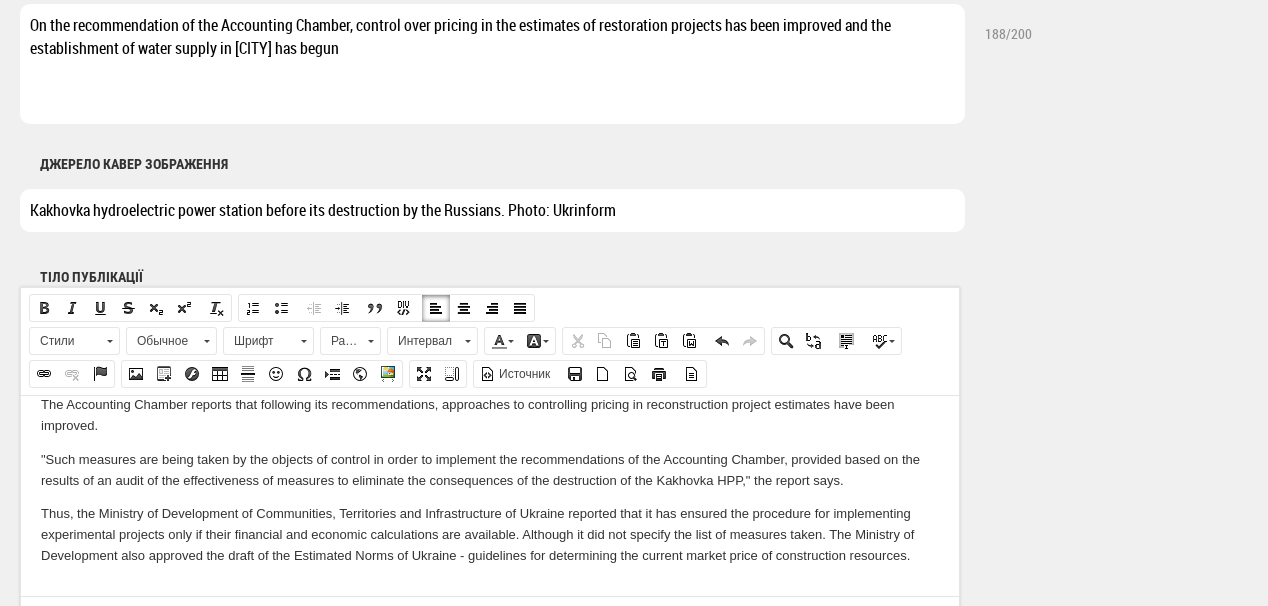 click at bounding box center (490, 589) 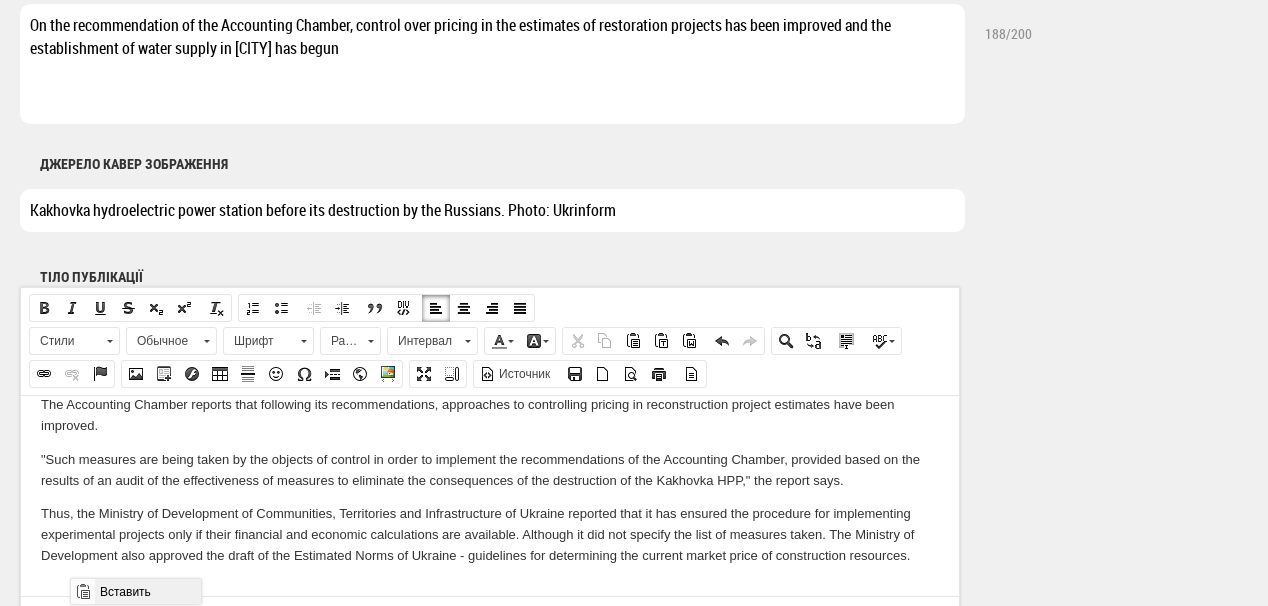 click on "Вставить" at bounding box center (147, 591) 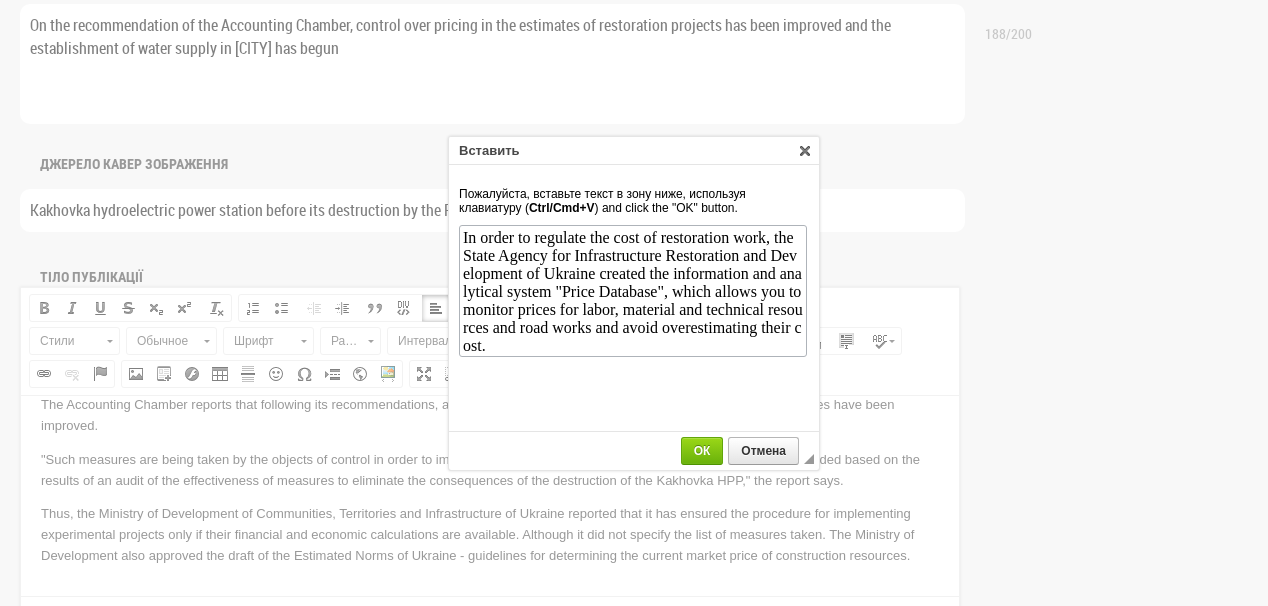 scroll, scrollTop: 0, scrollLeft: 0, axis: both 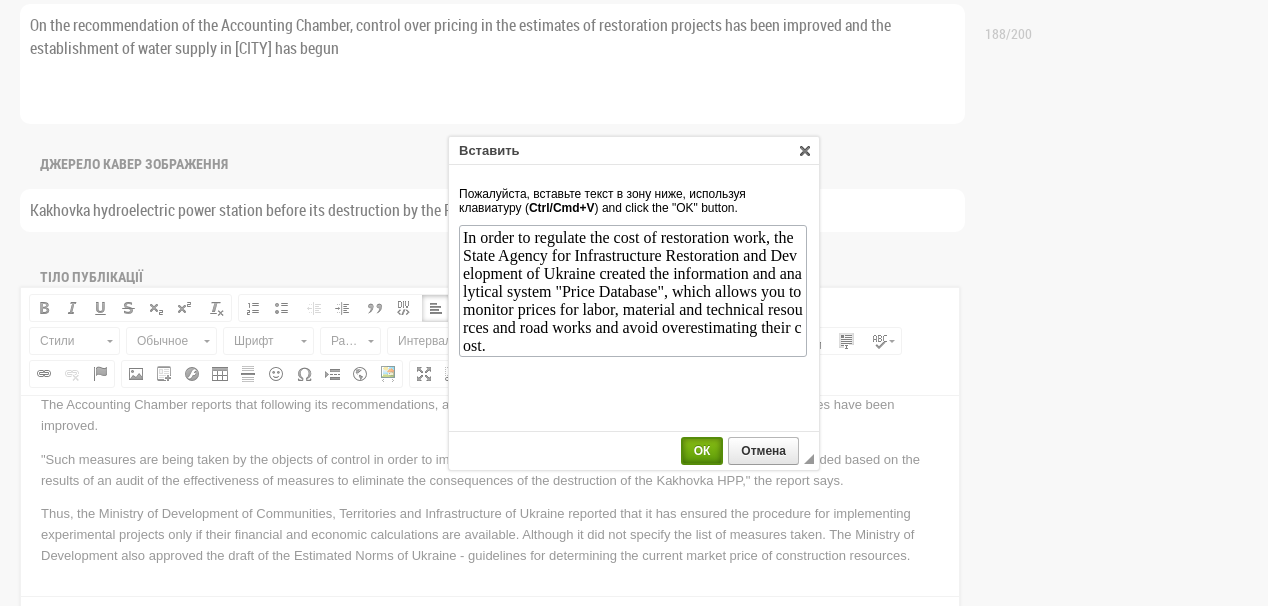 drag, startPoint x: 698, startPoint y: 457, endPoint x: 678, endPoint y: 63, distance: 394.5073 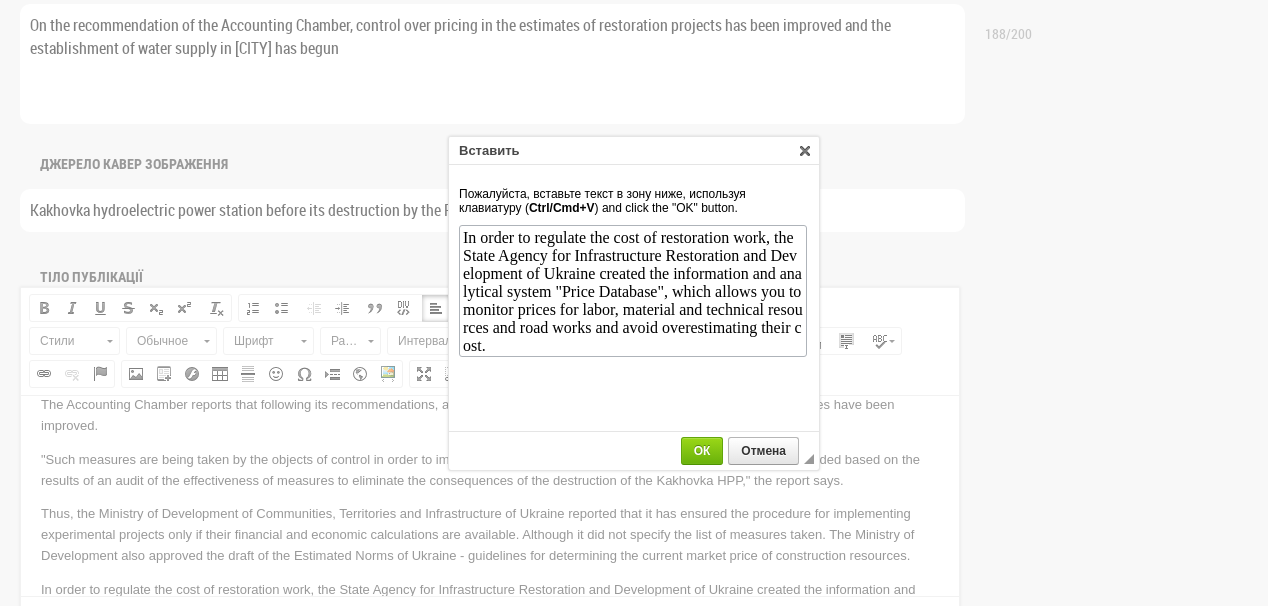 scroll, scrollTop: 302, scrollLeft: 0, axis: vertical 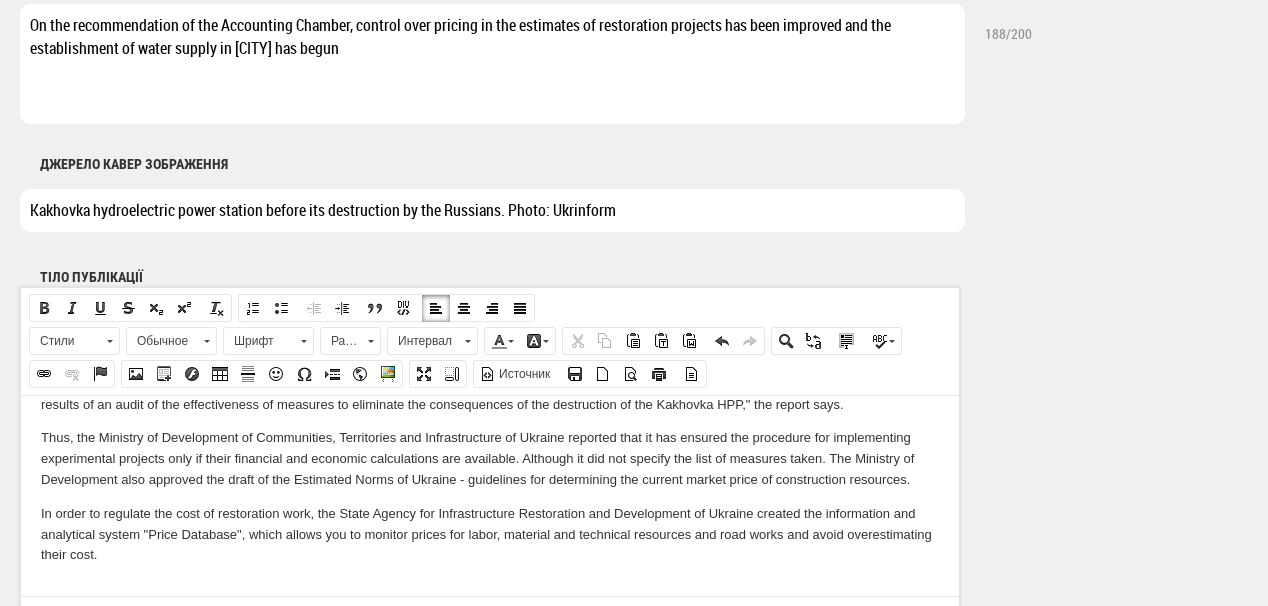 click at bounding box center (490, 588) 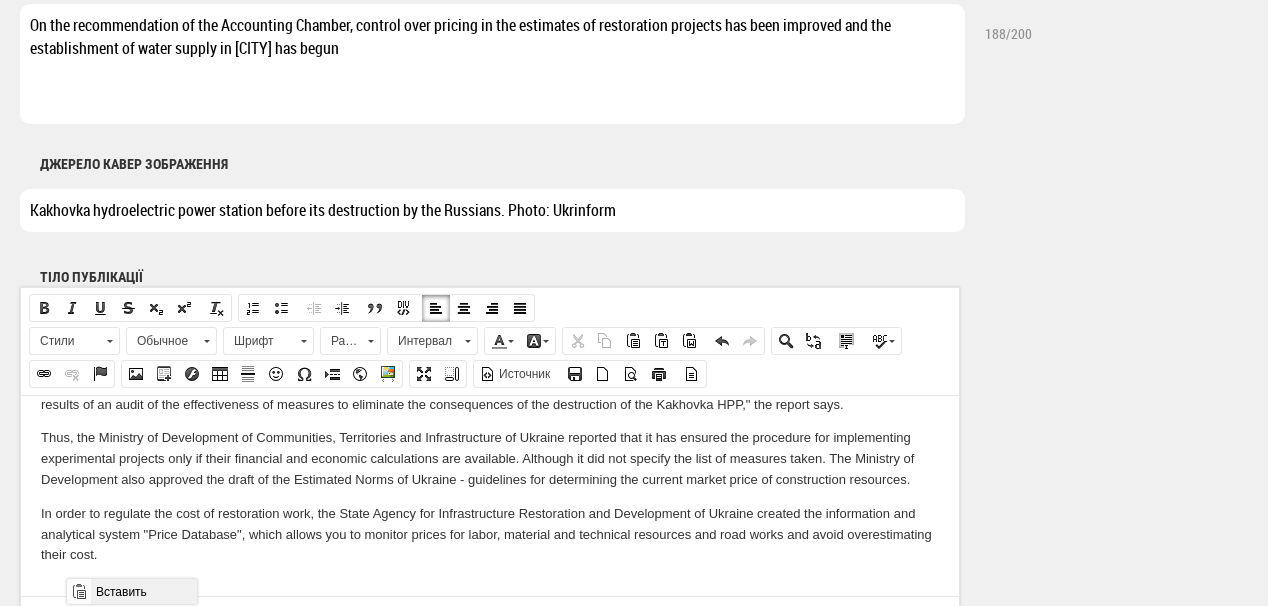 drag, startPoint x: 192, startPoint y: 1169, endPoint x: 125, endPoint y: 590, distance: 582.86365 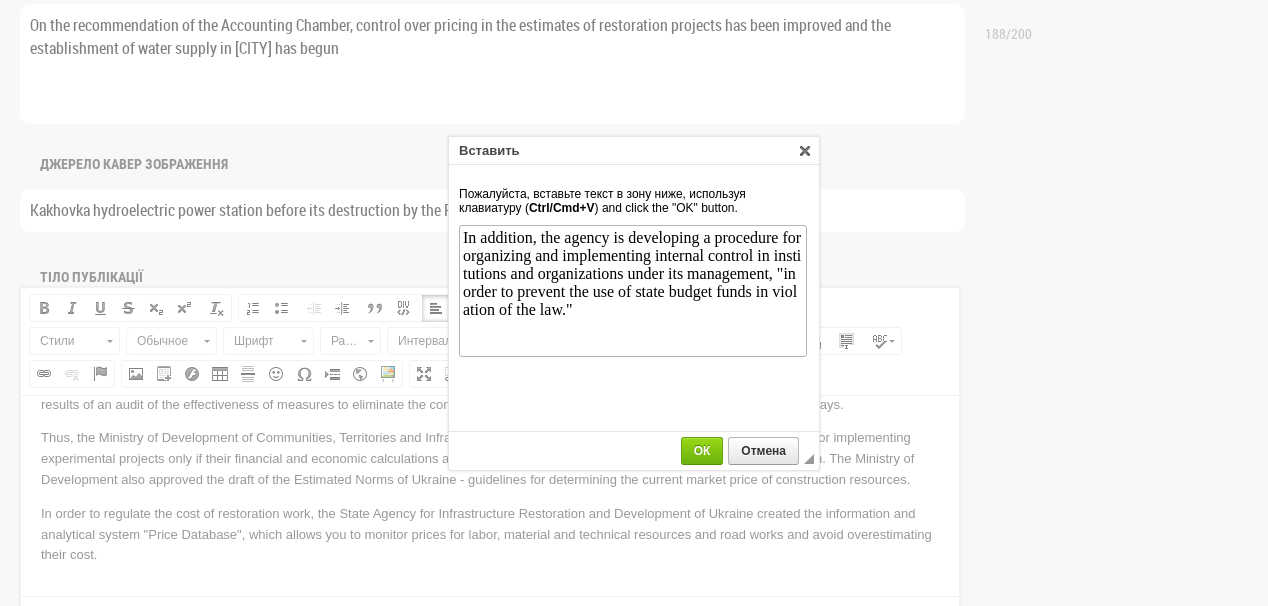 scroll, scrollTop: 0, scrollLeft: 0, axis: both 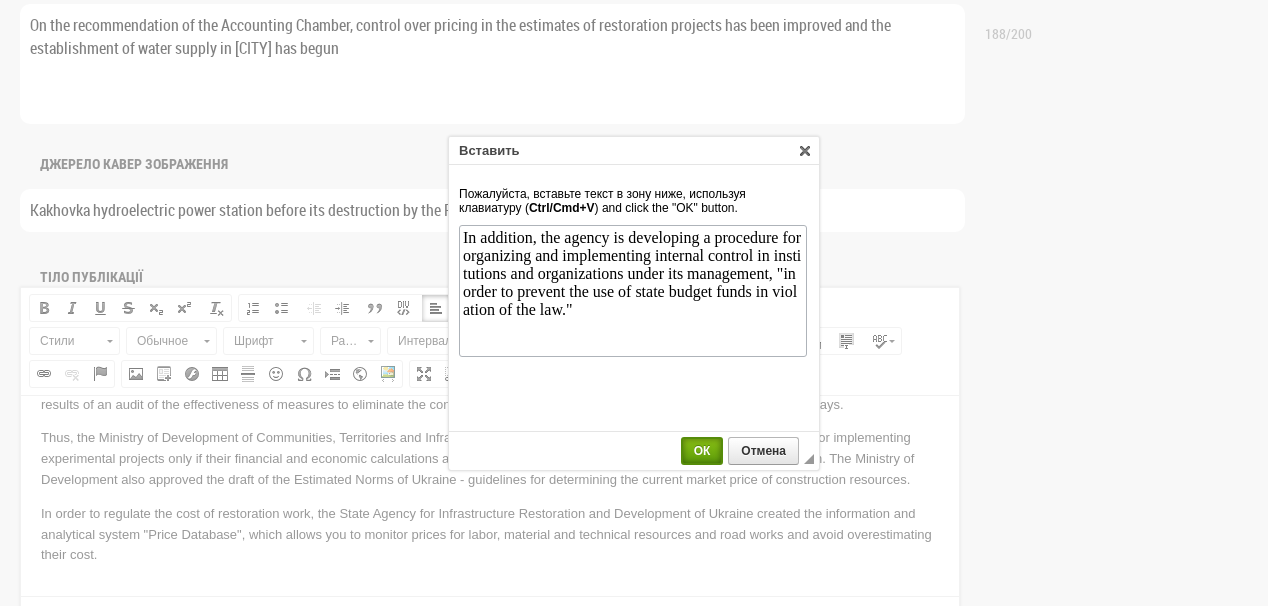 click on "ОК" at bounding box center (702, 451) 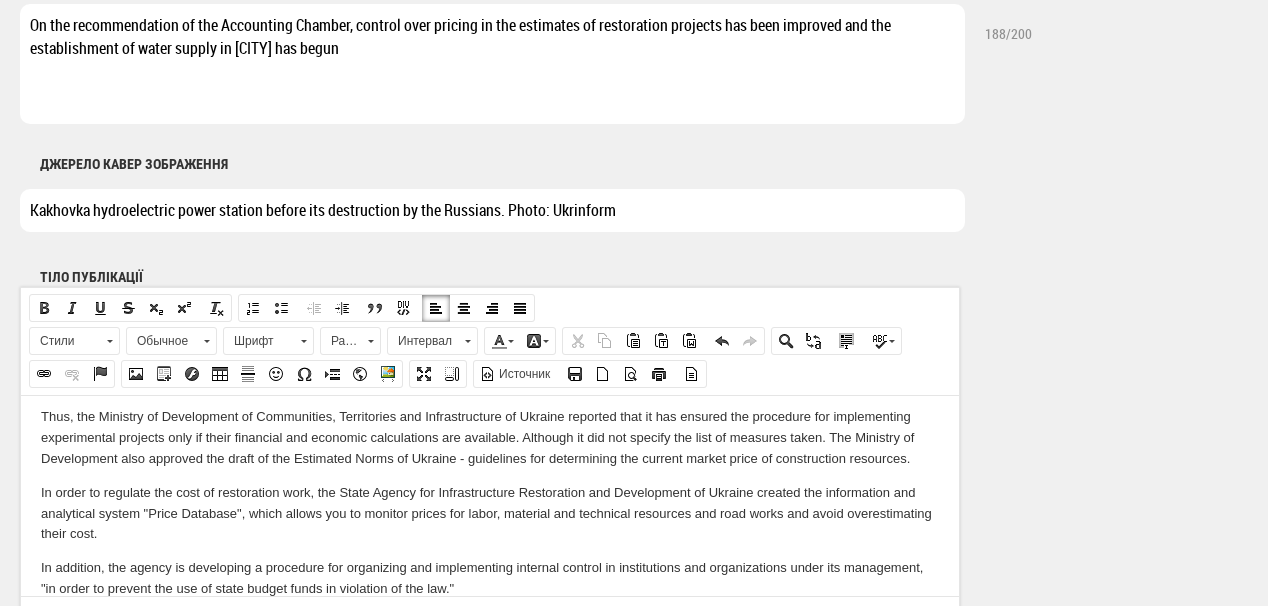 scroll, scrollTop: 391, scrollLeft: 0, axis: vertical 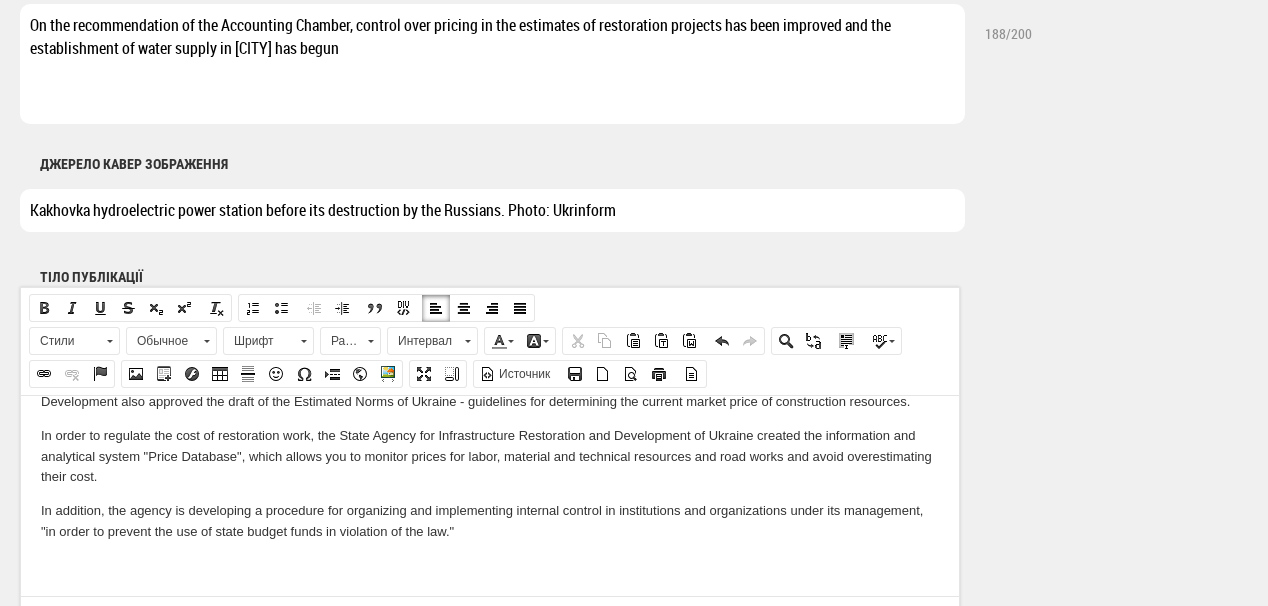 click at bounding box center [490, 565] 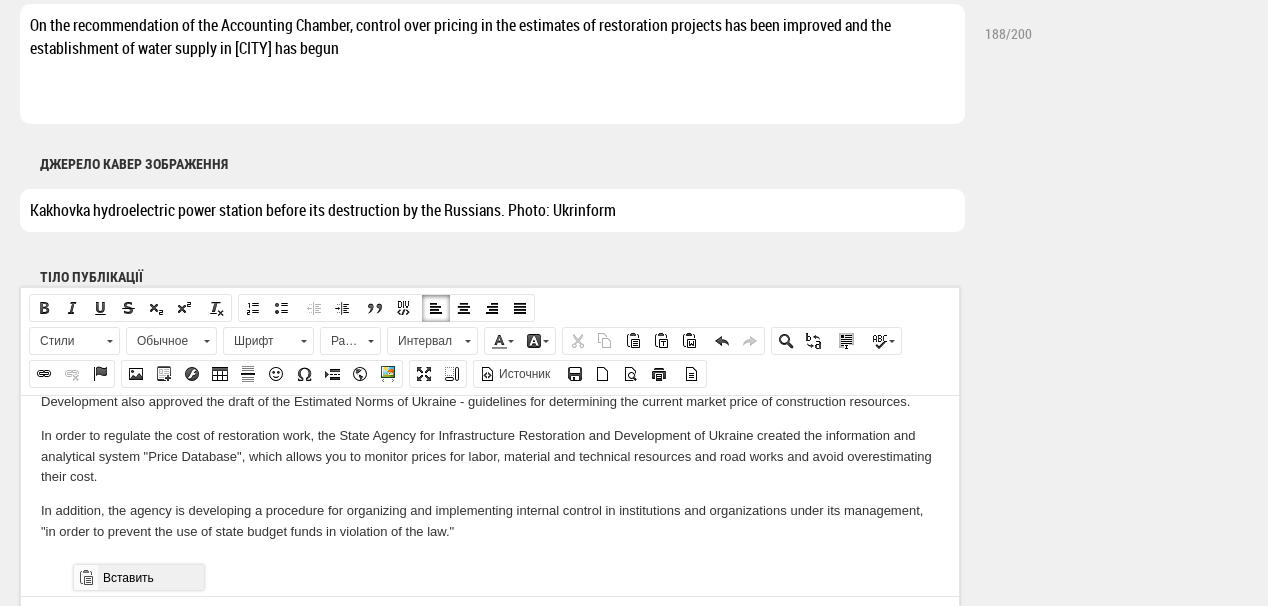 click on "Вставить" at bounding box center [150, 577] 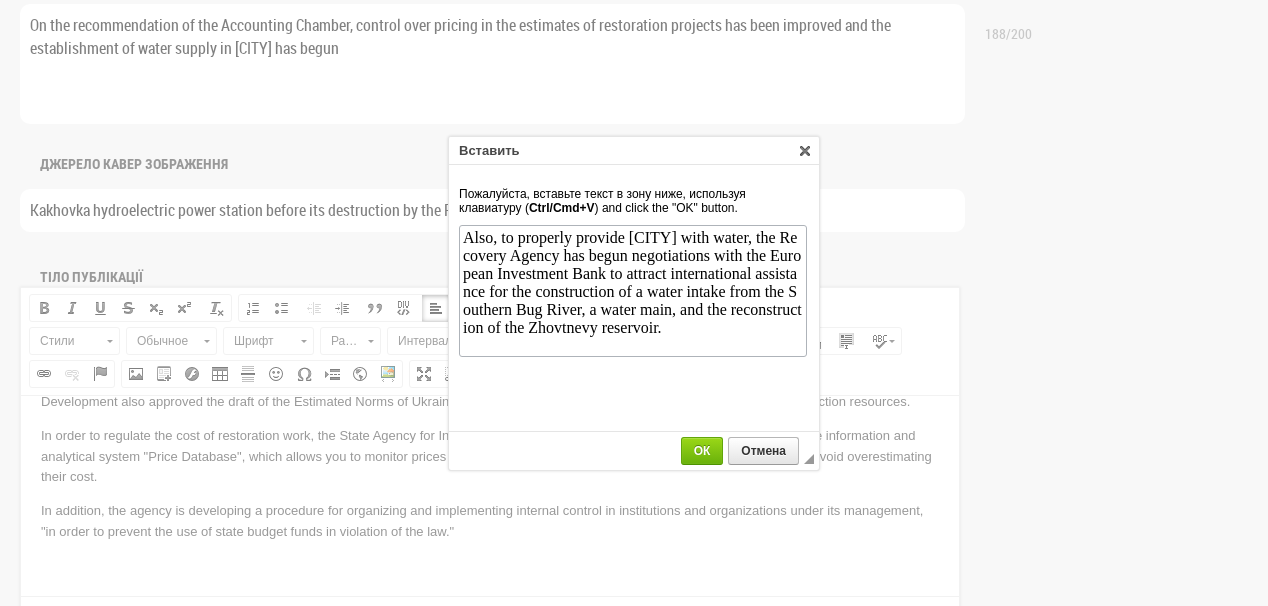 scroll, scrollTop: 0, scrollLeft: 0, axis: both 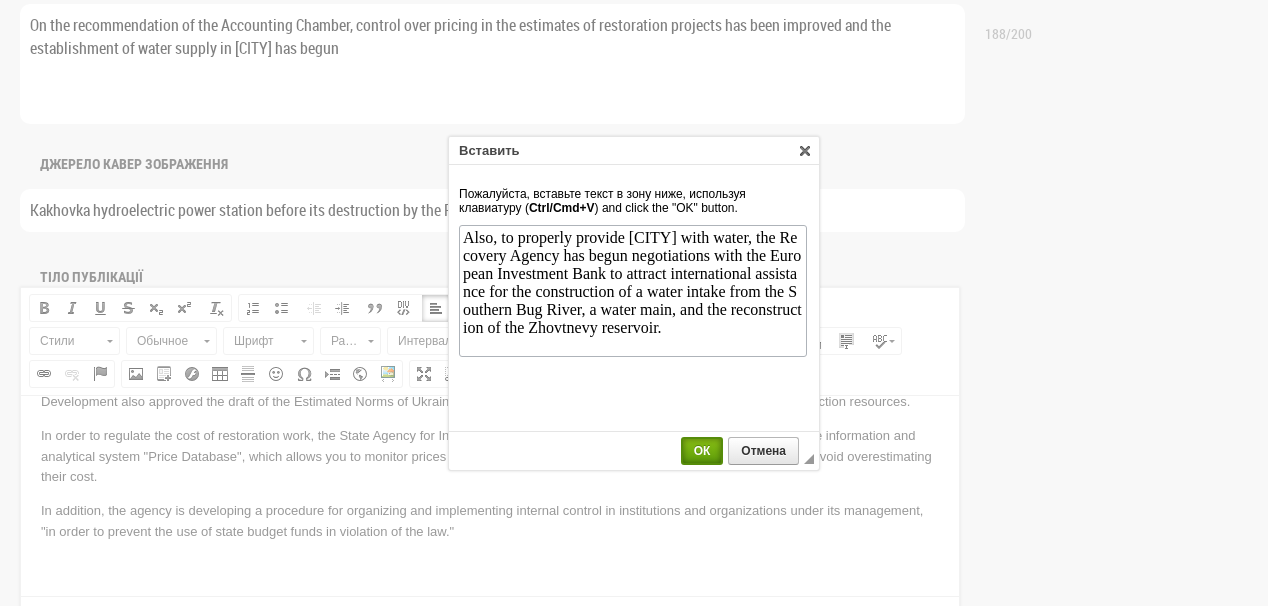 click on "ОК" at bounding box center [702, 451] 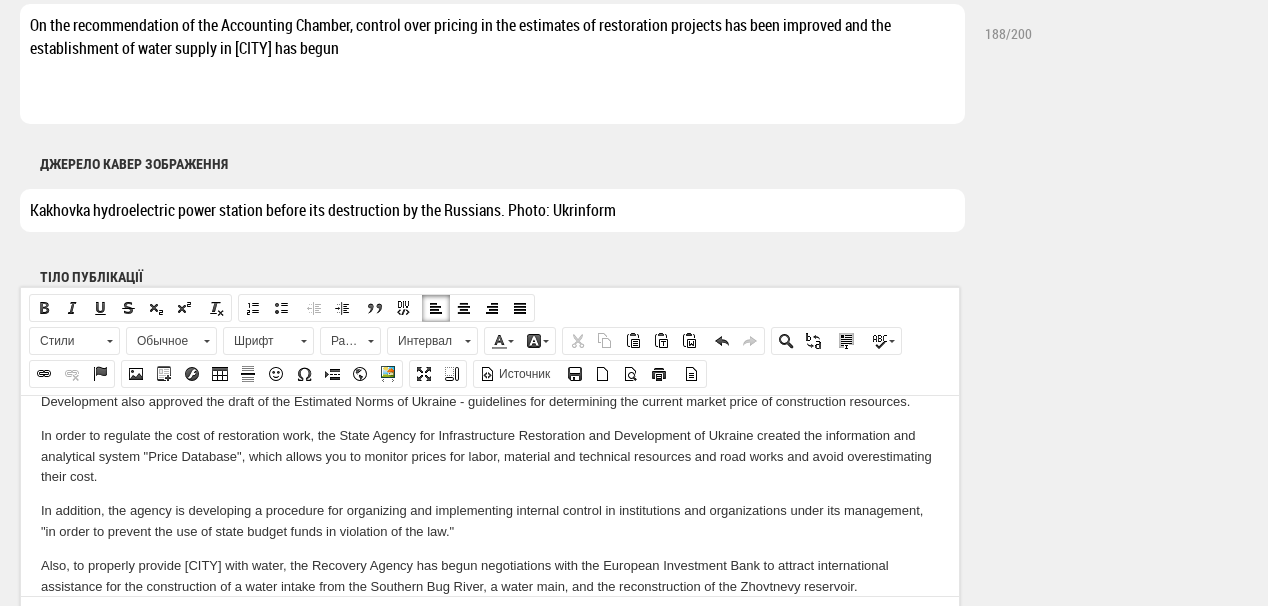scroll, scrollTop: 445, scrollLeft: 0, axis: vertical 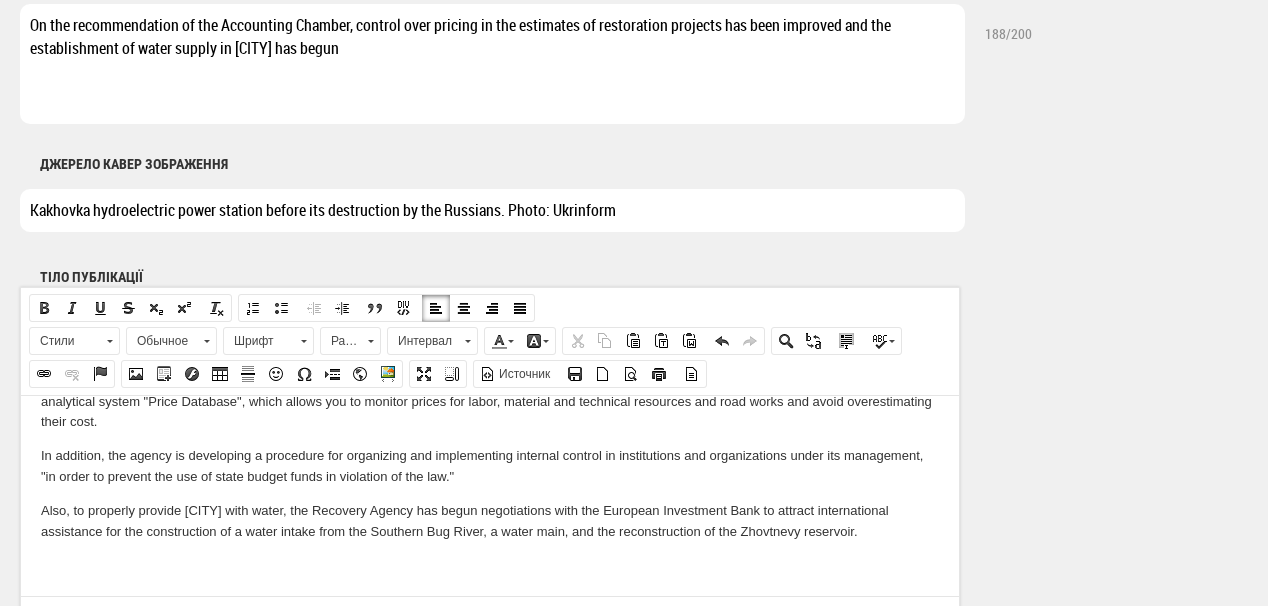 click at bounding box center [490, 564] 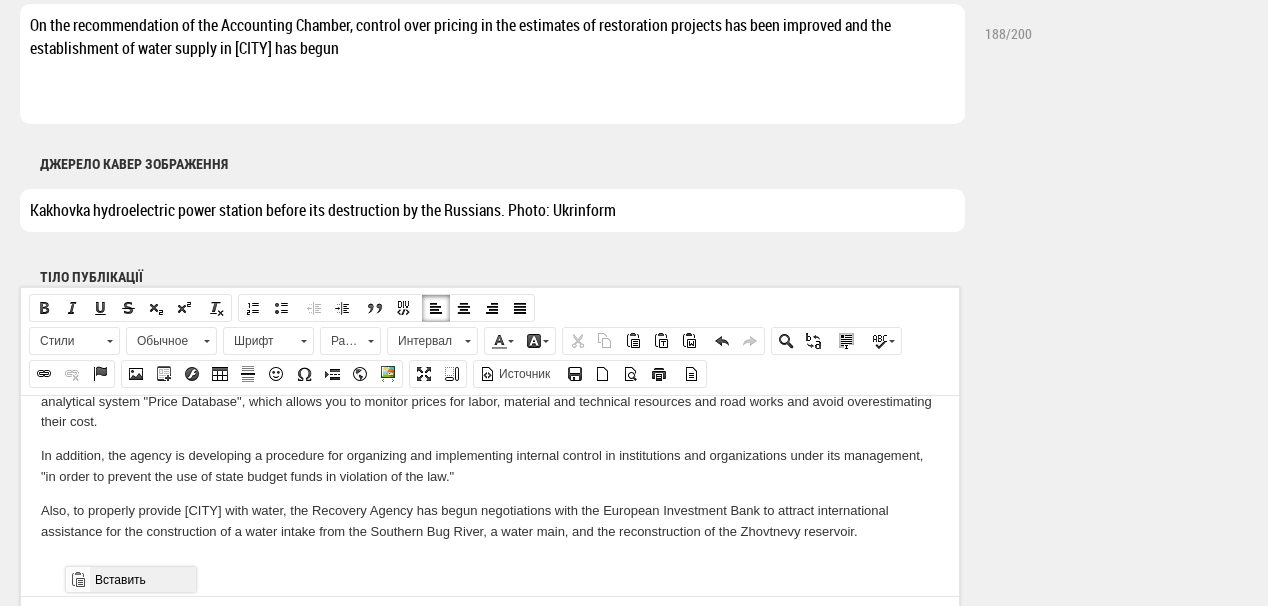 drag, startPoint x: 116, startPoint y: 574, endPoint x: 428, endPoint y: 998, distance: 526.4219 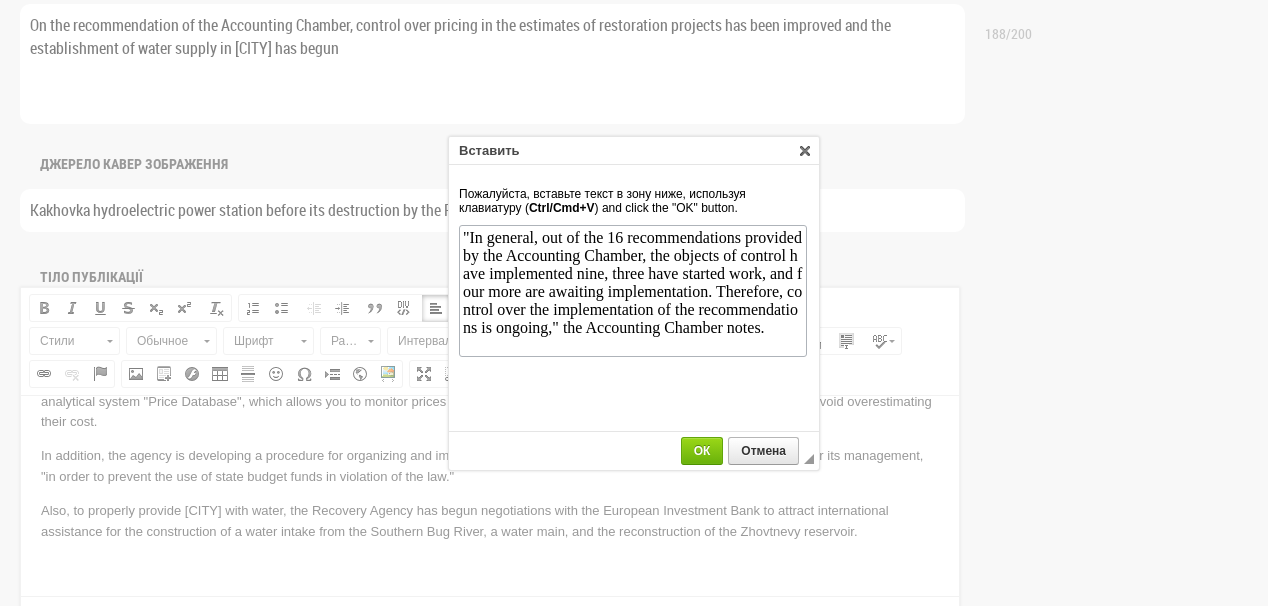 scroll, scrollTop: 0, scrollLeft: 0, axis: both 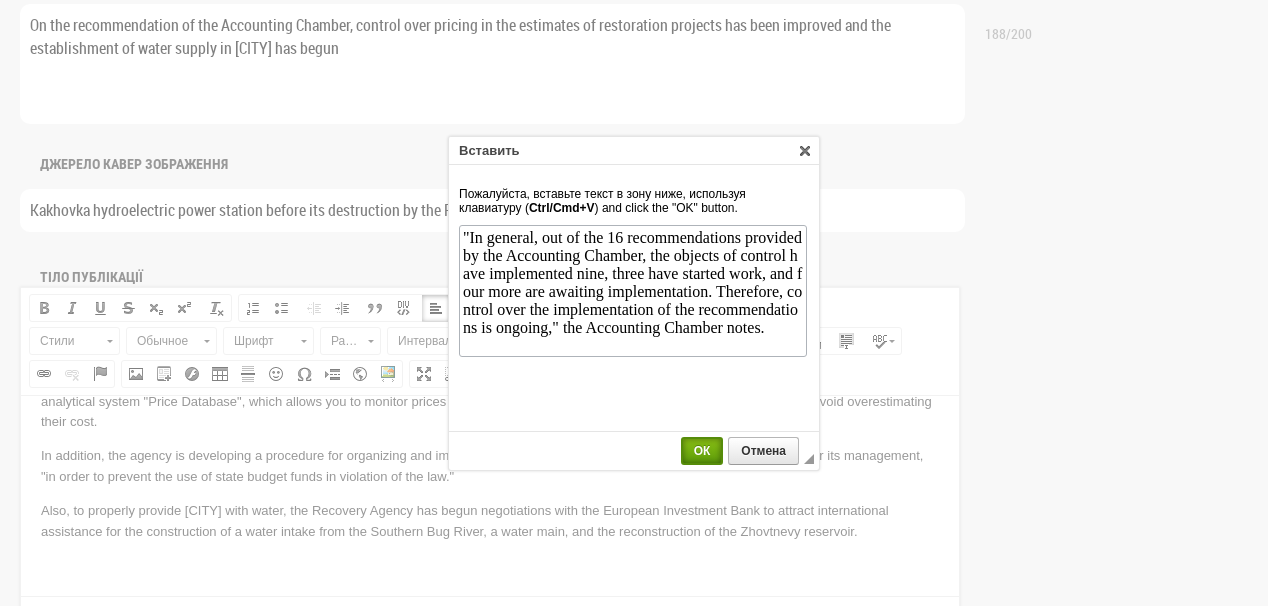 click on "ОК" at bounding box center (702, 451) 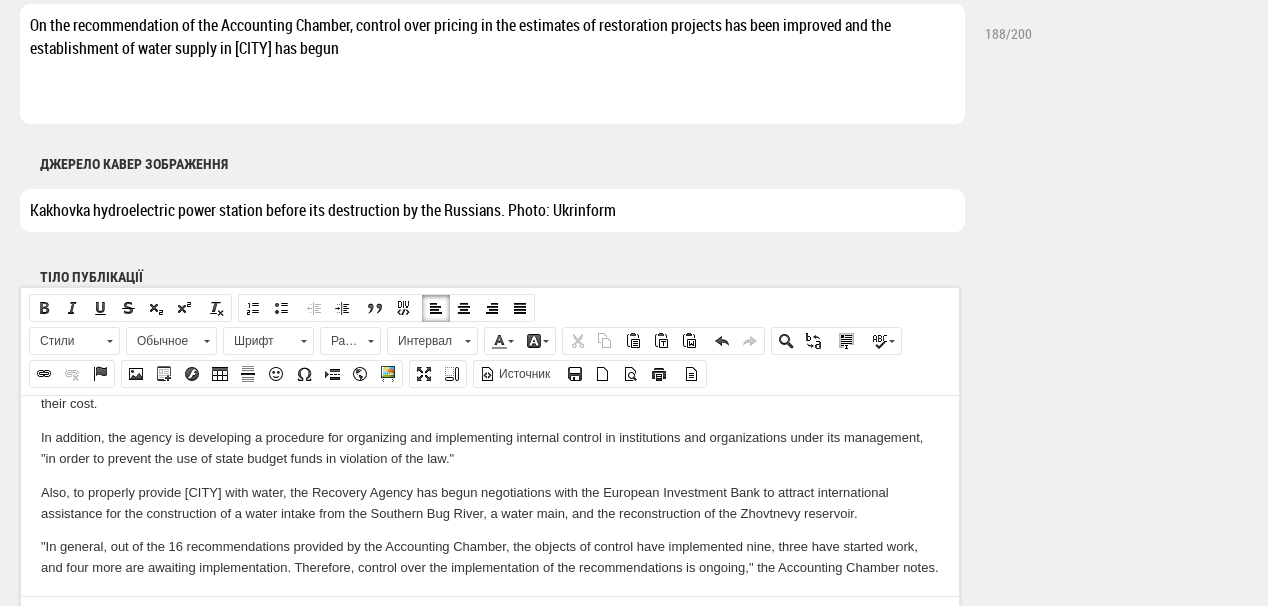 scroll, scrollTop: 520, scrollLeft: 0, axis: vertical 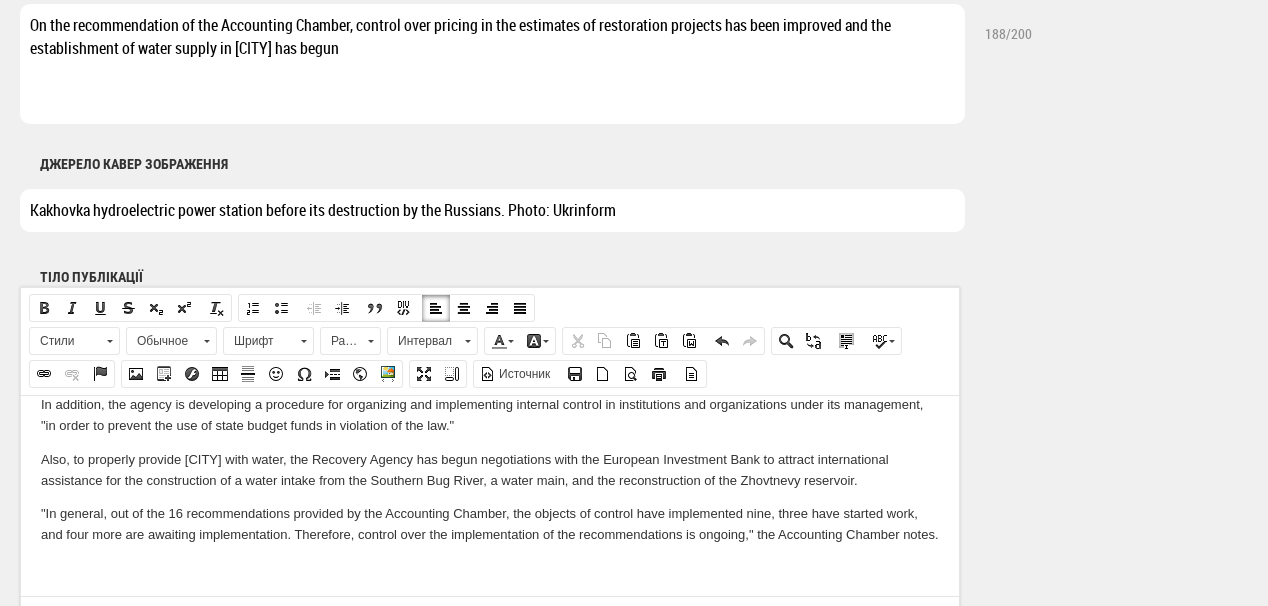 click at bounding box center (490, 568) 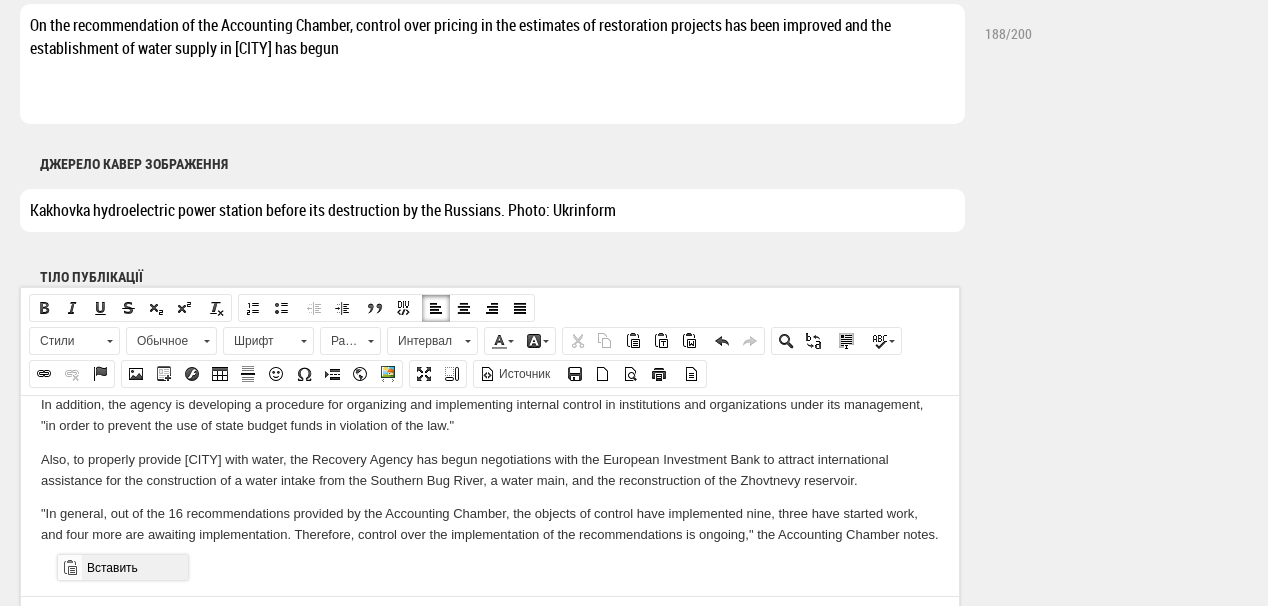 drag, startPoint x: 124, startPoint y: 572, endPoint x: 200, endPoint y: 1121, distance: 554.23553 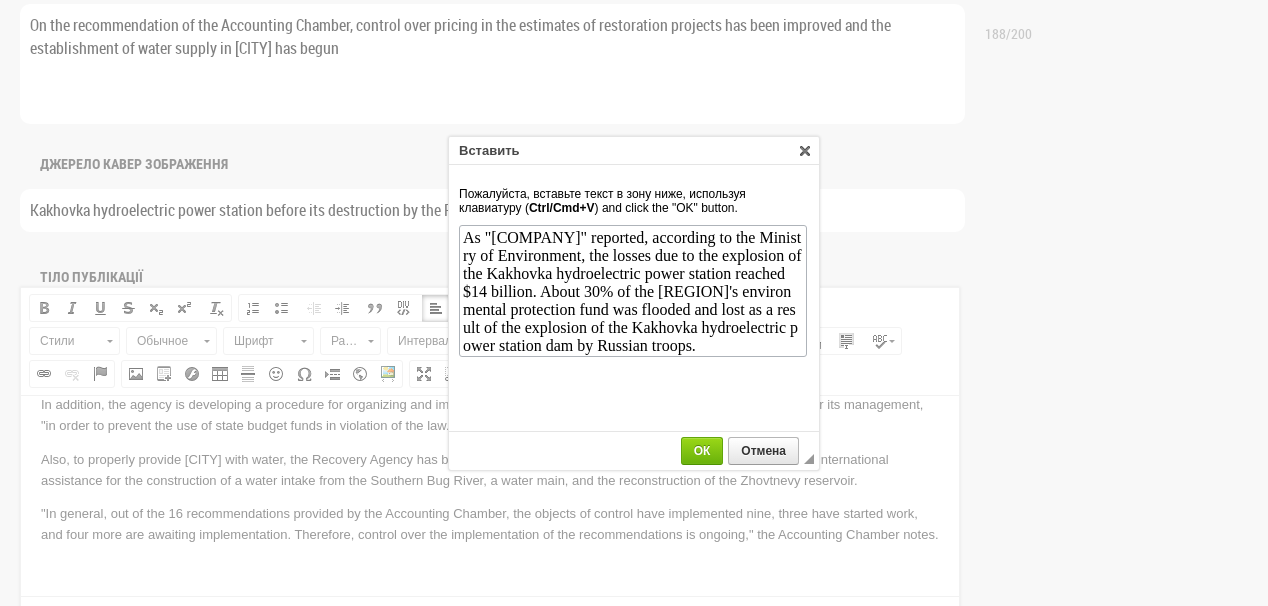 scroll, scrollTop: 19, scrollLeft: 0, axis: vertical 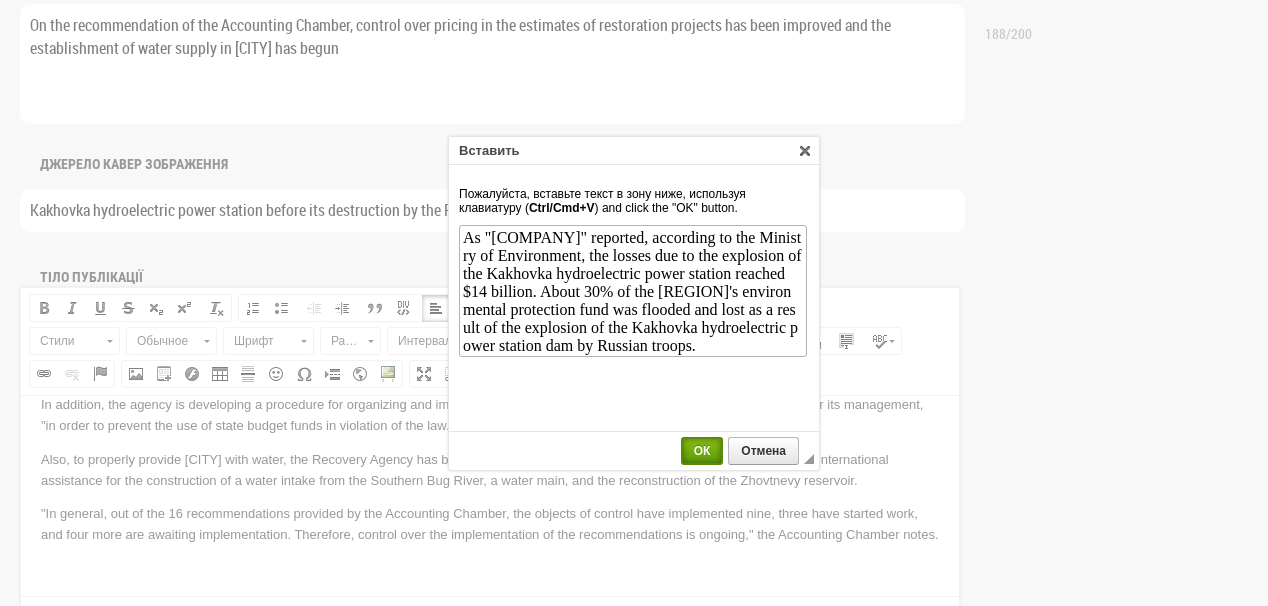 click on "ОК" at bounding box center (702, 451) 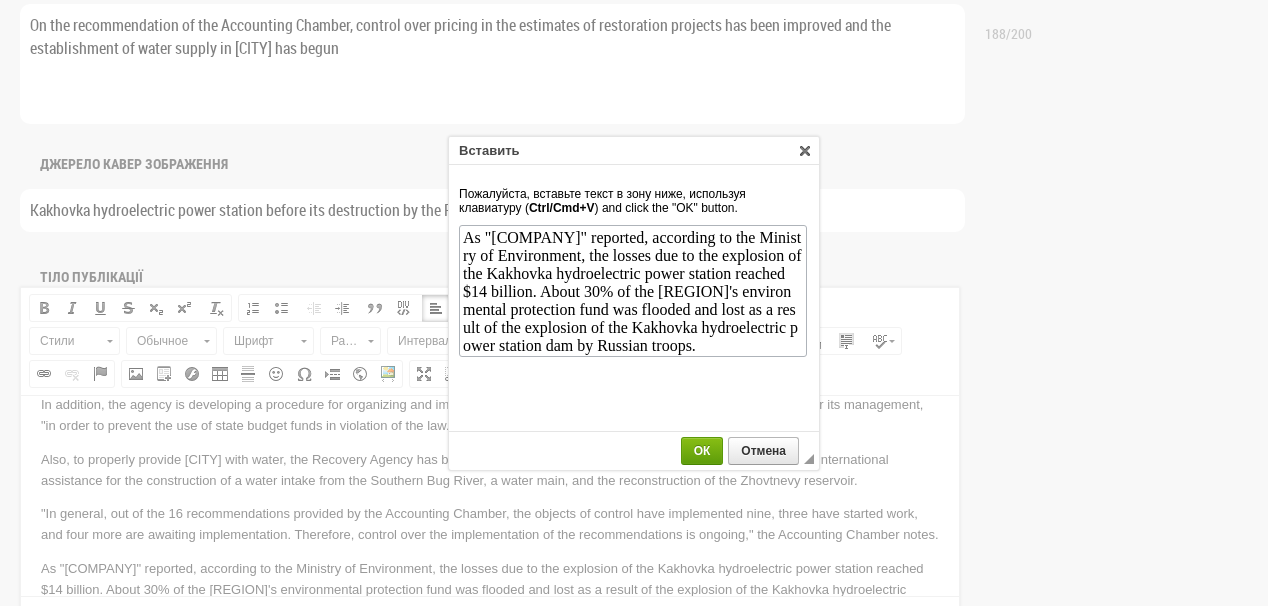 scroll, scrollTop: 562, scrollLeft: 0, axis: vertical 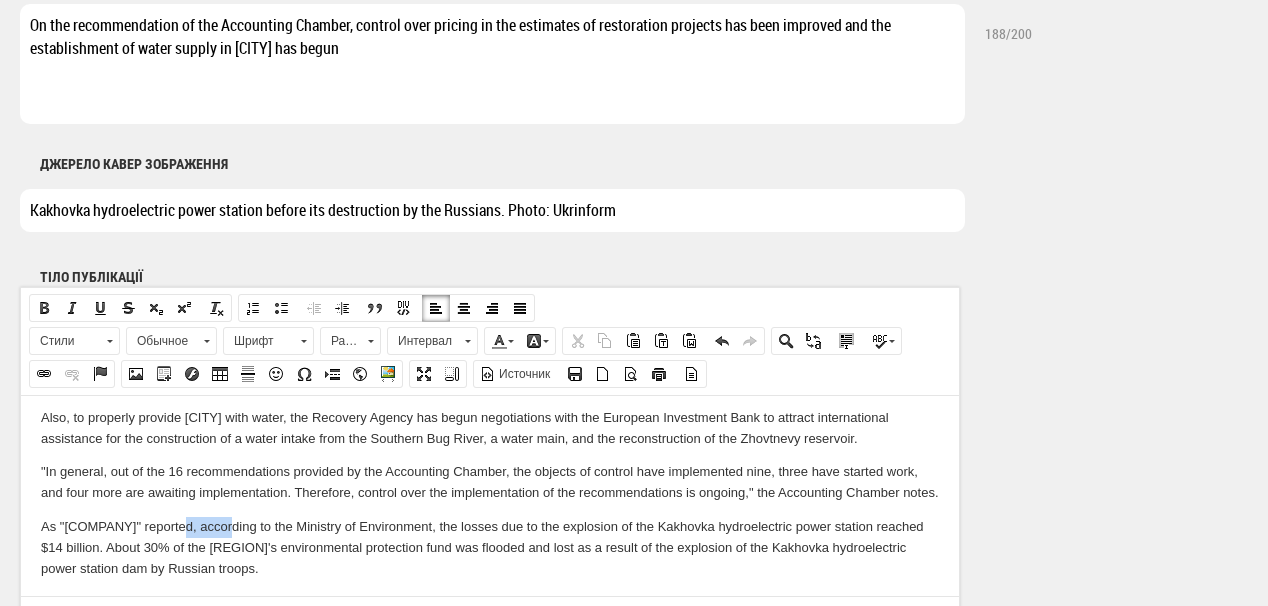 drag, startPoint x: 172, startPoint y: 543, endPoint x: 221, endPoint y: 543, distance: 49 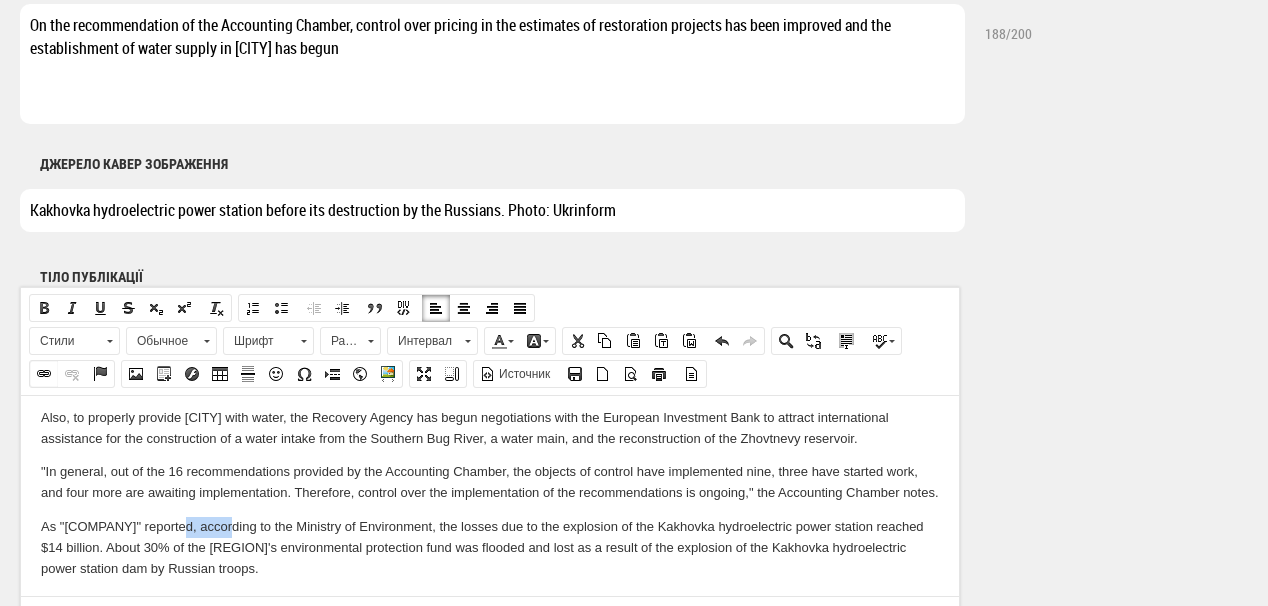 click at bounding box center [44, 374] 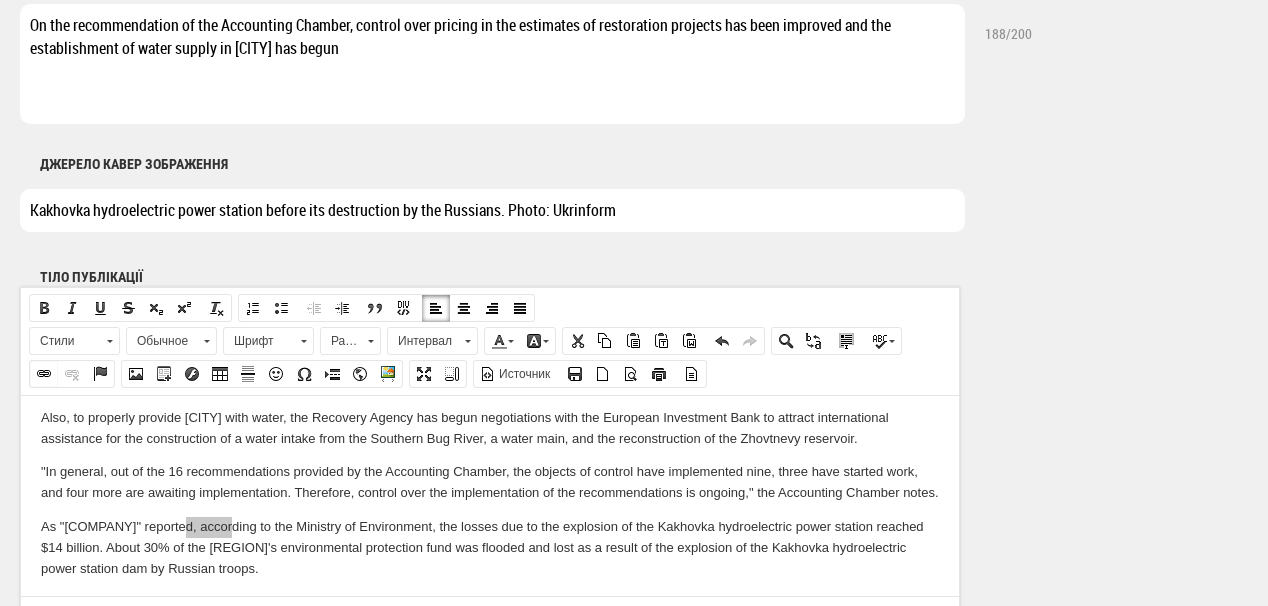 select on "http://" 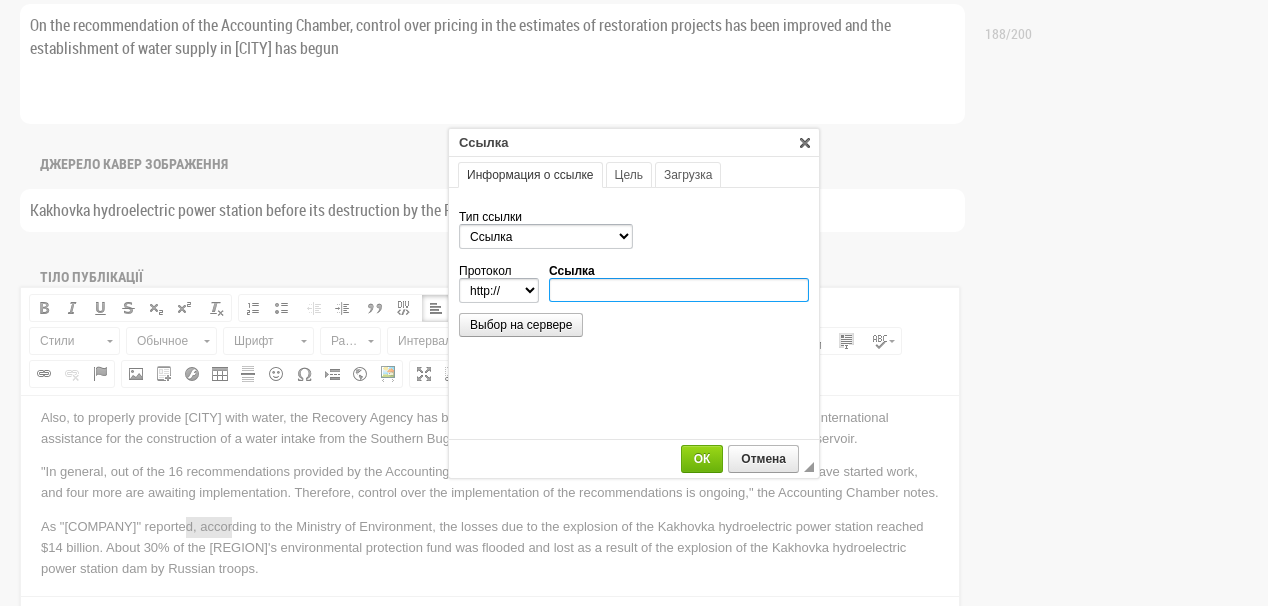 click on "Ссылка" at bounding box center (679, 290) 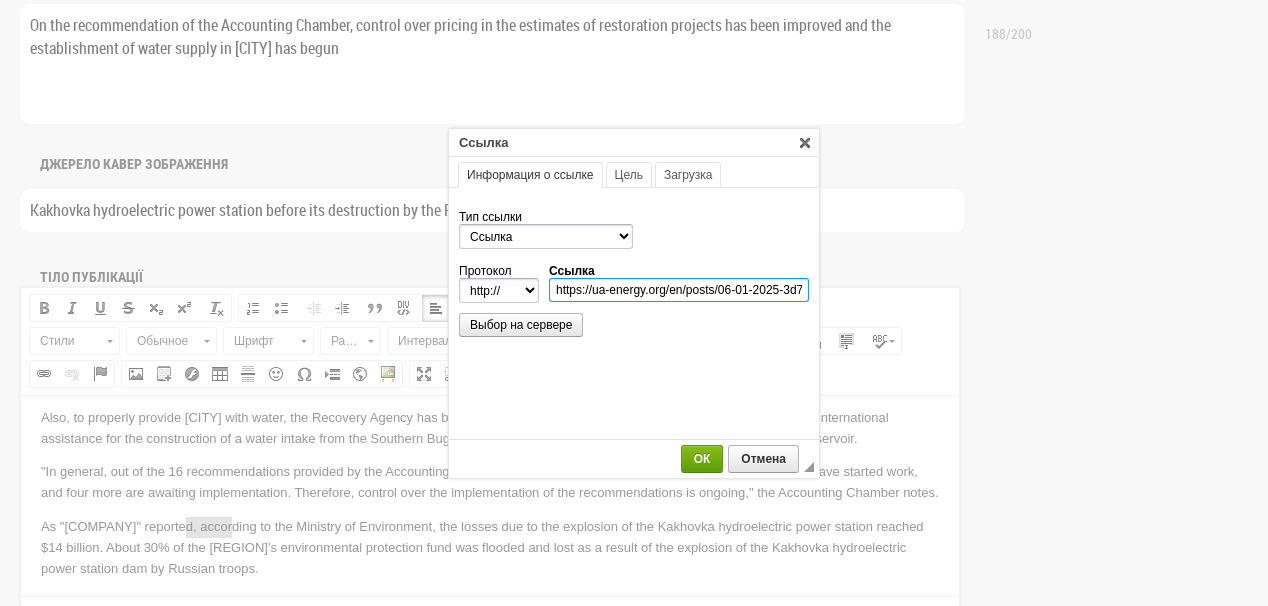 scroll, scrollTop: 0, scrollLeft: 204, axis: horizontal 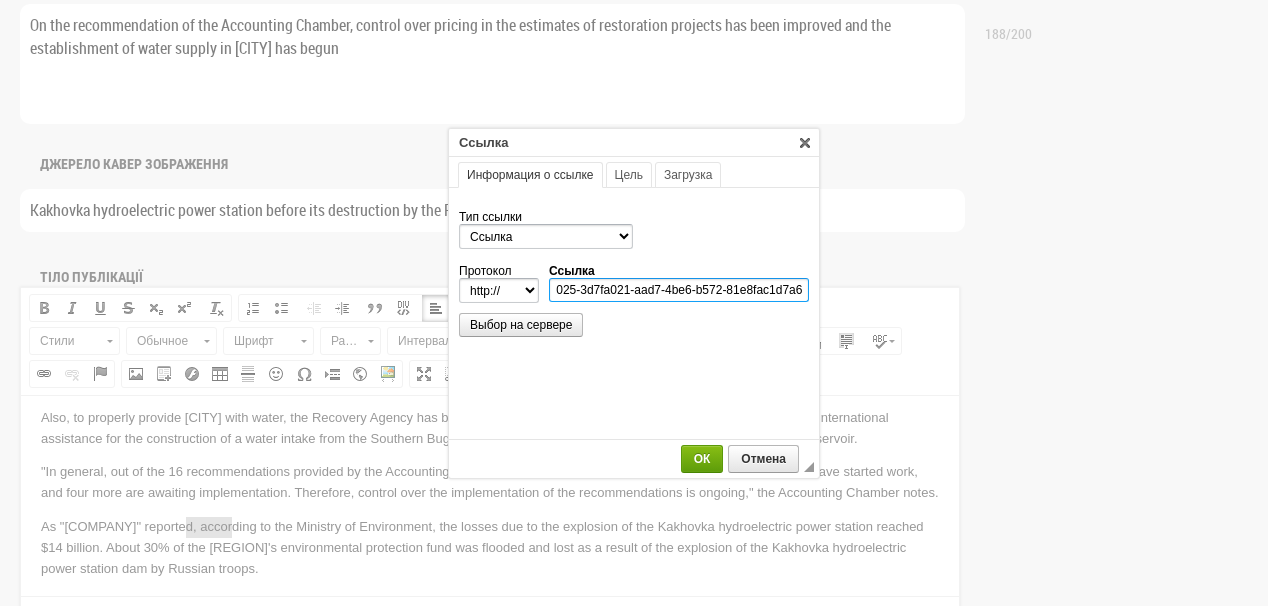type on "https://ua-energy.org/en/posts/06-01-2025-3d7fa021-aad7-4be6-b572-81e8fac1d7a6" 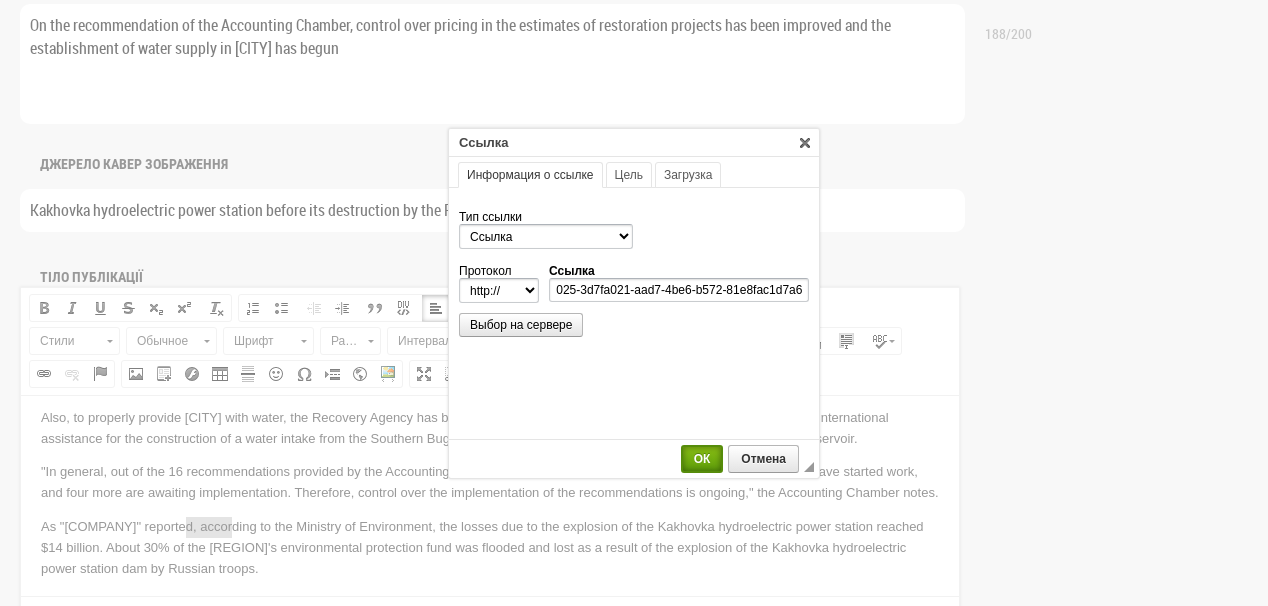 select on "https://" 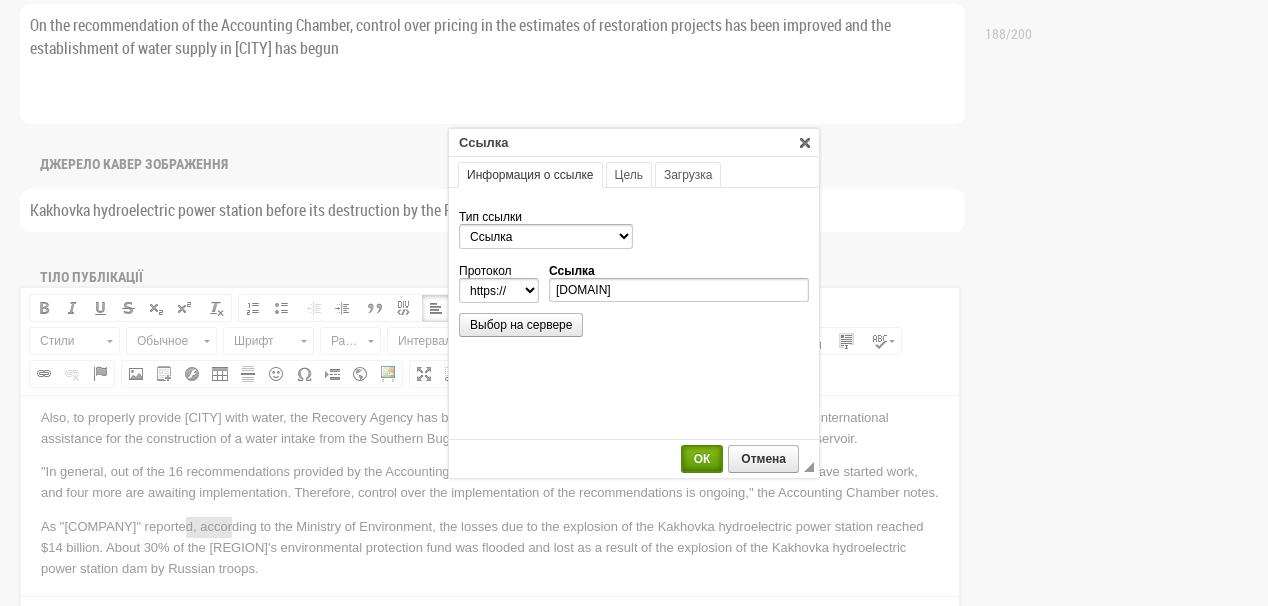 scroll, scrollTop: 0, scrollLeft: 0, axis: both 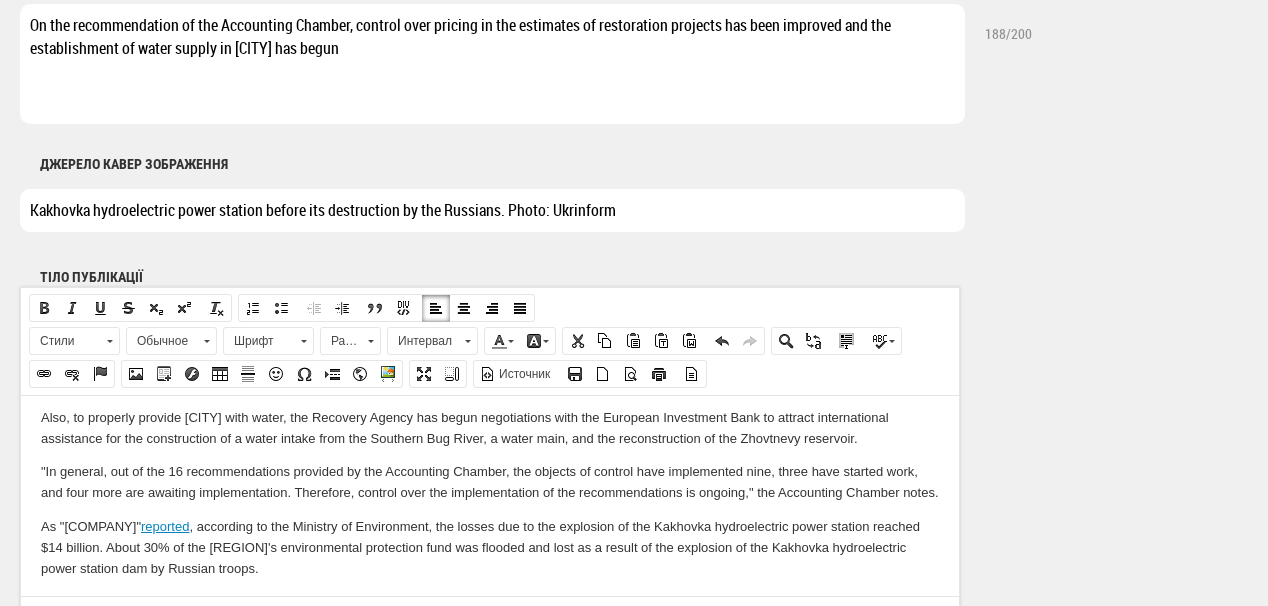 click on "As "Ukrainian Energy"  reported , according to the Ministry of Environment, the losses due to the explosion of the Kakhovka hydroelectric power station reached $14 billion. About 30% of the Kherson region's environmental protection fund was flooded and lost as a result of the explosion of the Kakhovka hydroelectric power station dam by Russian troops." at bounding box center [490, 547] 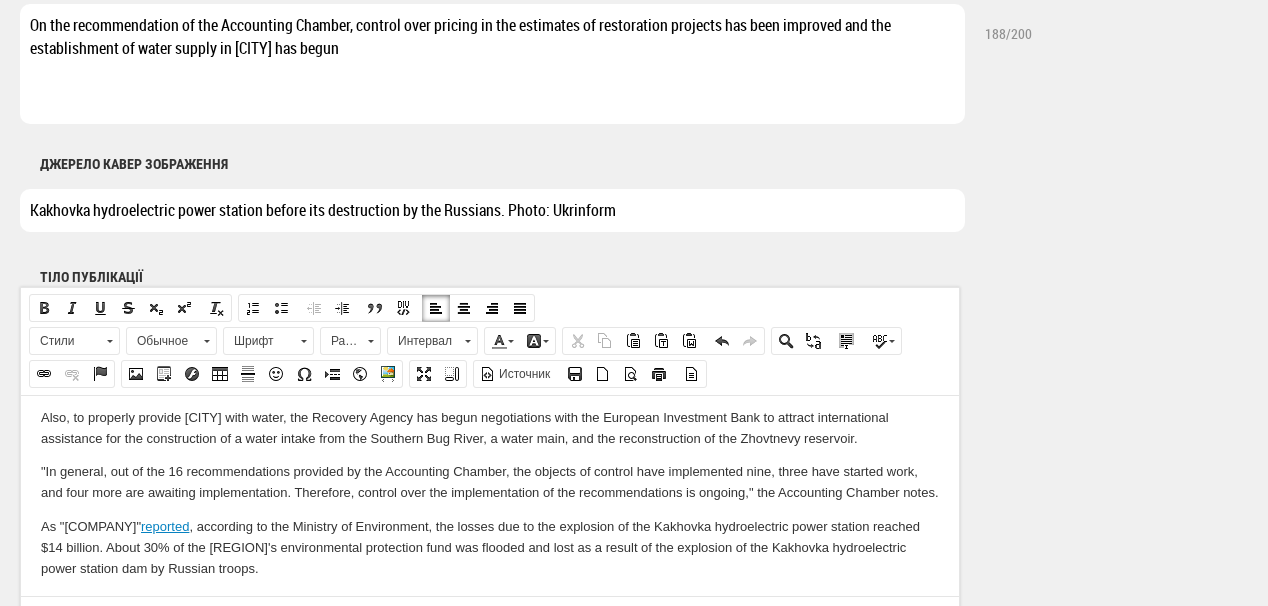 scroll, scrollTop: 596, scrollLeft: 0, axis: vertical 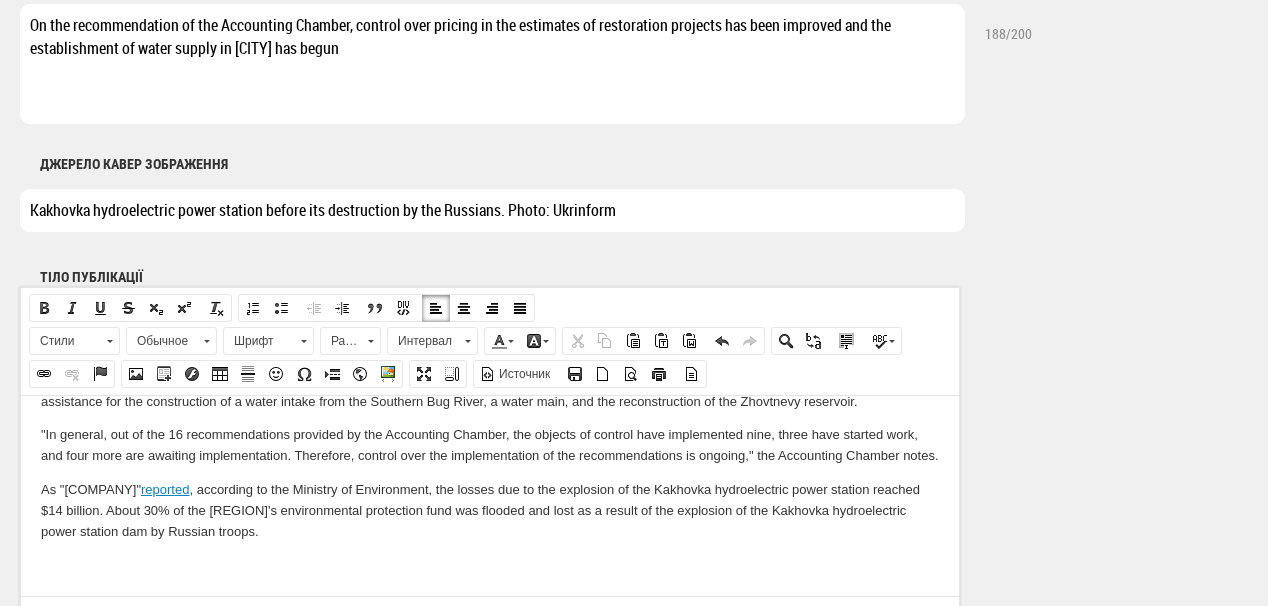 click at bounding box center (490, 564) 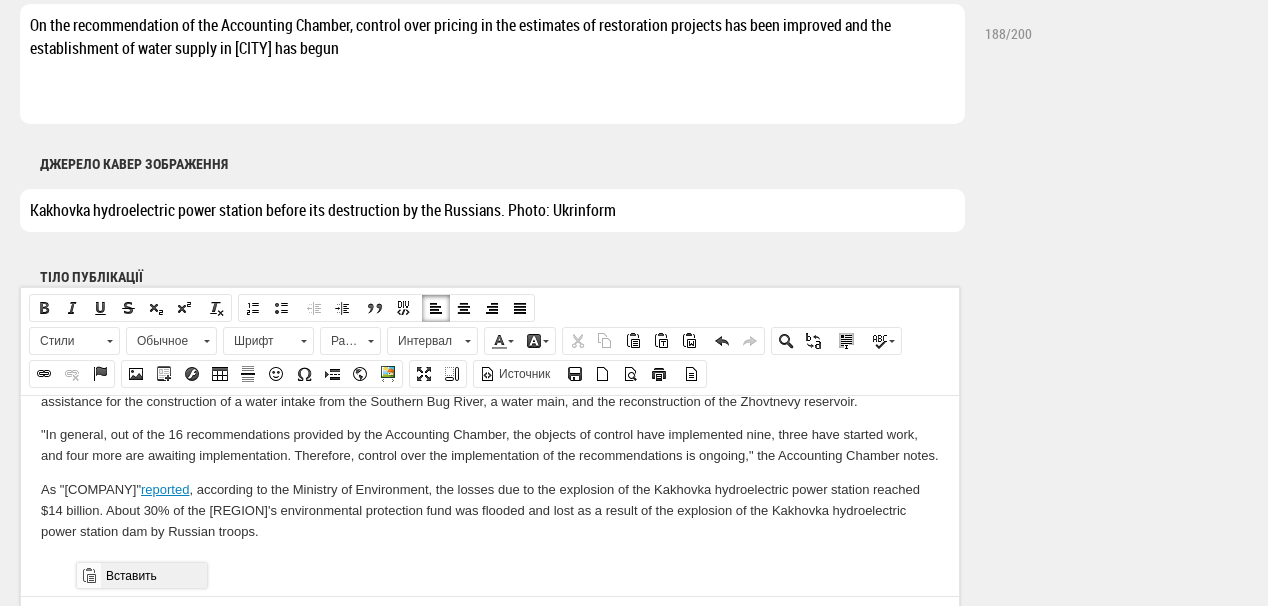 drag, startPoint x: 109, startPoint y: 575, endPoint x: 187, endPoint y: 1138, distance: 568.3775 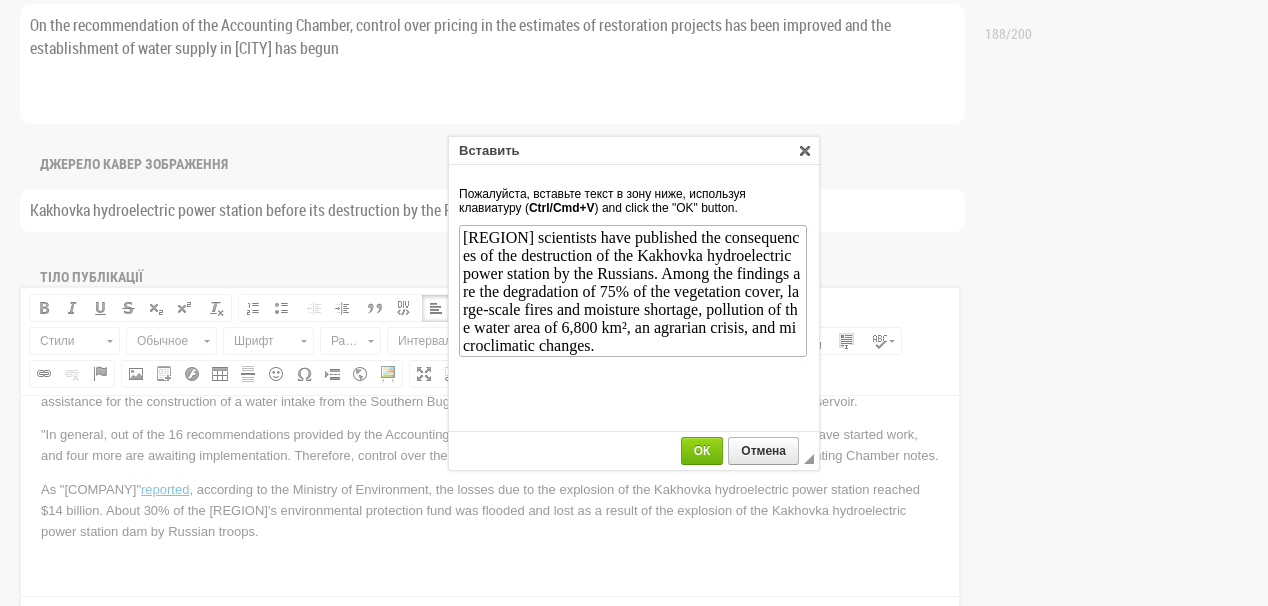 scroll, scrollTop: 0, scrollLeft: 0, axis: both 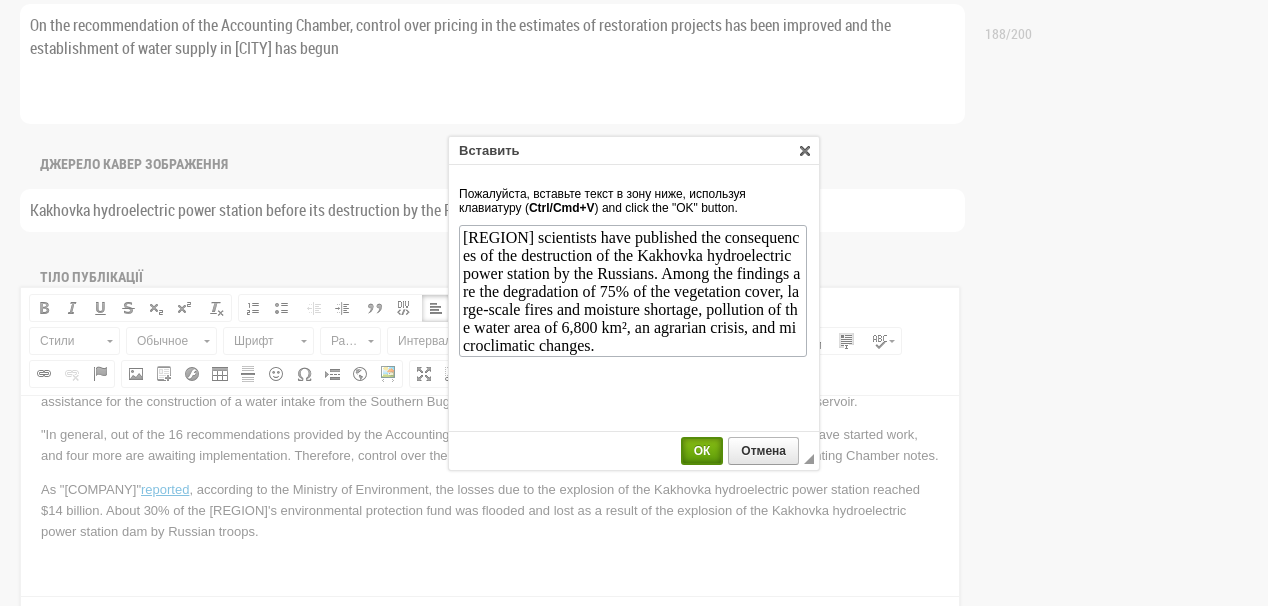 click on "ОК" at bounding box center [702, 451] 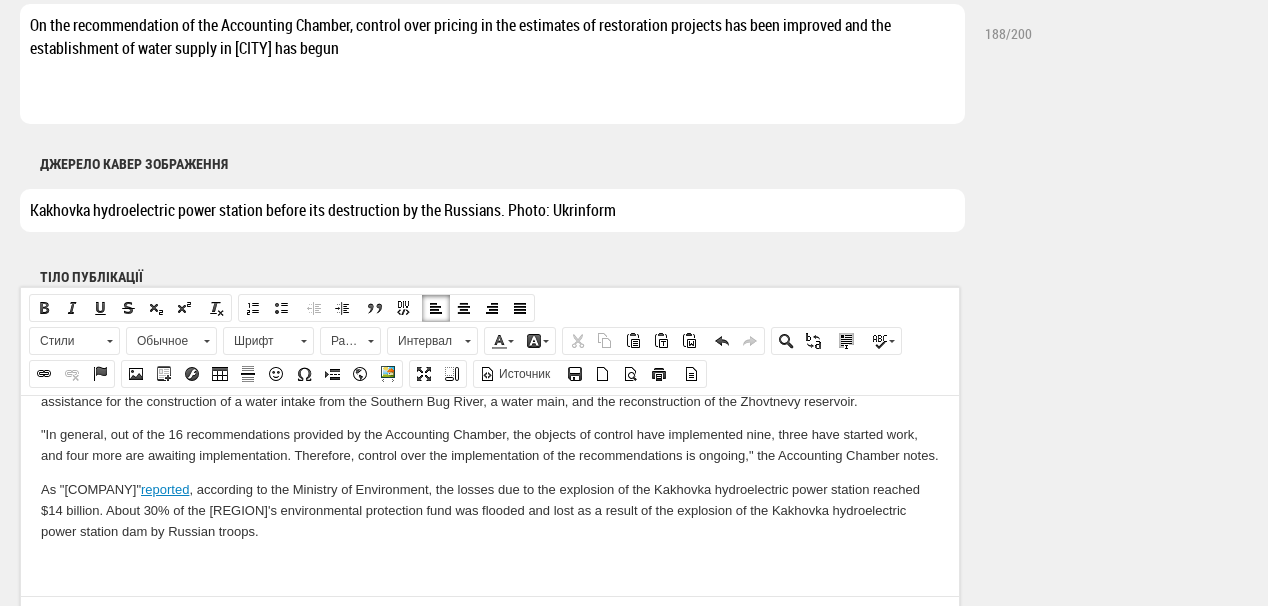 scroll, scrollTop: 0, scrollLeft: 0, axis: both 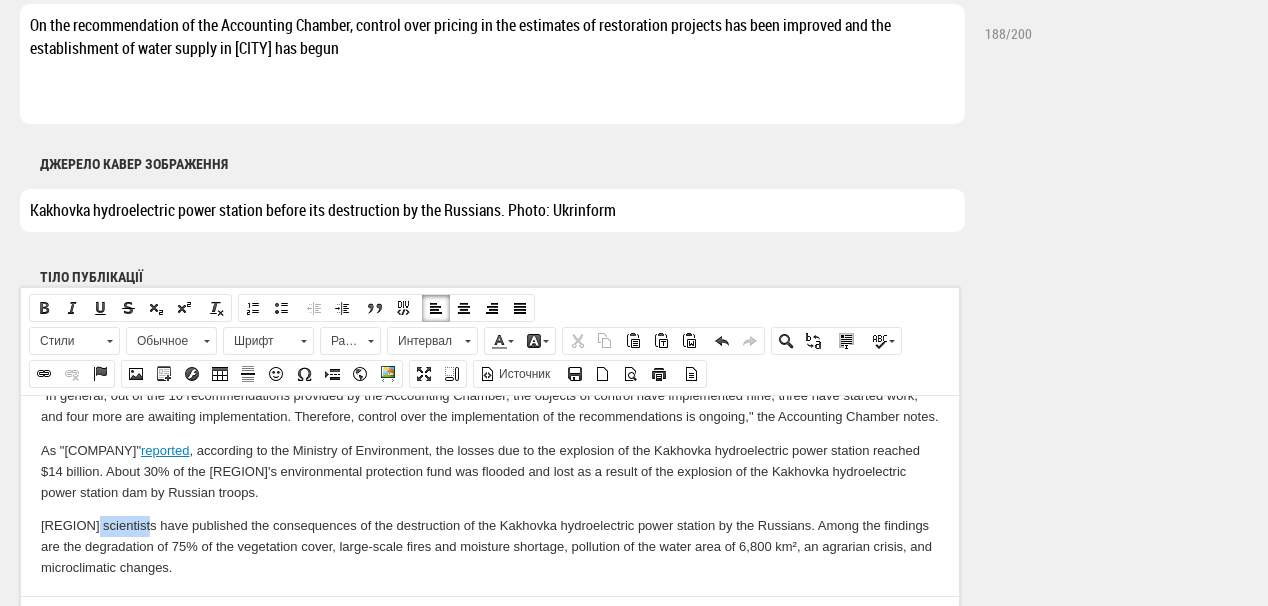 drag, startPoint x: 93, startPoint y: 546, endPoint x: 145, endPoint y: 545, distance: 52.009613 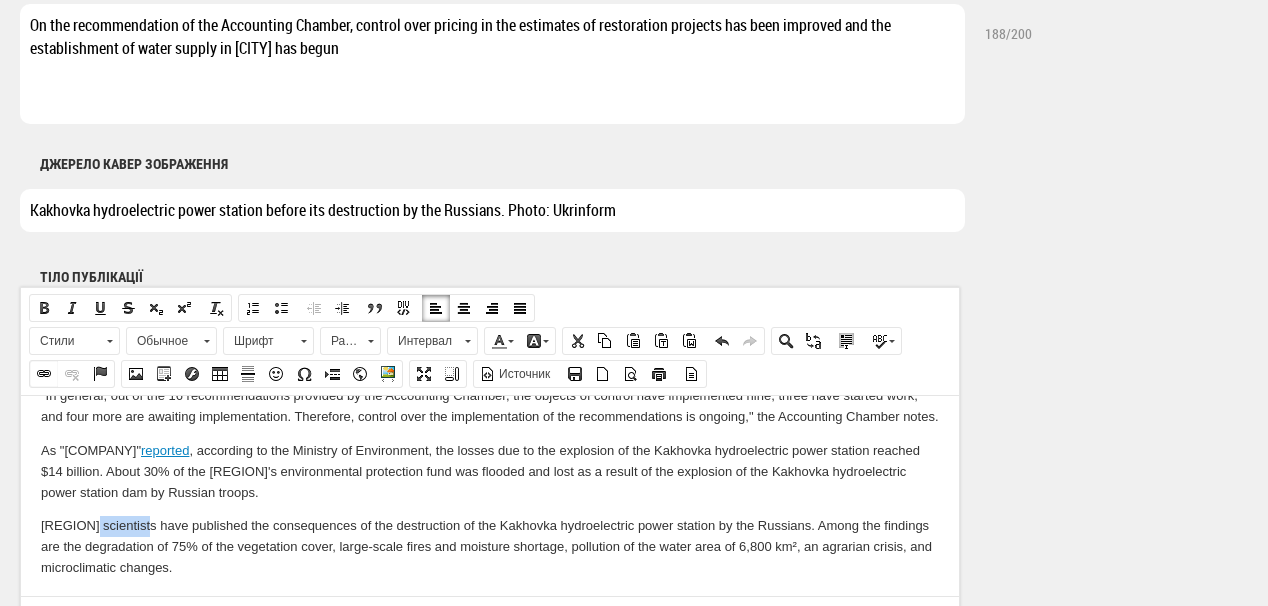 click at bounding box center [44, 374] 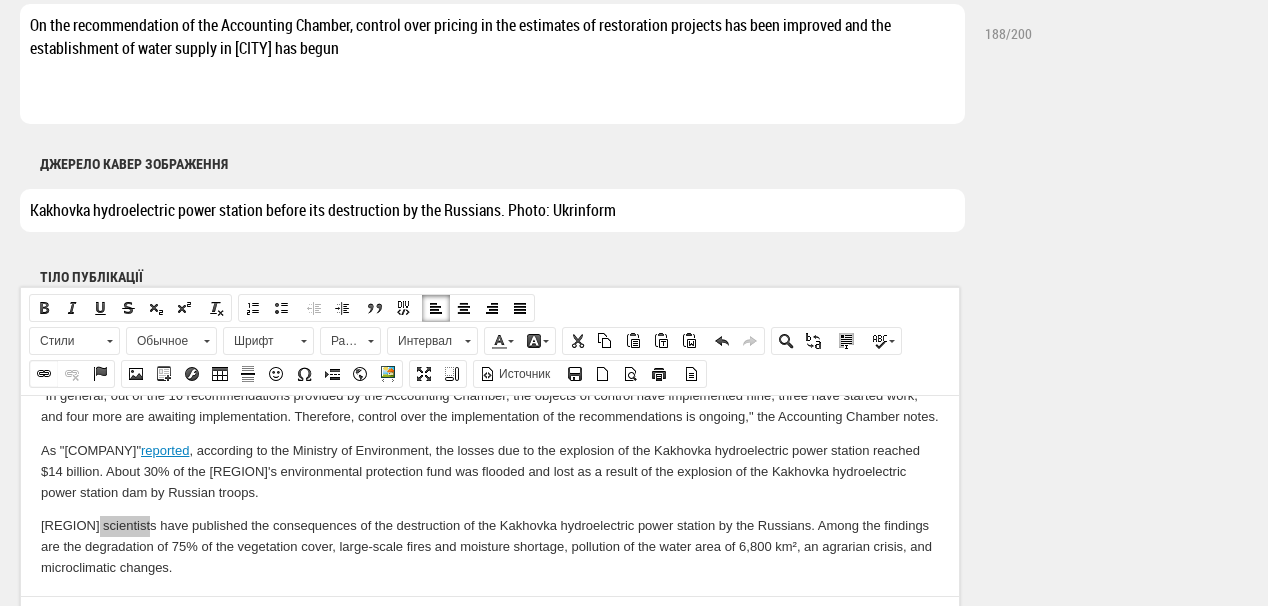 select on "http://" 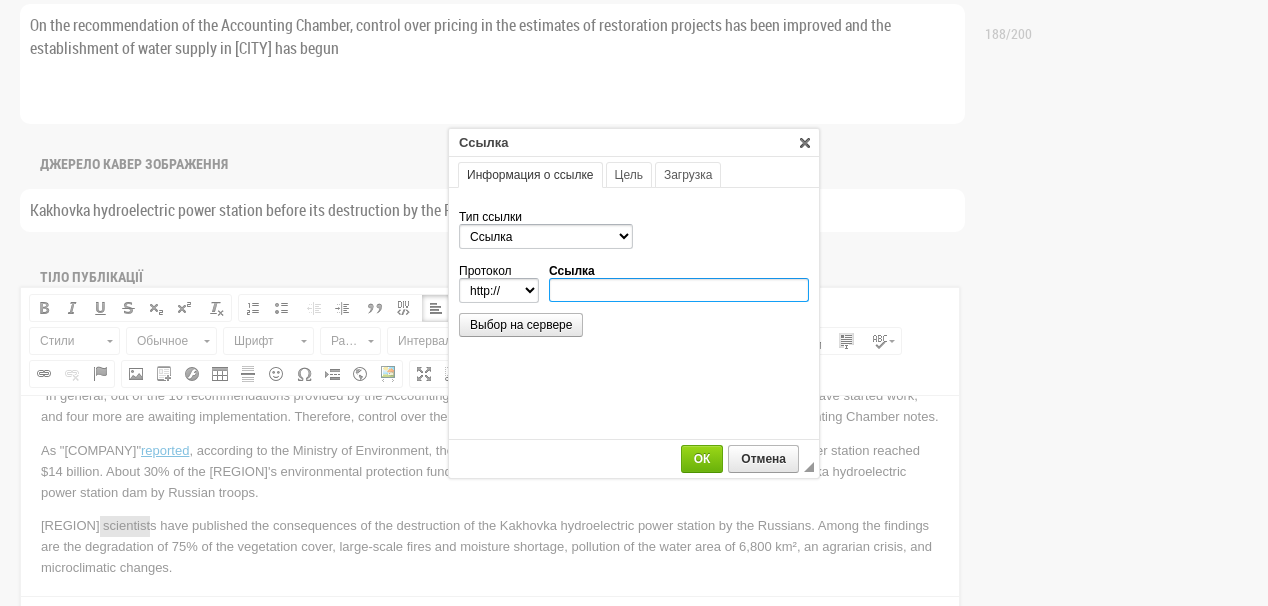 click on "Ссылка" at bounding box center [679, 290] 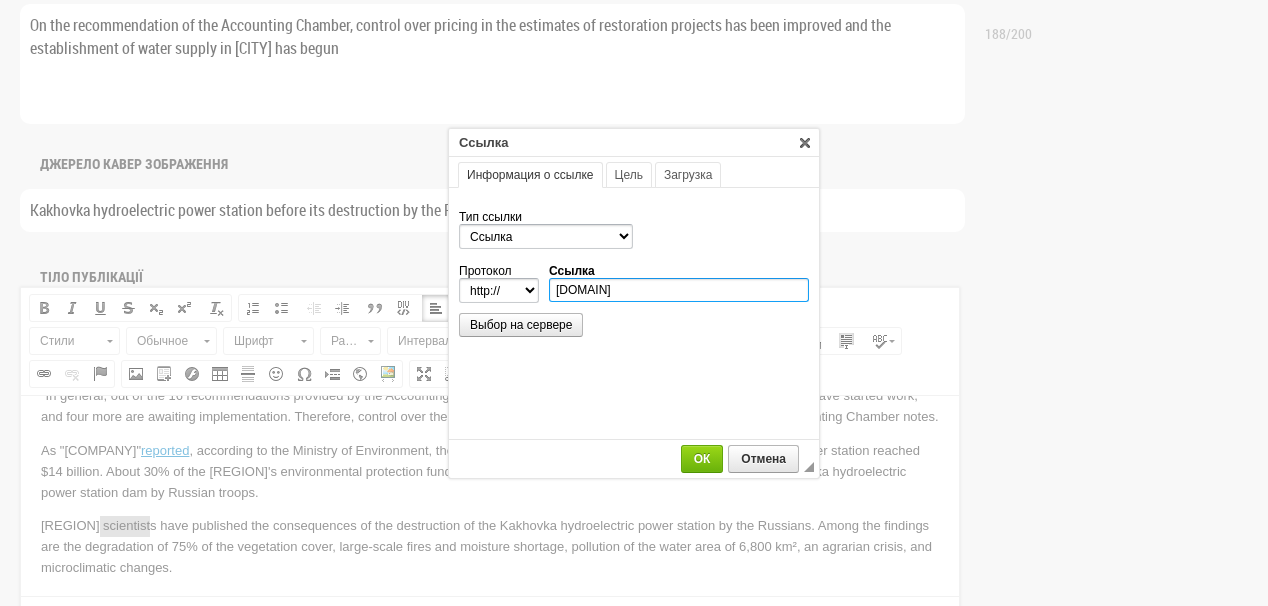 scroll, scrollTop: 0, scrollLeft: 200, axis: horizontal 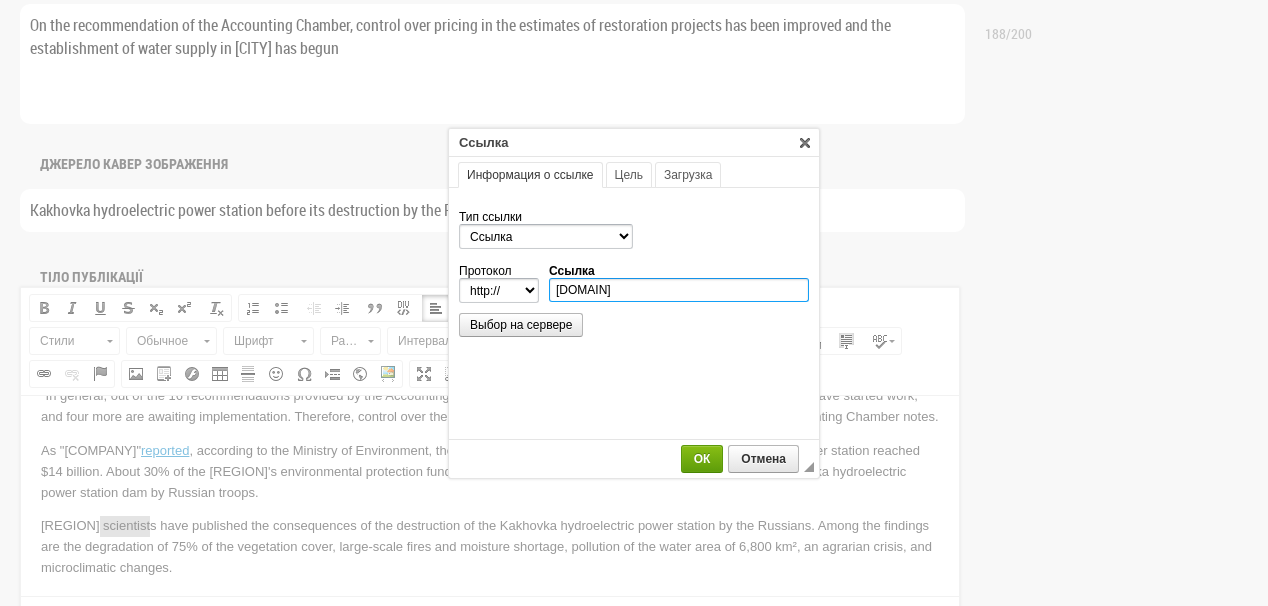 type on "https://ua-energy.org/en/posts/10-06-2025-27c76d26-df25-4d9b-b9a6-defc20496fd2" 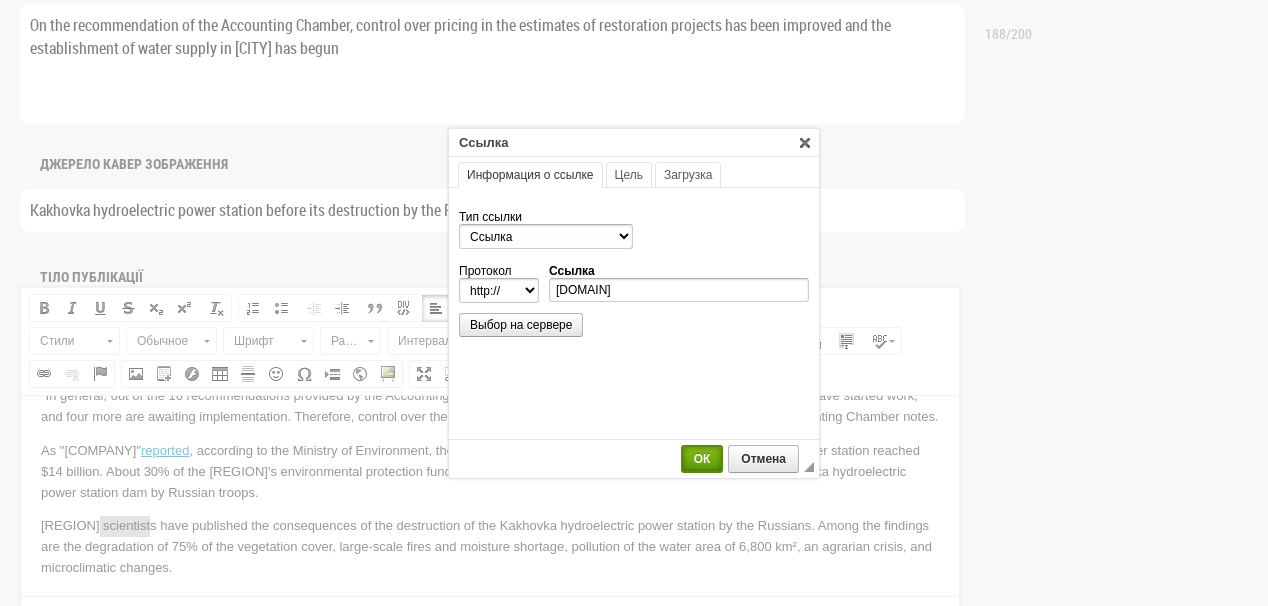 select on "https://" 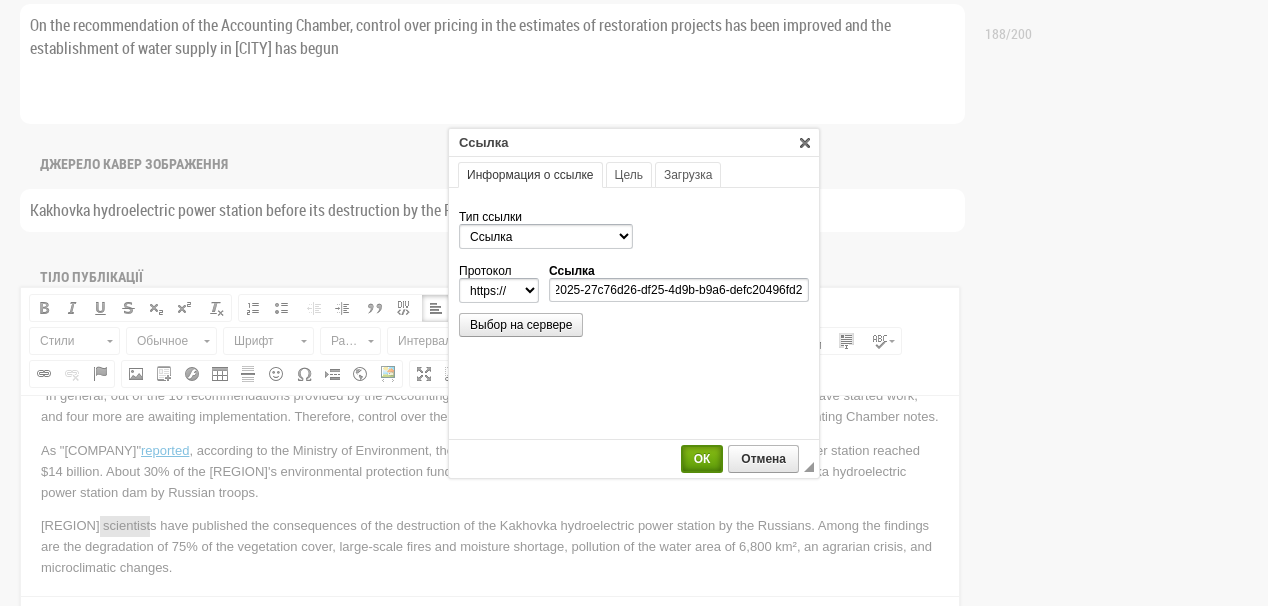 scroll, scrollTop: 0, scrollLeft: 0, axis: both 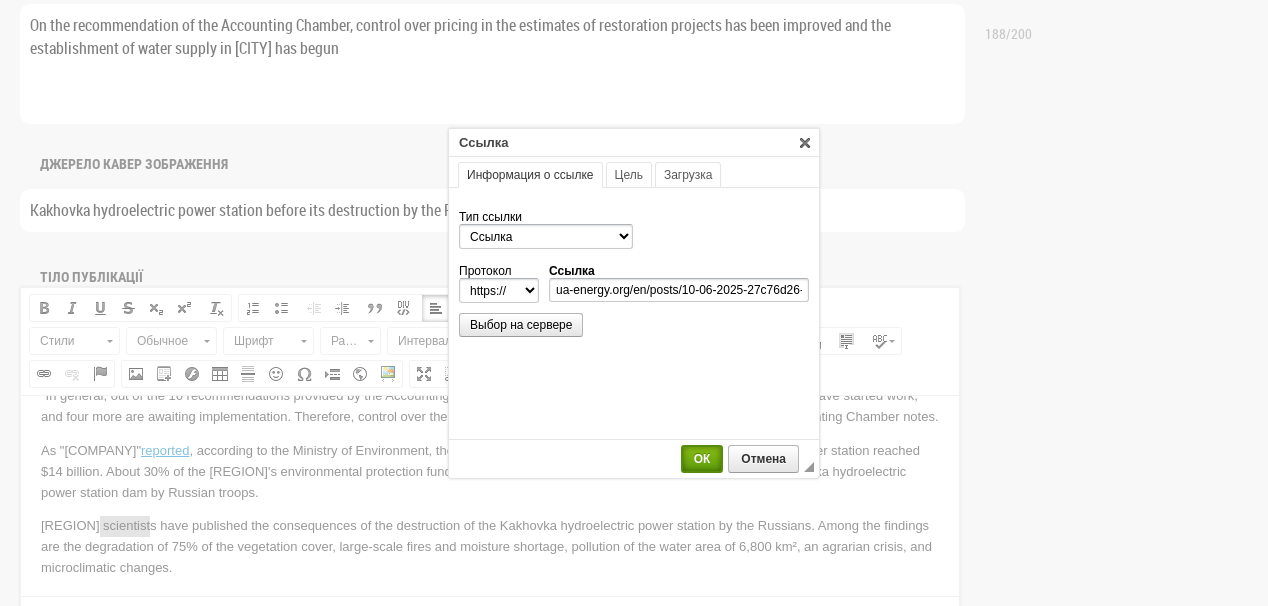 click on "ОК" at bounding box center (702, 459) 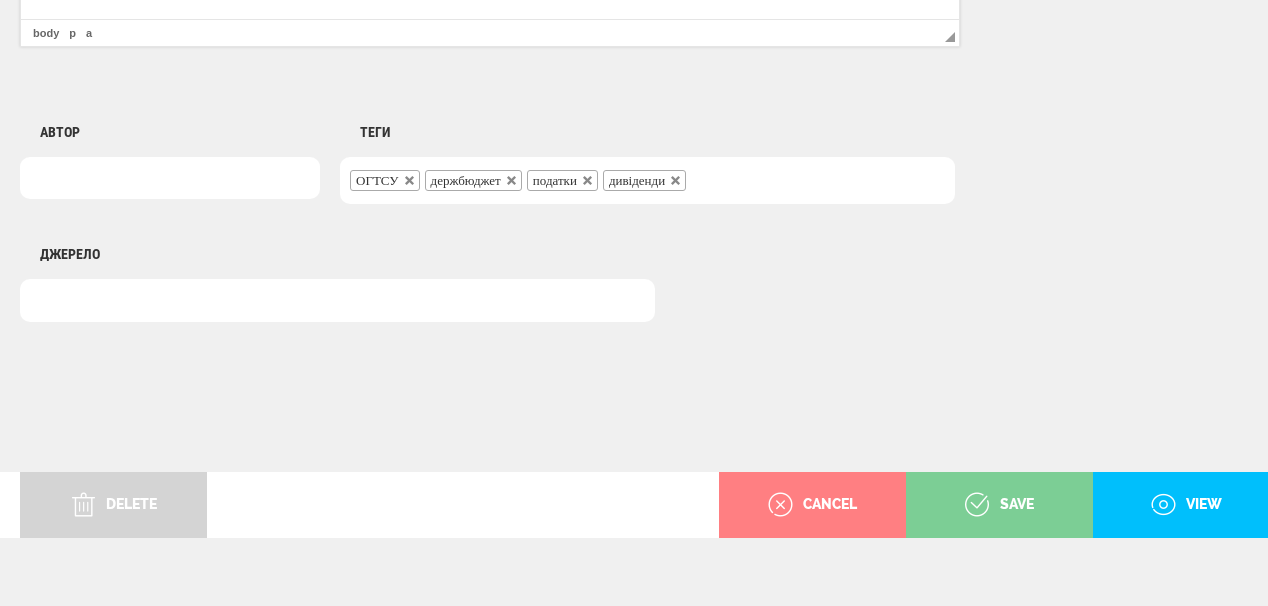 scroll, scrollTop: 1625, scrollLeft: 0, axis: vertical 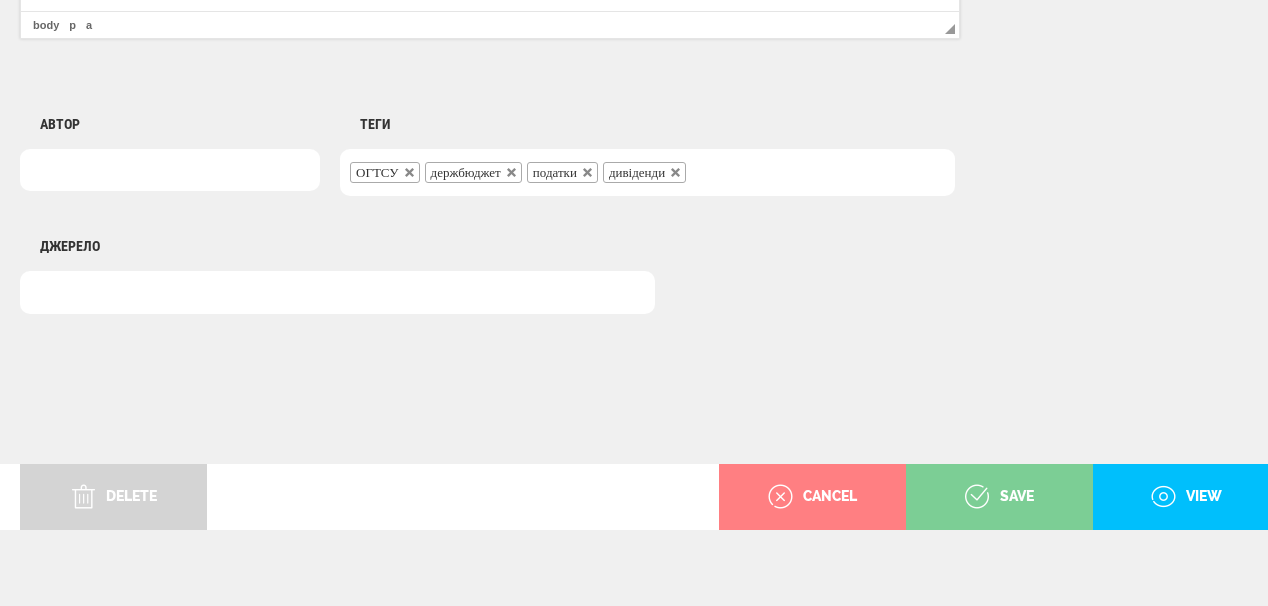 click on "save" at bounding box center [999, 497] 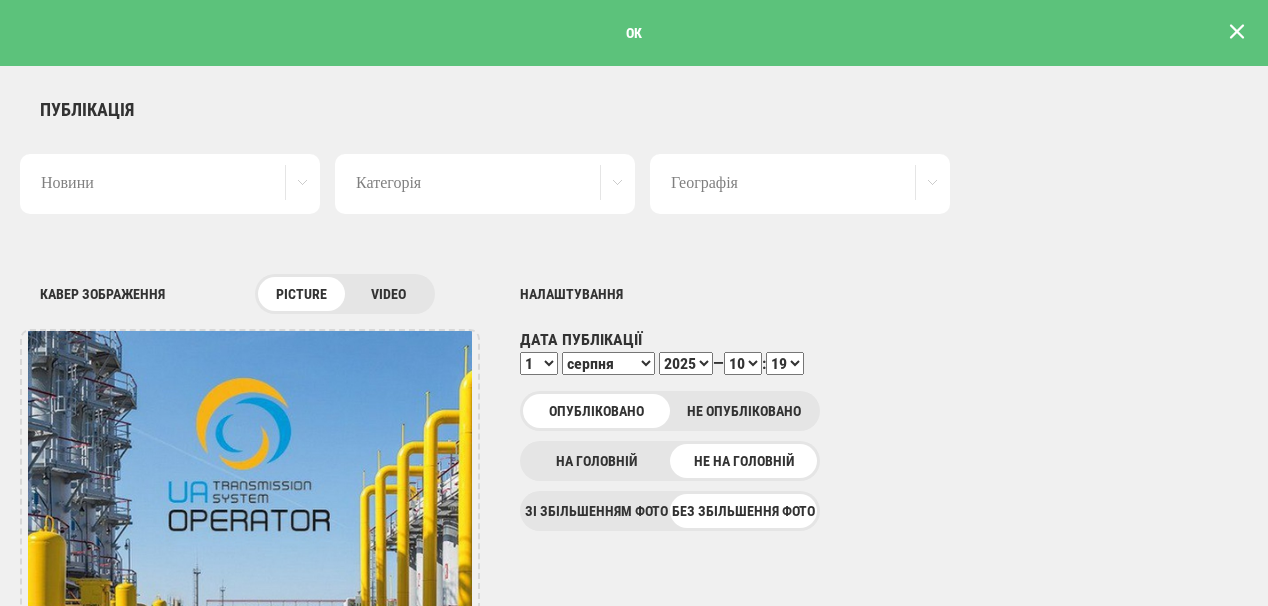 scroll, scrollTop: 0, scrollLeft: 0, axis: both 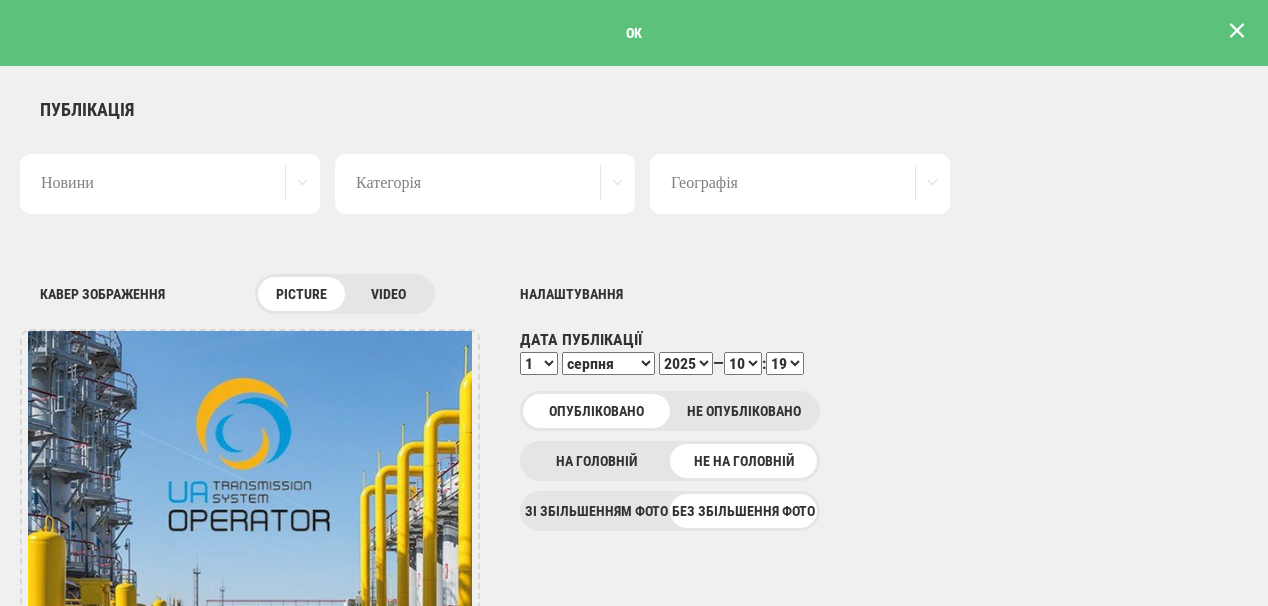 click at bounding box center (1237, 31) 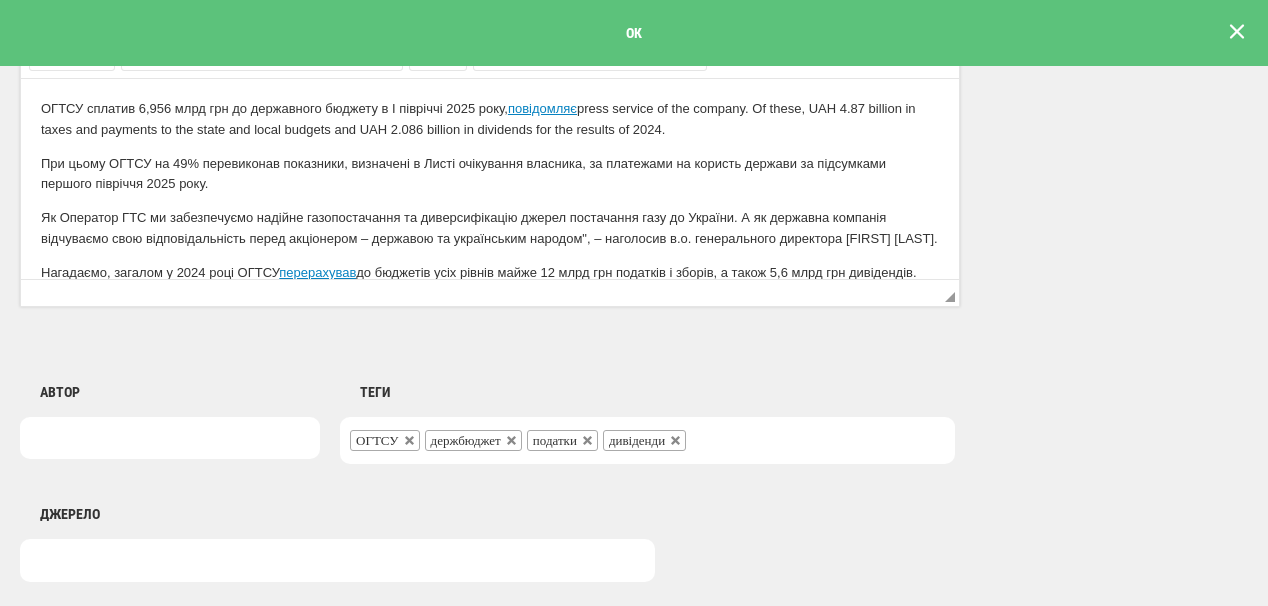scroll, scrollTop: 0, scrollLeft: 0, axis: both 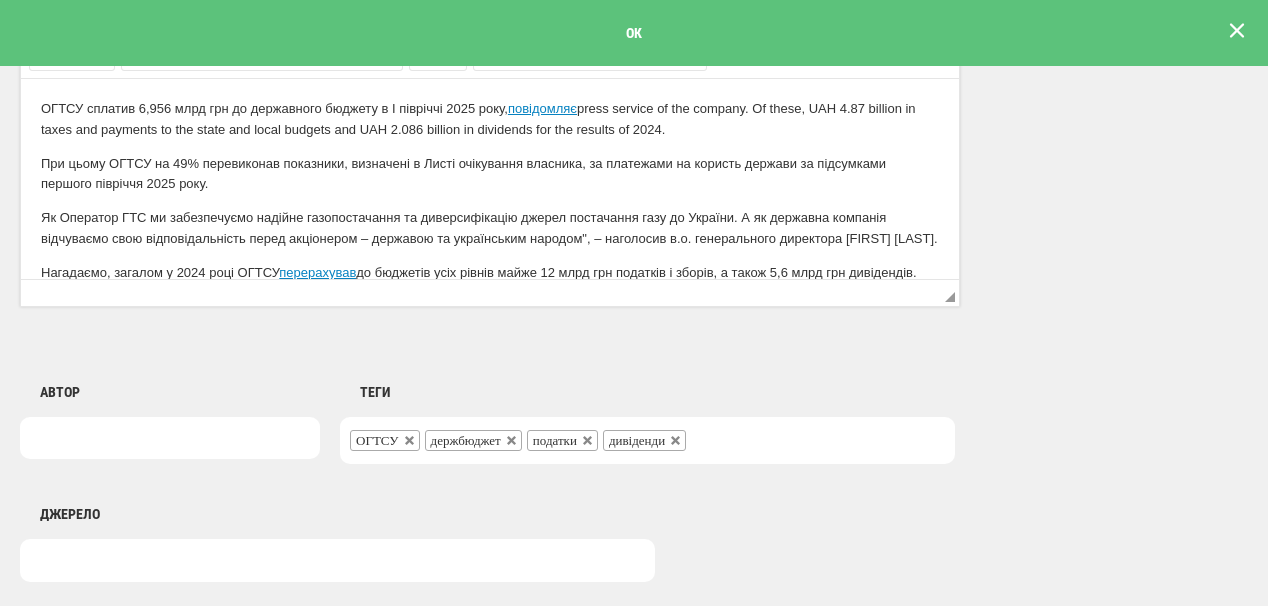click at bounding box center (1237, 31) 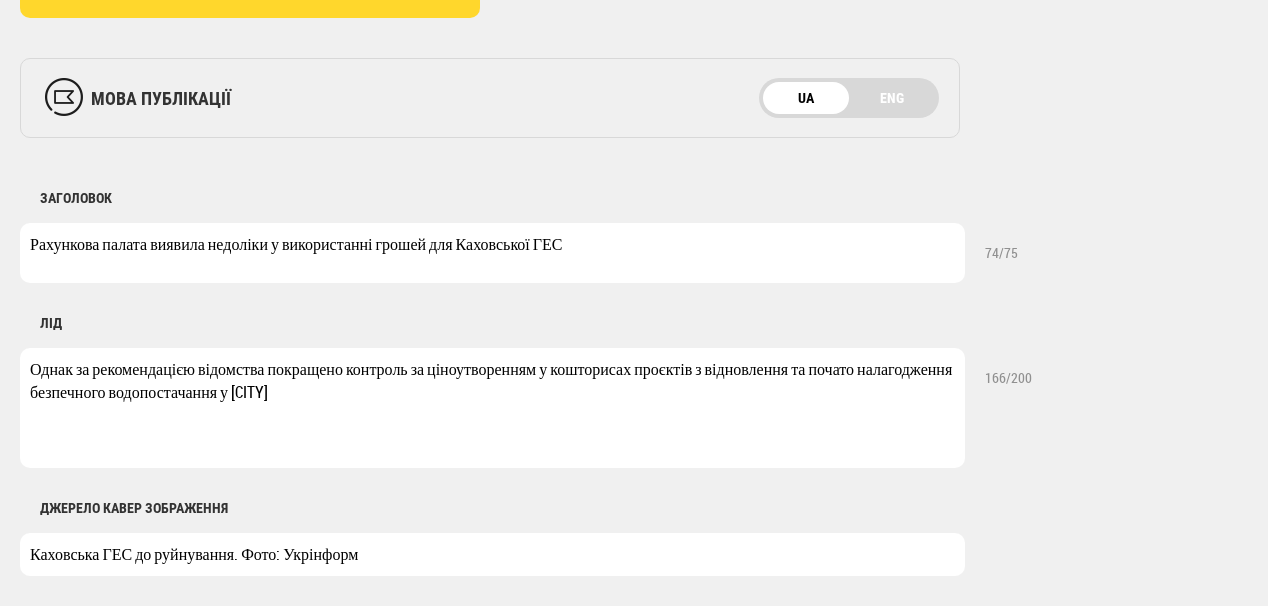 scroll, scrollTop: 720, scrollLeft: 0, axis: vertical 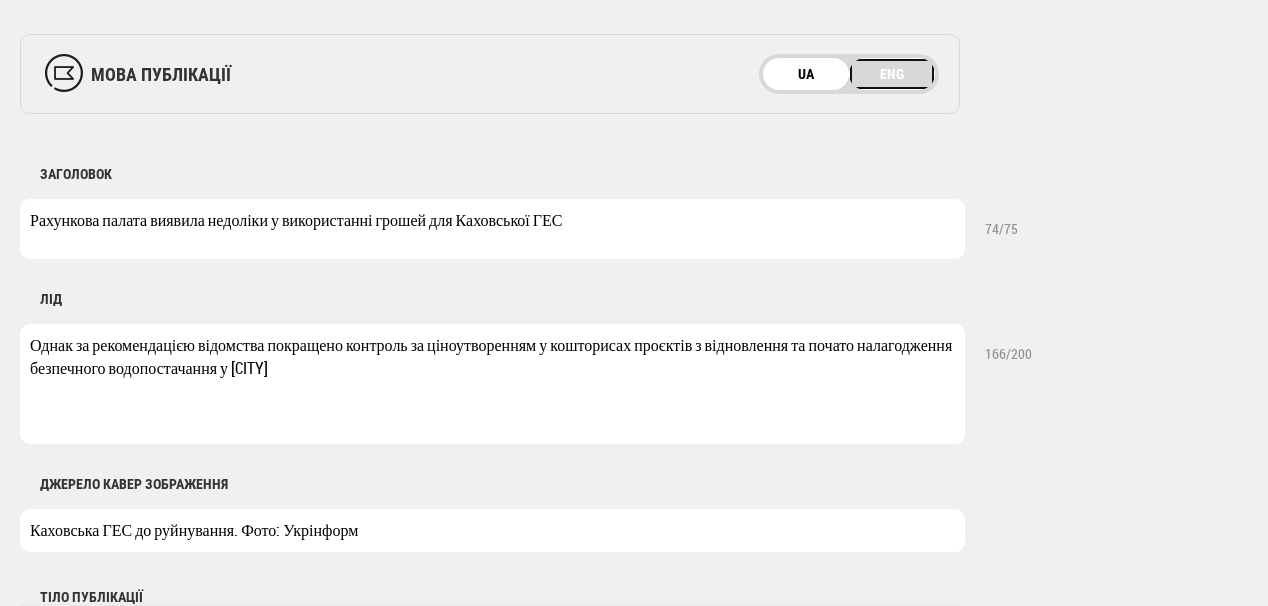 click on "ENG" at bounding box center (892, 74) 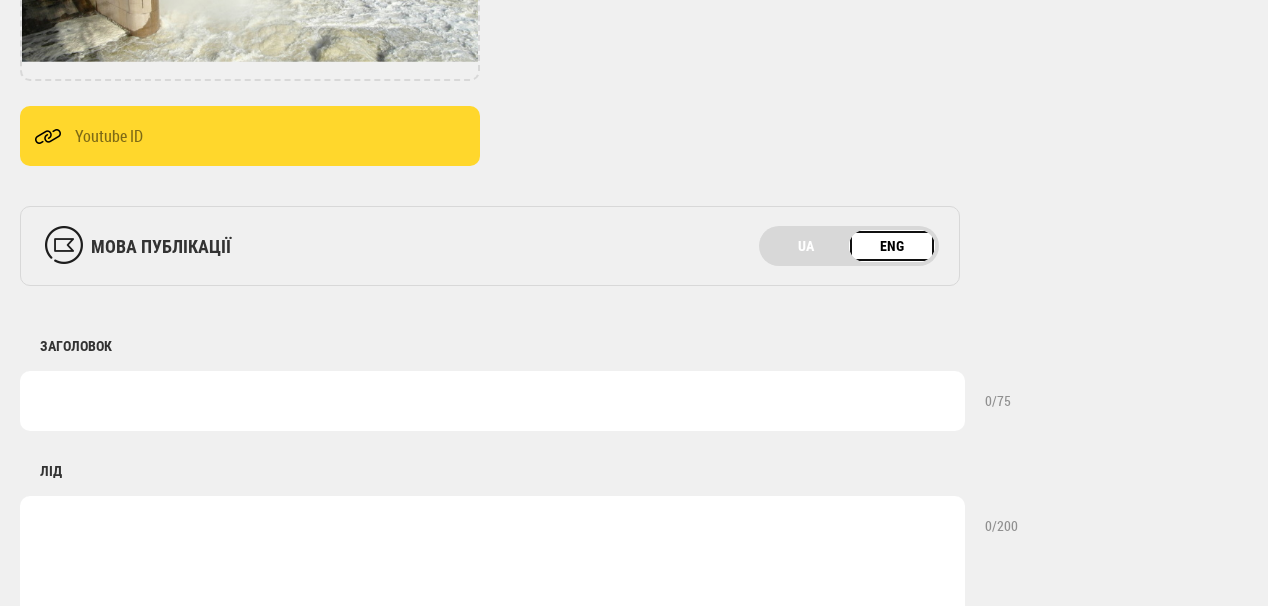 scroll, scrollTop: 585, scrollLeft: 0, axis: vertical 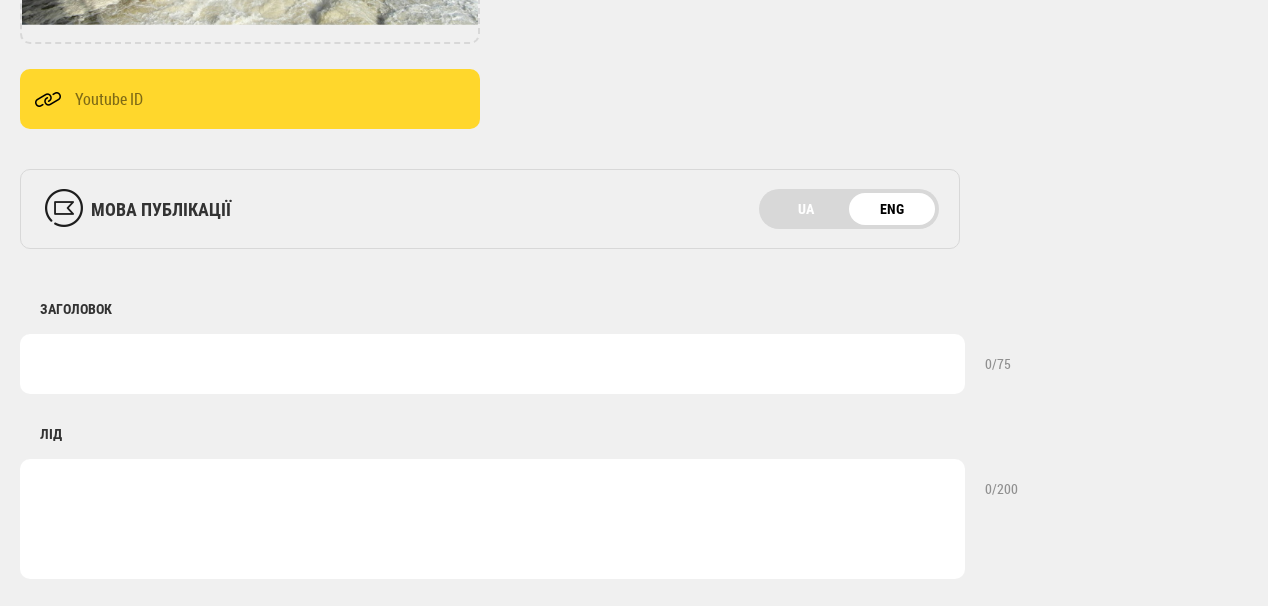 click at bounding box center [492, 364] 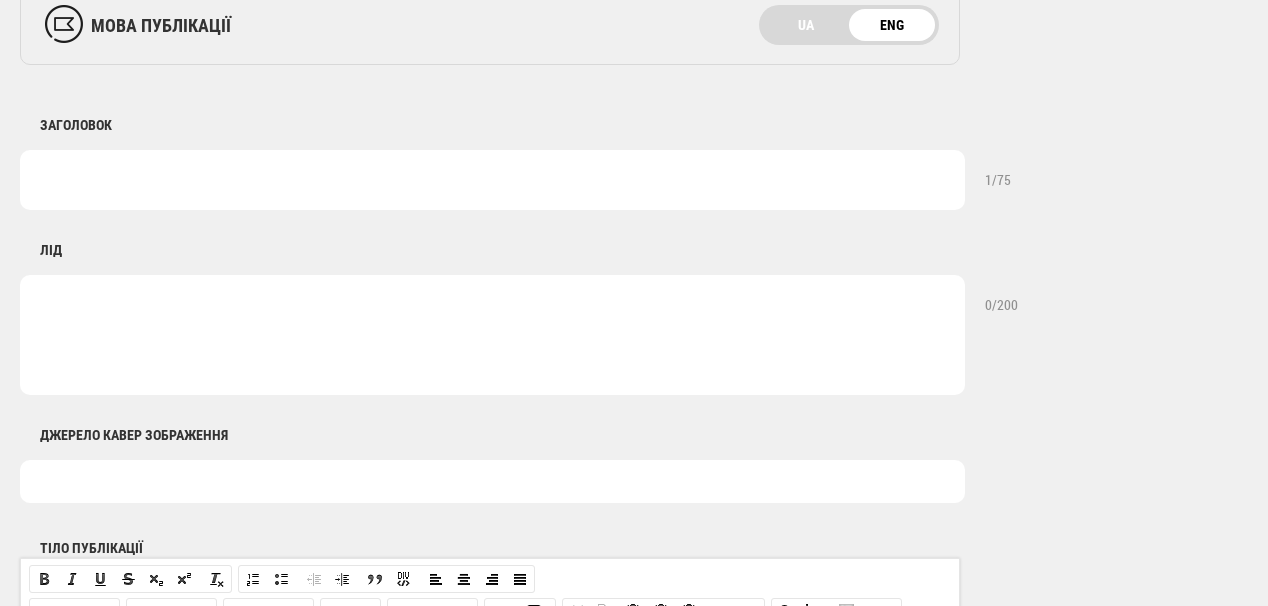 scroll, scrollTop: 768, scrollLeft: 0, axis: vertical 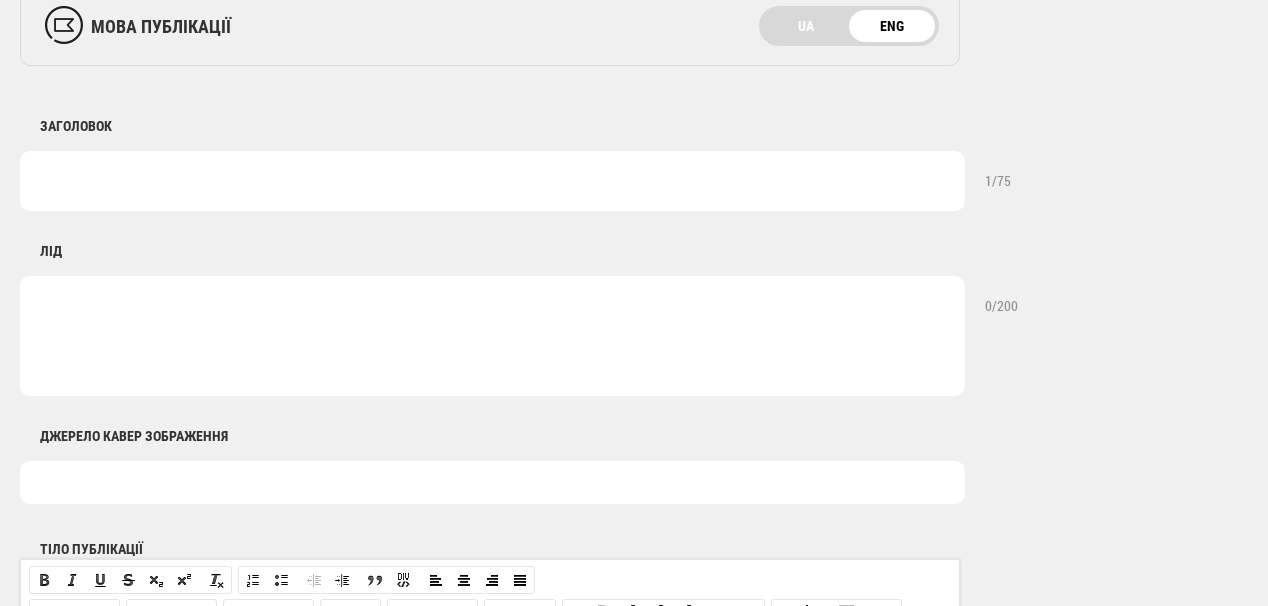 type 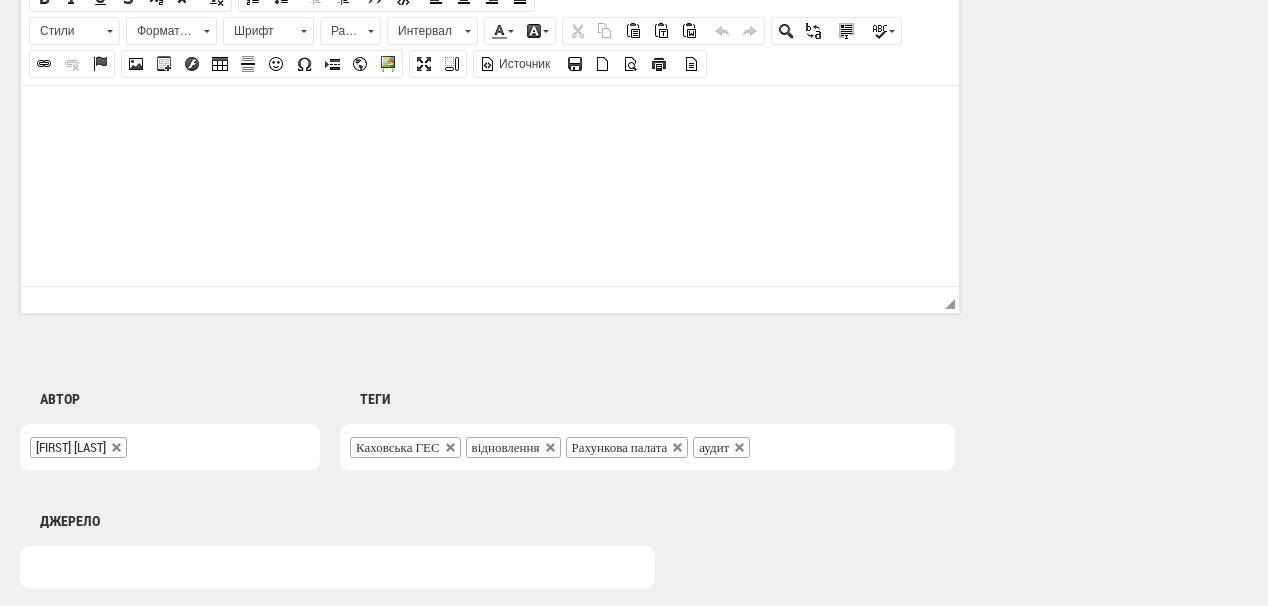 scroll, scrollTop: 1408, scrollLeft: 0, axis: vertical 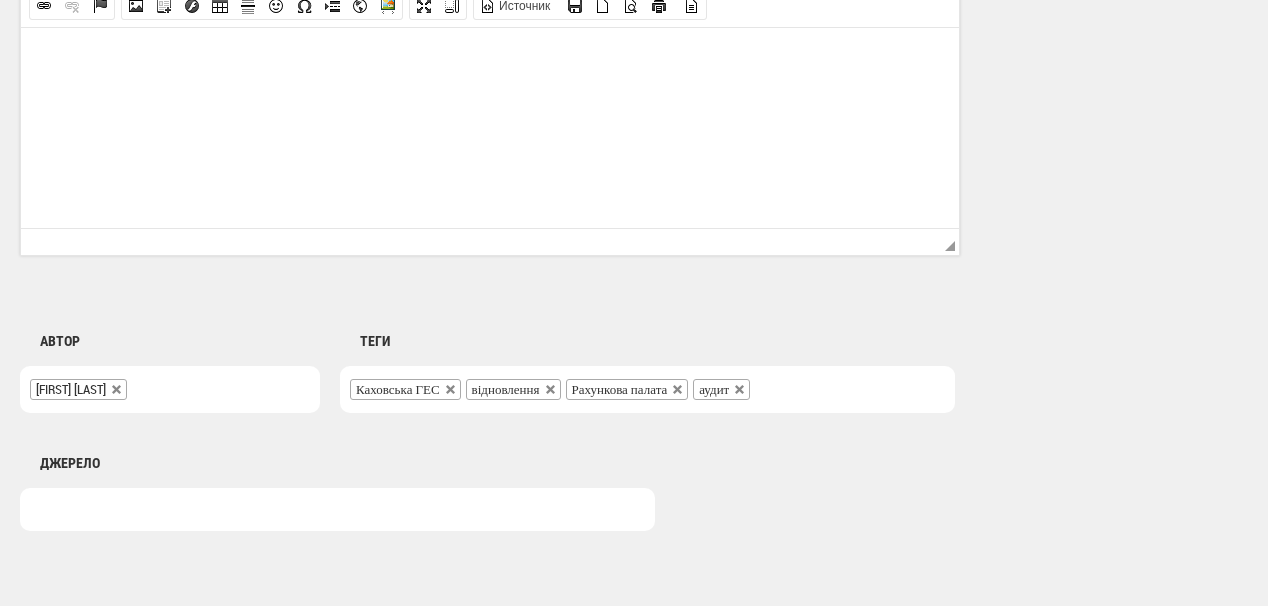 click at bounding box center (490, 57) 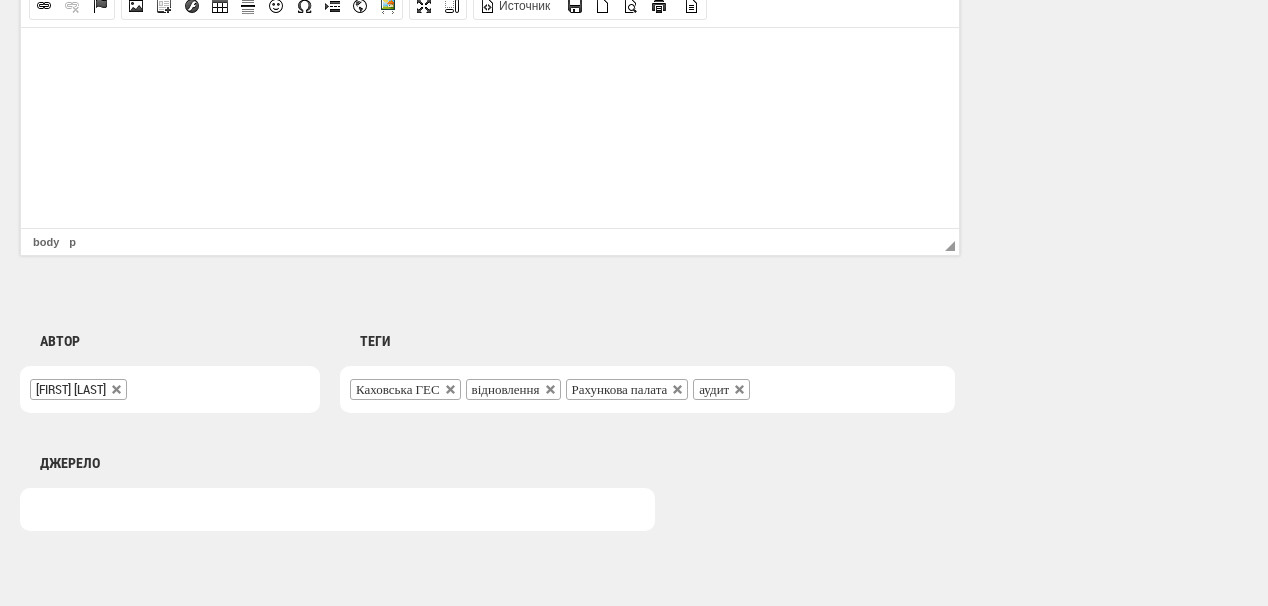 drag, startPoint x: 255, startPoint y: 196, endPoint x: 69, endPoint y: 45, distance: 239.5767 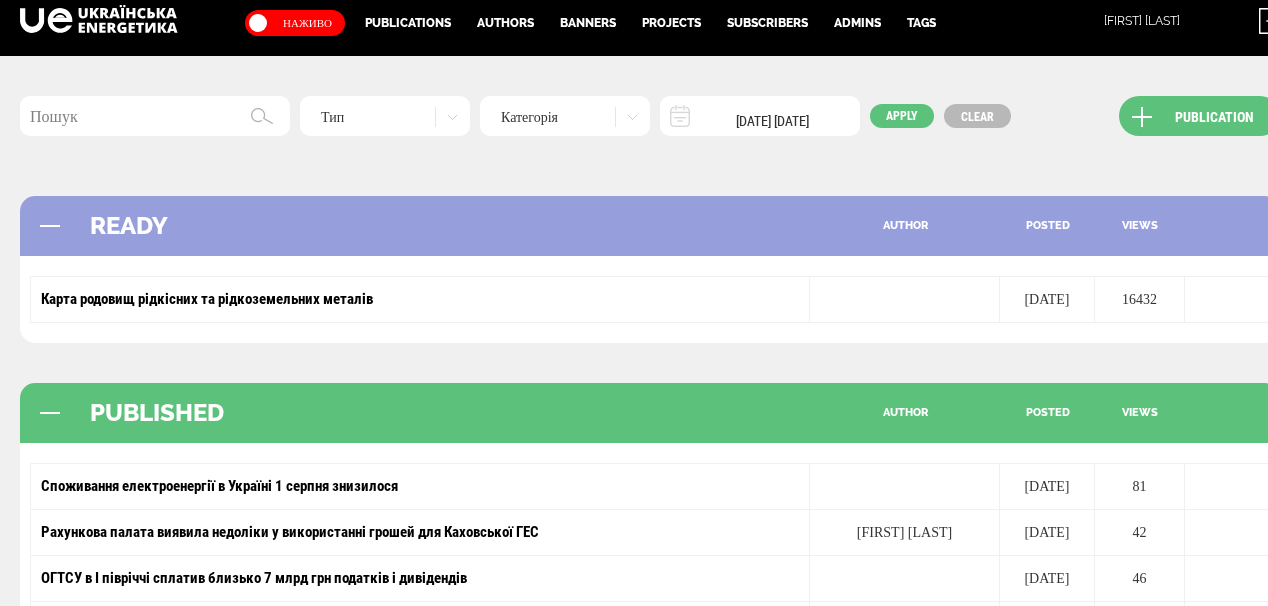 scroll, scrollTop: 0, scrollLeft: 0, axis: both 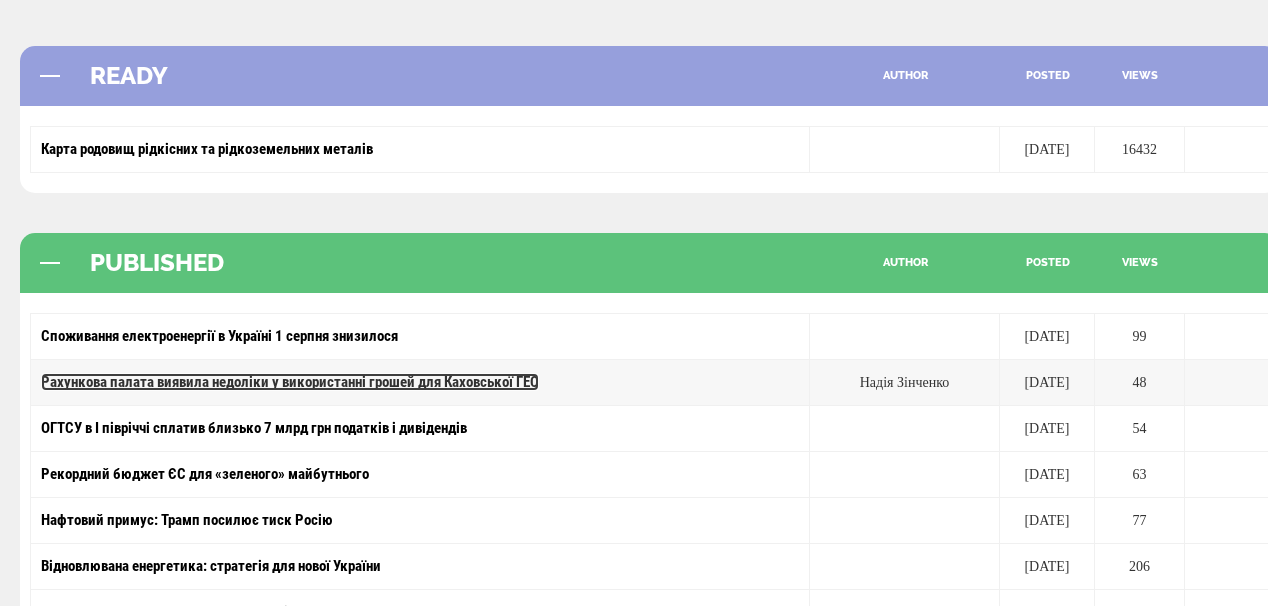 click on "Рахункова палата виявила недоліки у використанні грошей для Каховської ГЕС" at bounding box center (290, 382) 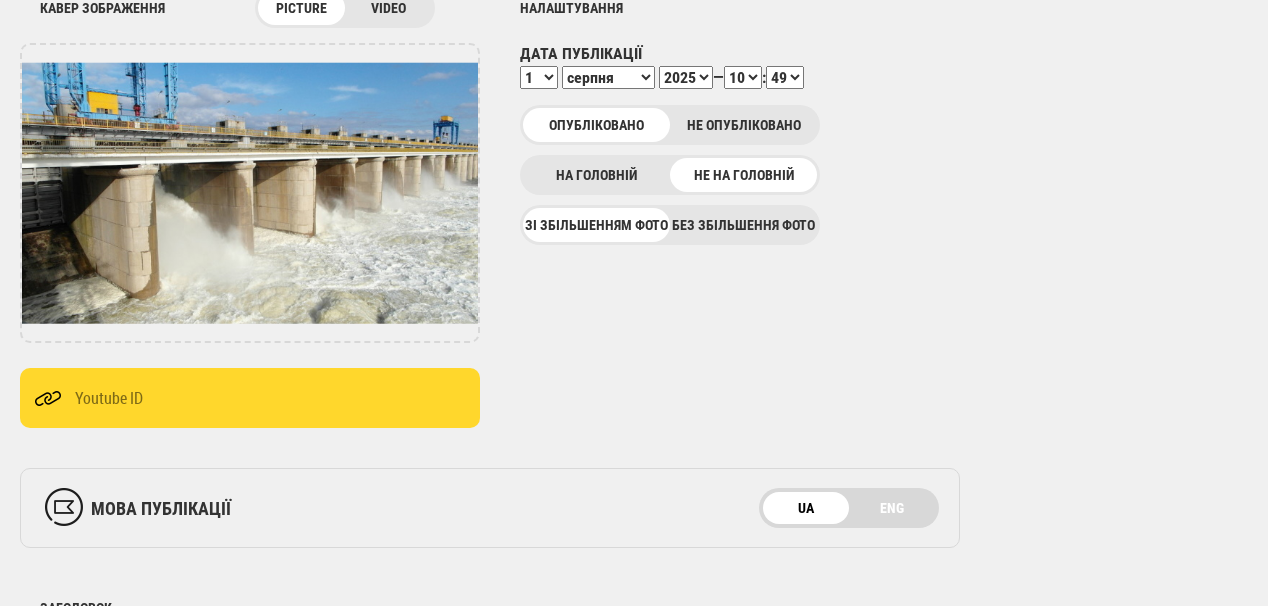 scroll, scrollTop: 320, scrollLeft: 0, axis: vertical 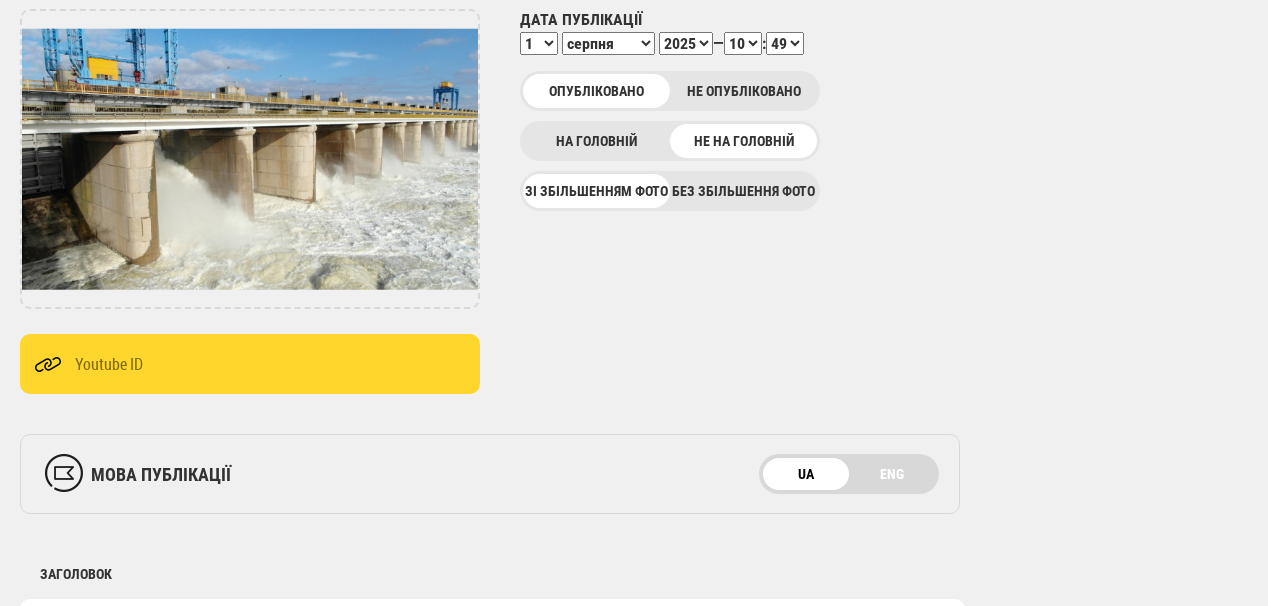 click on "UA ENG" at bounding box center (849, 474) 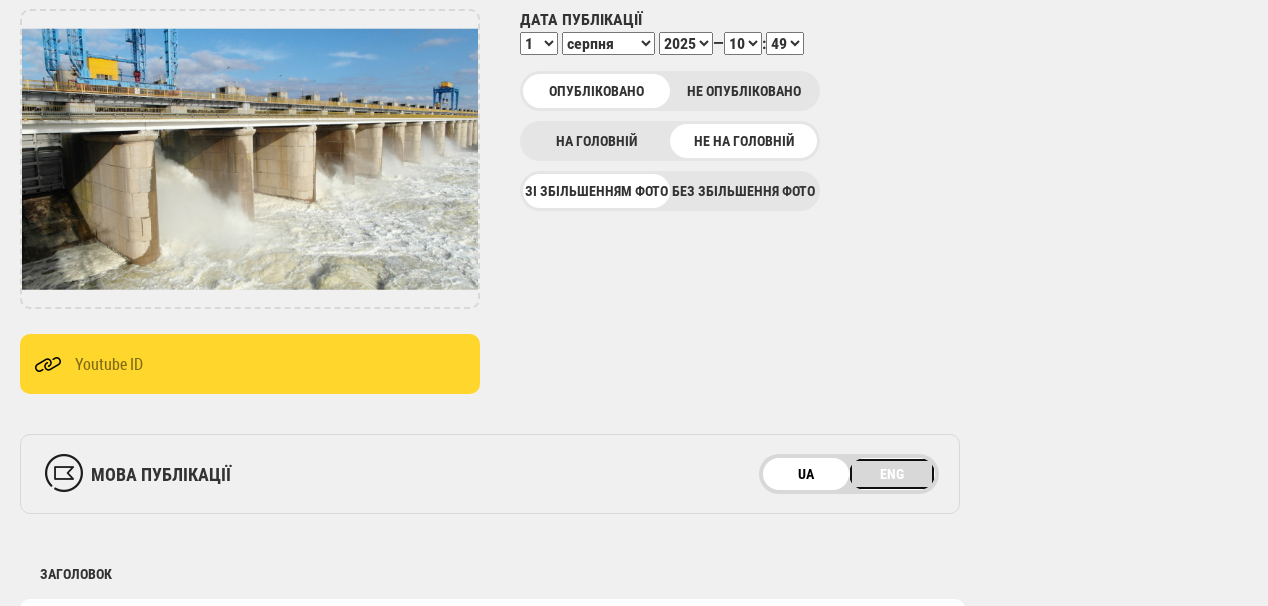 click on "ENG" at bounding box center [892, 474] 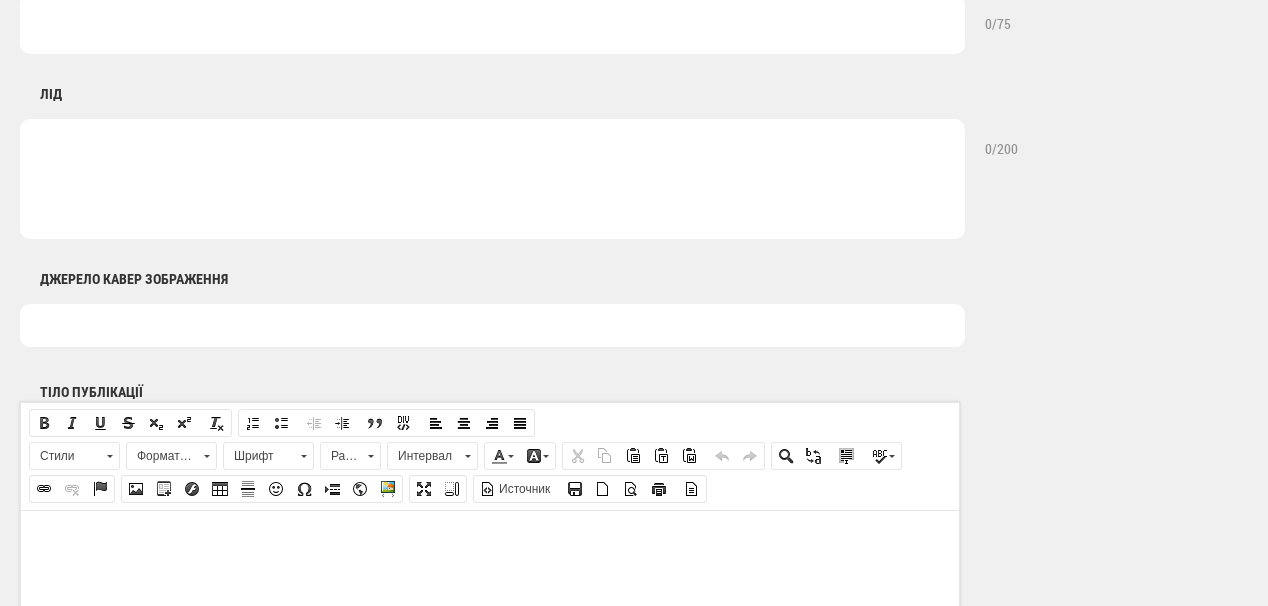 scroll, scrollTop: 1040, scrollLeft: 0, axis: vertical 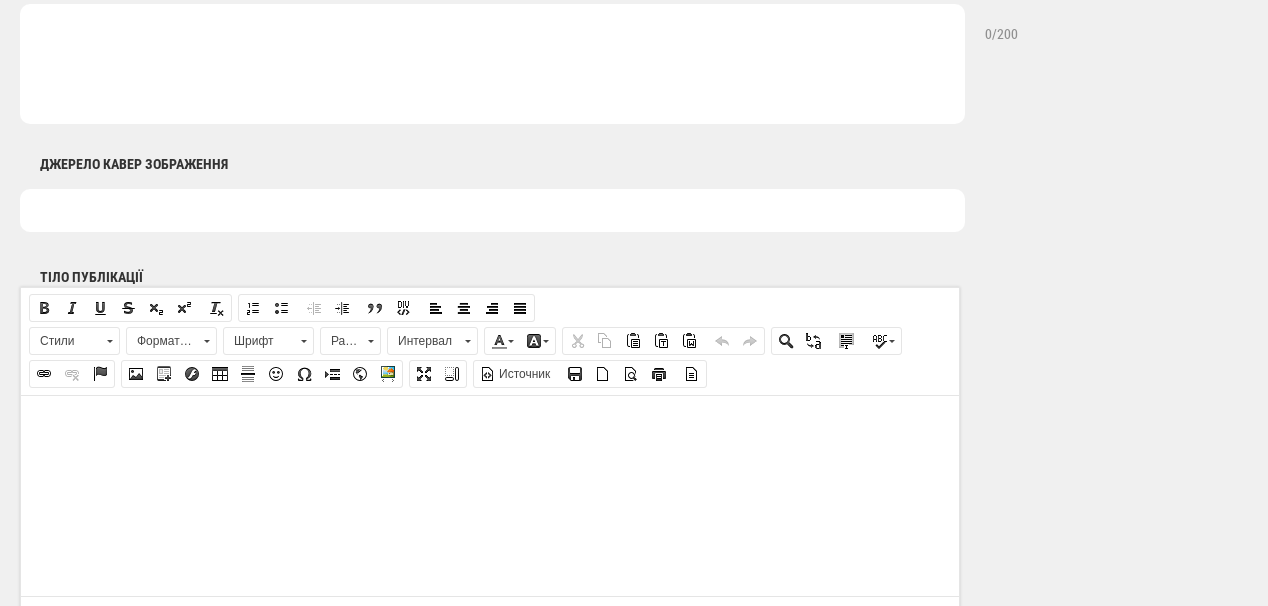 click at bounding box center (490, 425) 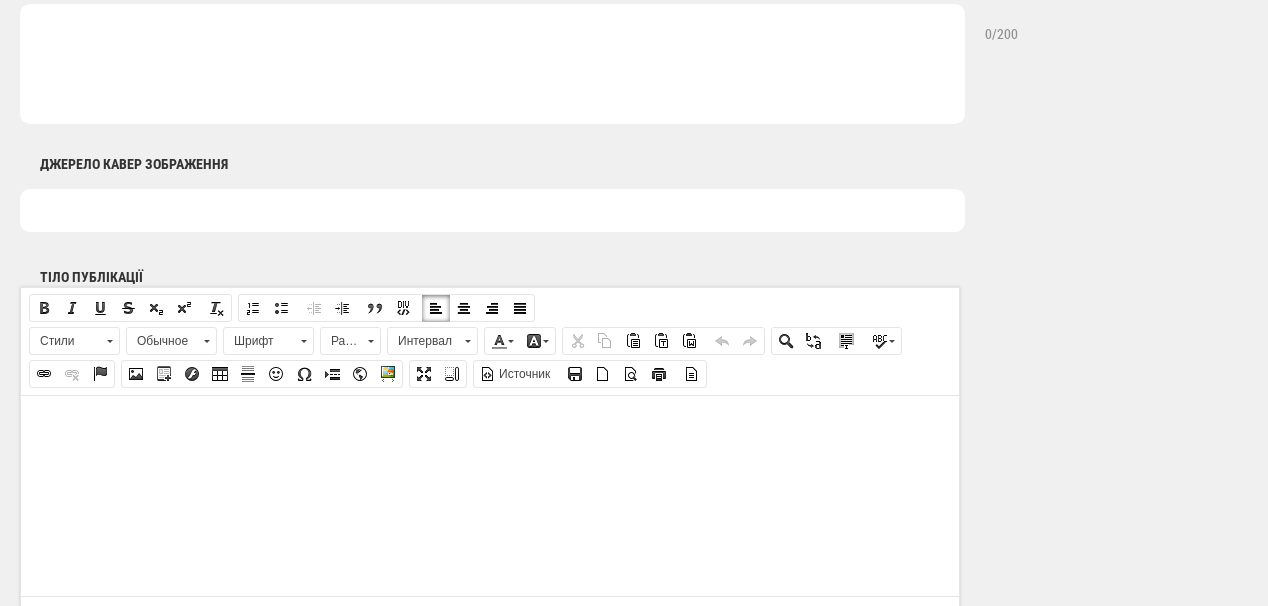 drag, startPoint x: 205, startPoint y: 413, endPoint x: 101, endPoint y: 423, distance: 104.47966 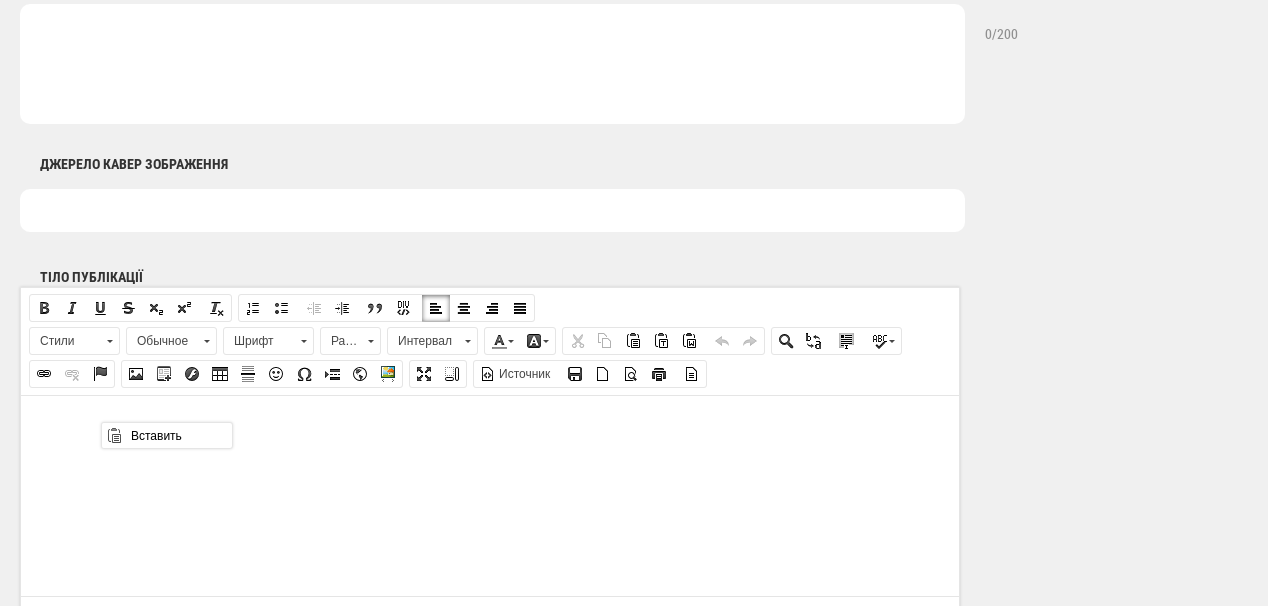 scroll, scrollTop: 0, scrollLeft: 0, axis: both 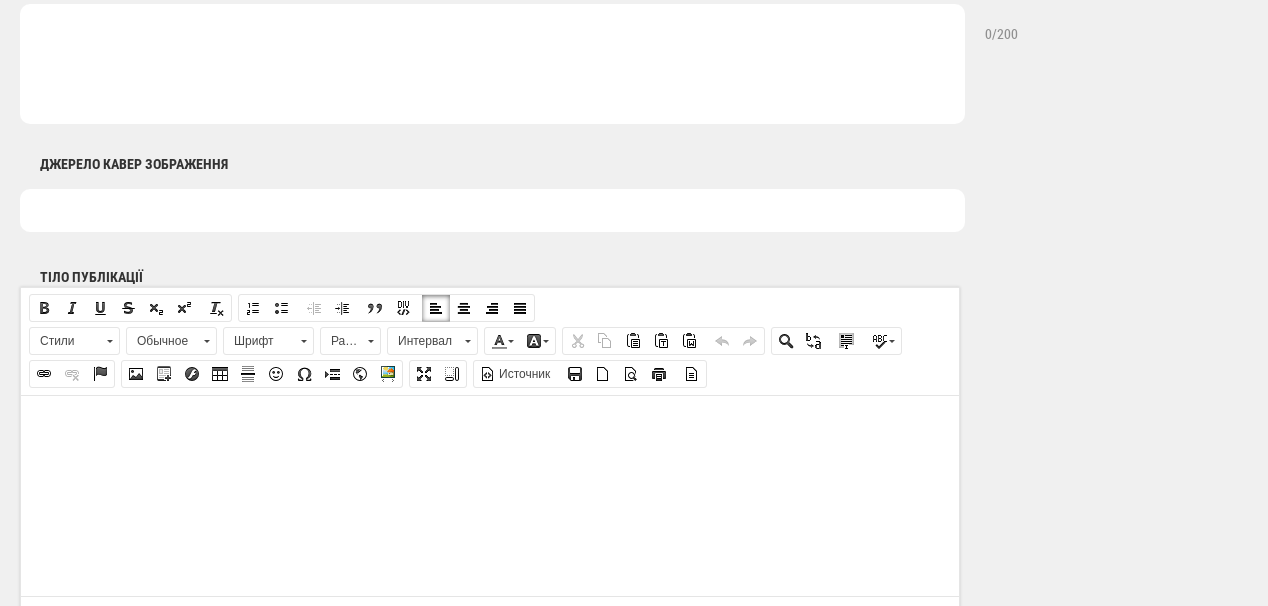 click at bounding box center [490, 425] 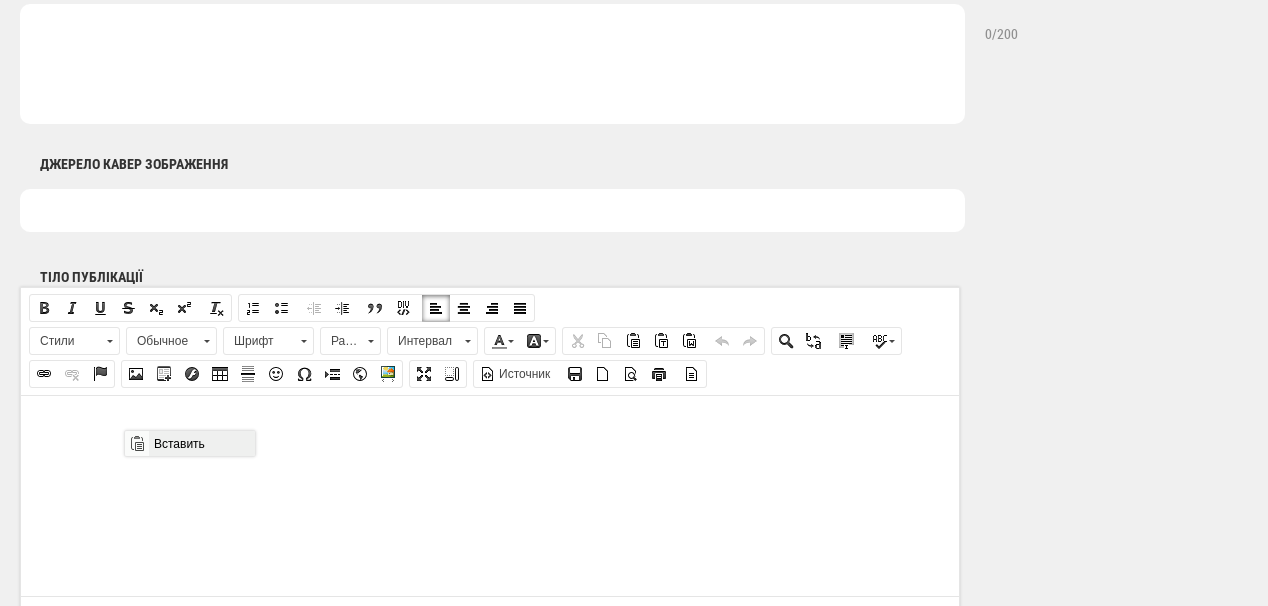 click on "Вставить" at bounding box center [201, 443] 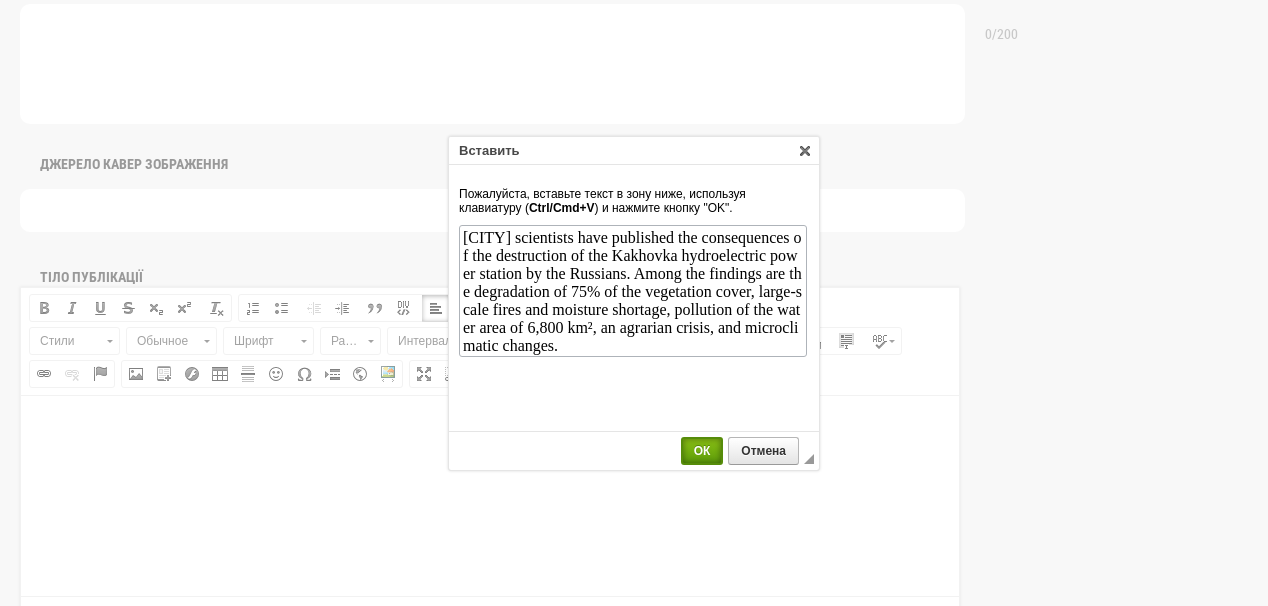 click on "ОК" at bounding box center (702, 451) 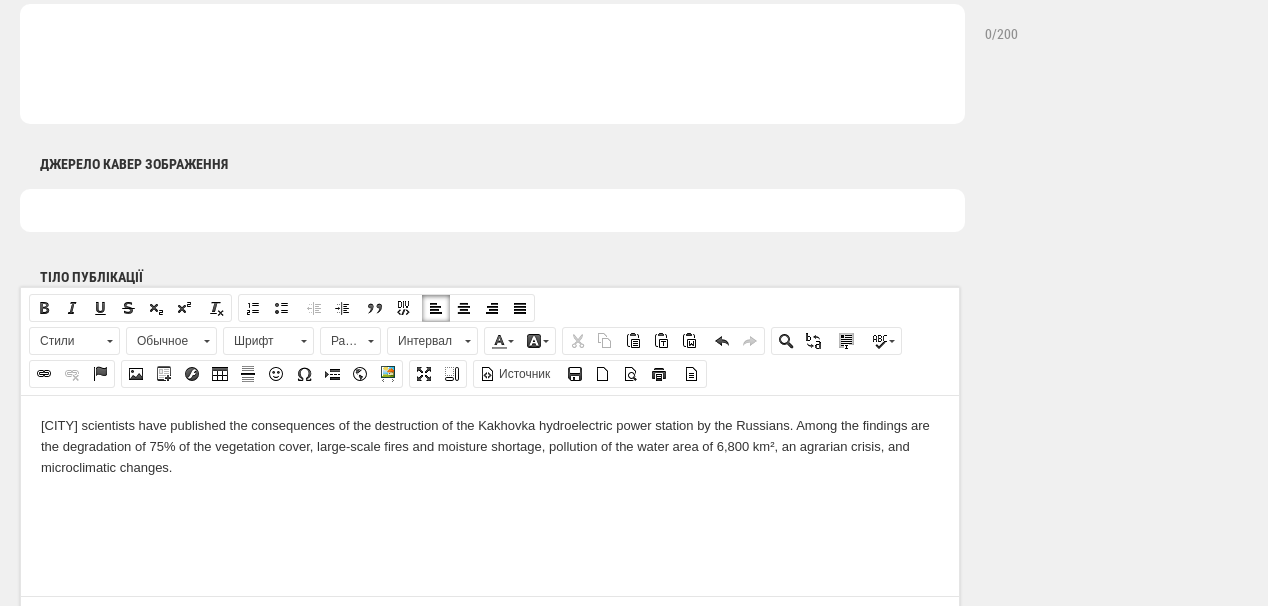 scroll, scrollTop: 0, scrollLeft: 0, axis: both 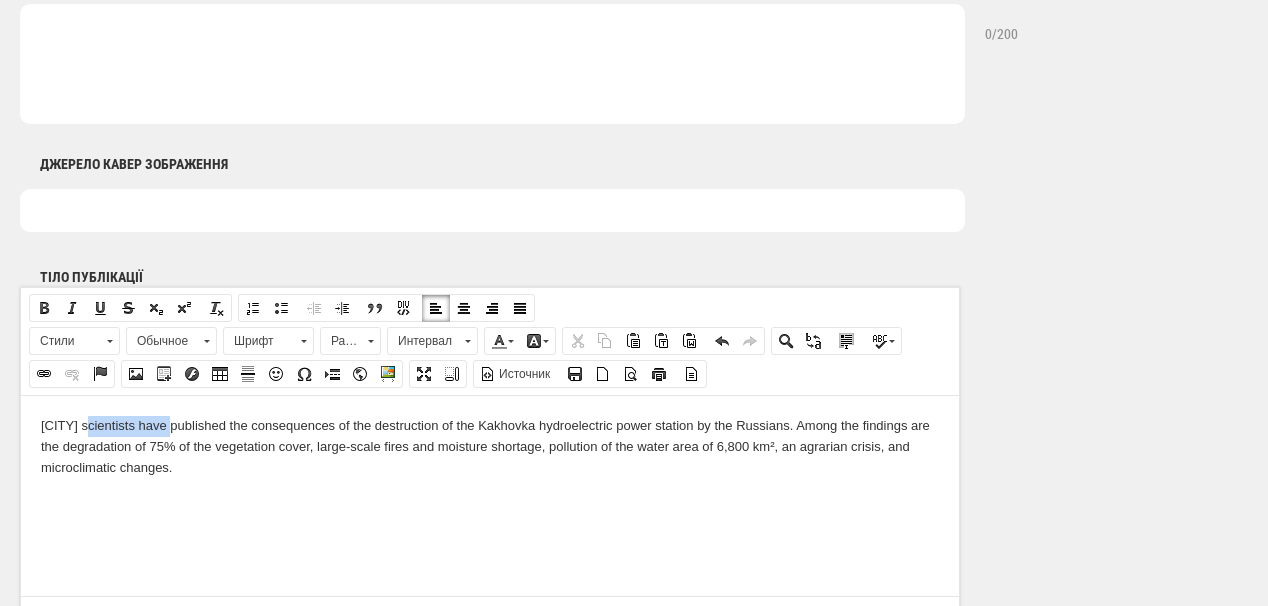 drag, startPoint x: 93, startPoint y: 422, endPoint x: 145, endPoint y: 403, distance: 55.362442 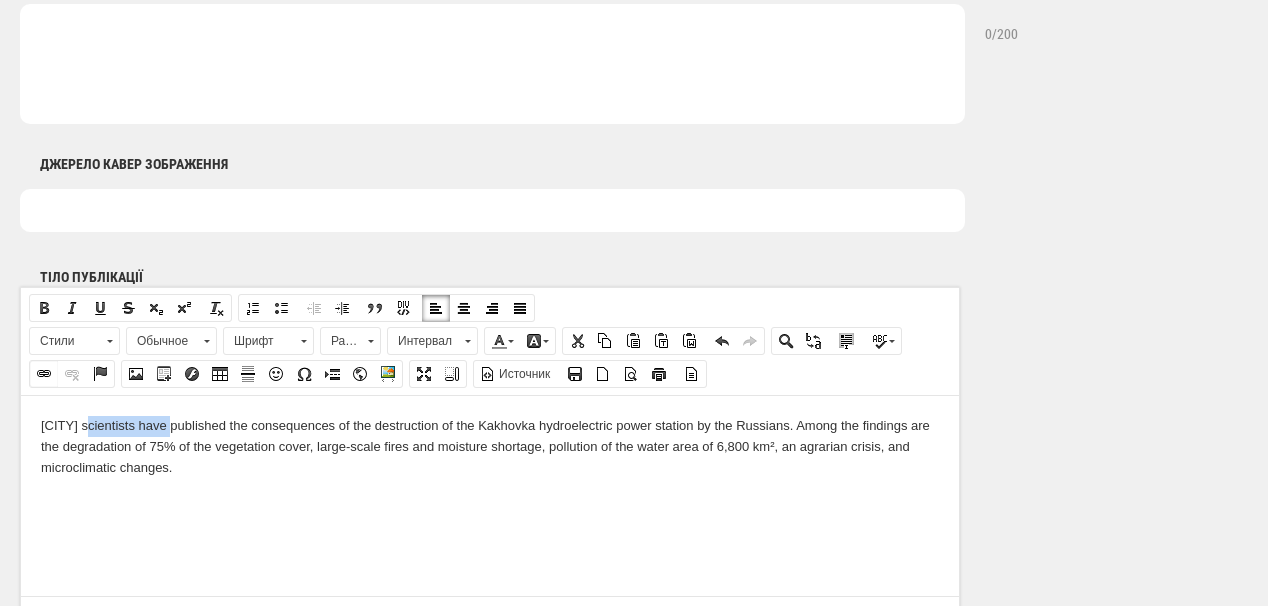 click at bounding box center (44, 374) 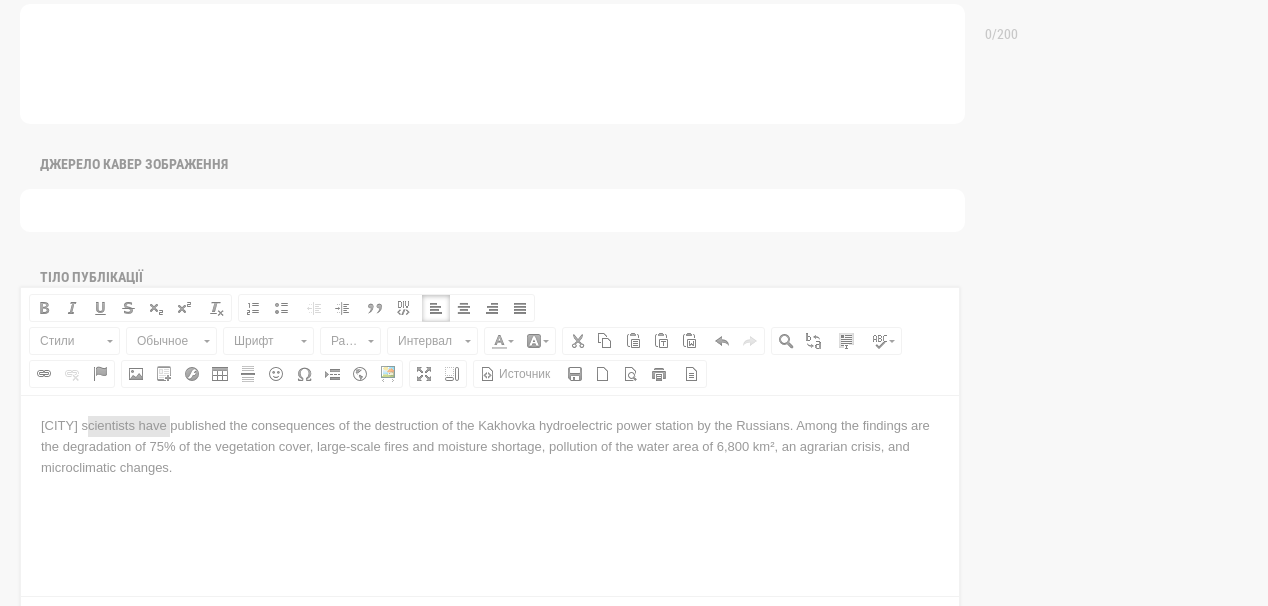 scroll, scrollTop: 0, scrollLeft: 0, axis: both 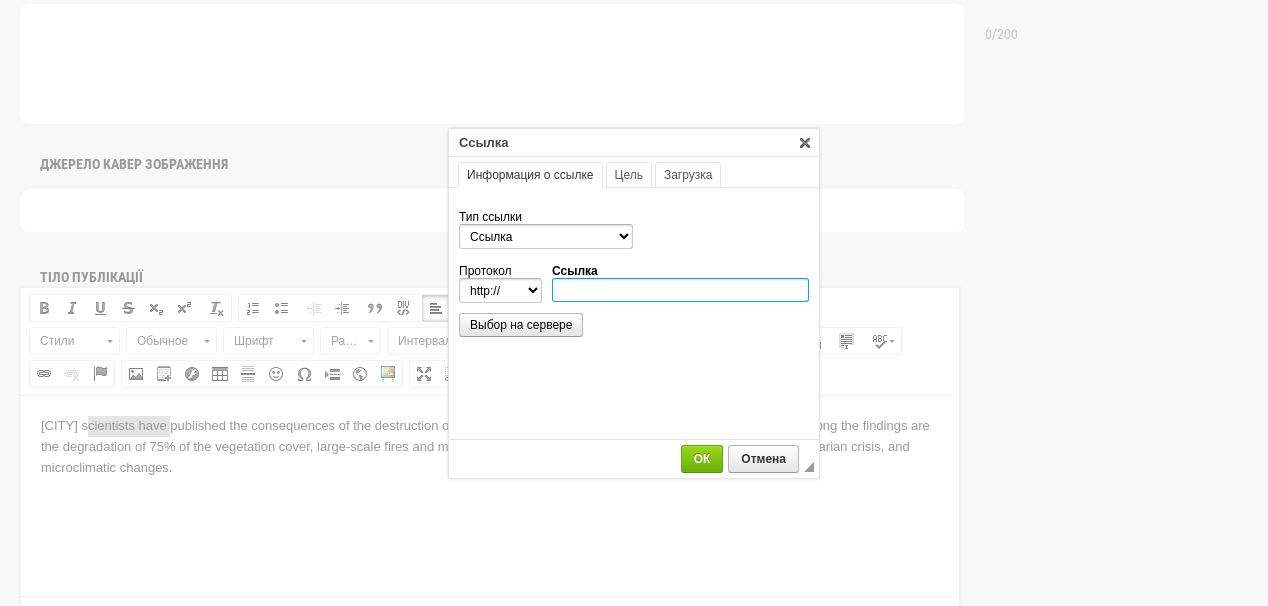 click on "Ссылка" at bounding box center (680, 290) 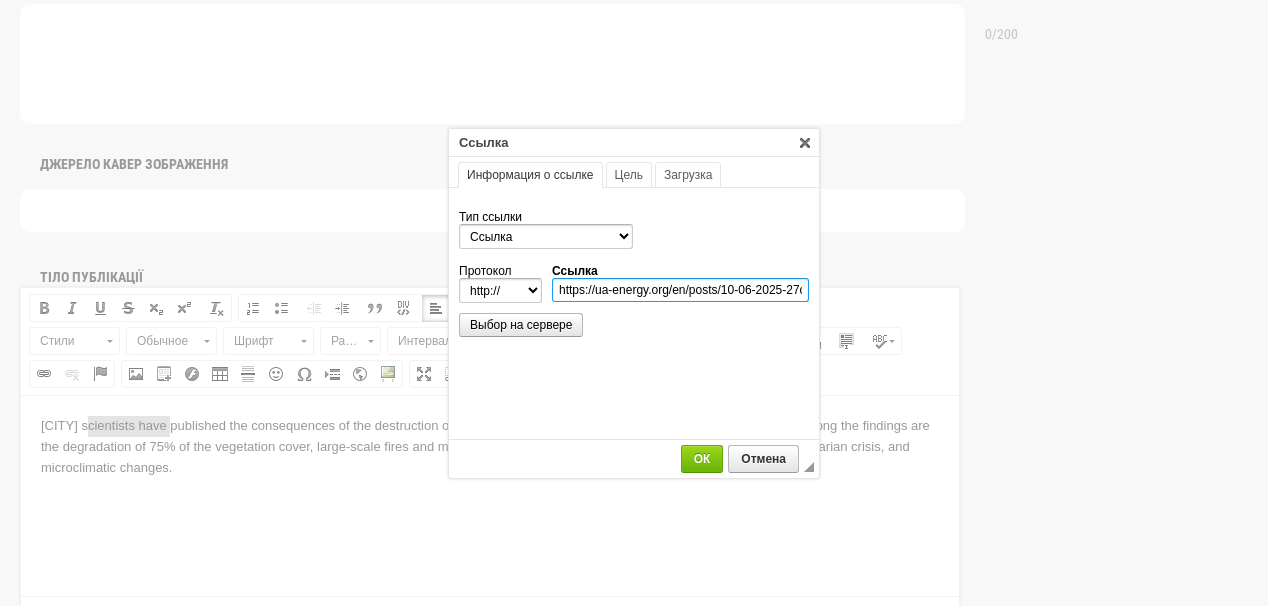 scroll, scrollTop: 0, scrollLeft: 200, axis: horizontal 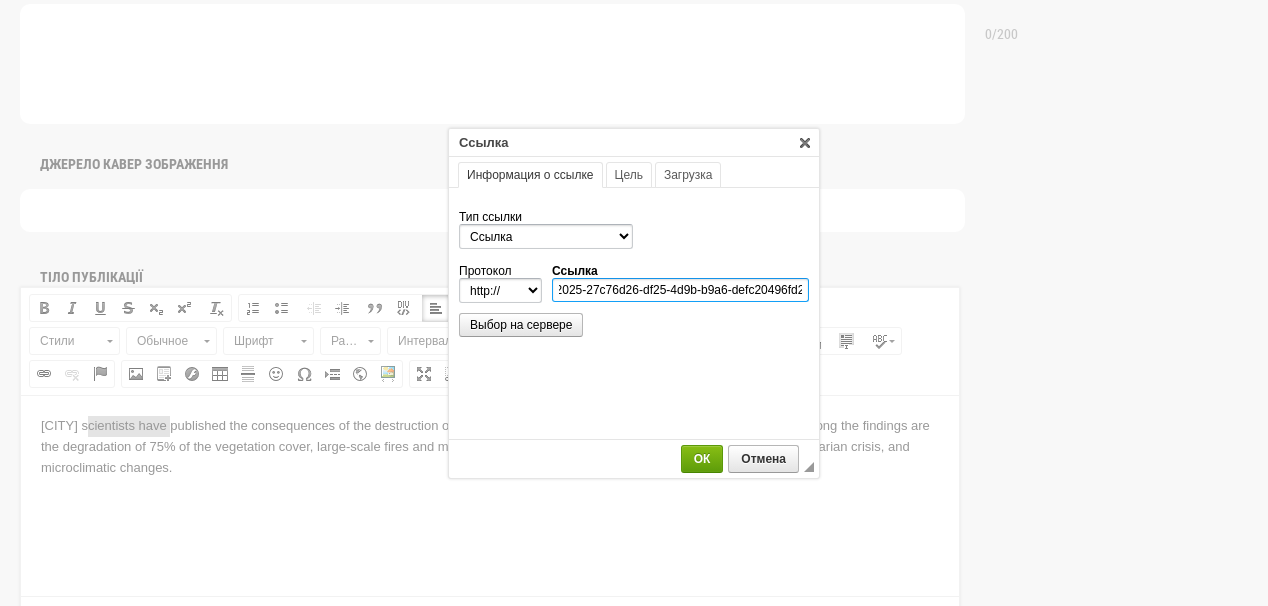 type on "https://ua-energy.org/en/posts/10-06-2025-27c76d26-df25-4d9b-b9a6-defc20496fd2" 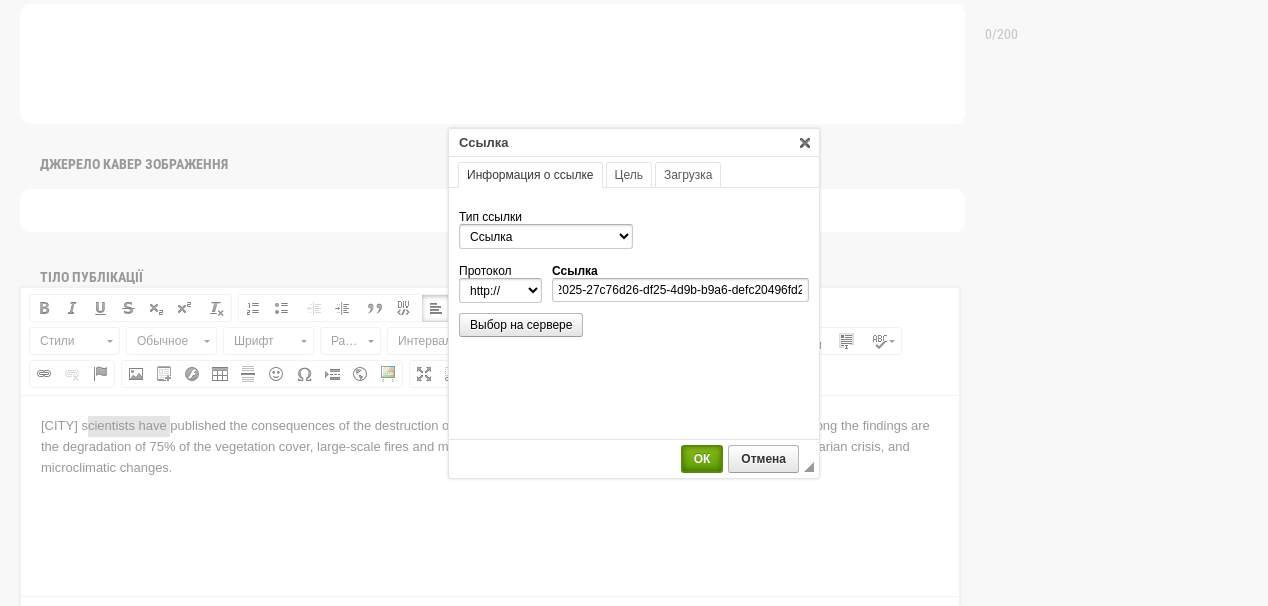 select on "https://" 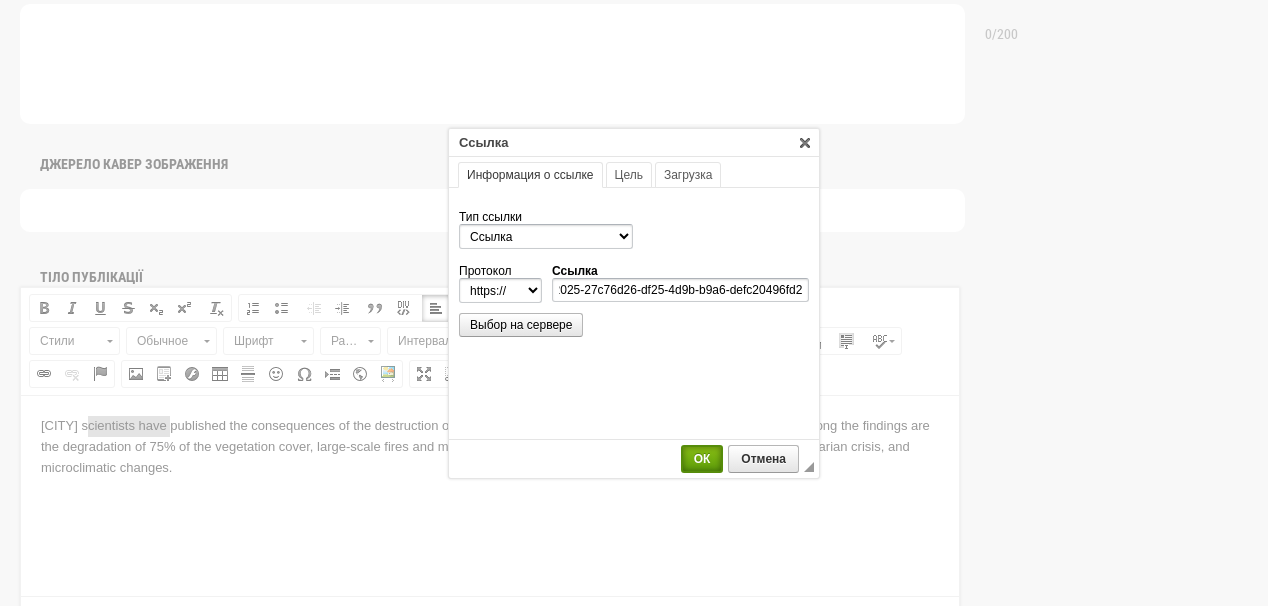 scroll, scrollTop: 0, scrollLeft: 0, axis: both 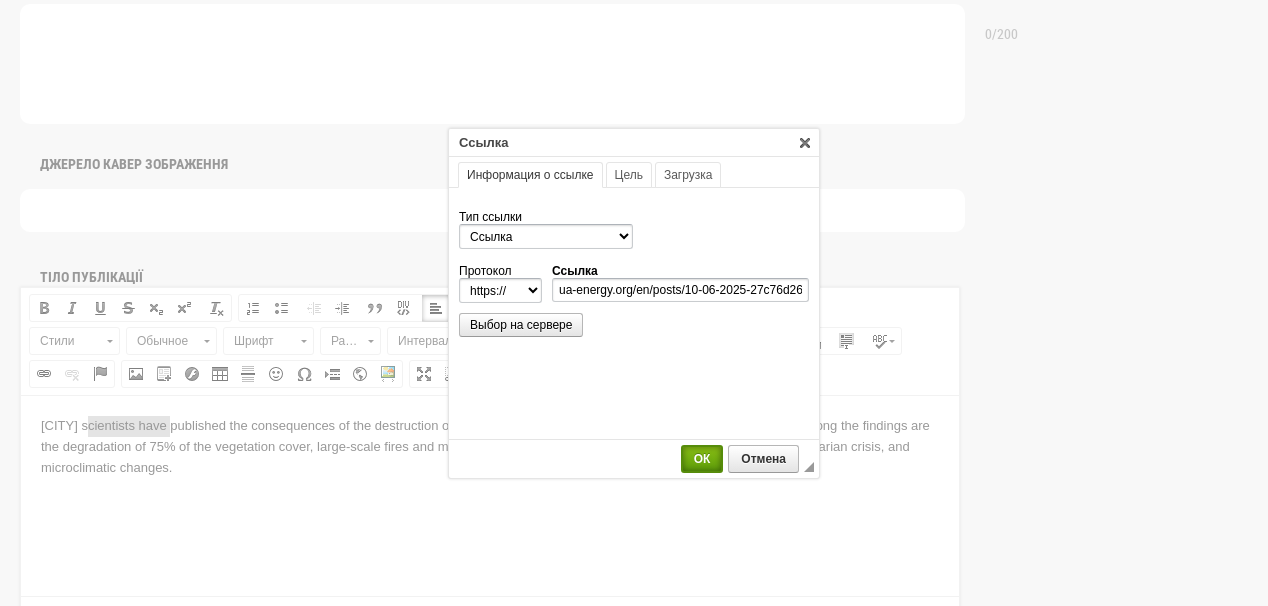 click on "ОК" at bounding box center [702, 459] 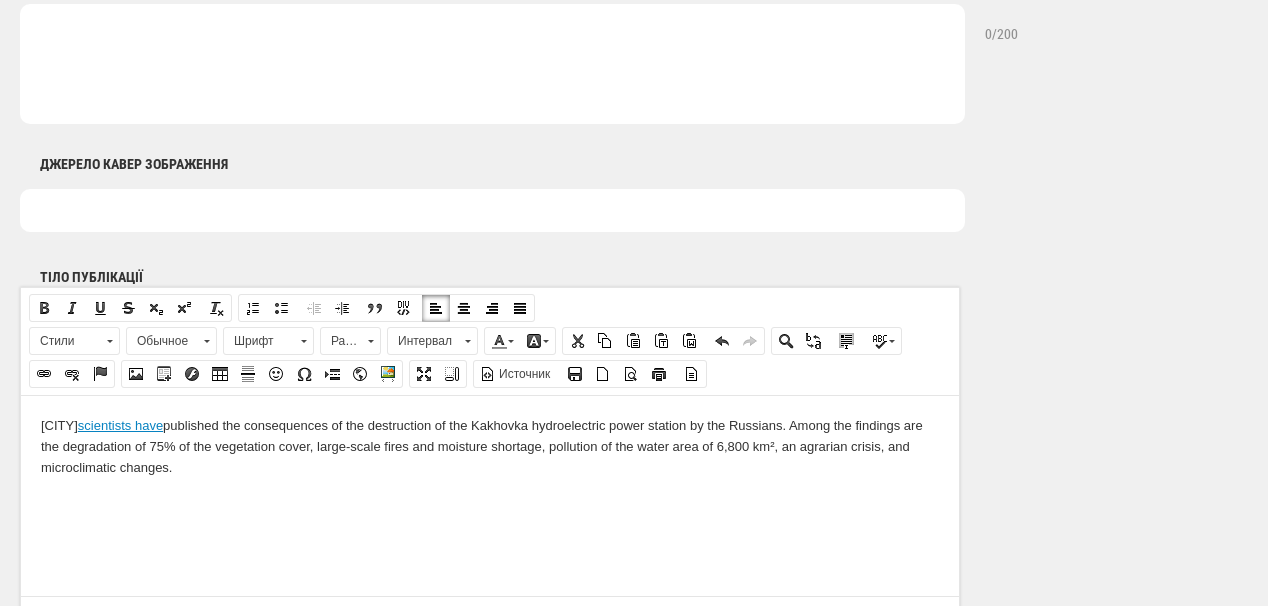 click on "Kherson  scientists have  published the consequences of the destruction of the Kakhovka hydroelectric power station by the Russians. Among the findings are the degradation of 75% of the vegetation cover, large-scale fires and moisture shortage, pollution of the water area of 6,800 km², an agrarian crisis, and microclimatic changes." at bounding box center [490, 446] 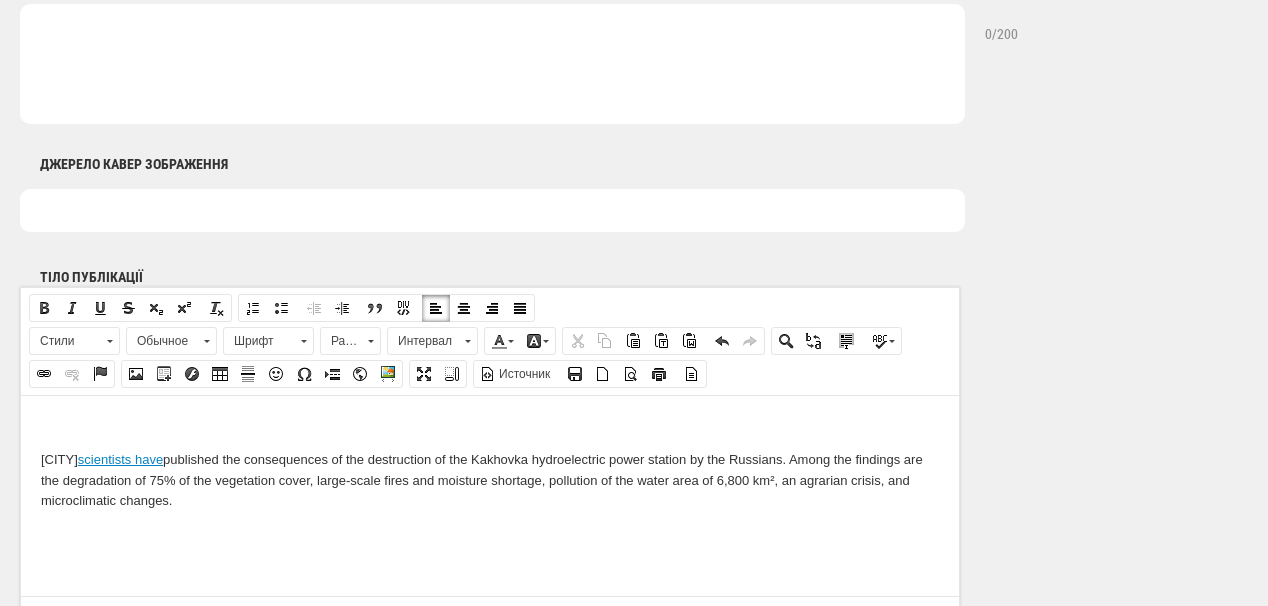 click on "Kherson  scientists have  published the consequences of the destruction of the Kakhovka hydroelectric power station by the Russians. Among the findings are the degradation of 75% of the vegetation cover, large-scale fires and moisture shortage, pollution of the water area of 6,800 km², an agrarian crisis, and microclimatic changes." at bounding box center [490, 463] 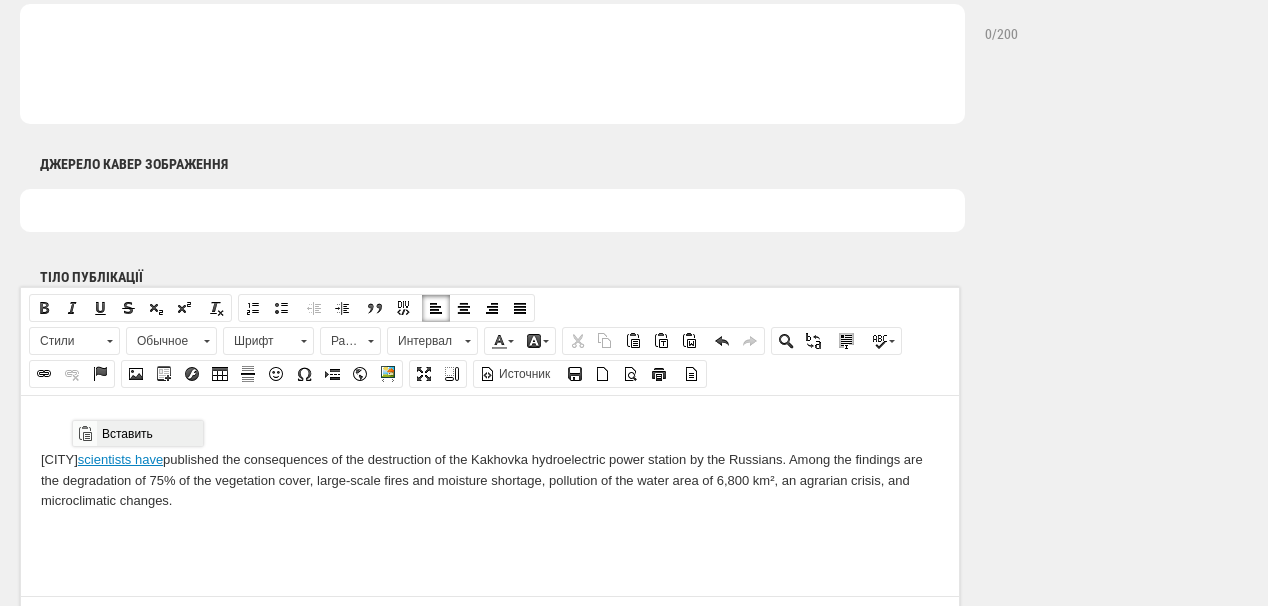click on "Вставить" at bounding box center [149, 433] 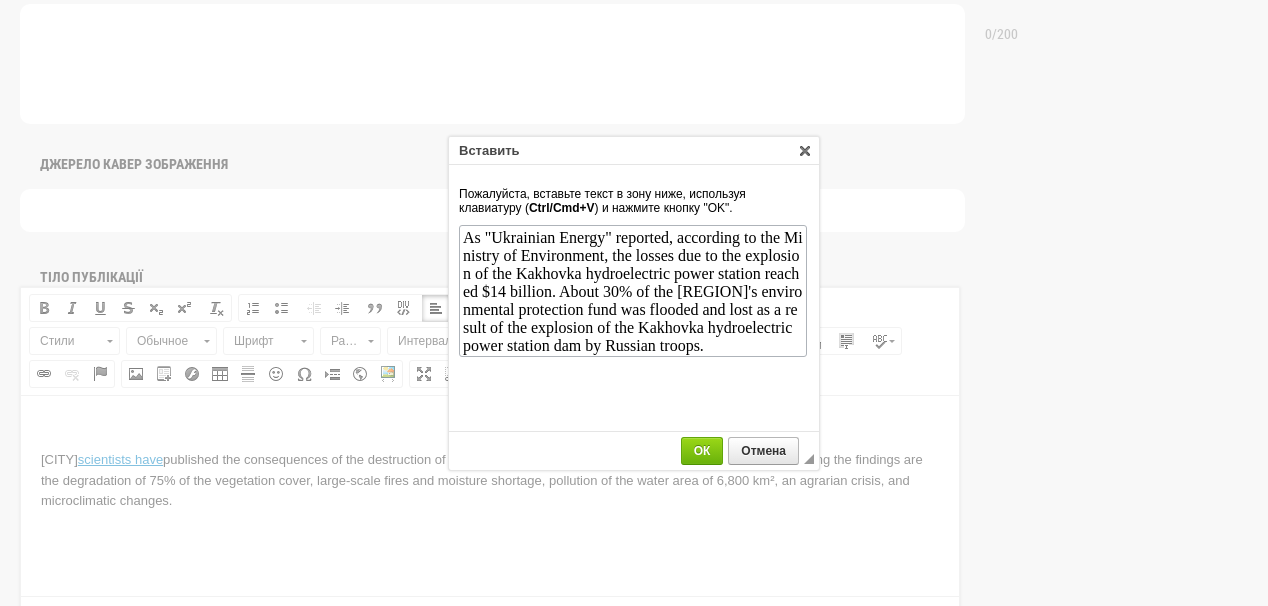 scroll, scrollTop: 19, scrollLeft: 0, axis: vertical 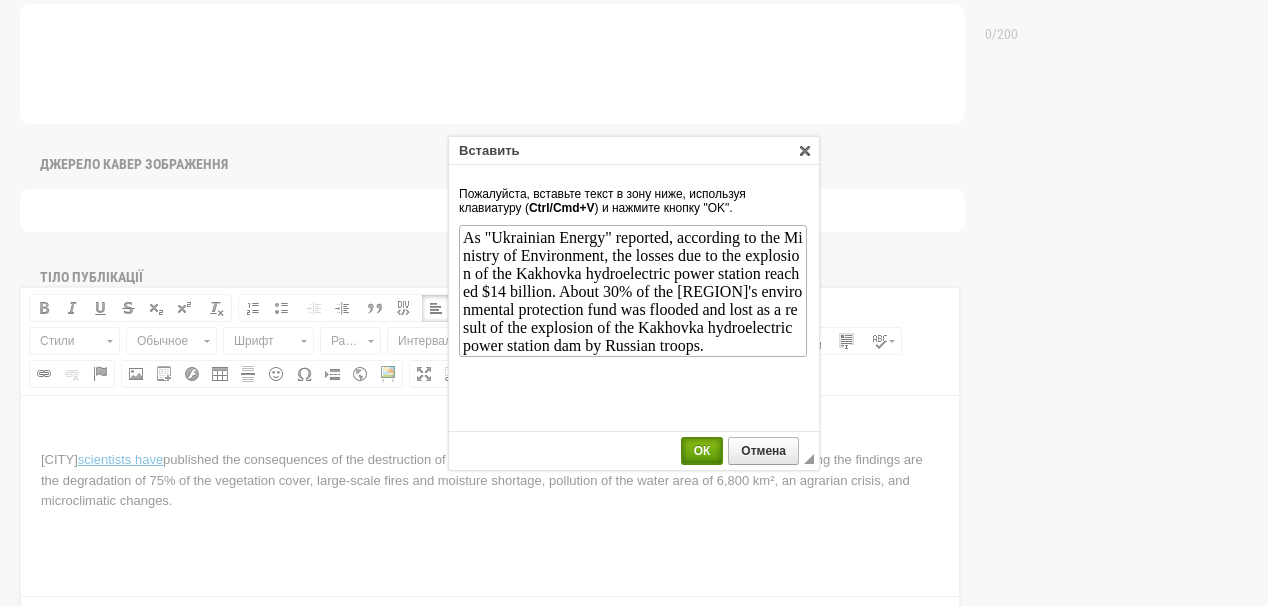click on "ОК" at bounding box center (702, 451) 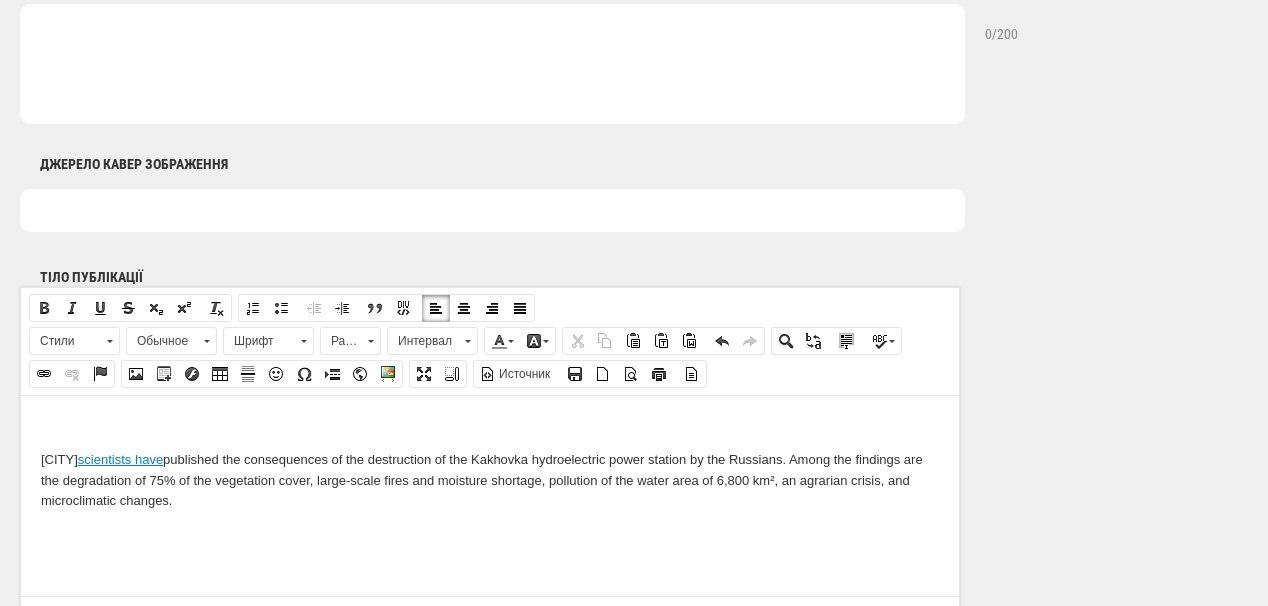 scroll, scrollTop: 0, scrollLeft: 0, axis: both 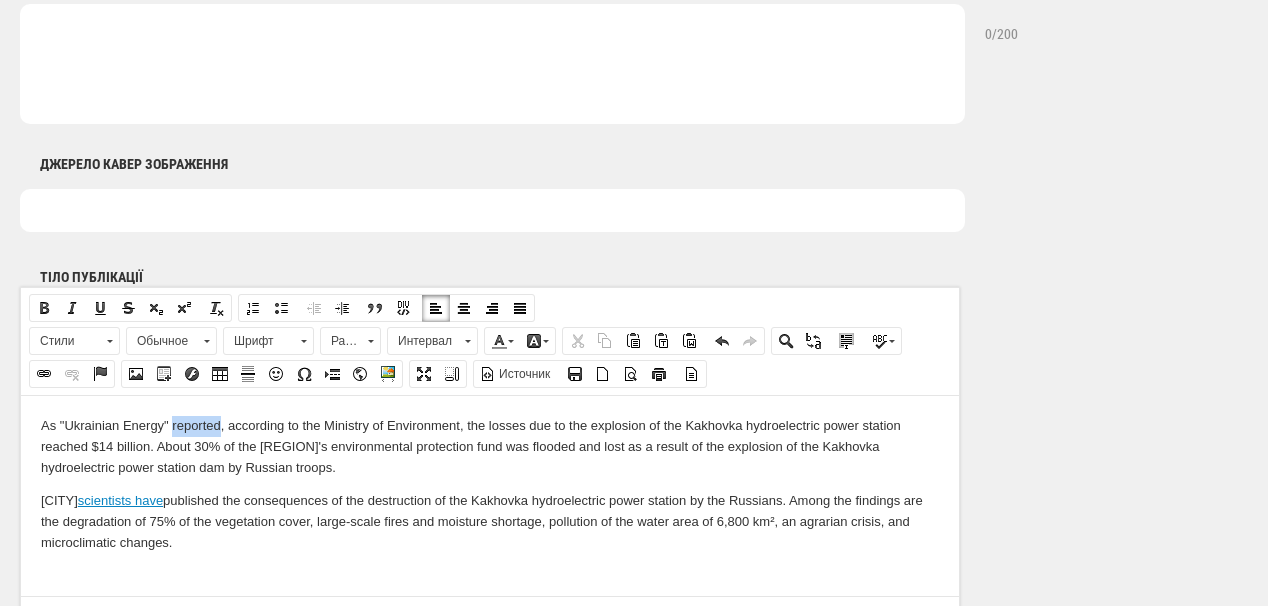 drag, startPoint x: 173, startPoint y: 427, endPoint x: 218, endPoint y: 427, distance: 45 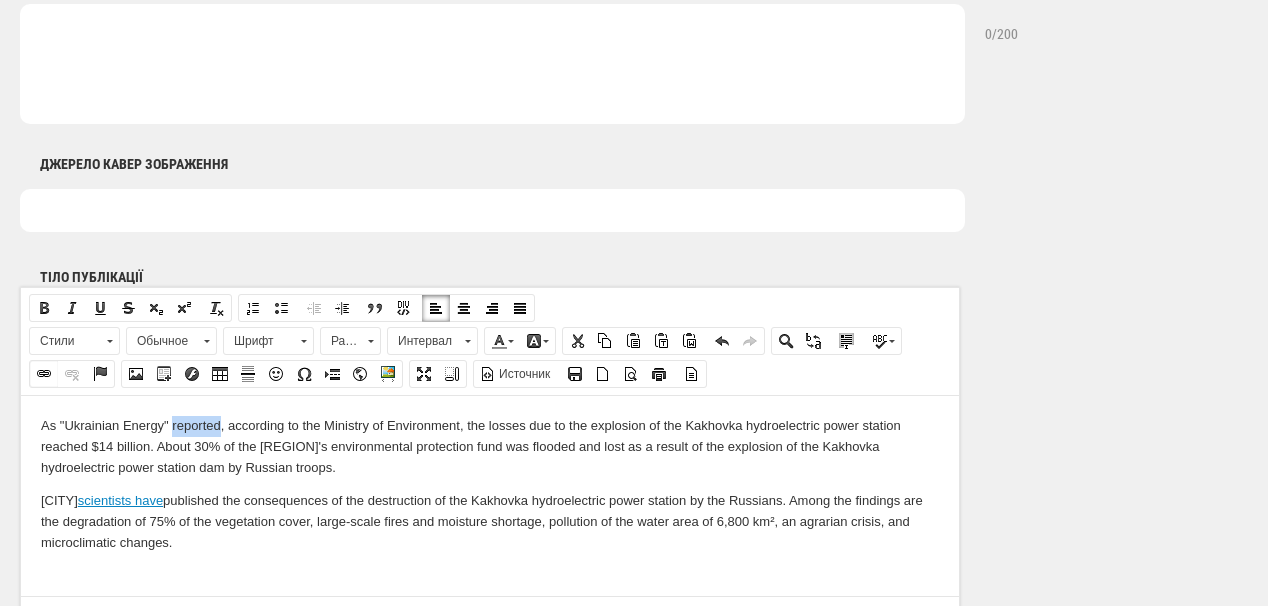 click at bounding box center (44, 374) 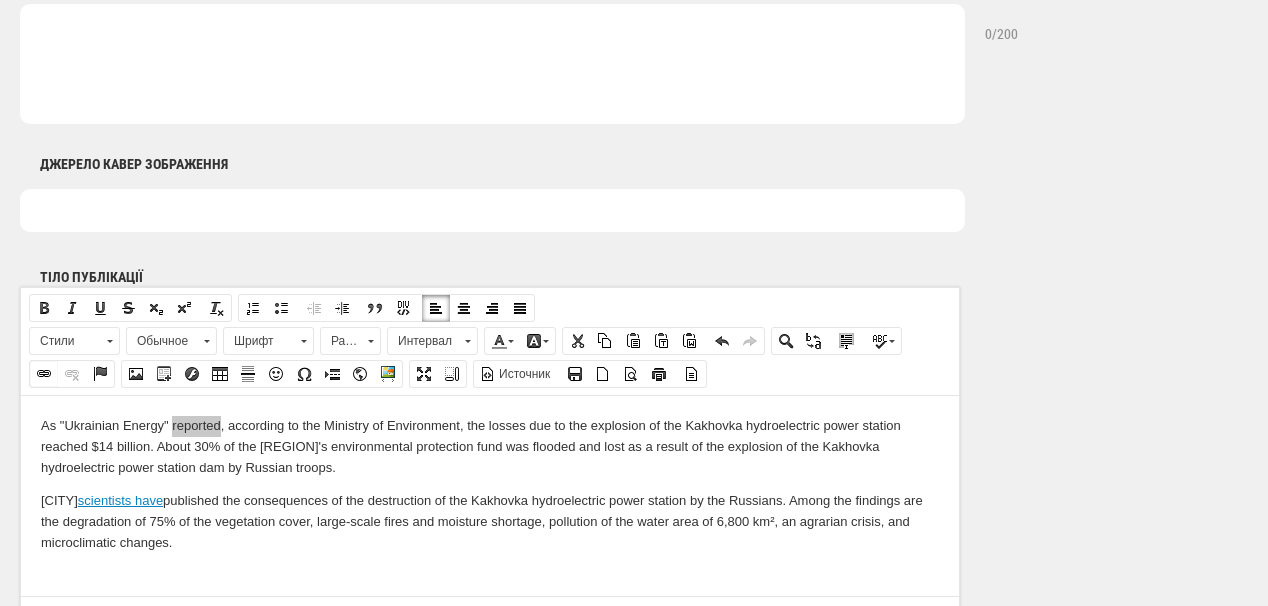 select on "http://" 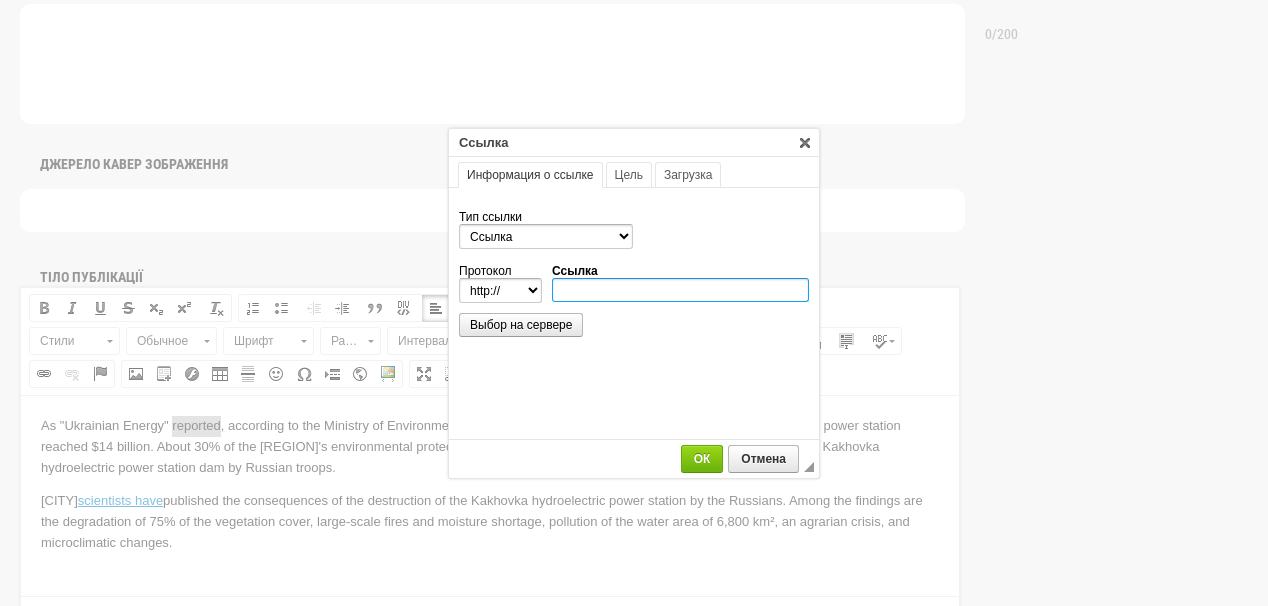 click on "Ссылка" at bounding box center [680, 290] 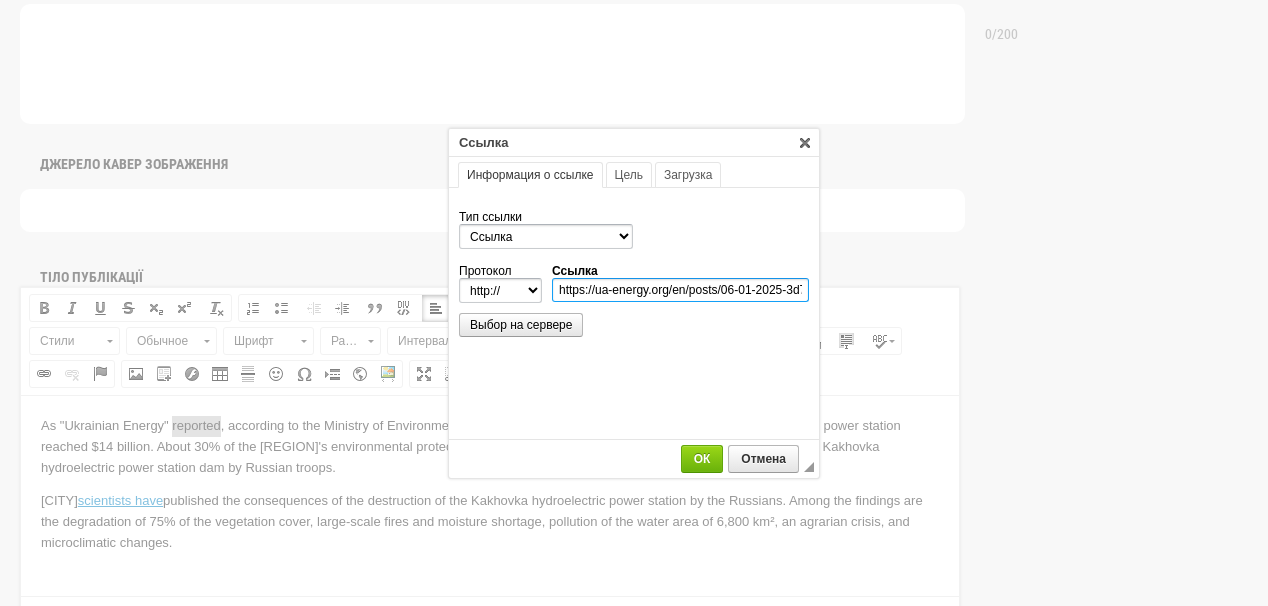 scroll, scrollTop: 0, scrollLeft: 204, axis: horizontal 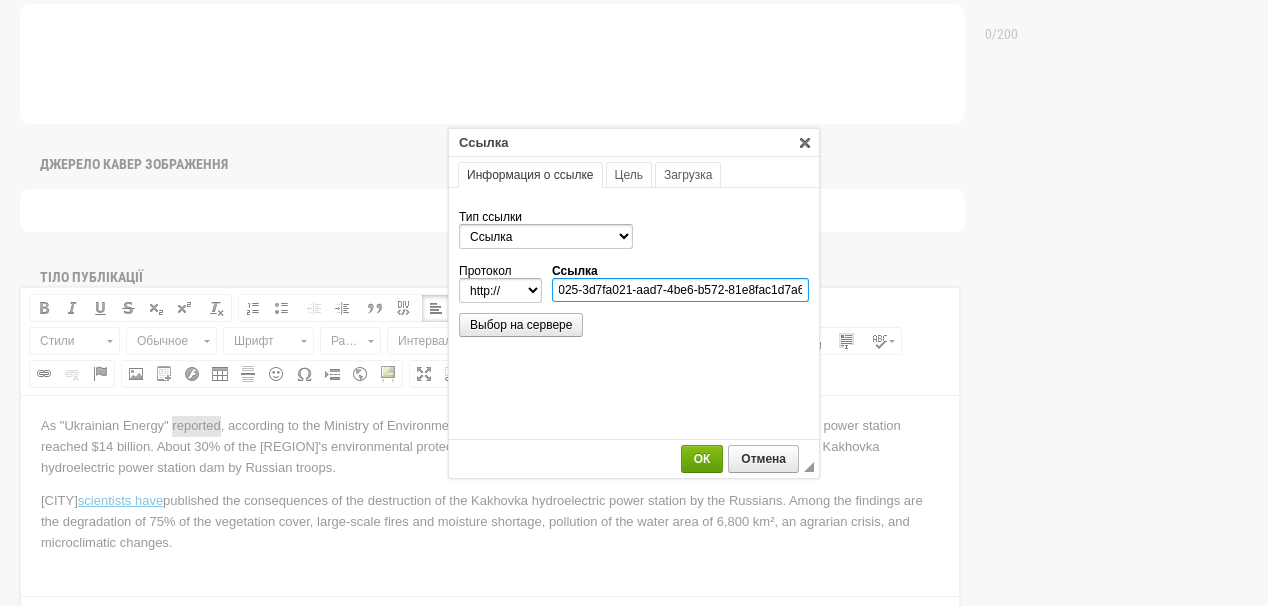 type on "https://ua-energy.org/en/posts/06-01-2025-3d7fa021-aad7-4be6-b572-81e8fac1d7a6" 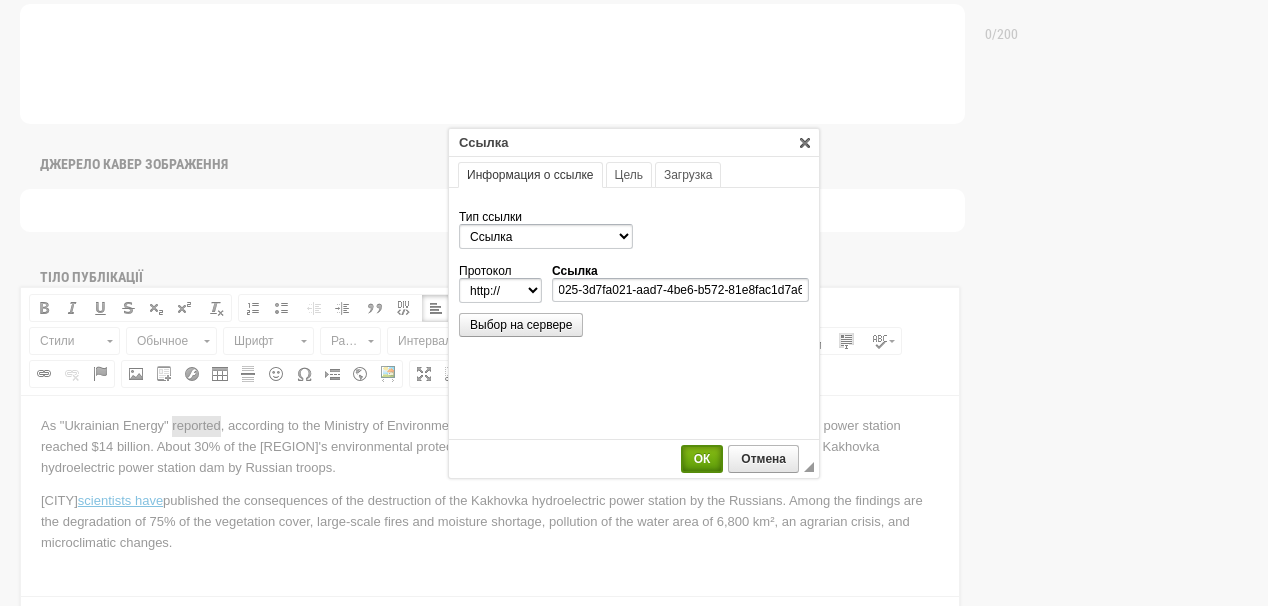 select on "https://" 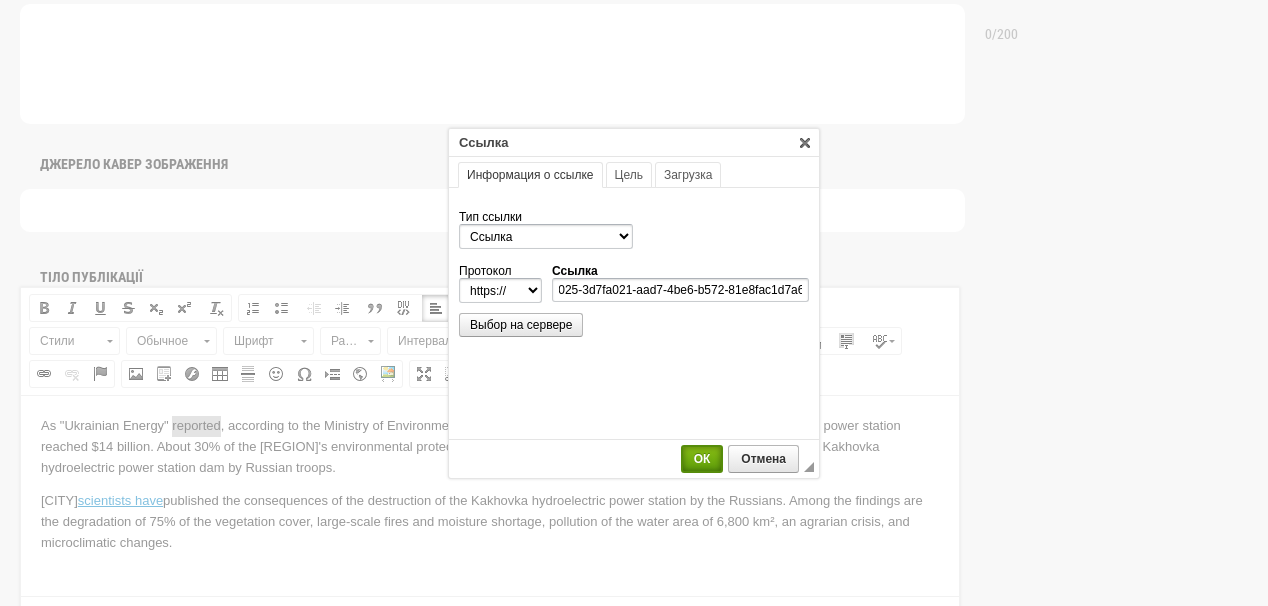 type on "ua-energy.org/en/posts/06-01-2025-3d7fa021-aad7-4be6-b572-81e8fac1d7a6" 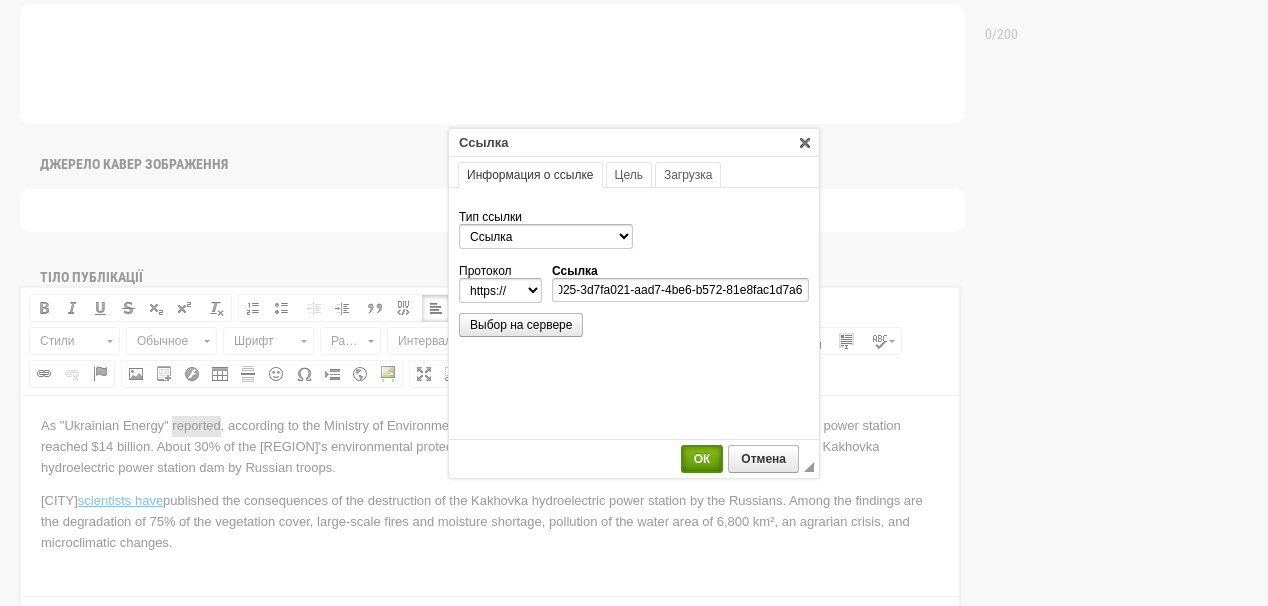 scroll, scrollTop: 0, scrollLeft: 0, axis: both 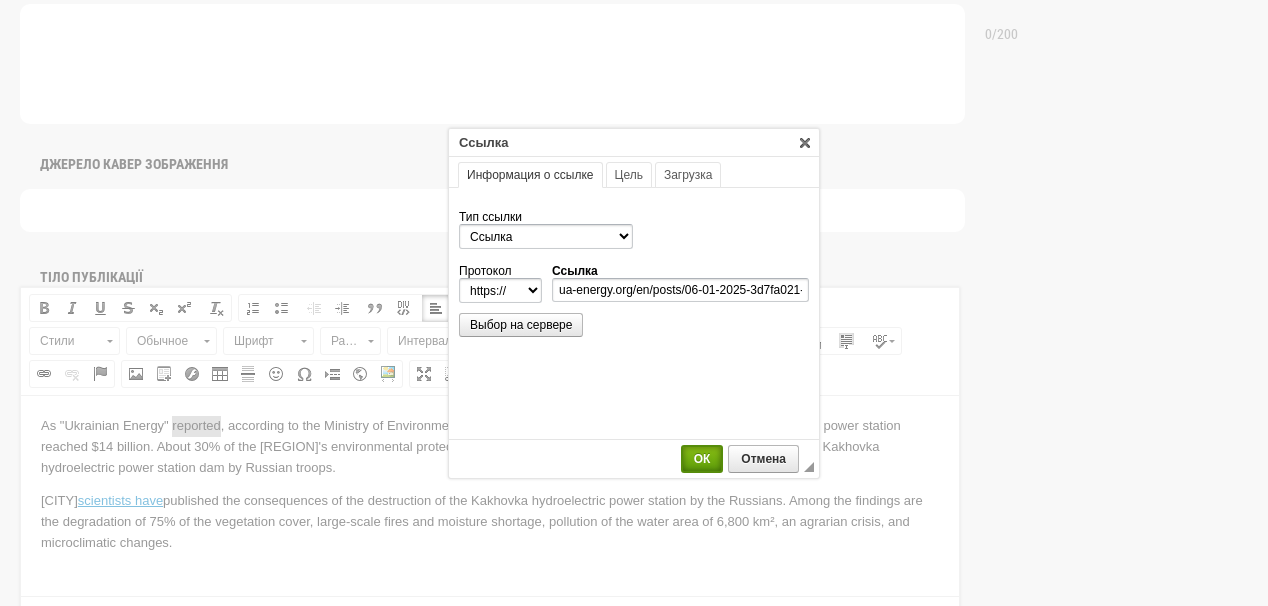 click on "ОК" at bounding box center (702, 459) 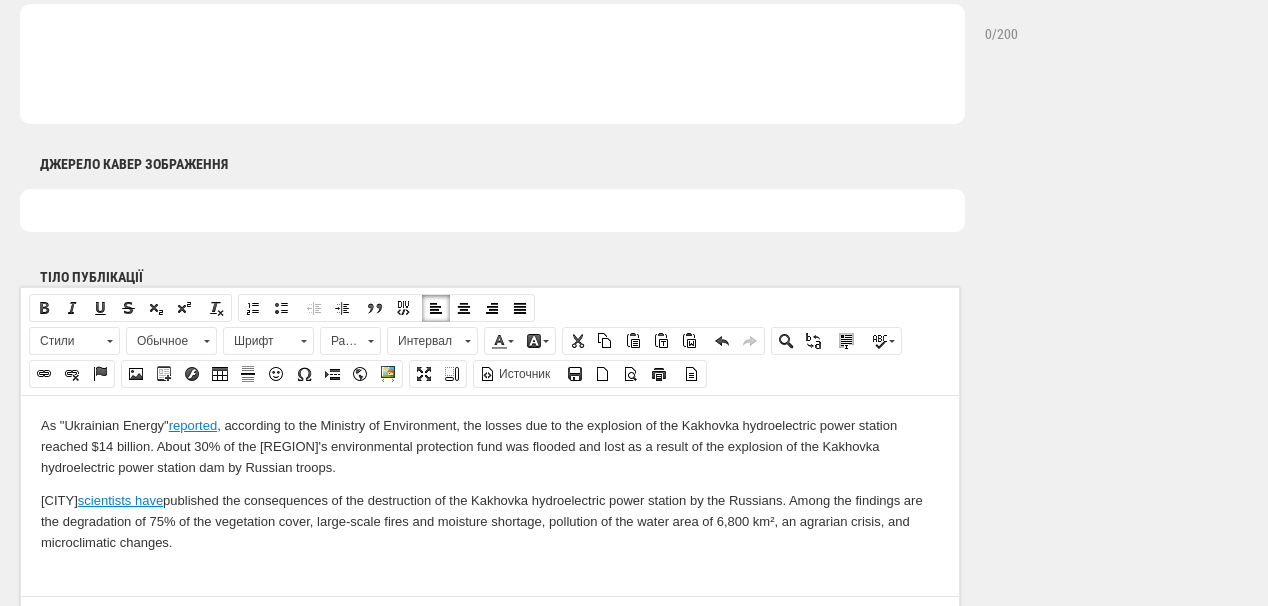 click on "As "Ukrainian Energy"  reported , according to the Ministry of Environment, the losses due to the explosion of the Kakhovka hydroelectric power station reached $14 billion. About 30% of the Kherson region's environmental protection fund was flooded and lost as a result of the explosion of the Kakhovka hydroelectric power station dam by Russian troops. Kherson  scientists have  published the consequences of the destruction of the Kakhovka hydroelectric power station by the Russians. Among the findings are the degradation of 75% of the vegetation cover, large-scale fires and moisture shortage, pollution of the water area of 6,800 km², an agrarian crisis, and microclimatic changes." at bounding box center [490, 484] 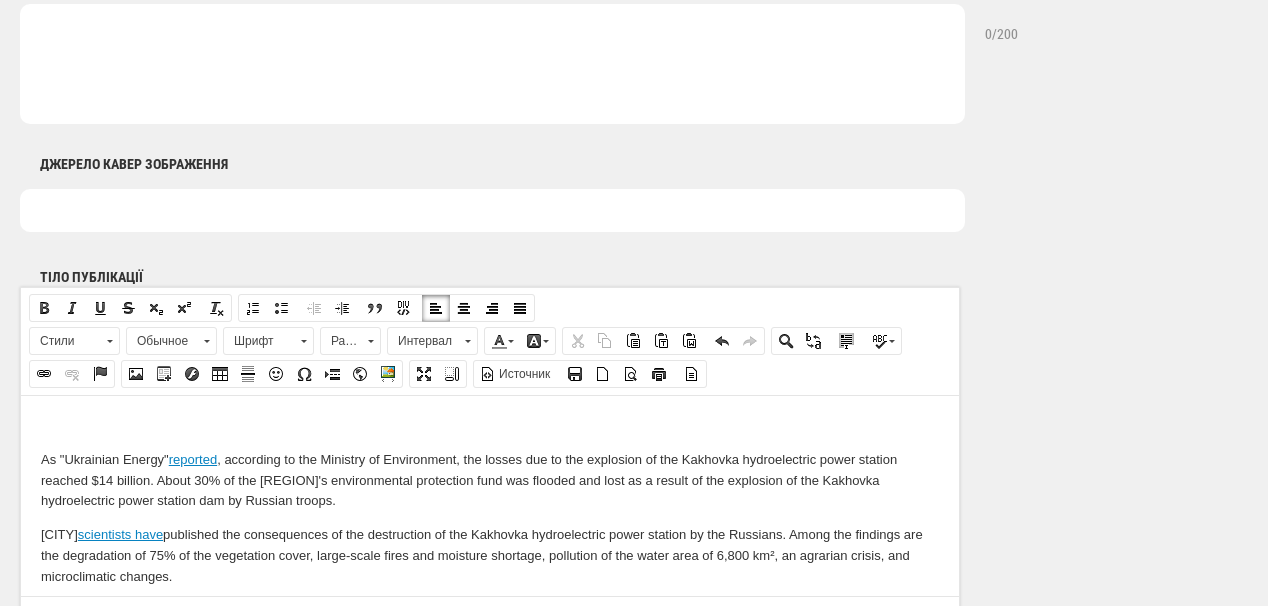 click at bounding box center [490, 425] 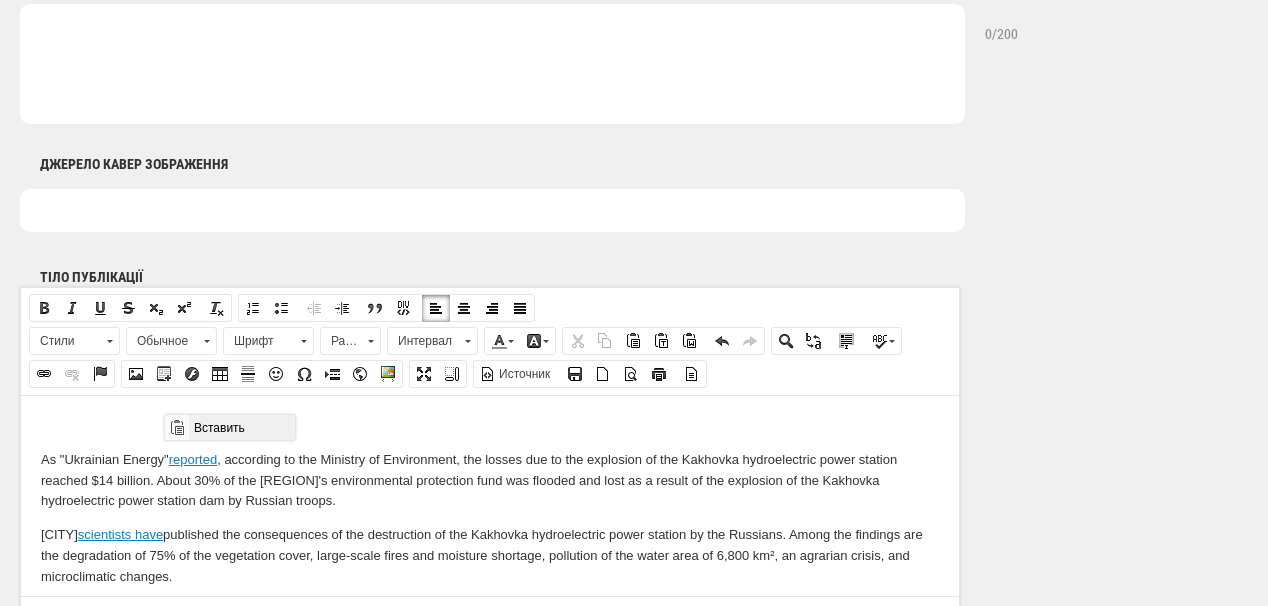 click on "Вставить" at bounding box center (241, 427) 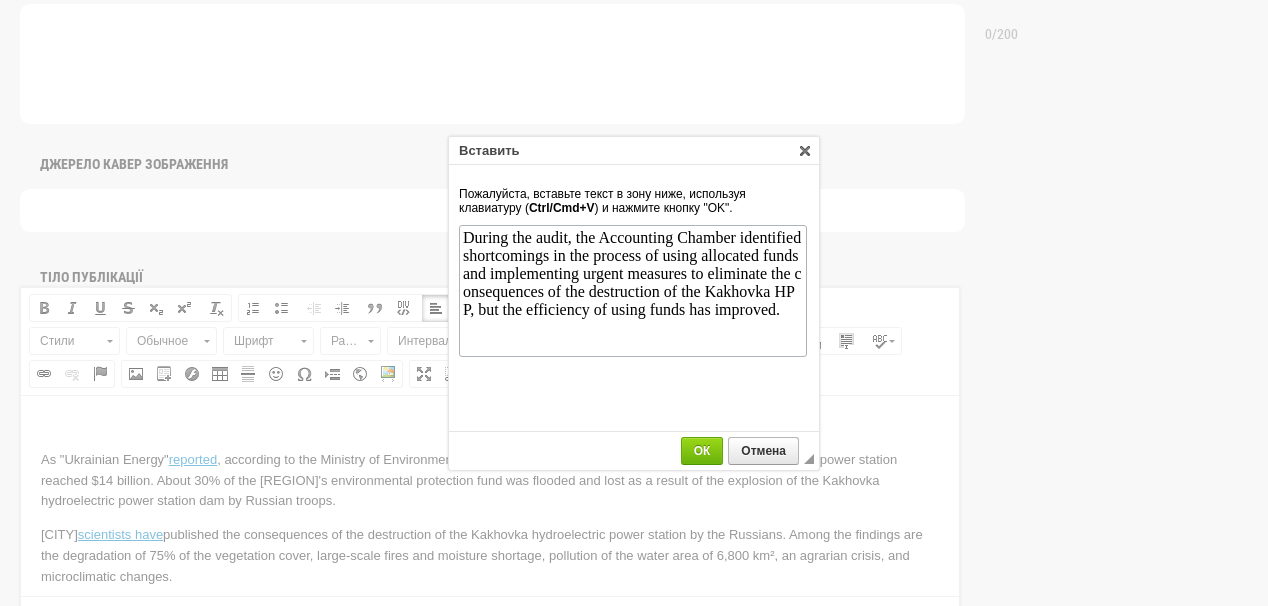 scroll, scrollTop: 0, scrollLeft: 0, axis: both 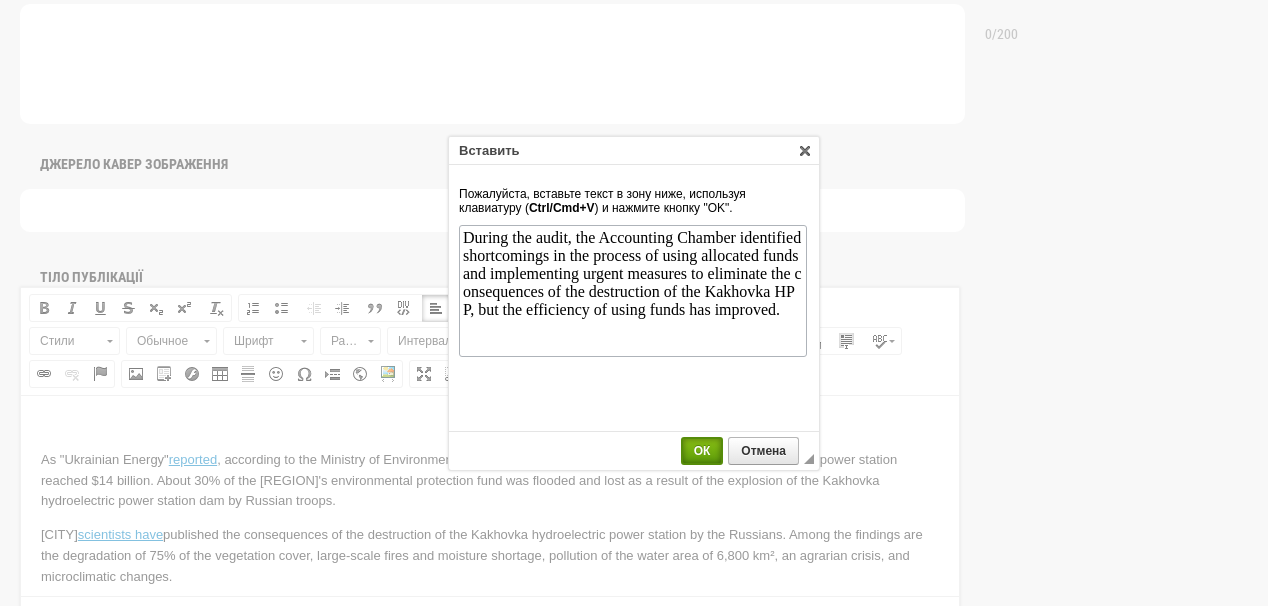 click on "ОК" at bounding box center [702, 451] 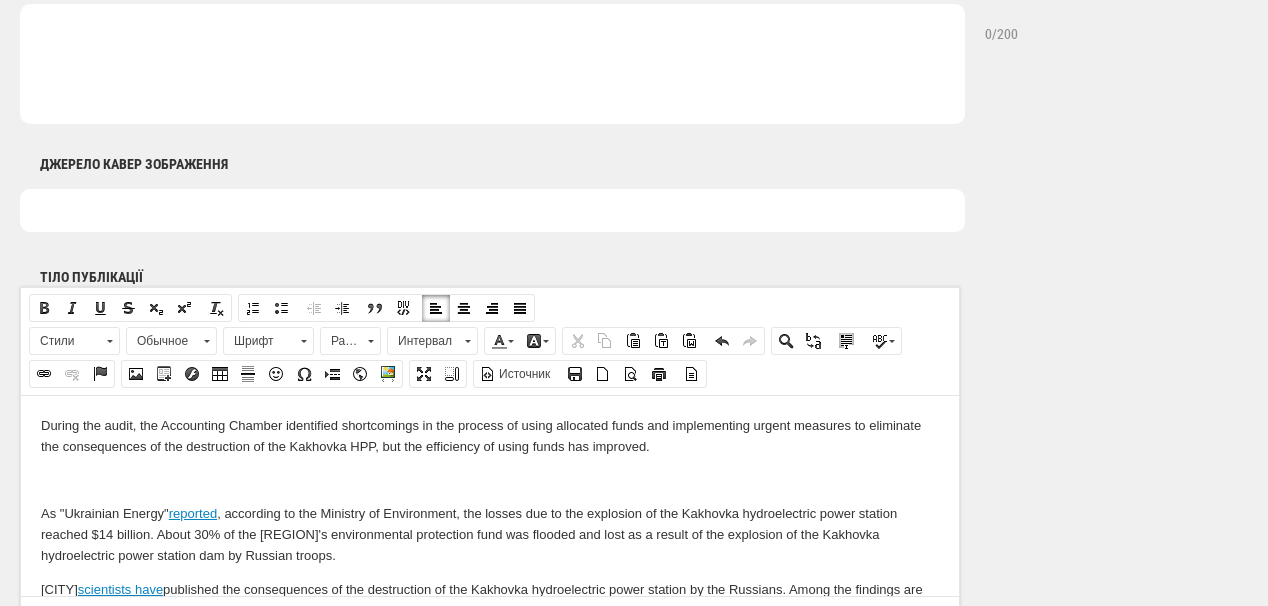 click at bounding box center [490, 480] 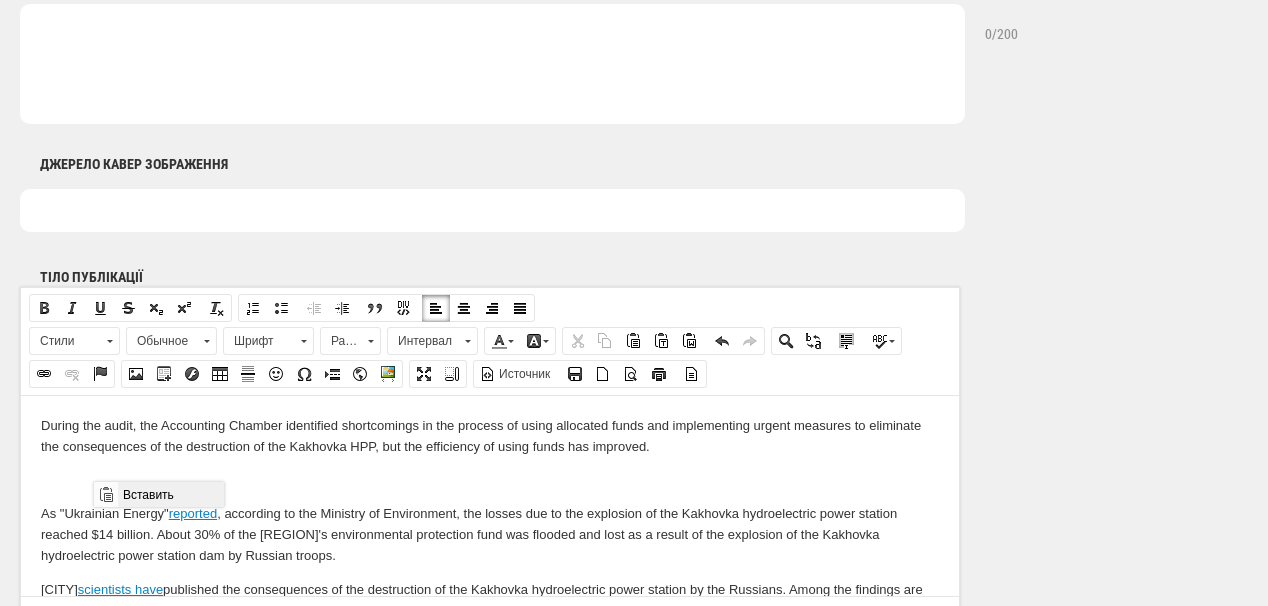 click on "Вставить" at bounding box center [170, 494] 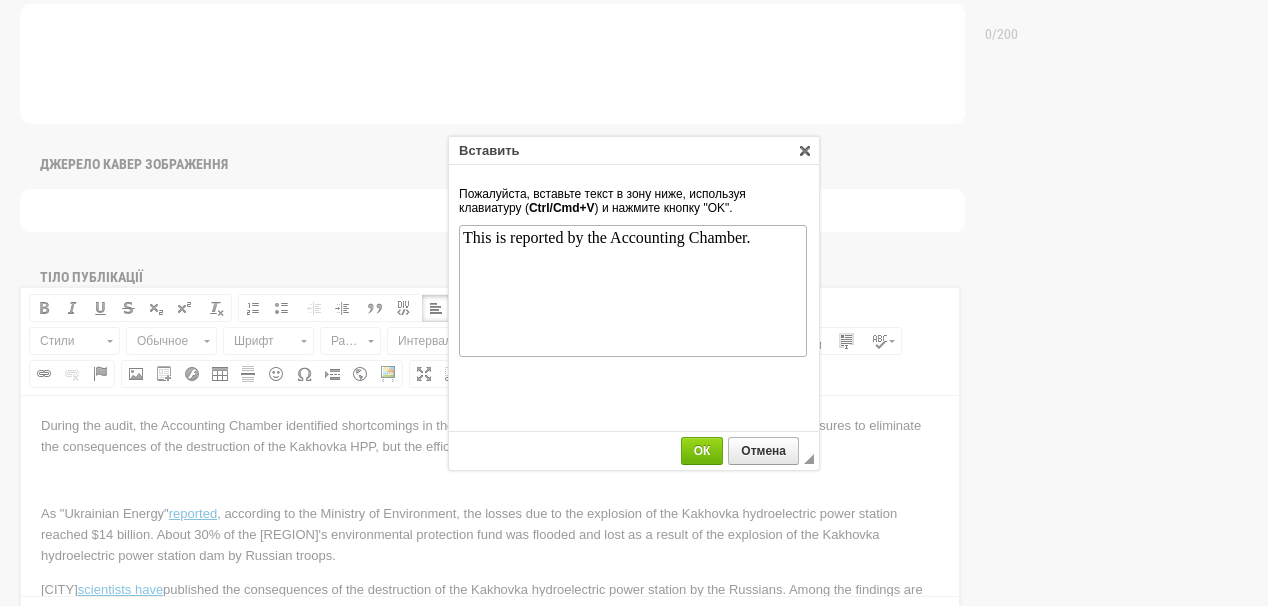 scroll, scrollTop: 0, scrollLeft: 0, axis: both 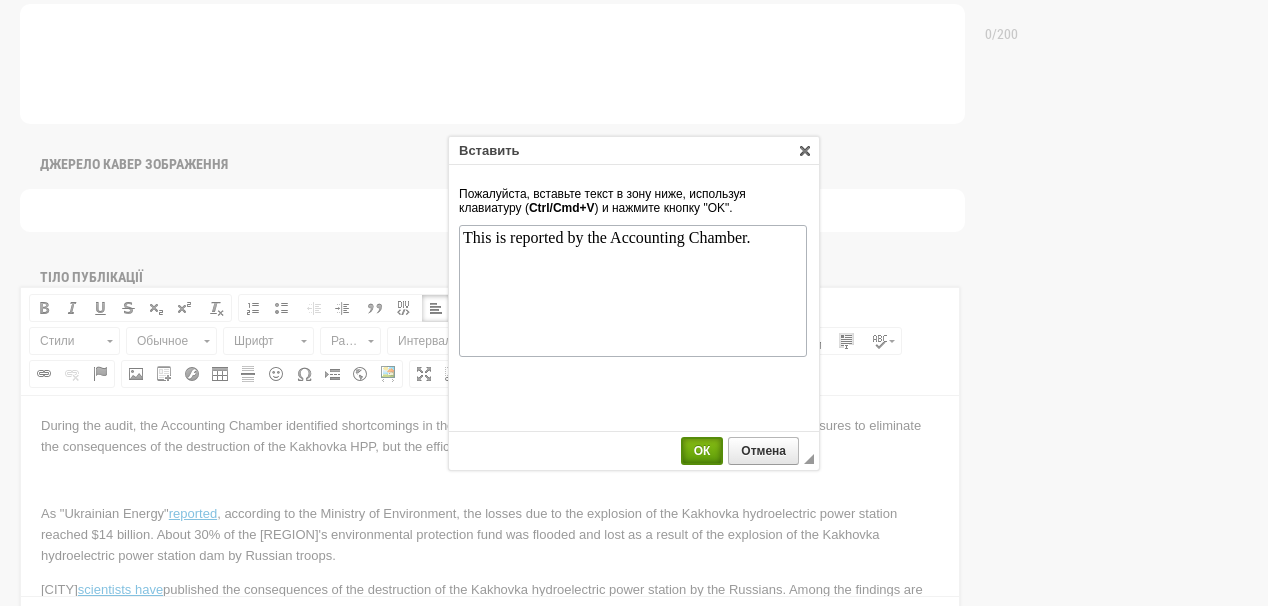 click on "ОК" at bounding box center [702, 451] 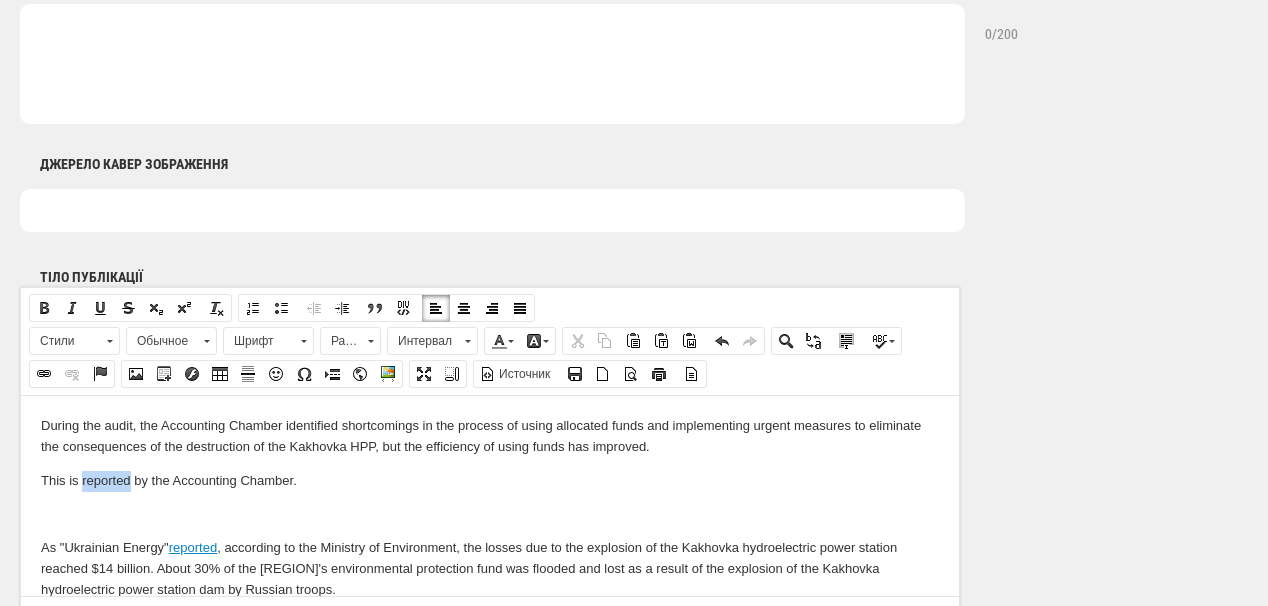 drag, startPoint x: 81, startPoint y: 478, endPoint x: 129, endPoint y: 486, distance: 48.6621 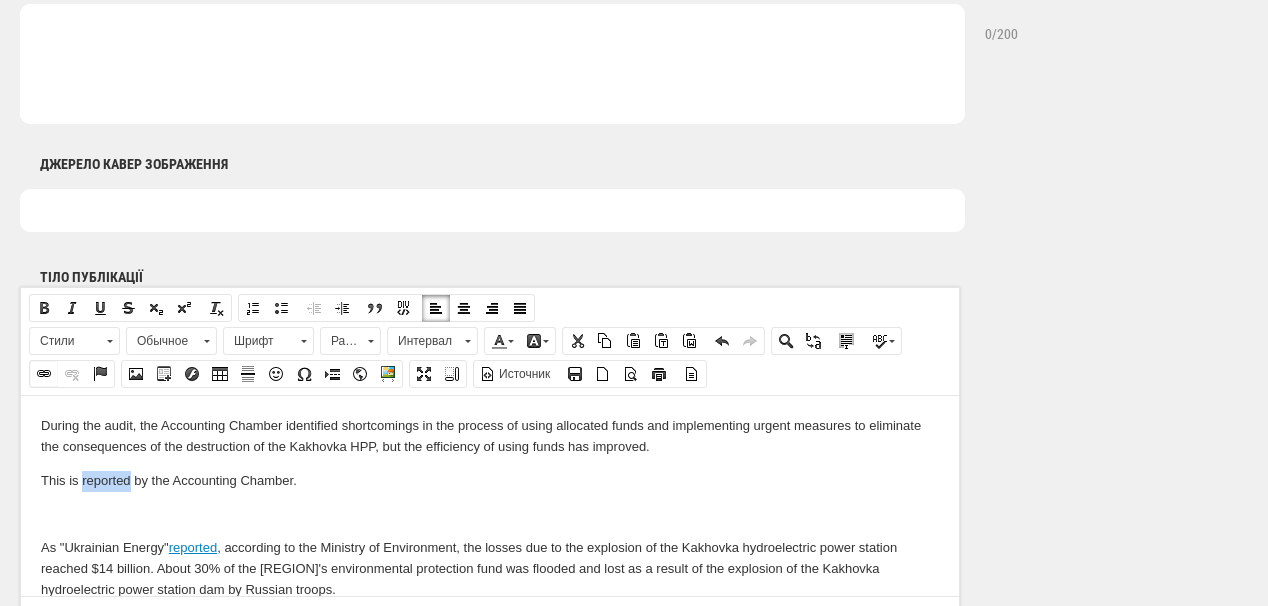 click at bounding box center [44, 374] 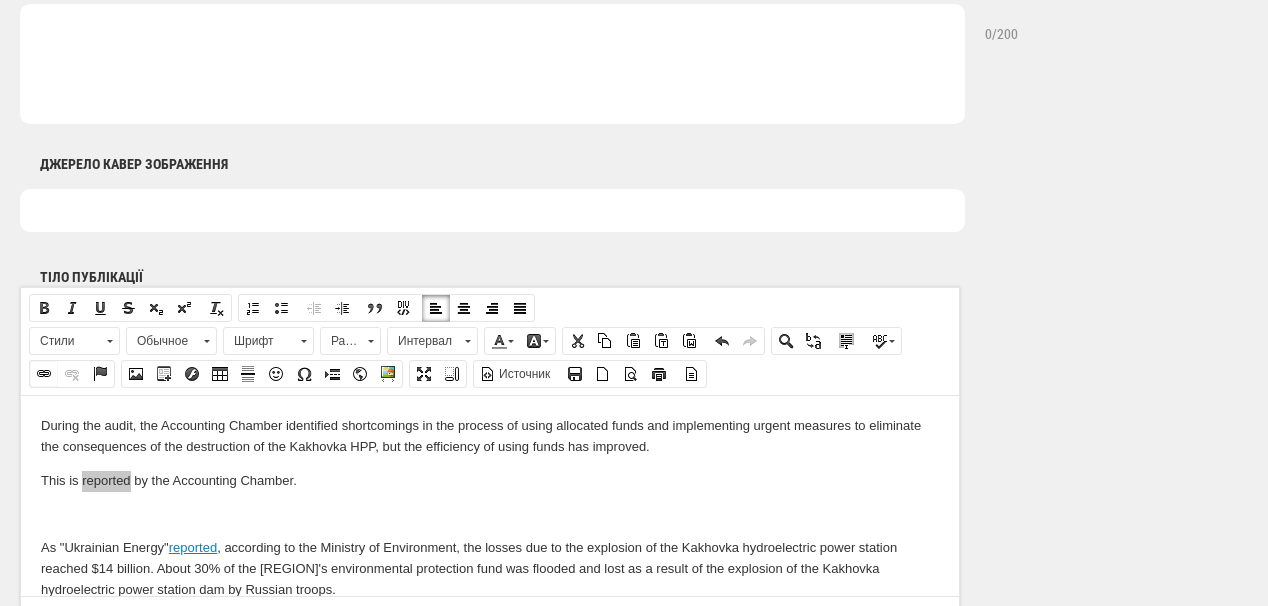 select on "http://" 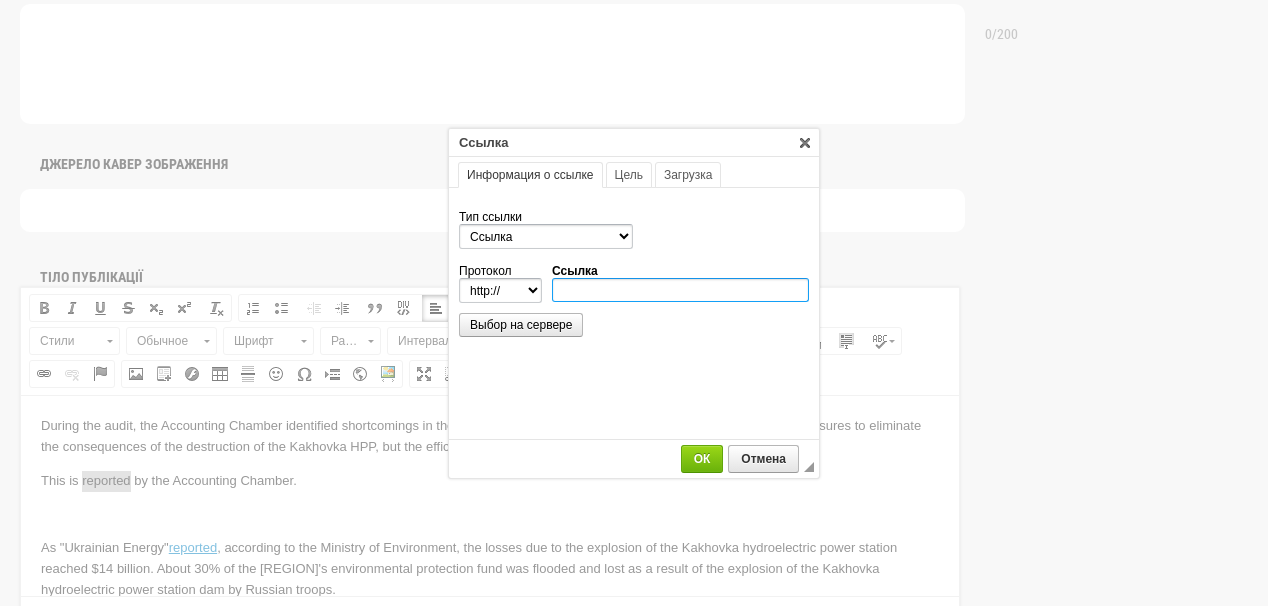 click on "Ссылка" at bounding box center (680, 290) 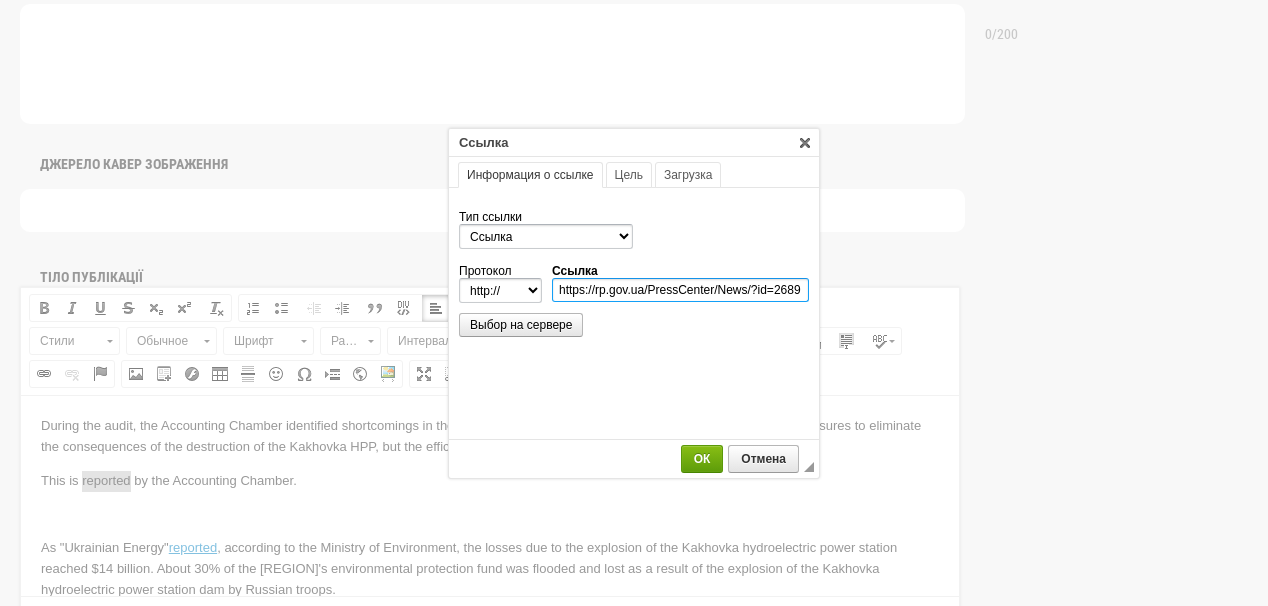 type on "https://rp.gov.ua/PressCenter/News/?id=2689" 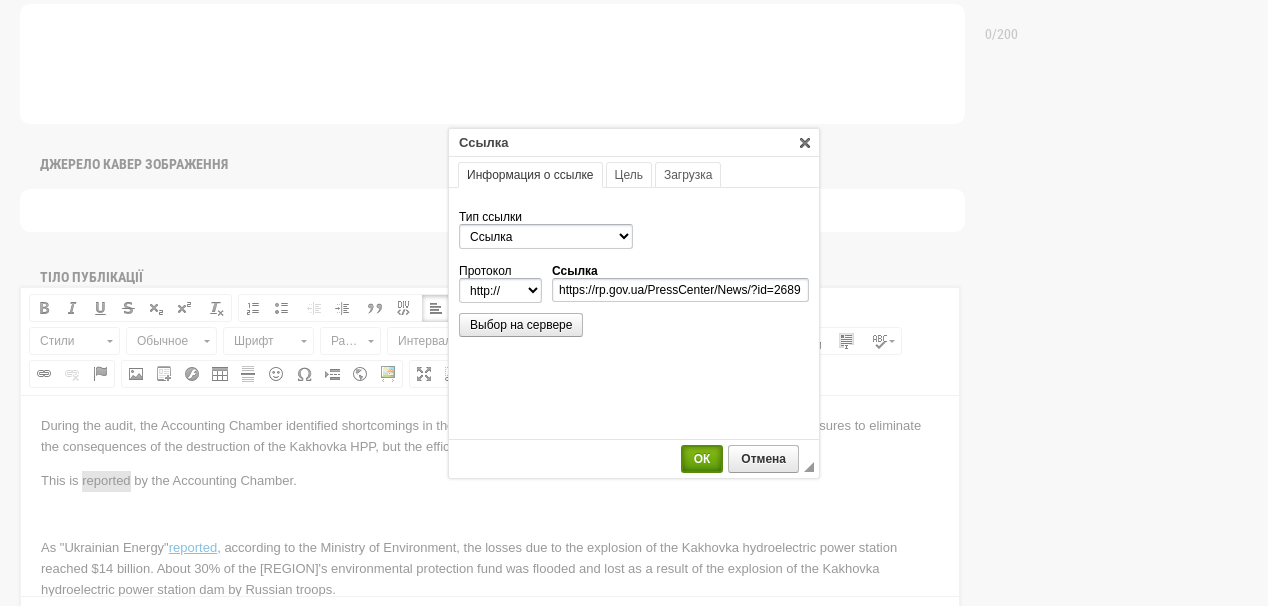 select on "https://" 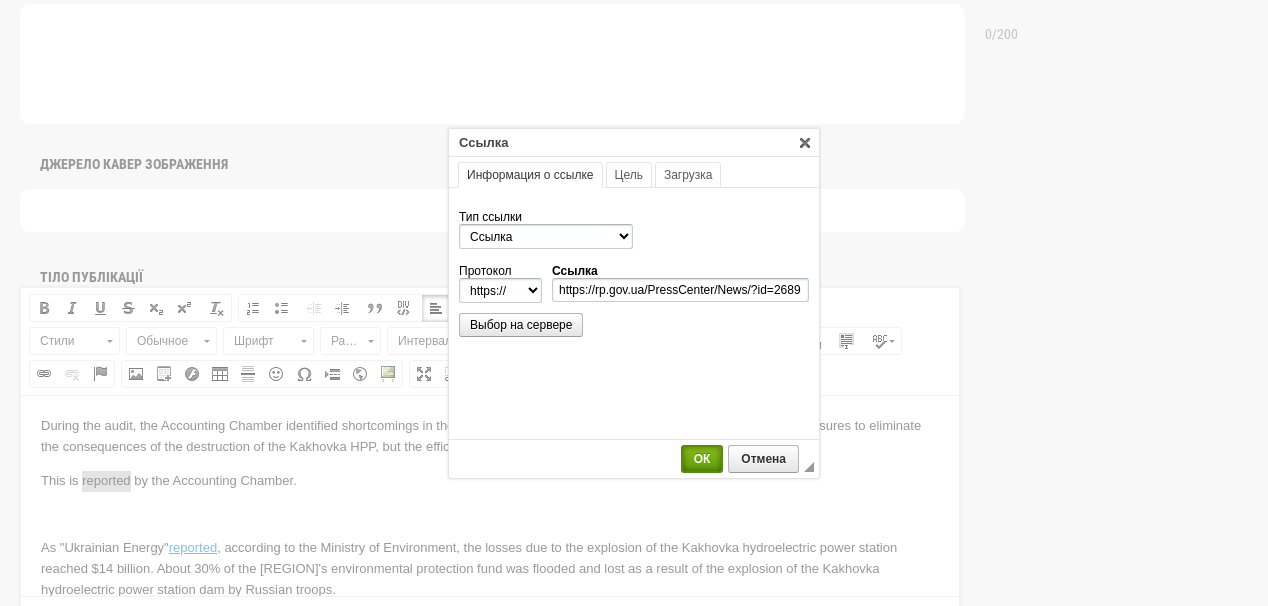 type on "rp.gov.ua/PressCenter/News/?id=2689" 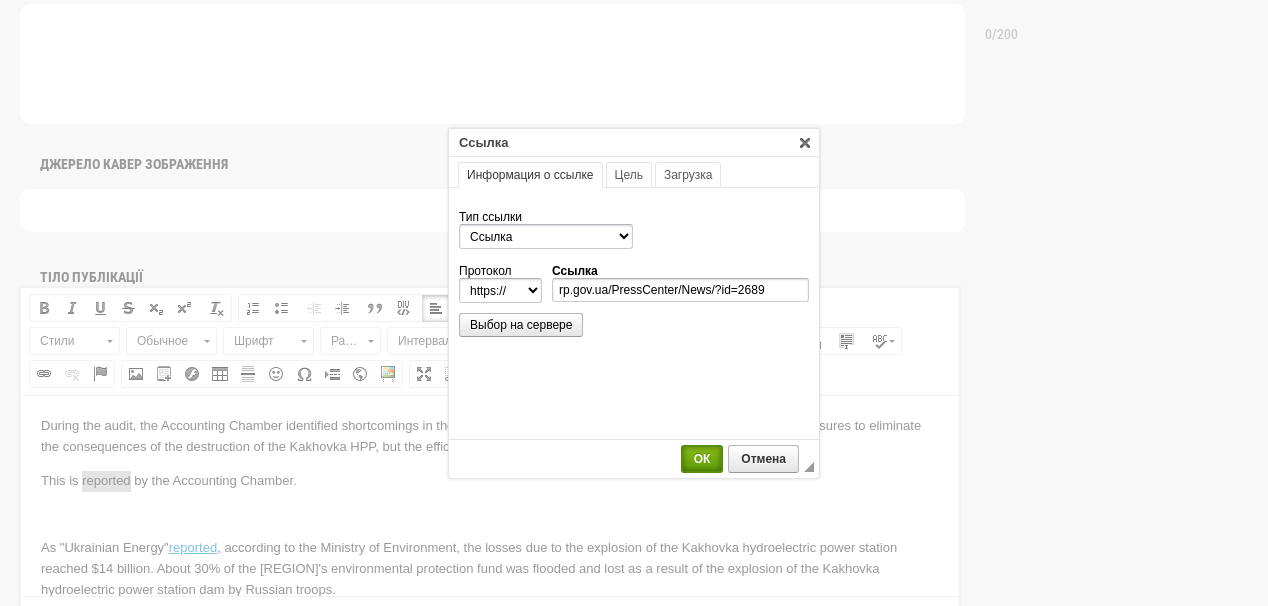 click on "ОК" at bounding box center (702, 459) 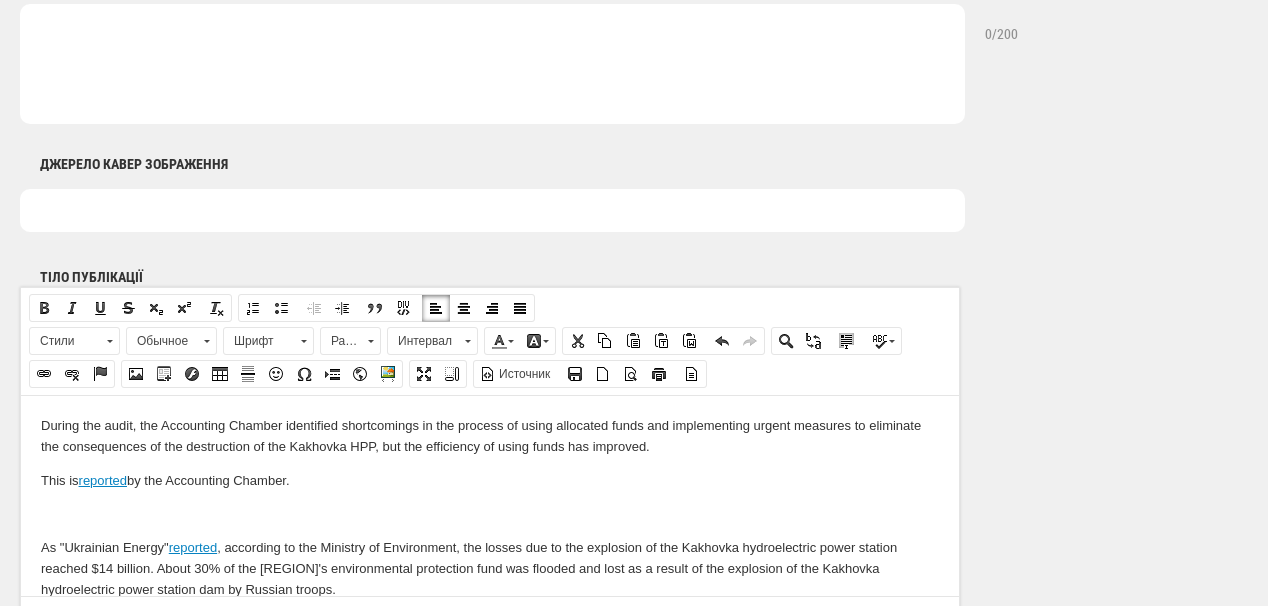 click at bounding box center [490, 513] 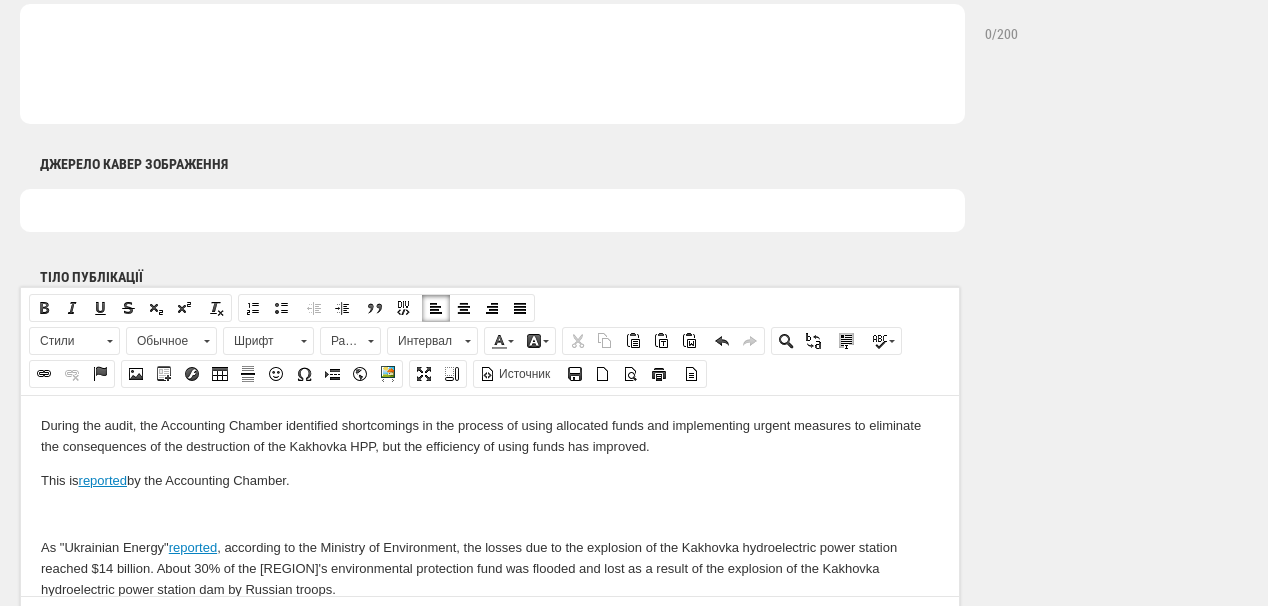 click at bounding box center (490, 513) 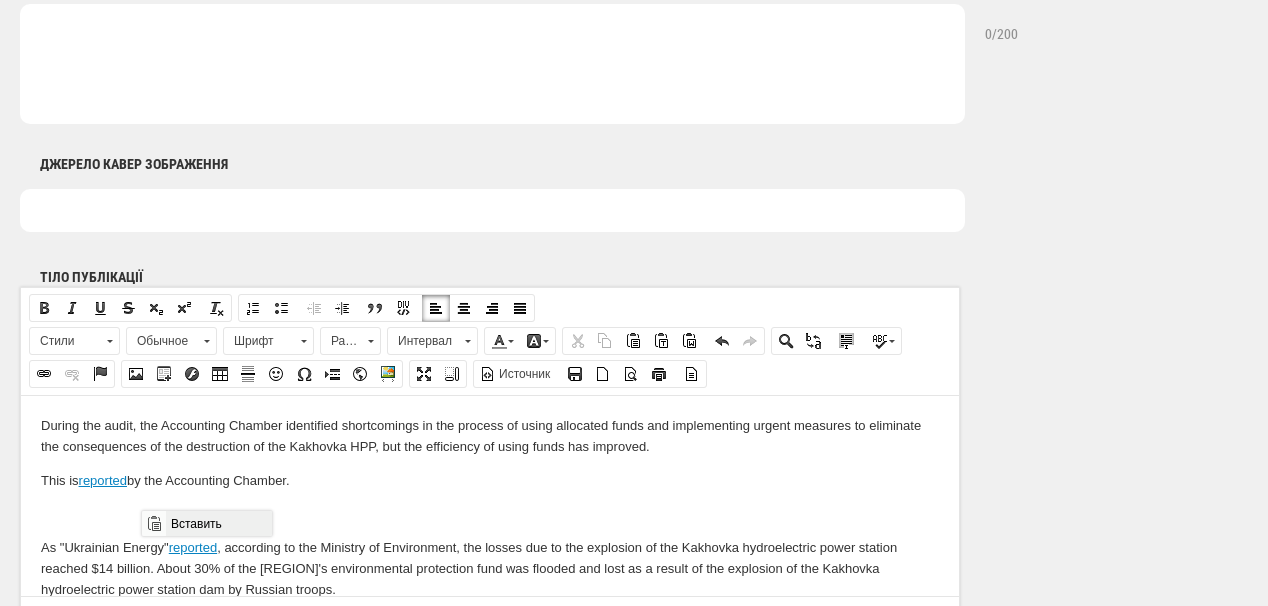drag, startPoint x: 189, startPoint y: 523, endPoint x: 345, endPoint y: 1031, distance: 531.4132 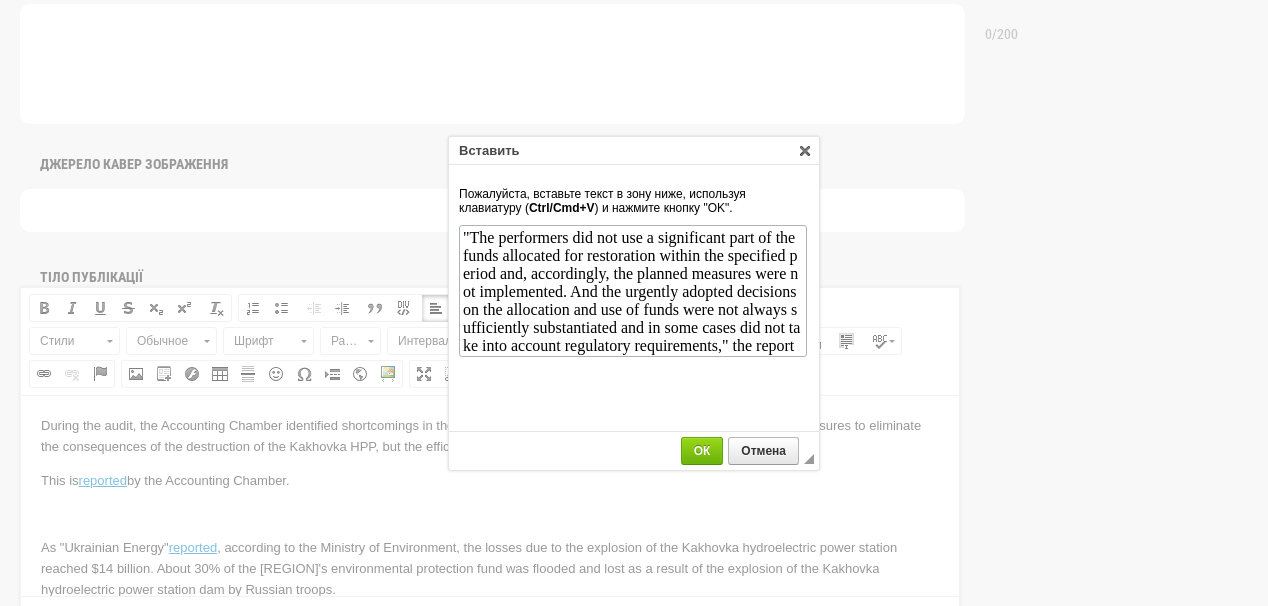 scroll, scrollTop: 19, scrollLeft: 0, axis: vertical 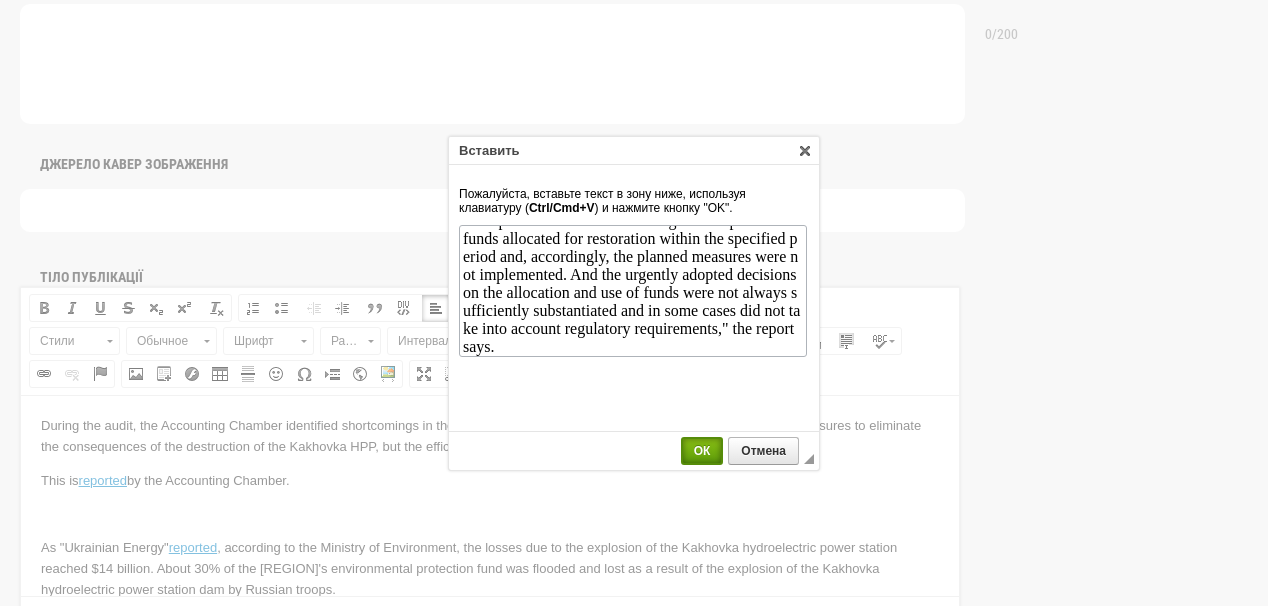 click on "ОК" at bounding box center [702, 451] 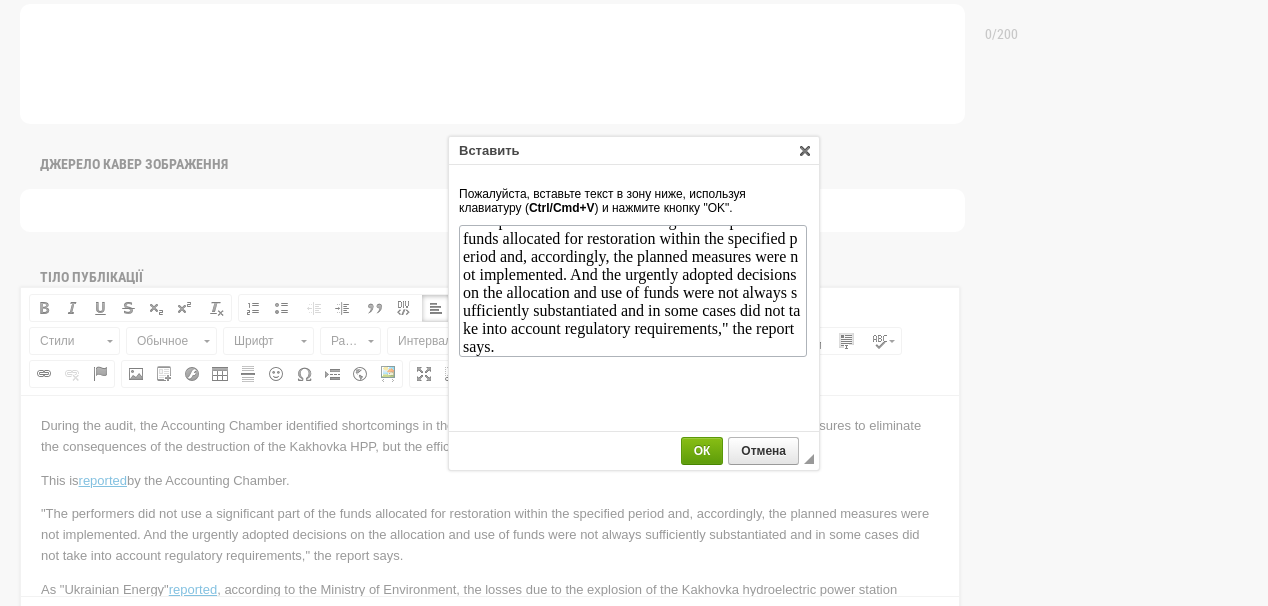 scroll, scrollTop: 0, scrollLeft: 0, axis: both 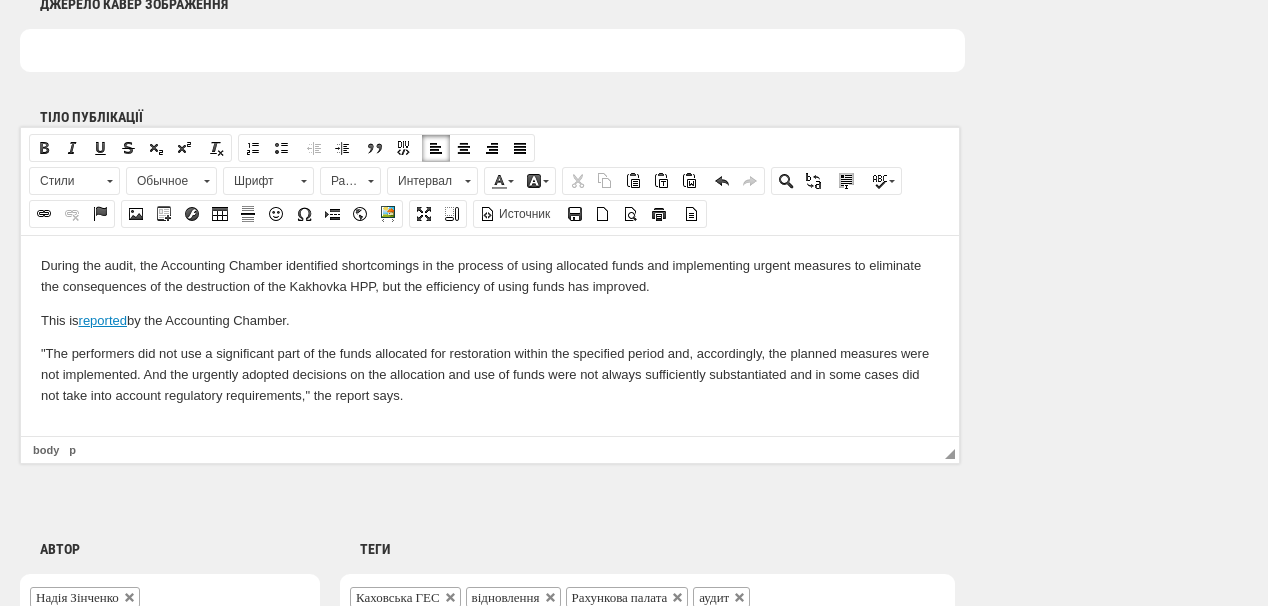 click at bounding box center (490, 429) 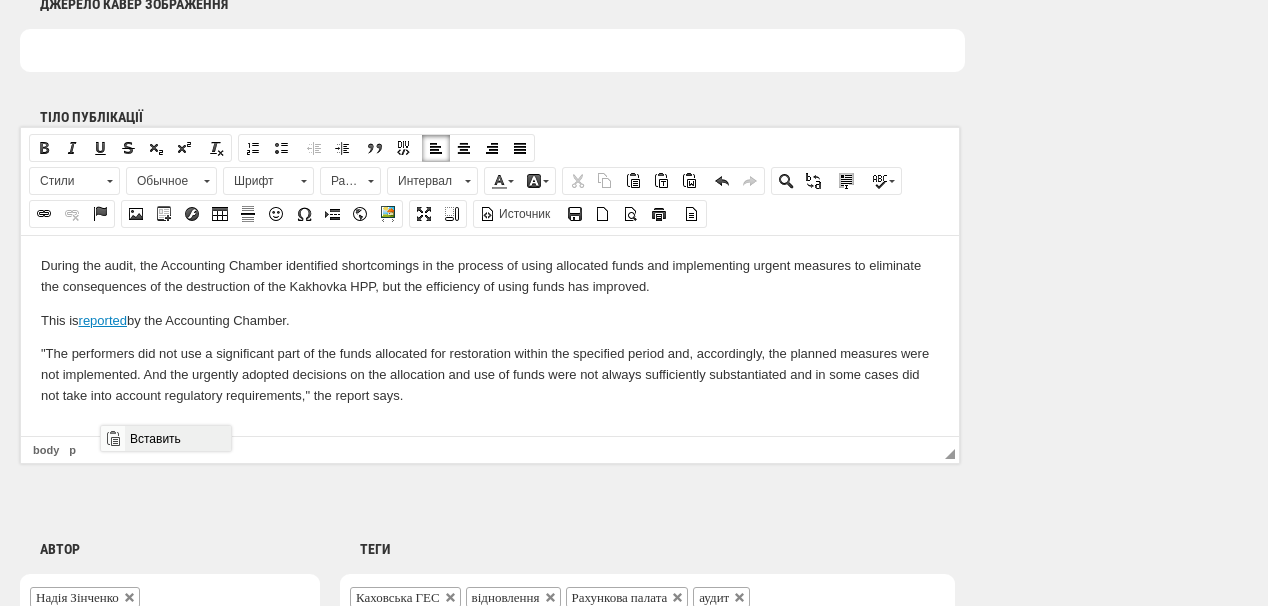 click on "Вставить" at bounding box center (177, 438) 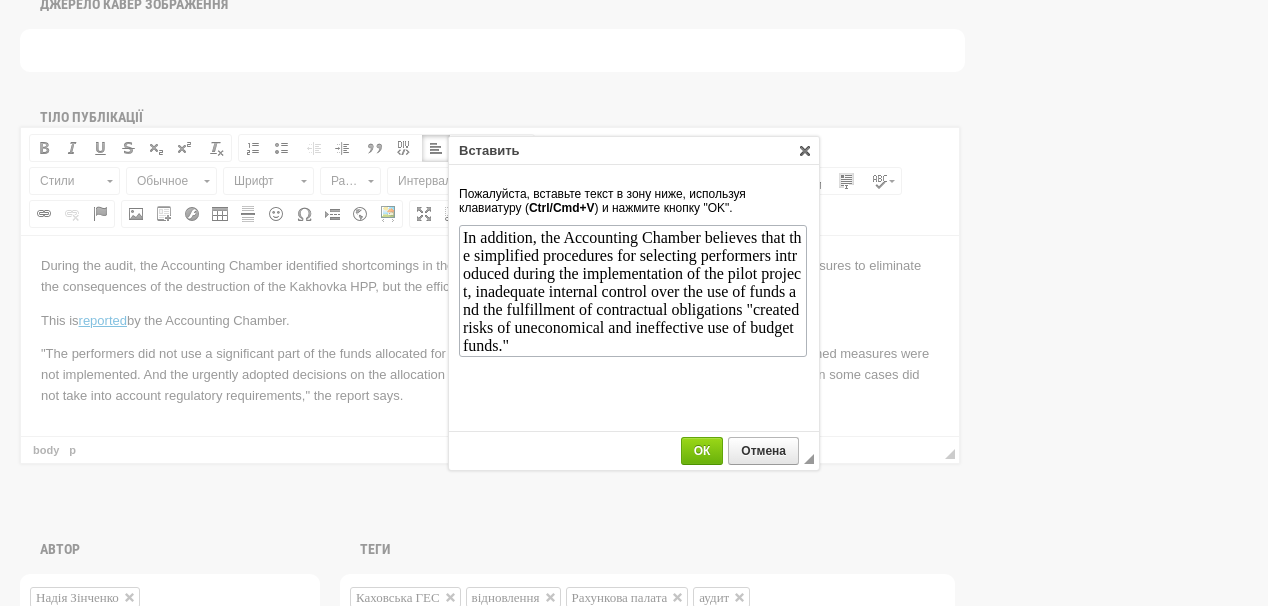 scroll, scrollTop: 0, scrollLeft: 0, axis: both 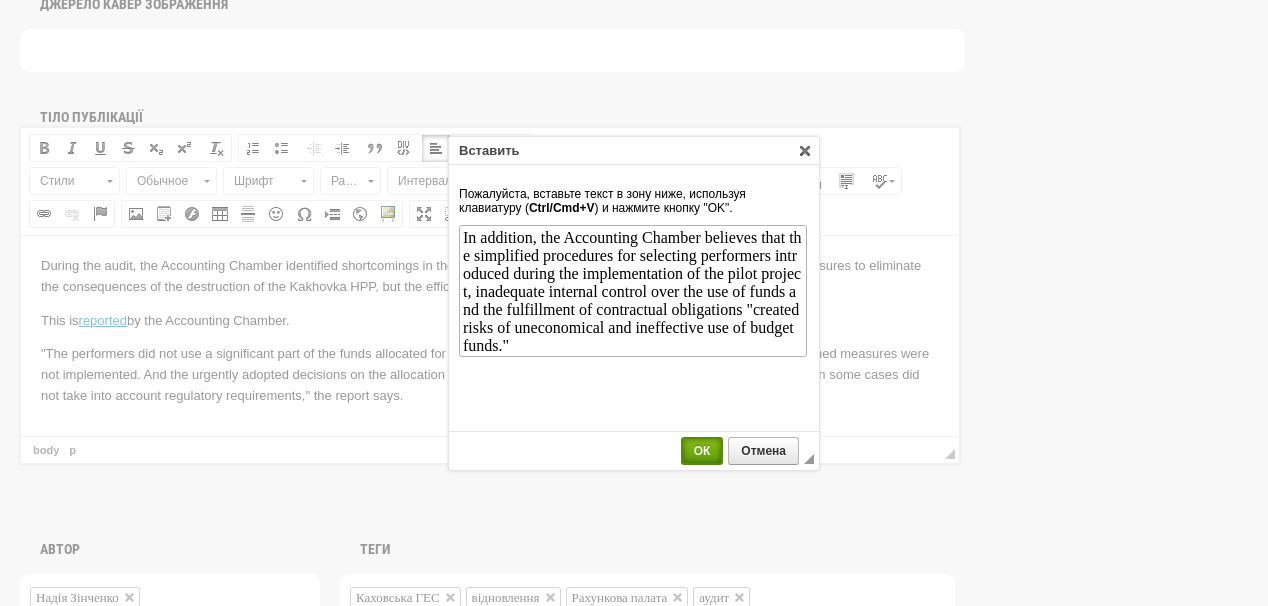 click on "ОК" at bounding box center [702, 451] 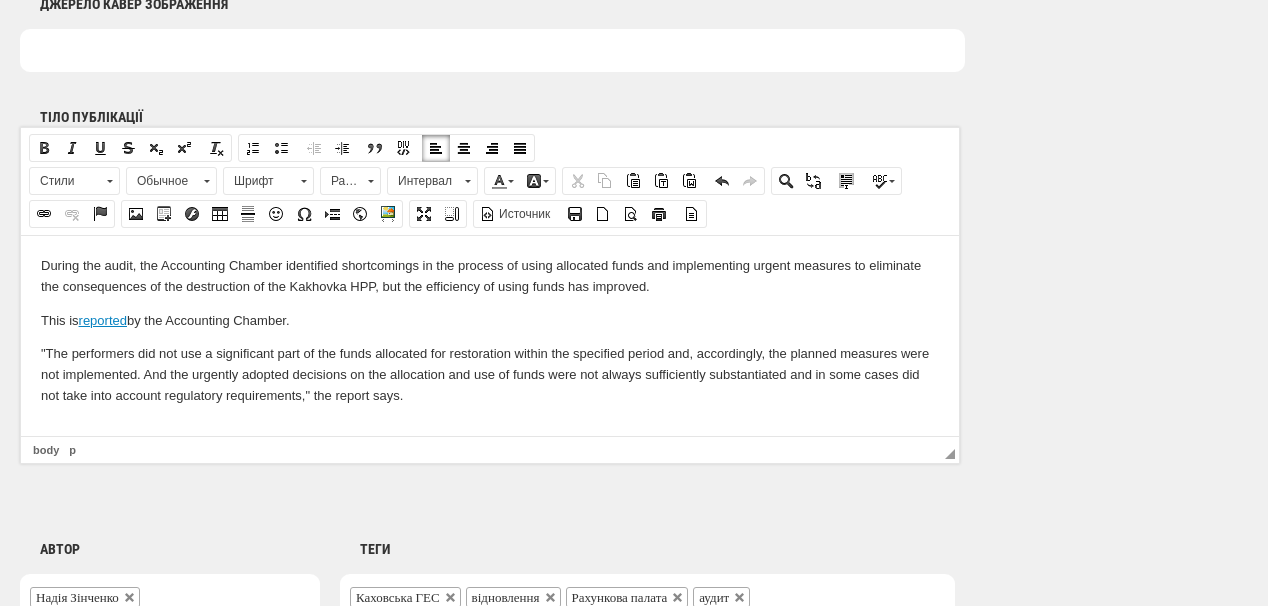 scroll, scrollTop: 0, scrollLeft: 0, axis: both 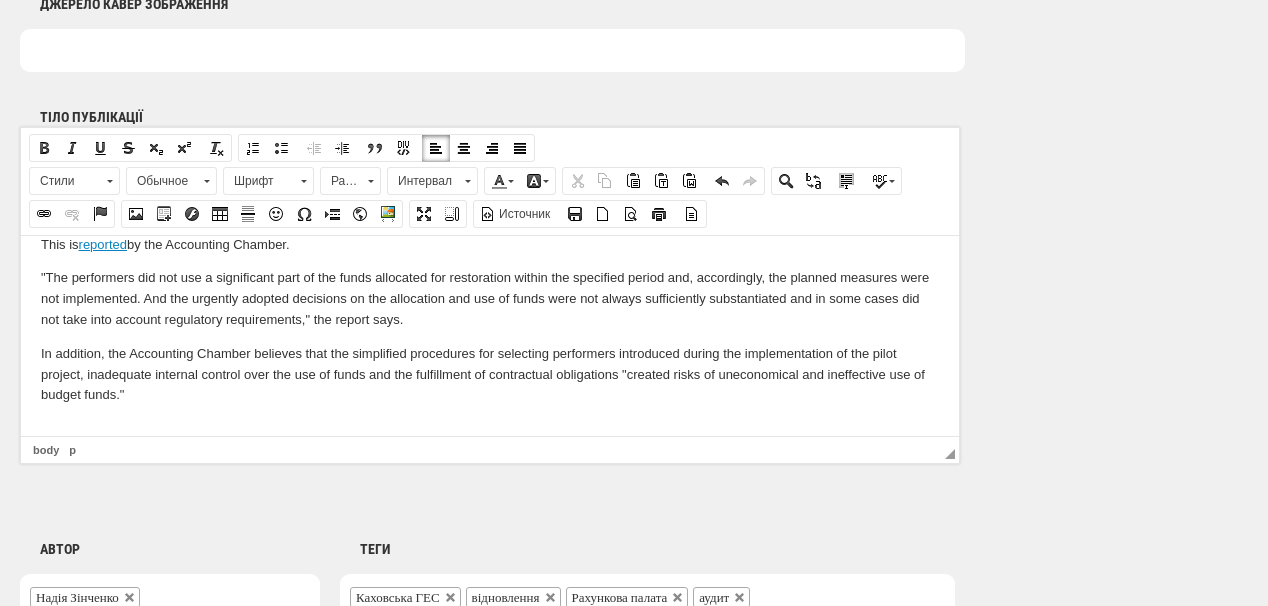 click at bounding box center [490, 428] 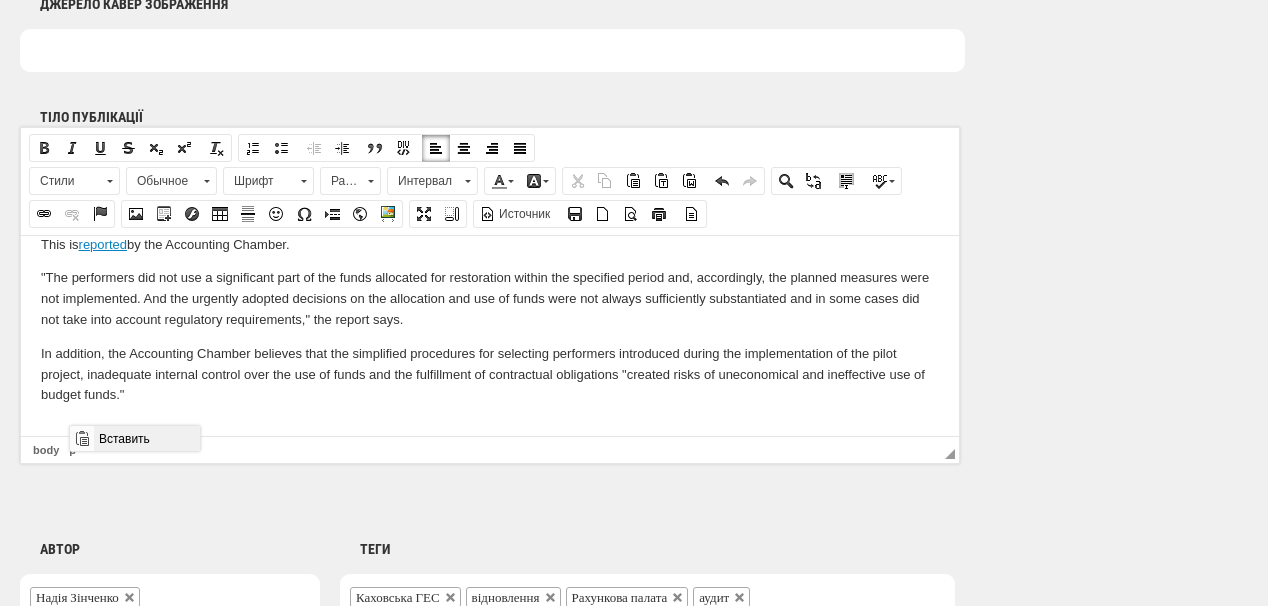 click on "Вставить" at bounding box center (146, 438) 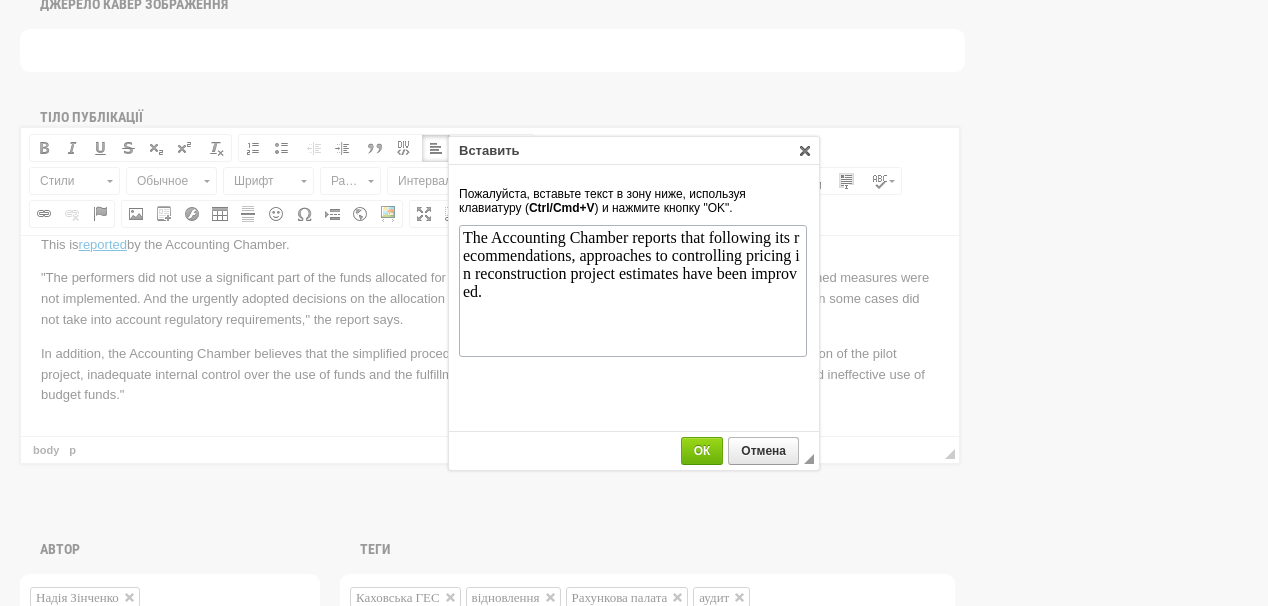 scroll, scrollTop: 0, scrollLeft: 0, axis: both 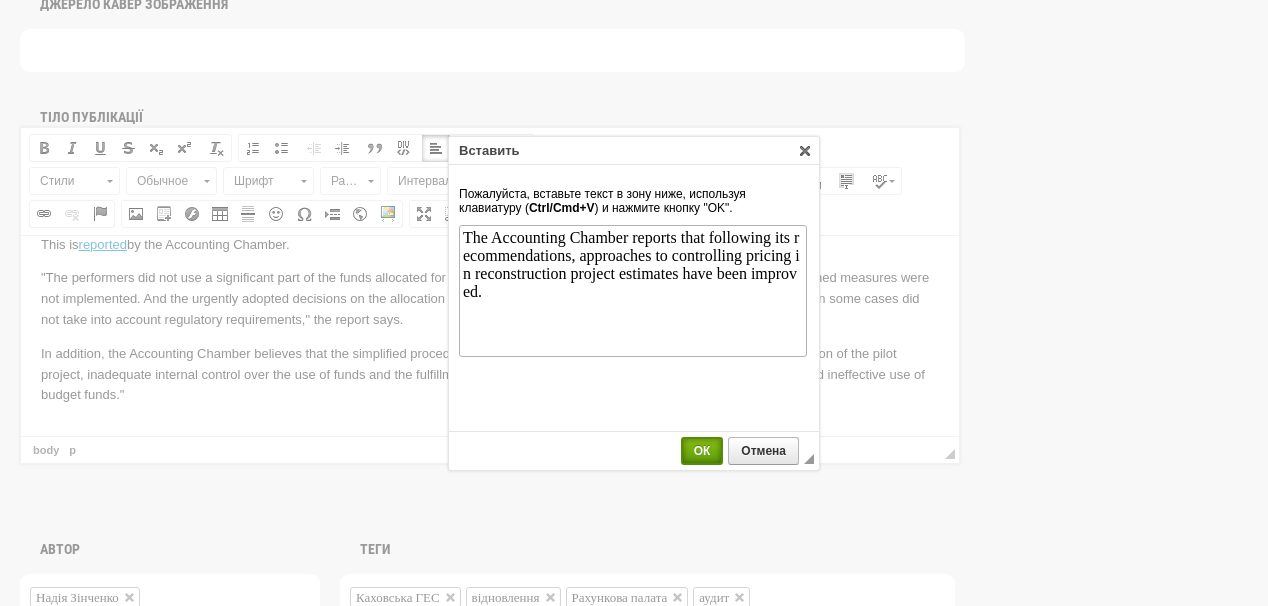 click on "ОК" at bounding box center [702, 451] 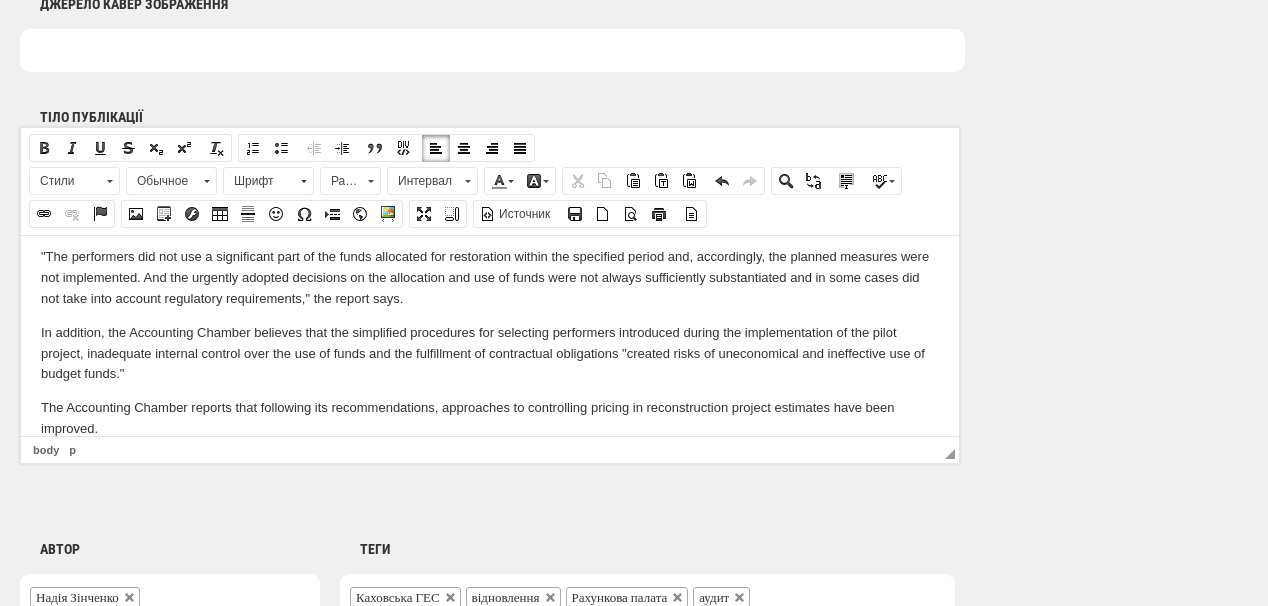 scroll, scrollTop: 131, scrollLeft: 0, axis: vertical 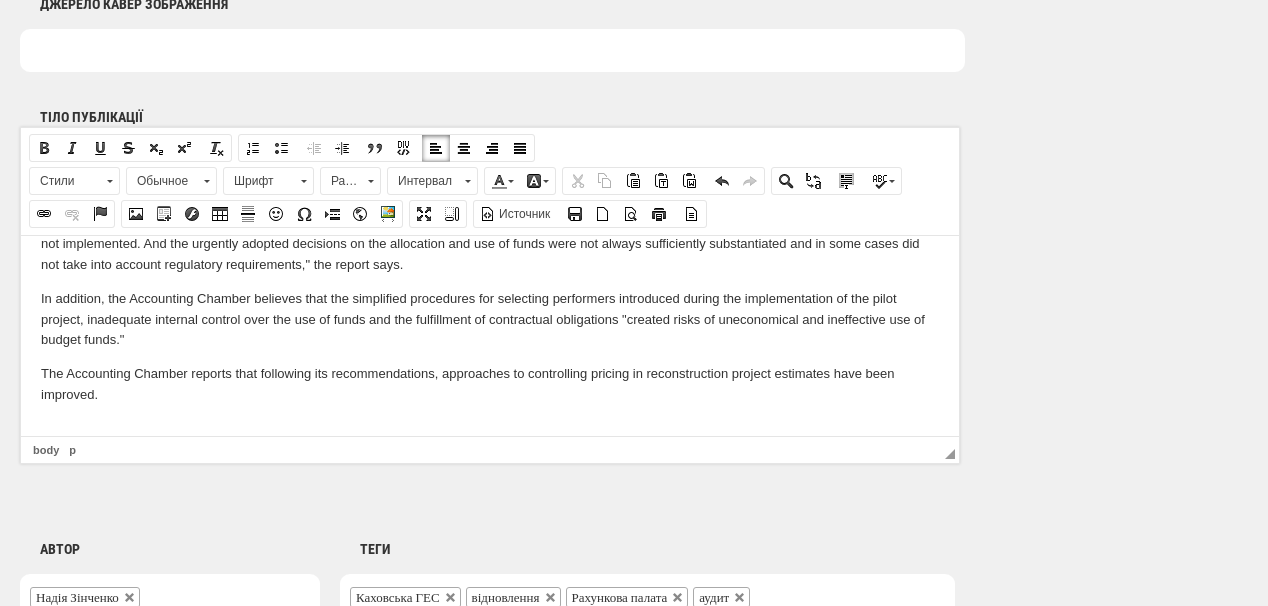 click at bounding box center (490, 428) 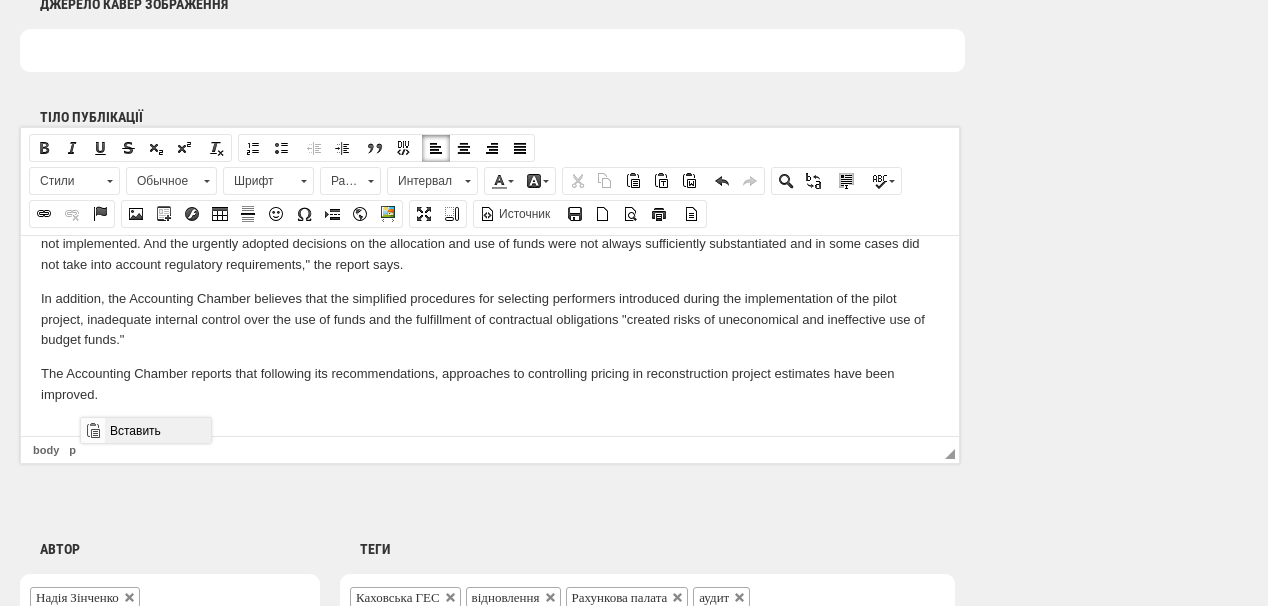 click on "Вставить" at bounding box center (157, 430) 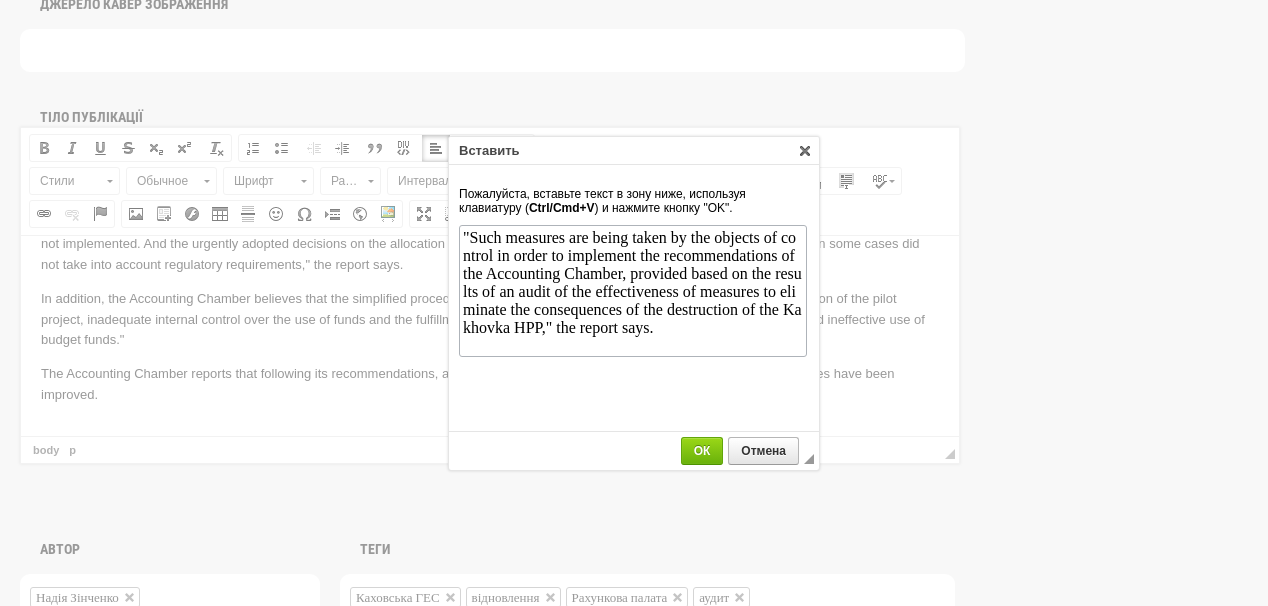scroll, scrollTop: 0, scrollLeft: 0, axis: both 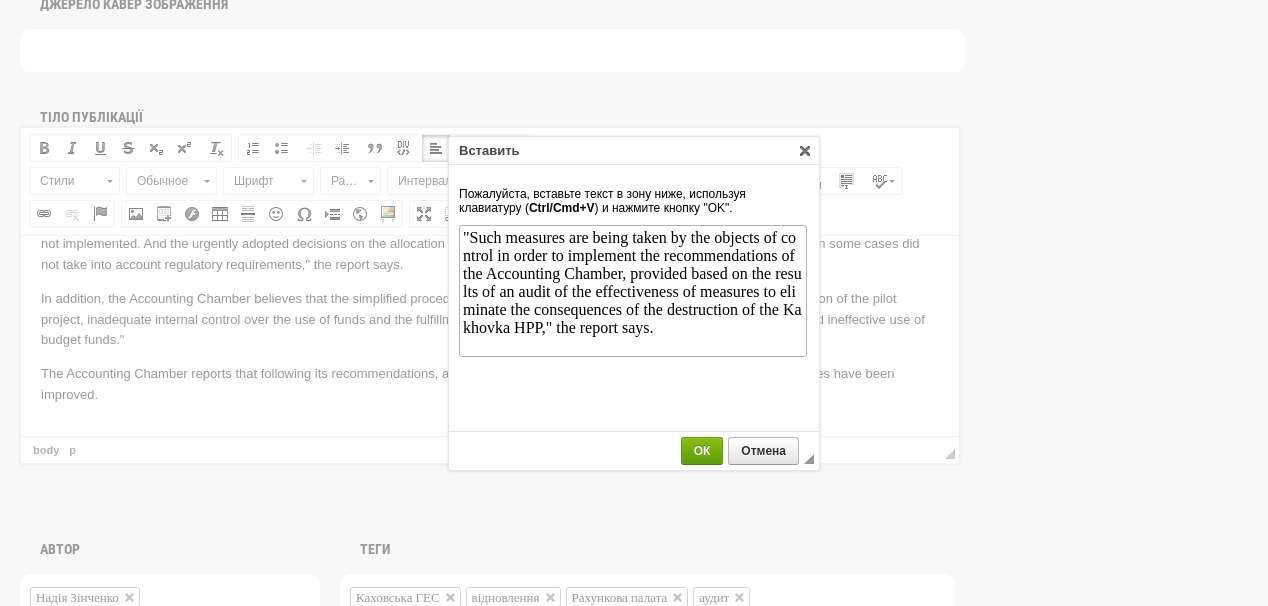 click on "ОК" at bounding box center (702, 451) 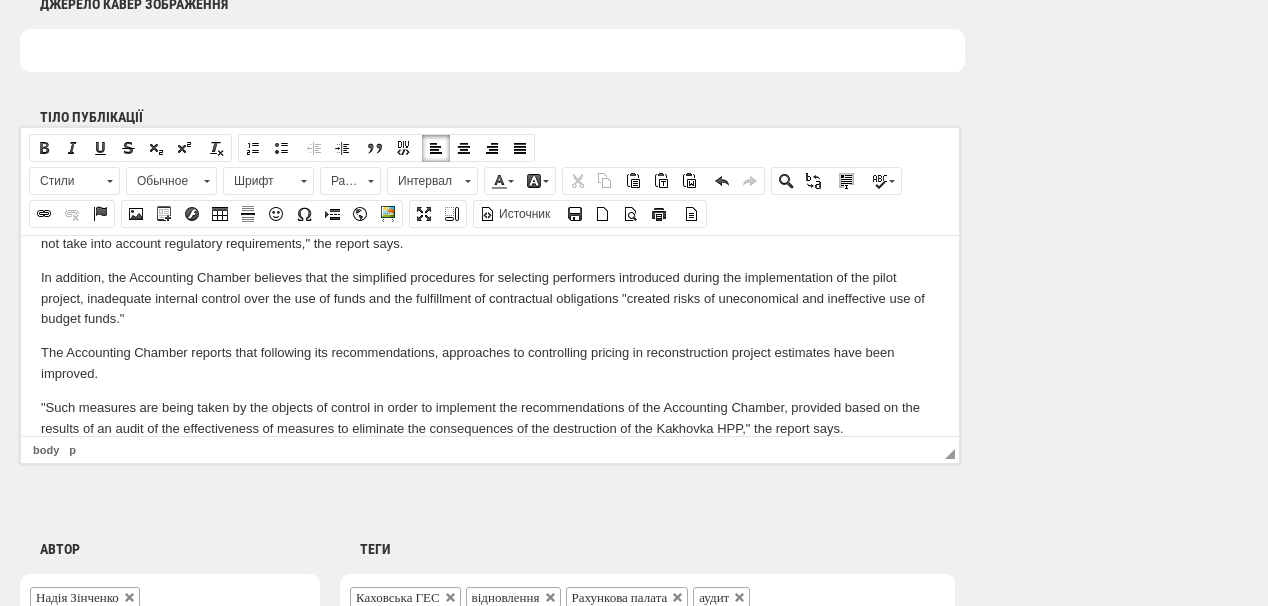 scroll, scrollTop: 185, scrollLeft: 0, axis: vertical 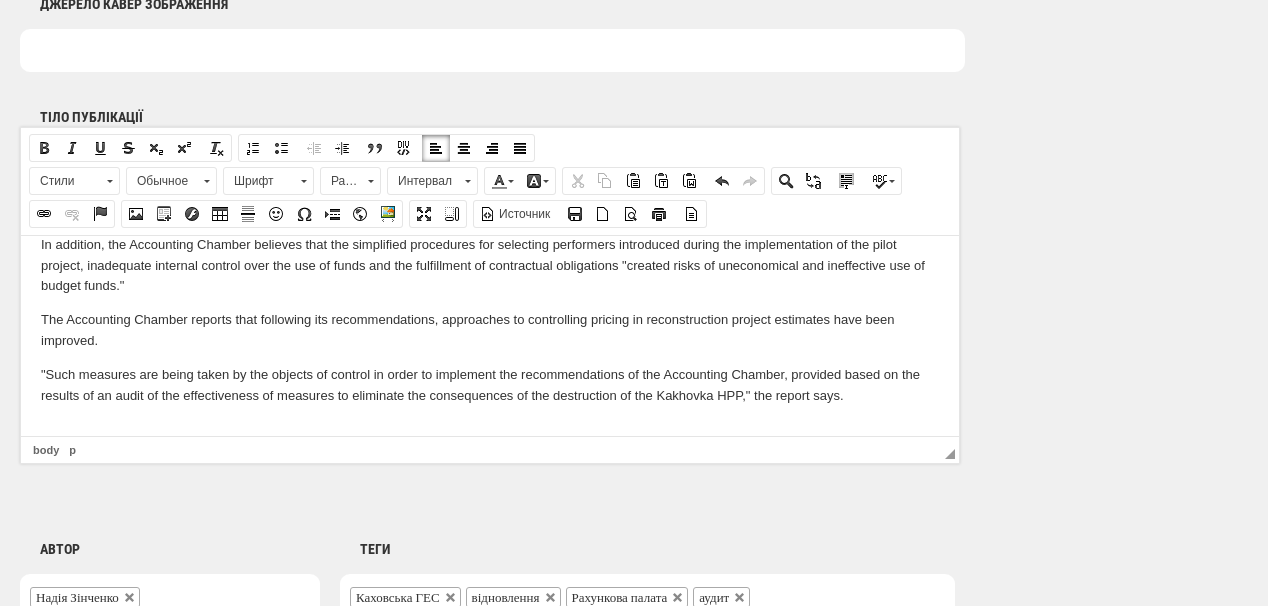 click at bounding box center (490, 428) 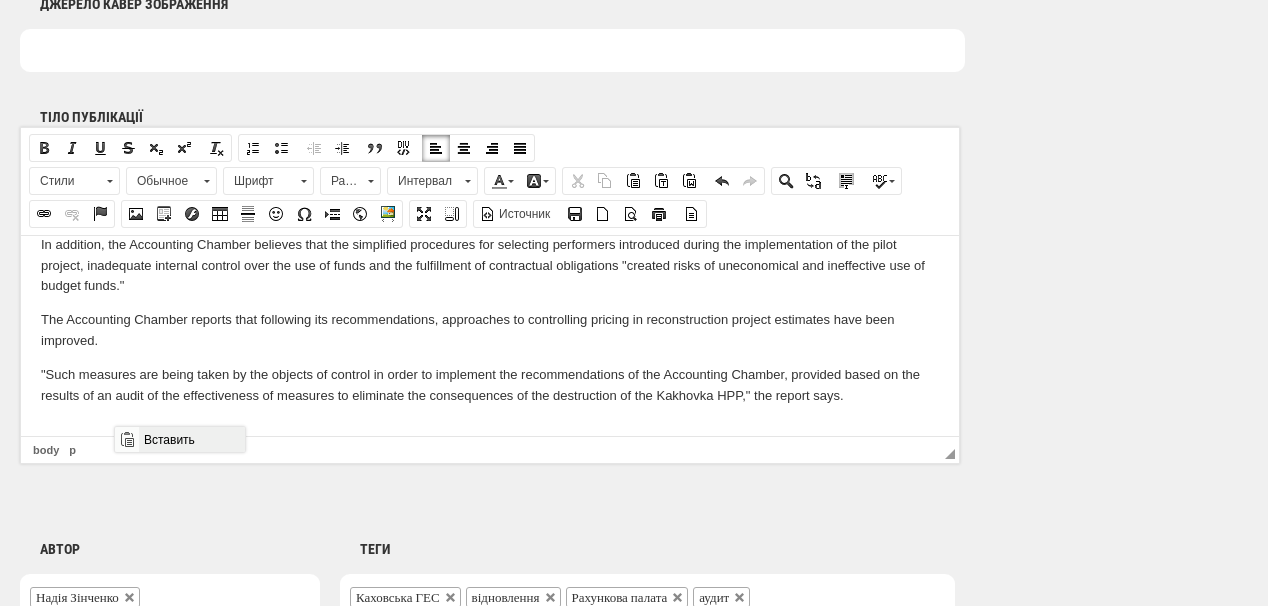 drag, startPoint x: 165, startPoint y: 442, endPoint x: 543, endPoint y: 789, distance: 513.12085 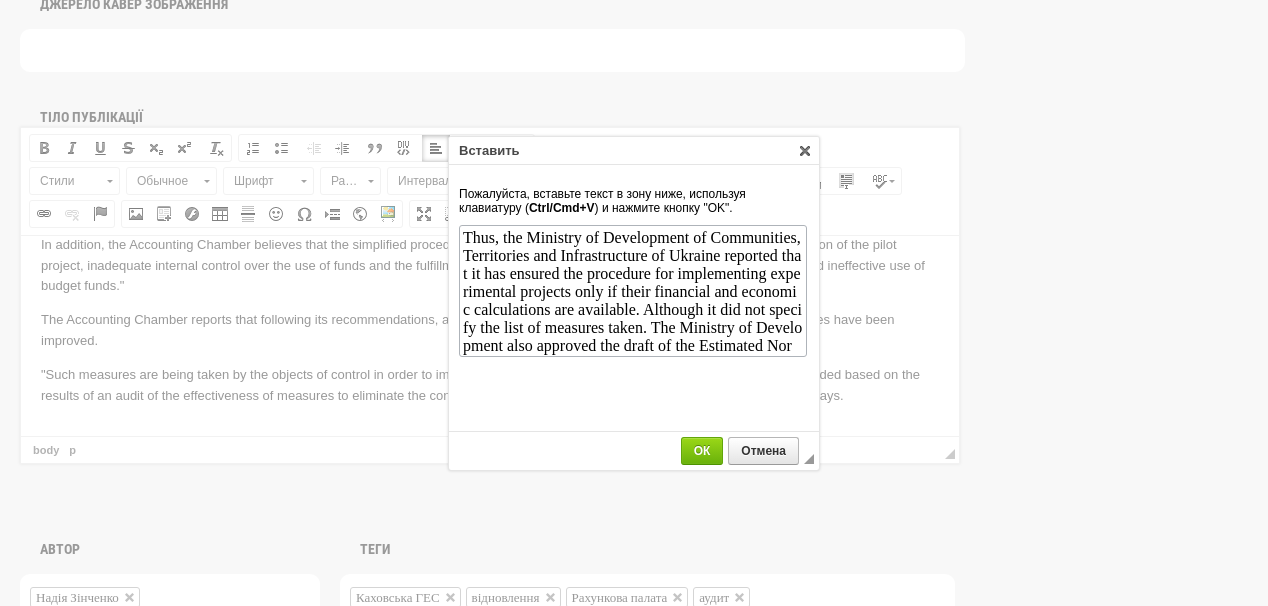 scroll, scrollTop: 56, scrollLeft: 0, axis: vertical 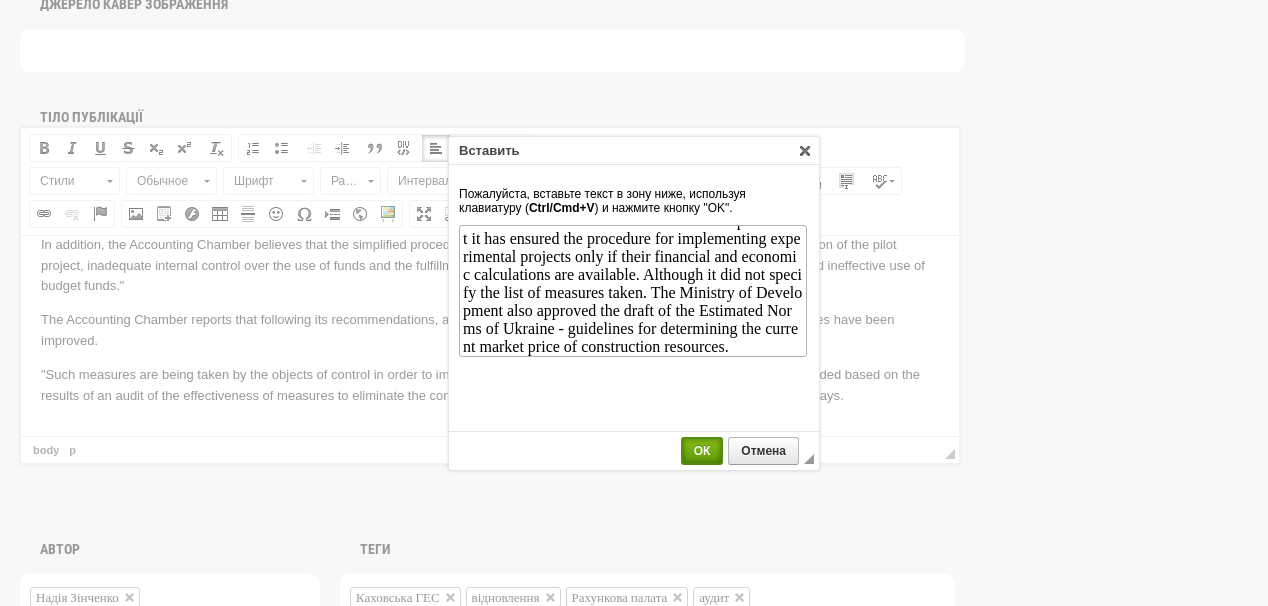 click on "ОК" at bounding box center (702, 451) 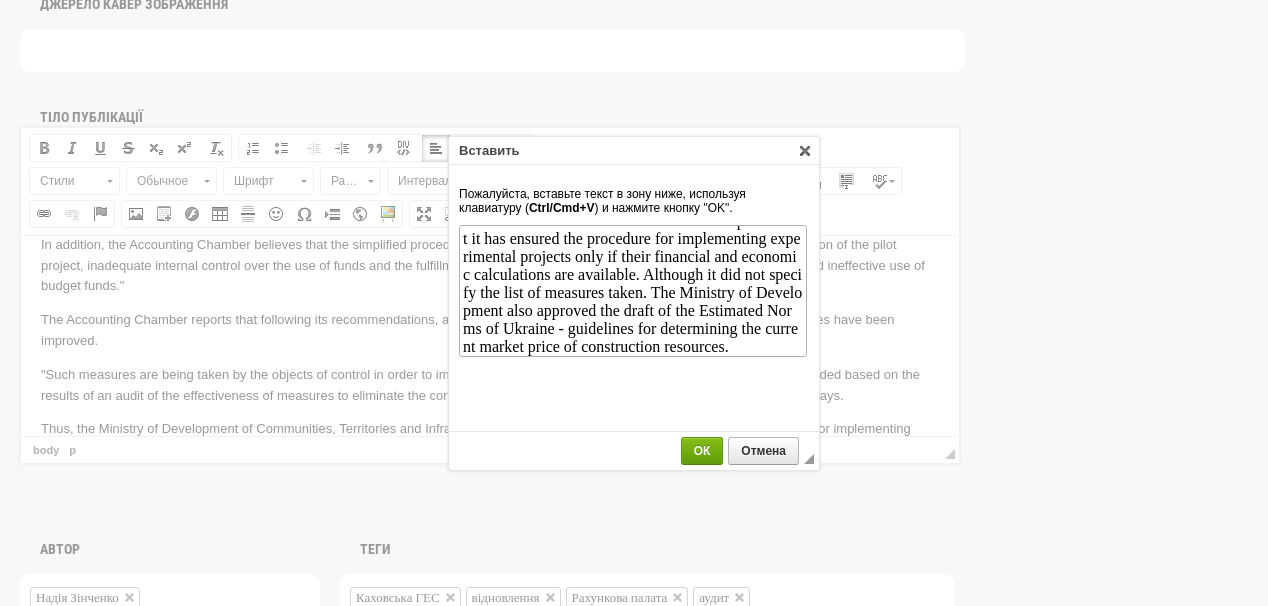scroll, scrollTop: 0, scrollLeft: 0, axis: both 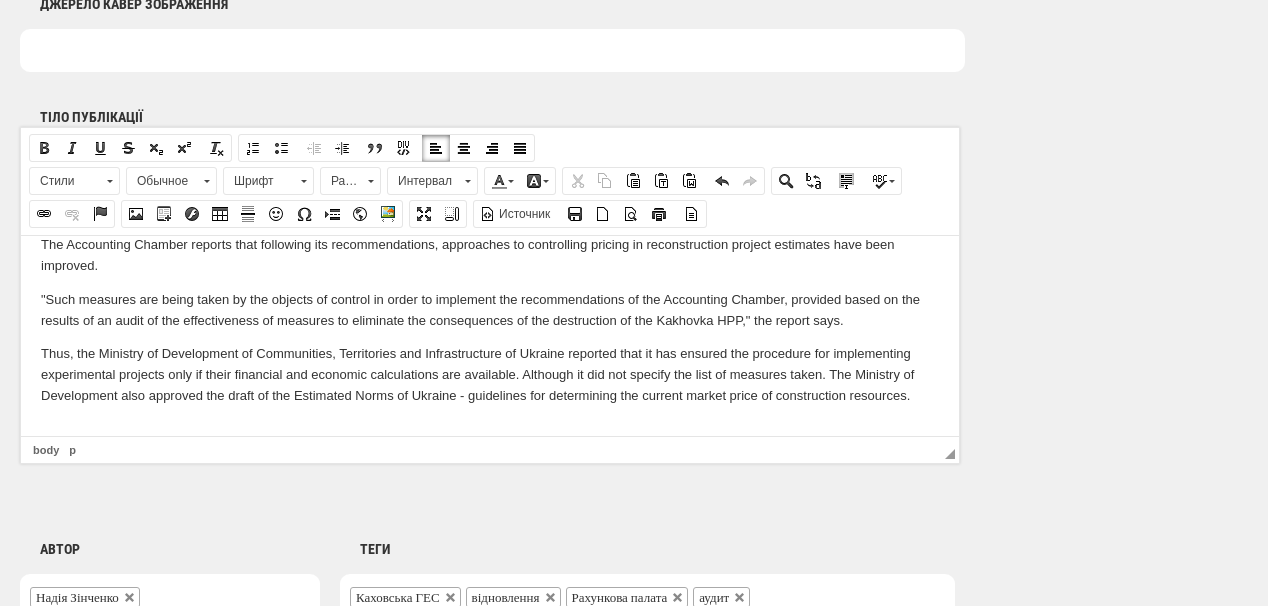 click at bounding box center [490, 429] 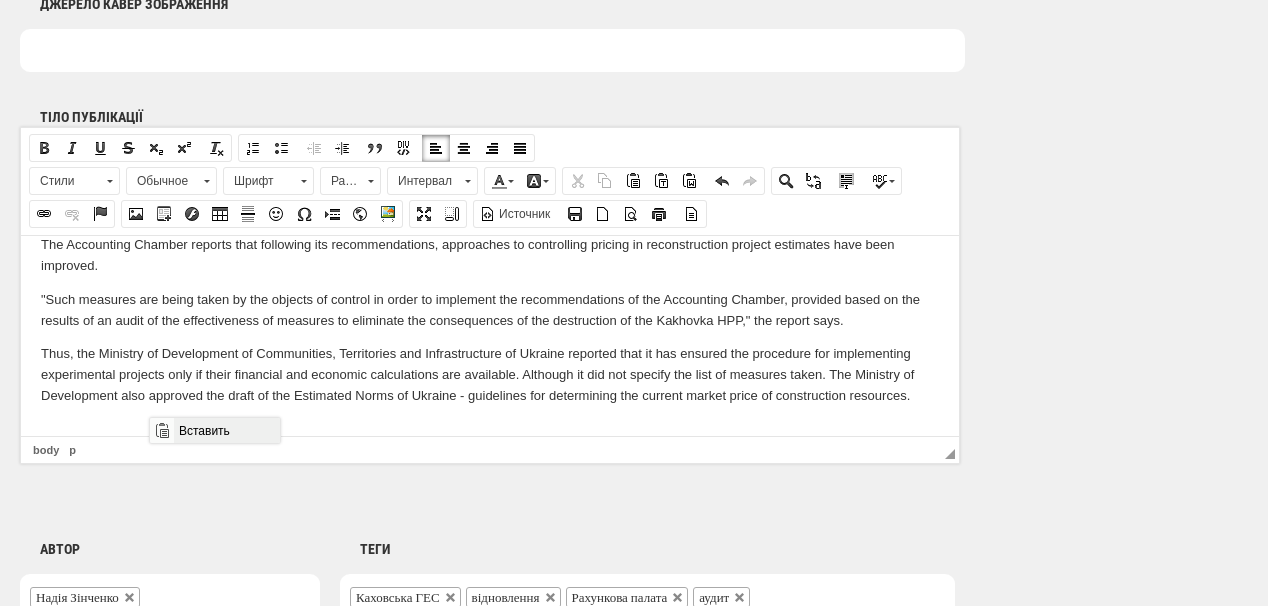 click on "Вставить" at bounding box center [226, 430] 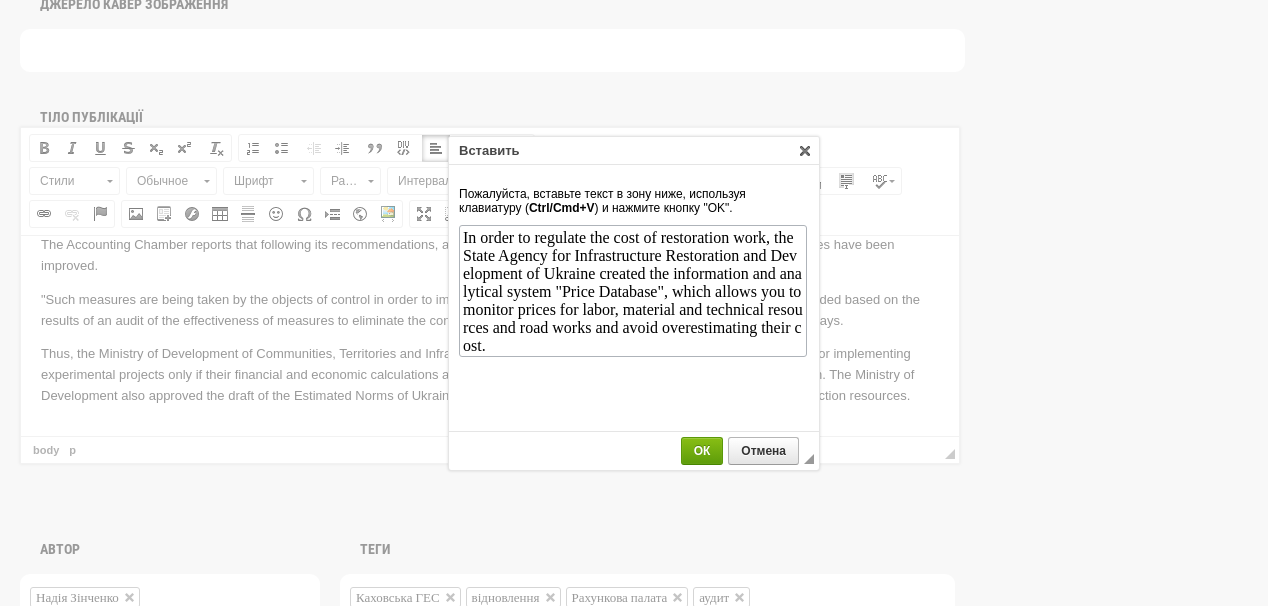 click on "ОК" at bounding box center (702, 451) 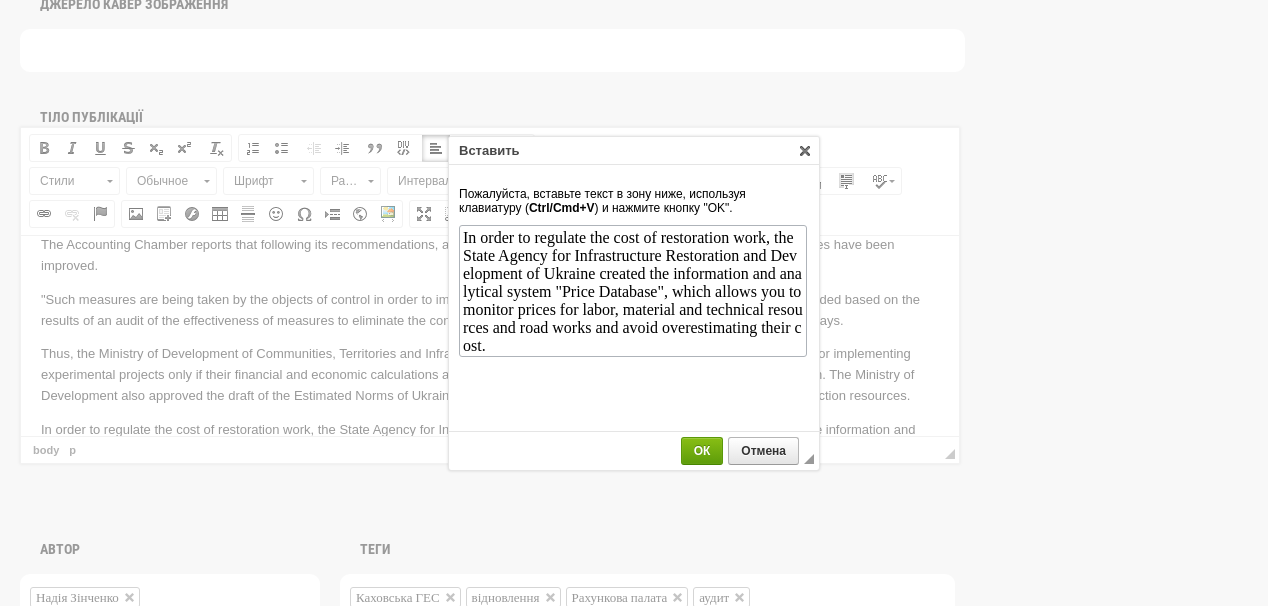 scroll, scrollTop: 0, scrollLeft: 0, axis: both 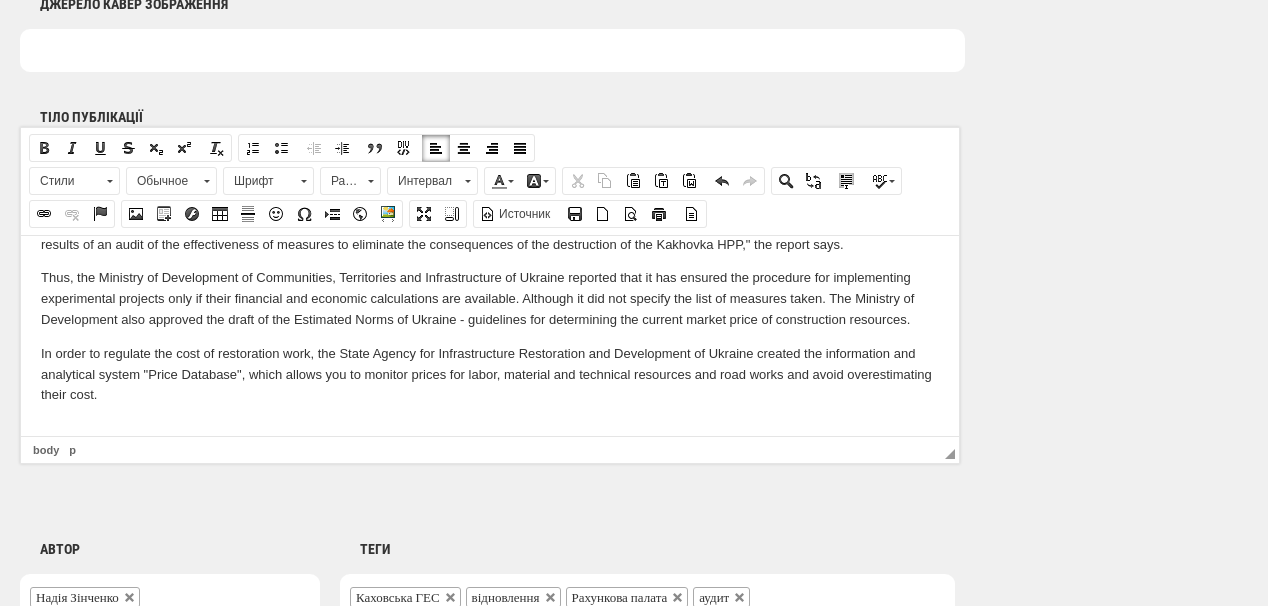 click at bounding box center (490, 428) 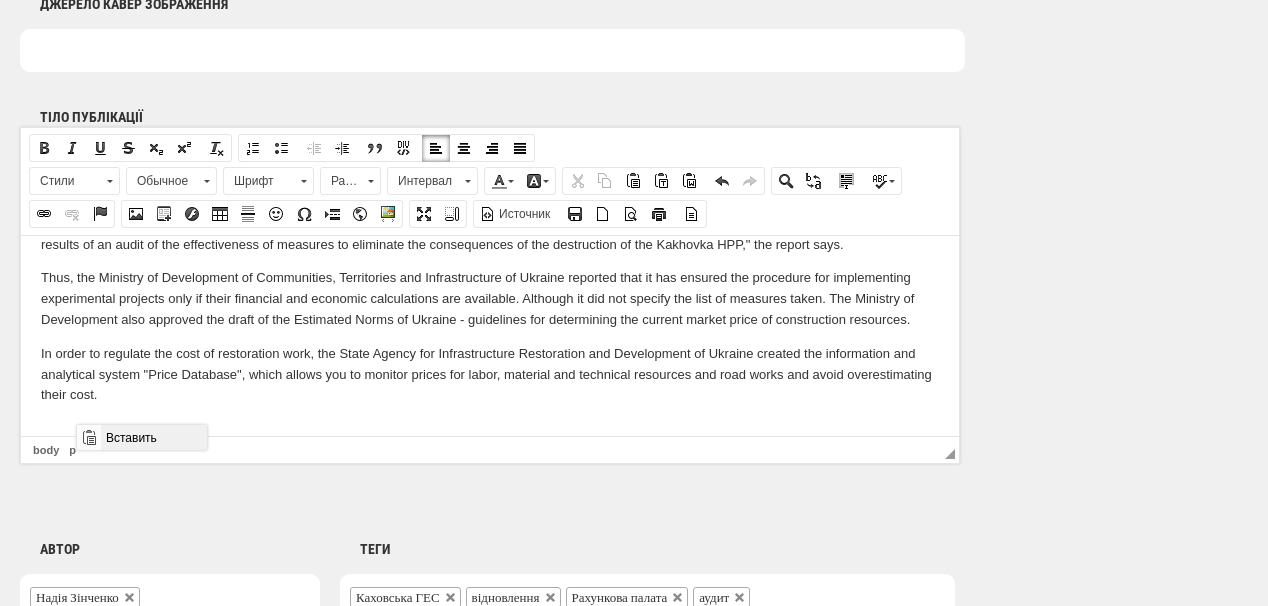 click on "Вставить" at bounding box center (153, 437) 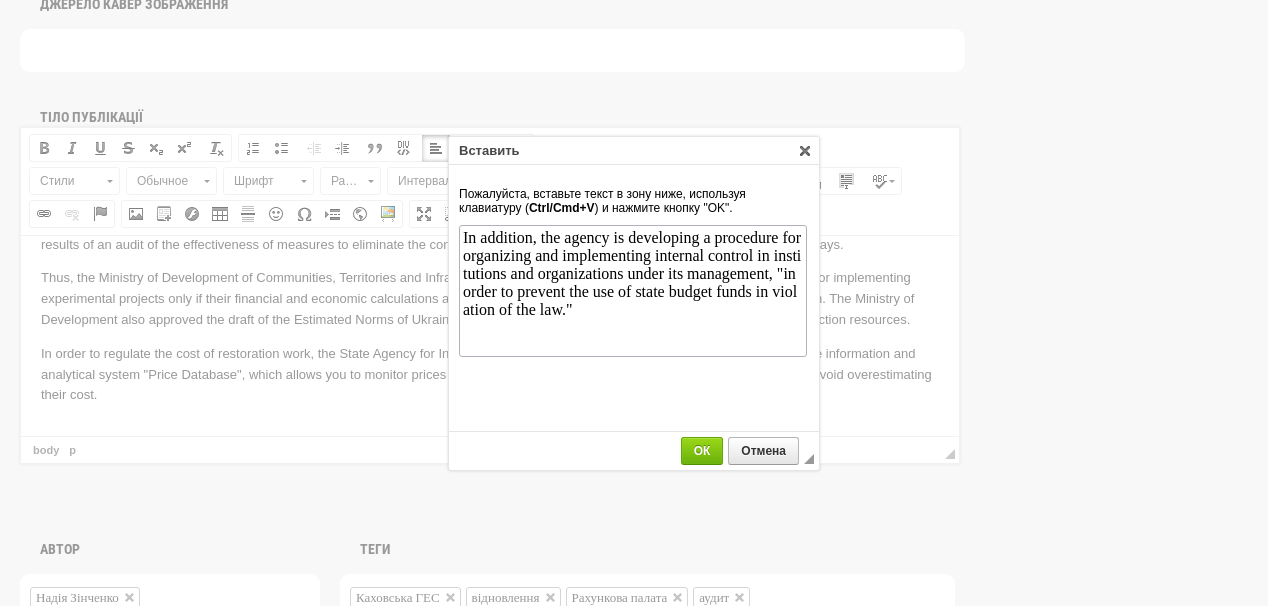 scroll, scrollTop: 0, scrollLeft: 0, axis: both 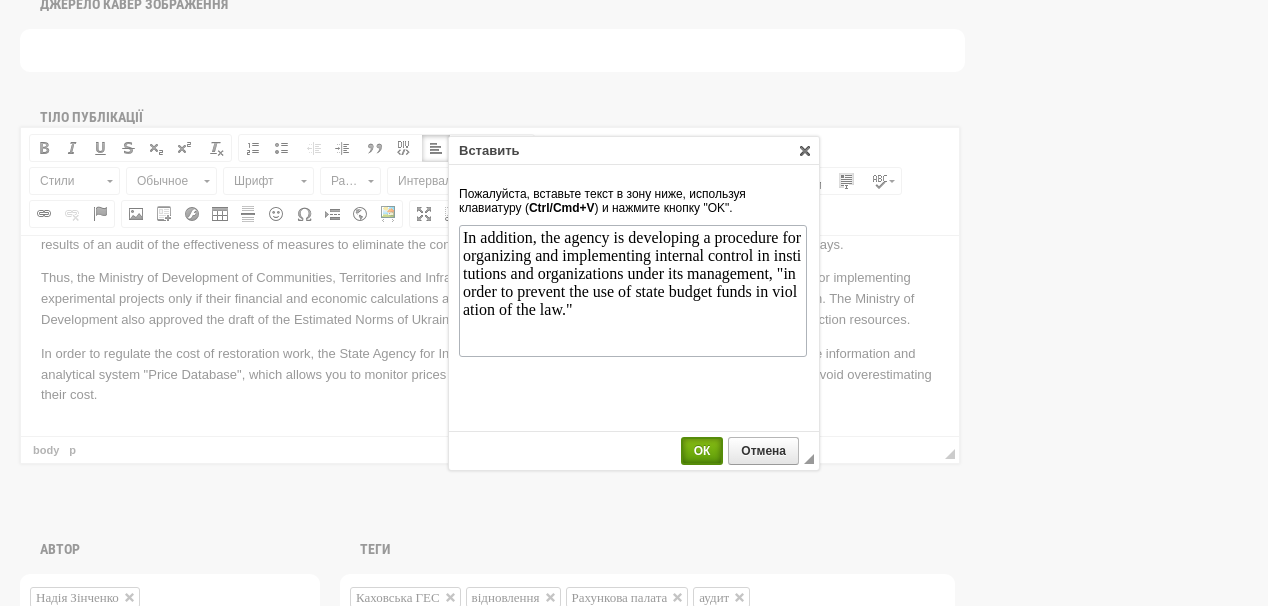 click on "ОК" at bounding box center (702, 451) 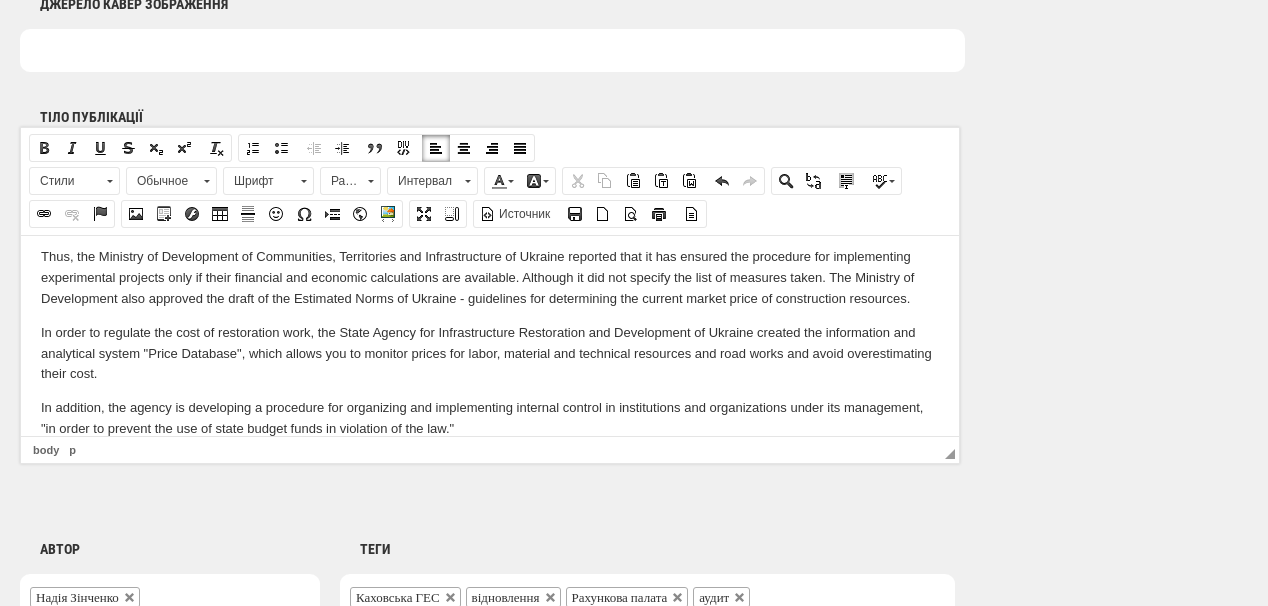 scroll, scrollTop: 391, scrollLeft: 0, axis: vertical 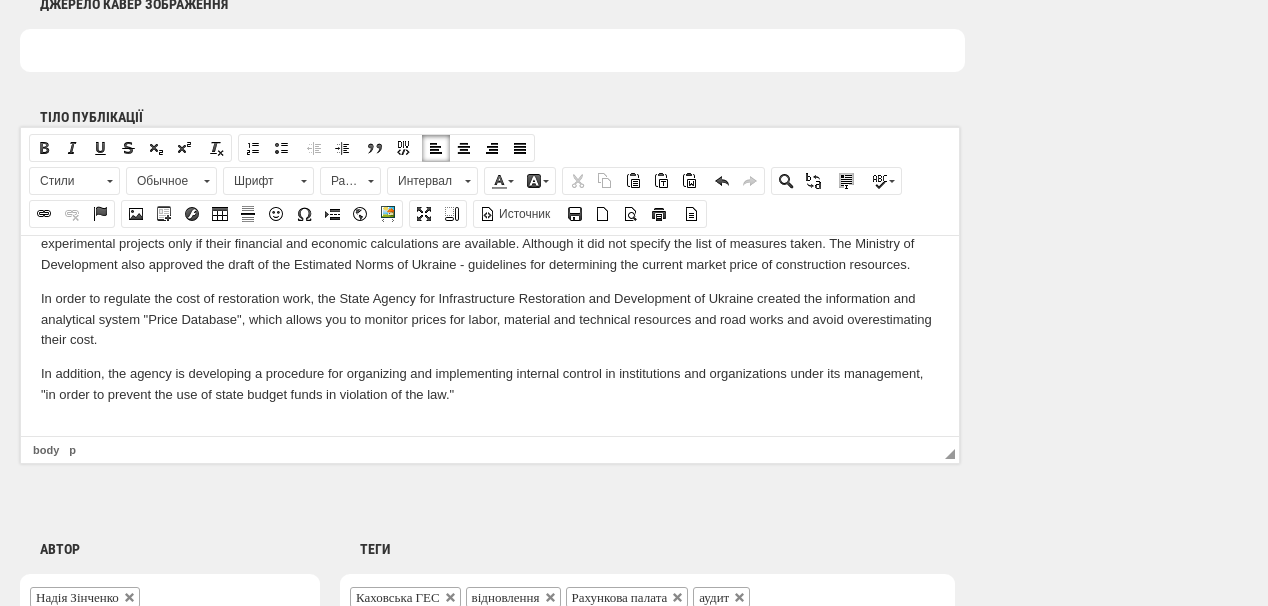 click at bounding box center (490, 428) 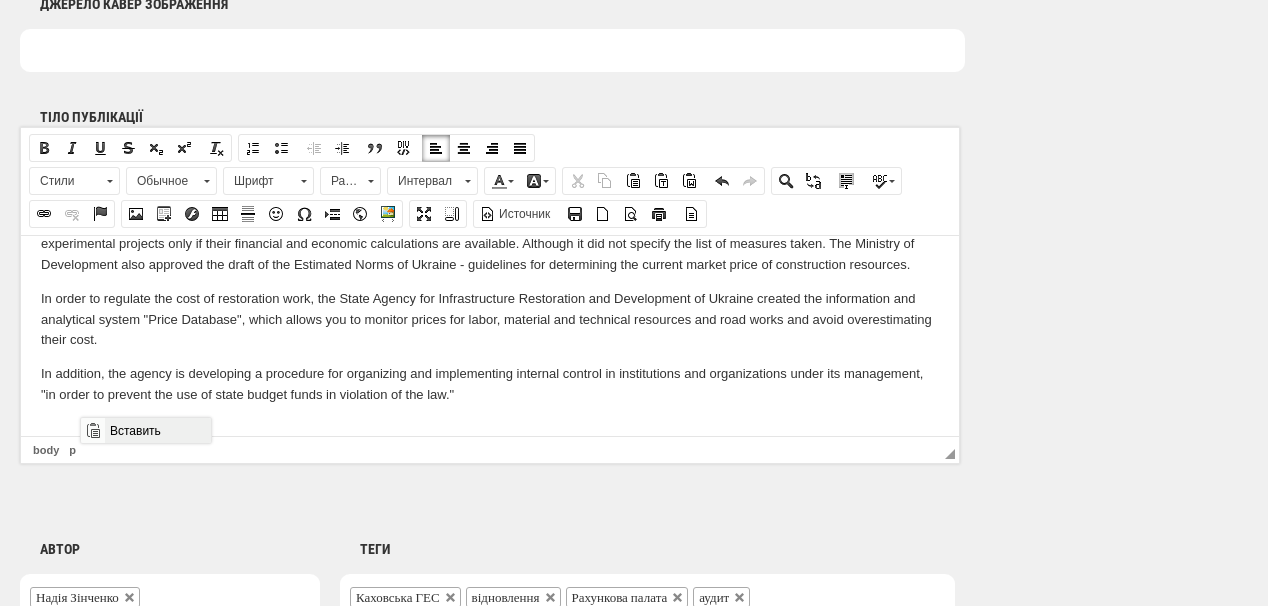 click on "Вставить" at bounding box center (157, 430) 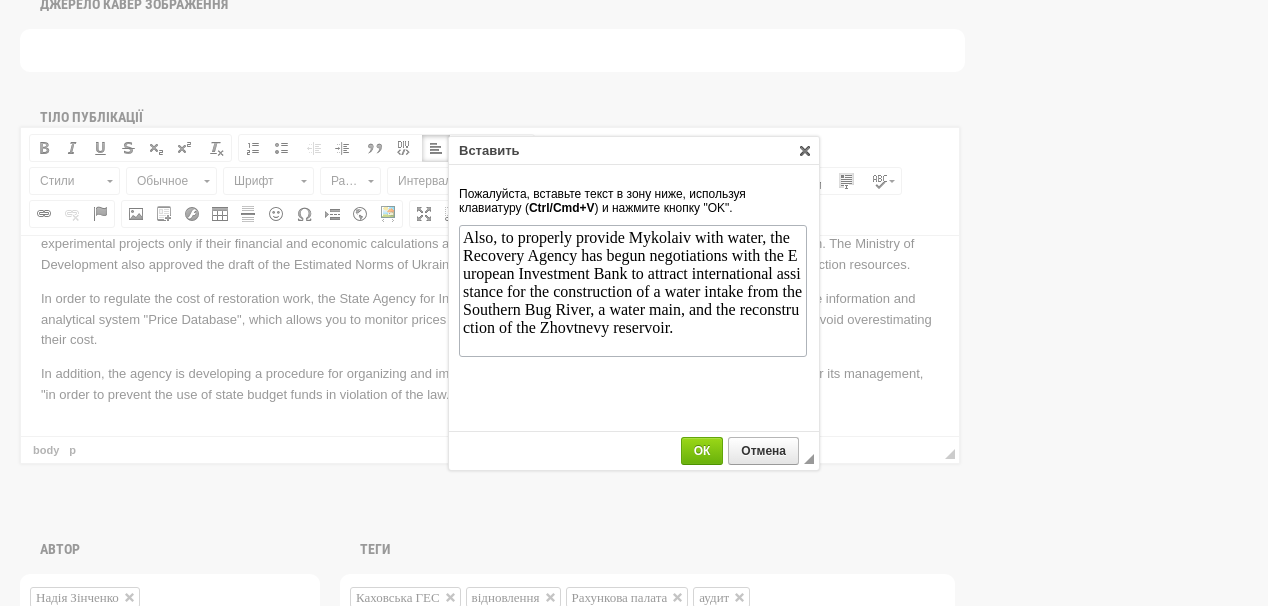 scroll, scrollTop: 0, scrollLeft: 0, axis: both 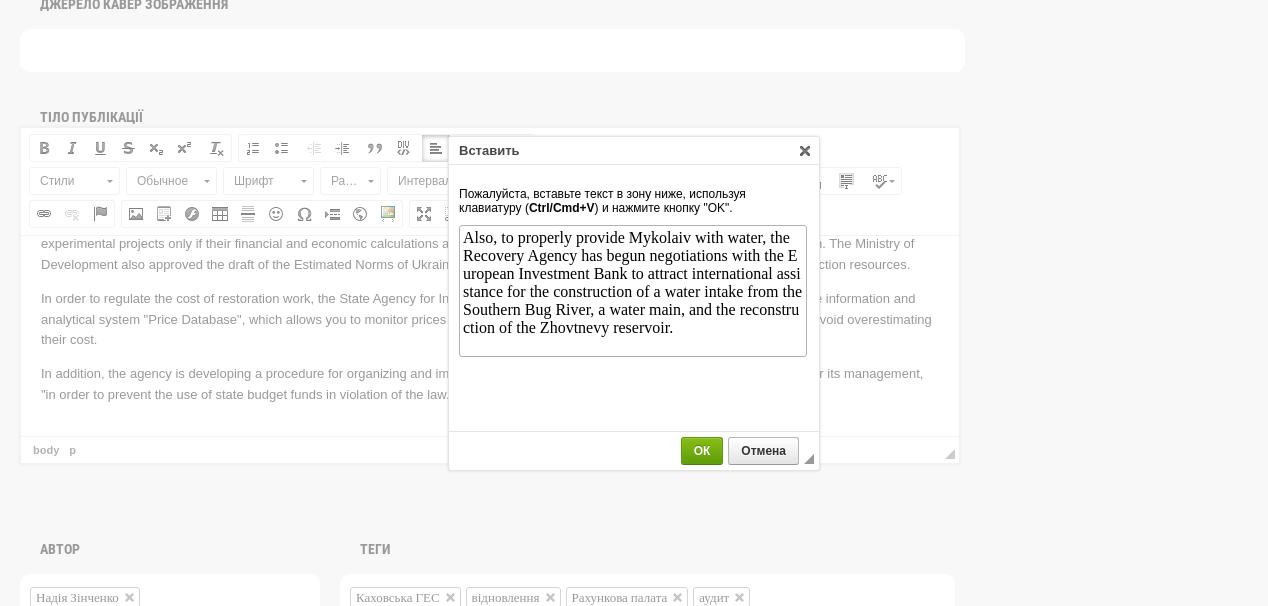 click on "ОК" at bounding box center [702, 451] 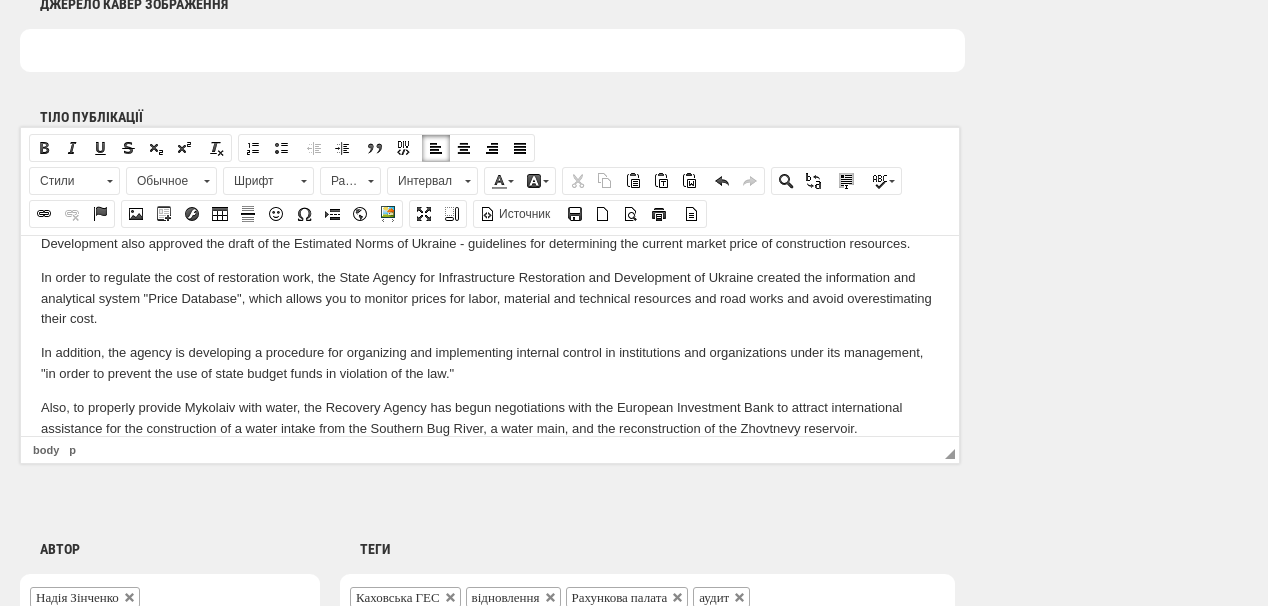 scroll, scrollTop: 445, scrollLeft: 0, axis: vertical 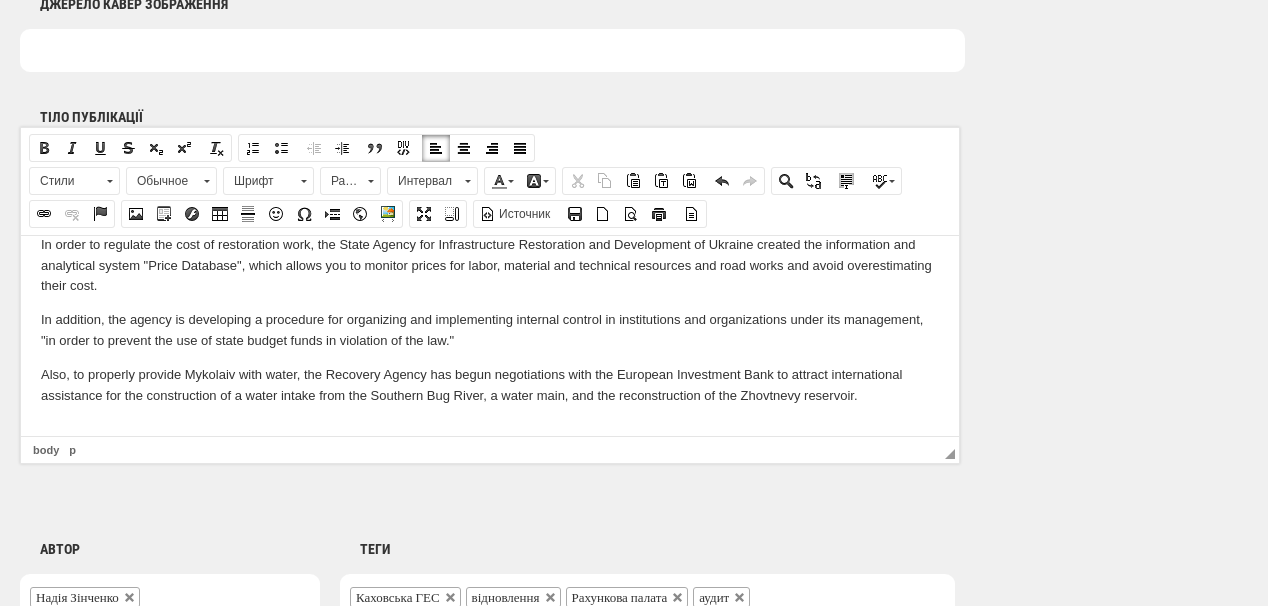click at bounding box center (490, 428) 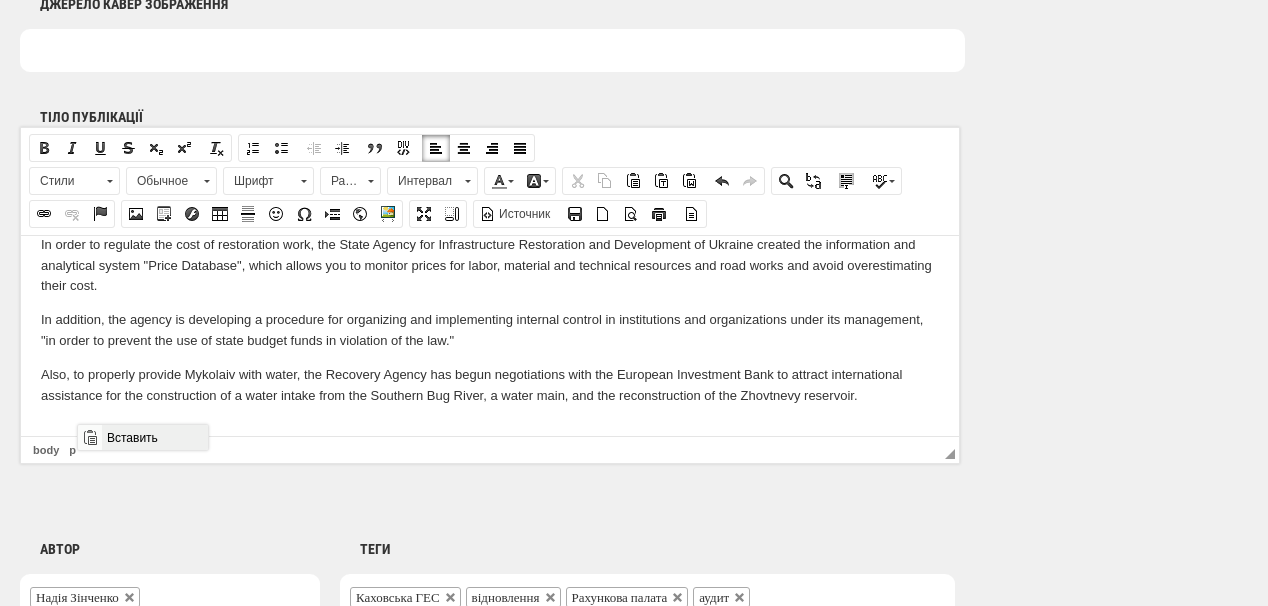 click on "Вставить" at bounding box center (154, 437) 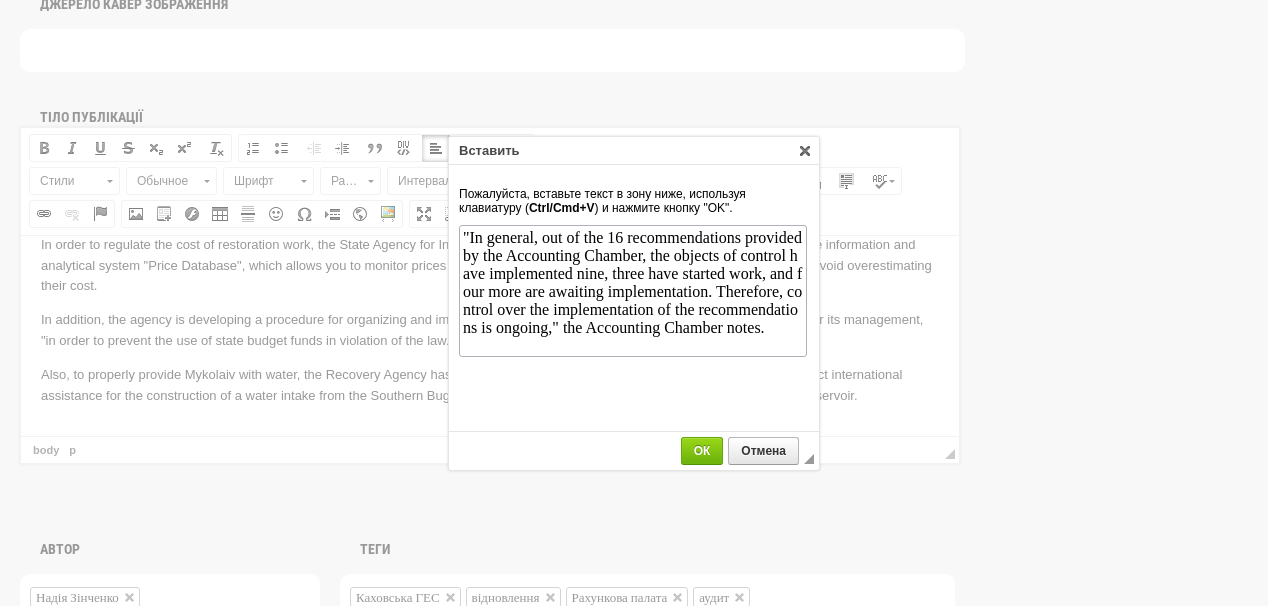 scroll, scrollTop: 0, scrollLeft: 0, axis: both 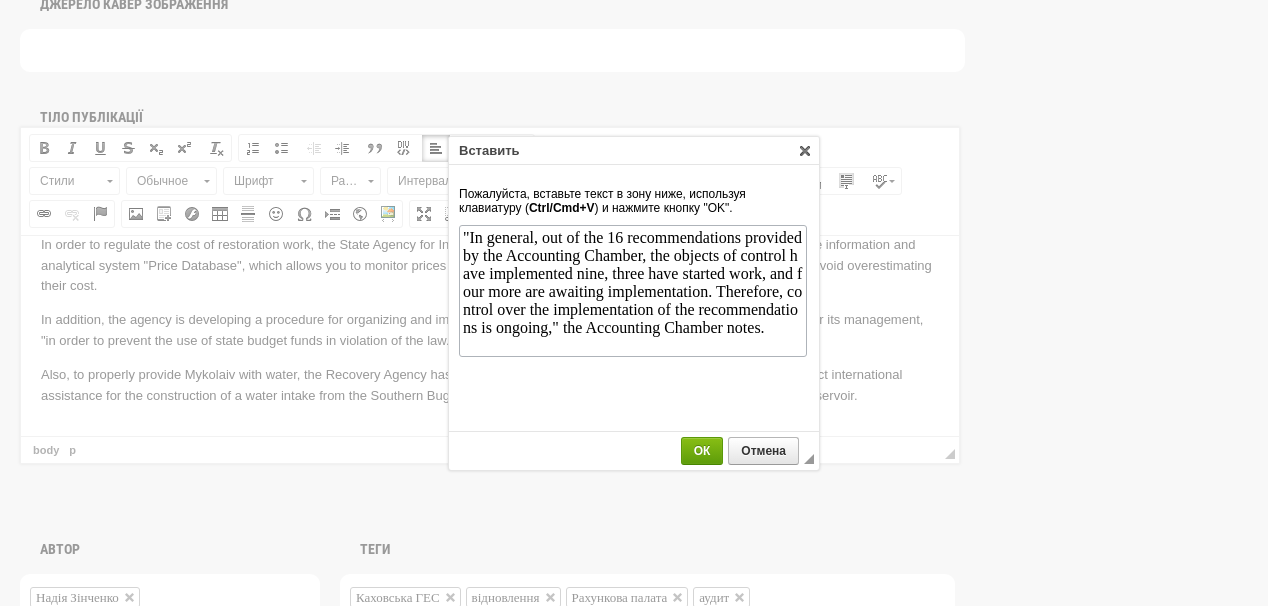 click on "ОК" at bounding box center (702, 451) 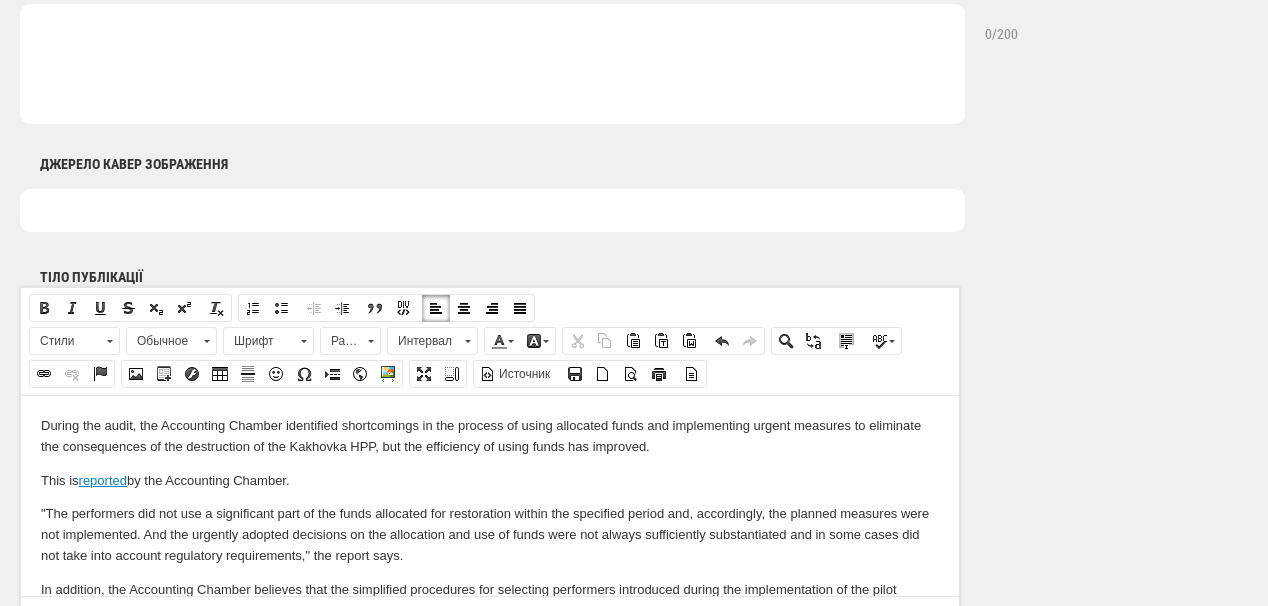 scroll, scrollTop: 960, scrollLeft: 0, axis: vertical 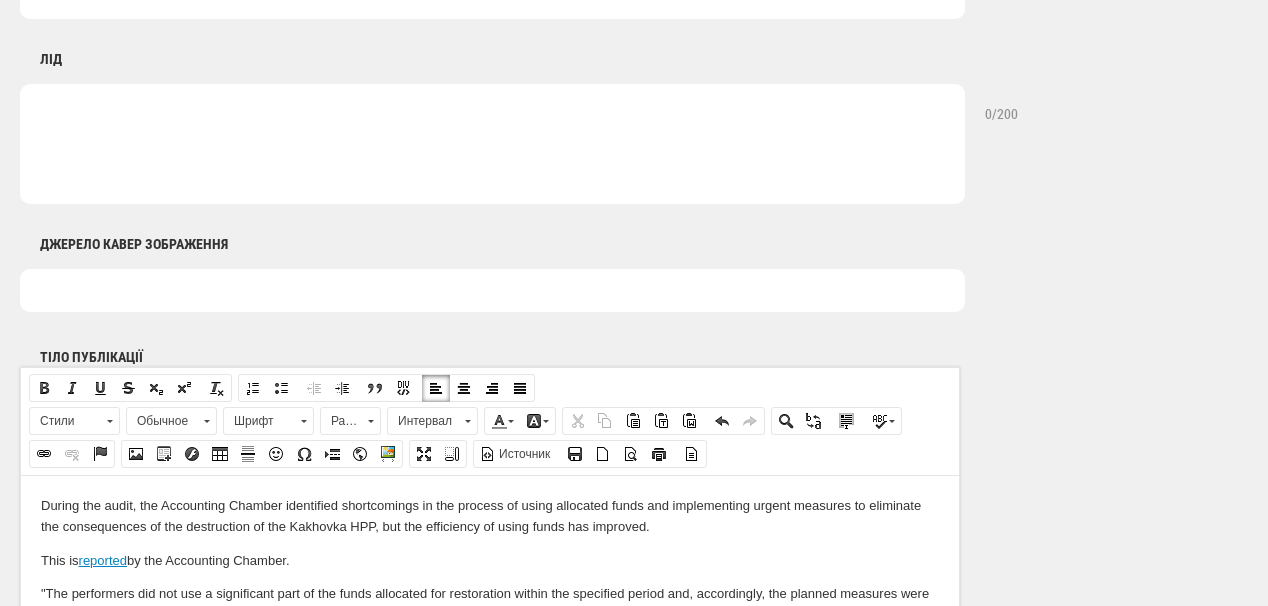 click at bounding box center (492, 290) 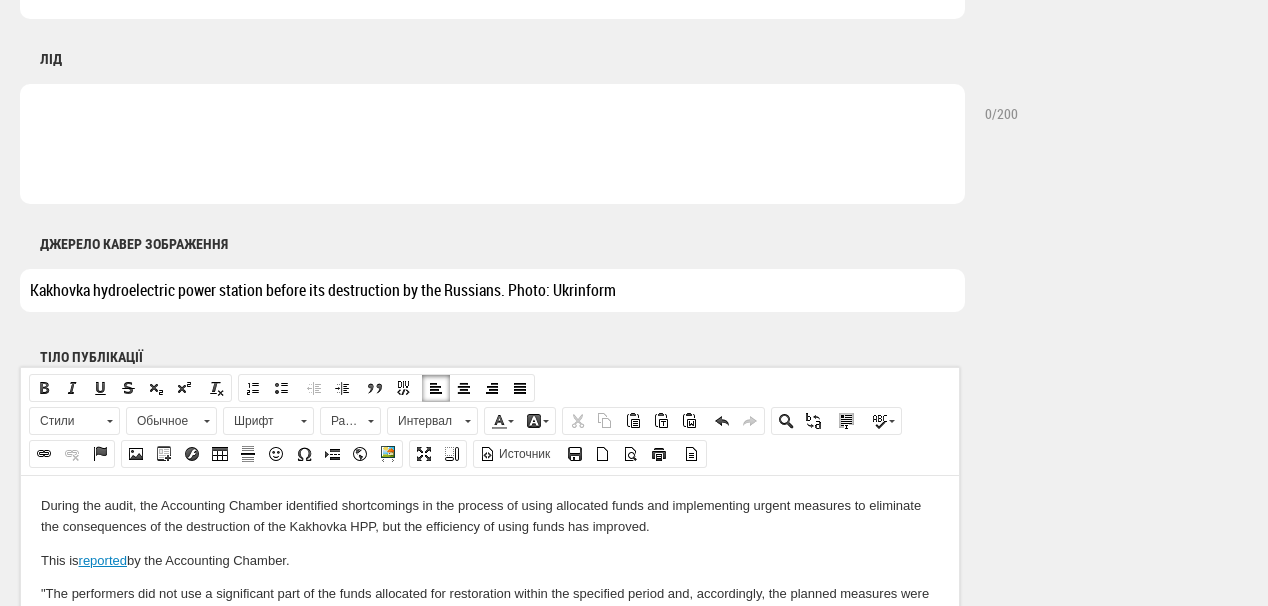 type on "Kakhovka hydroelectric power station before its destruction by the Russians. Photo: Ukrinform" 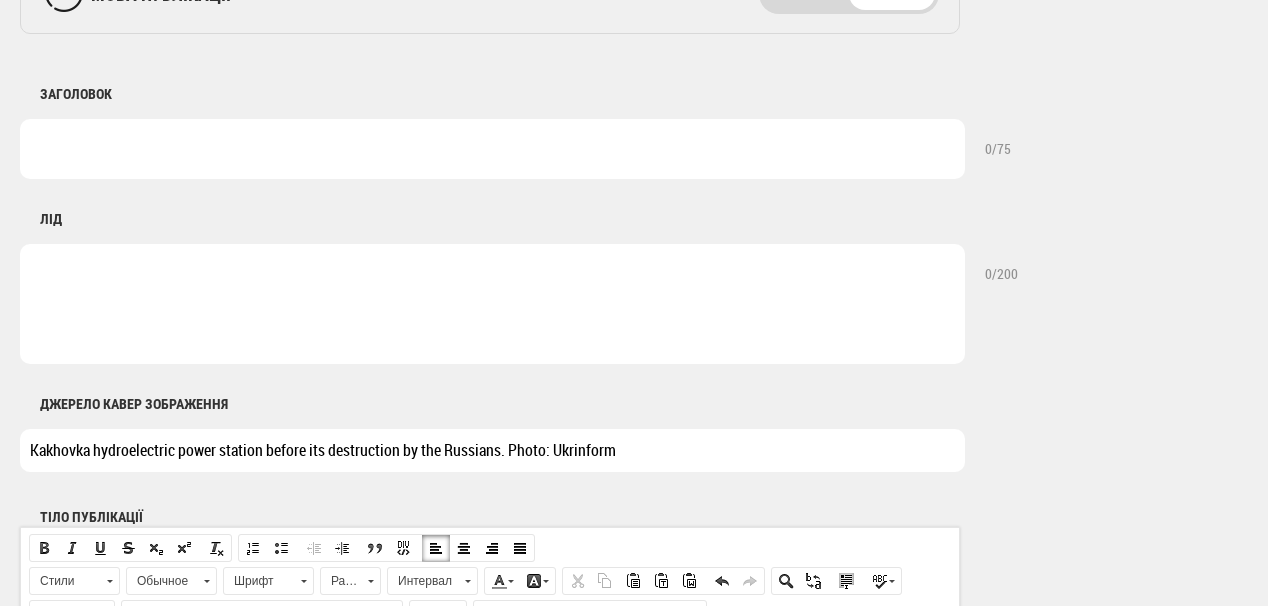scroll, scrollTop: 800, scrollLeft: 0, axis: vertical 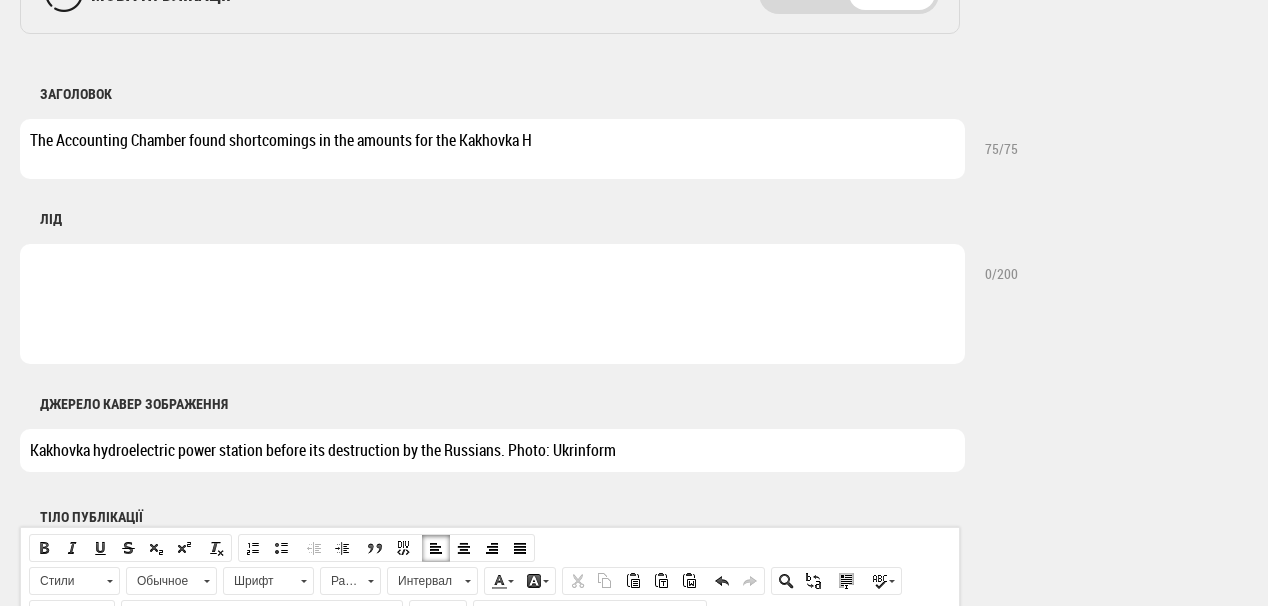 drag, startPoint x: 583, startPoint y: 140, endPoint x: 0, endPoint y: 136, distance: 583.01373 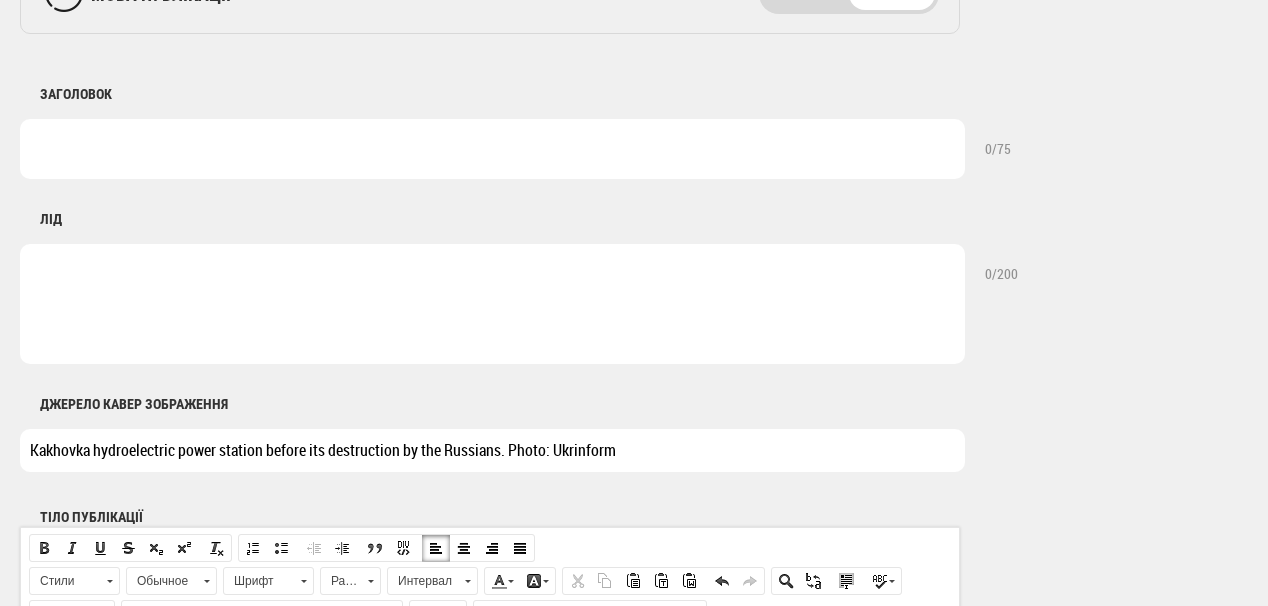 click at bounding box center (492, 149) 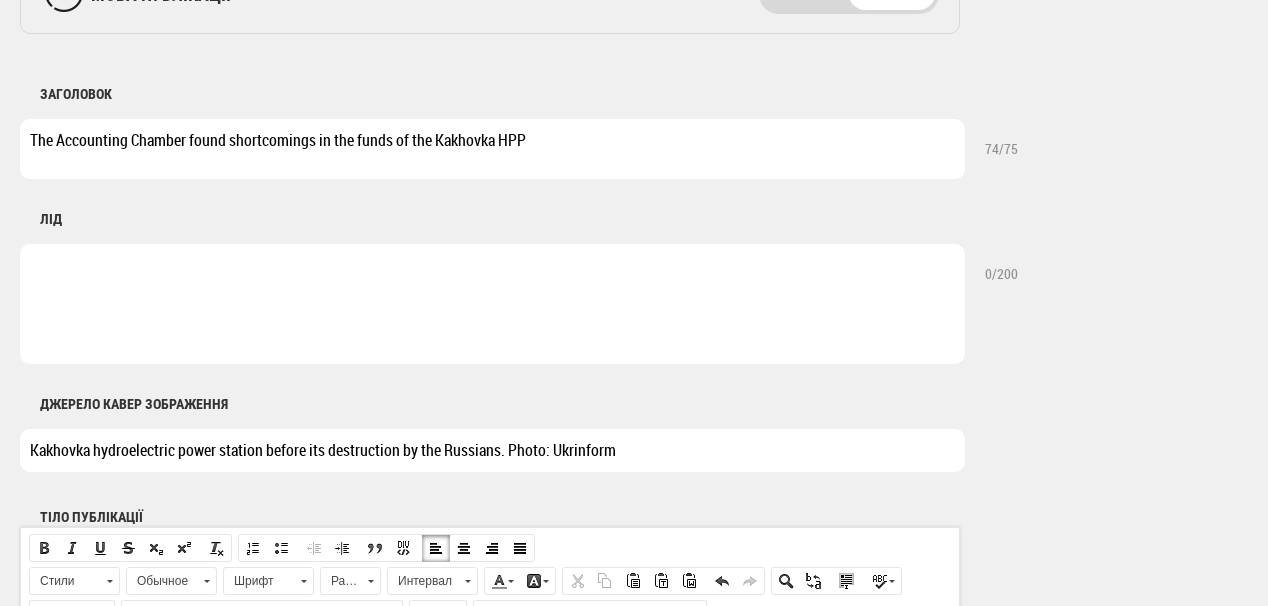 type on "The Accounting Chamber found shortcomings in the funds of the Kakhovka HPP" 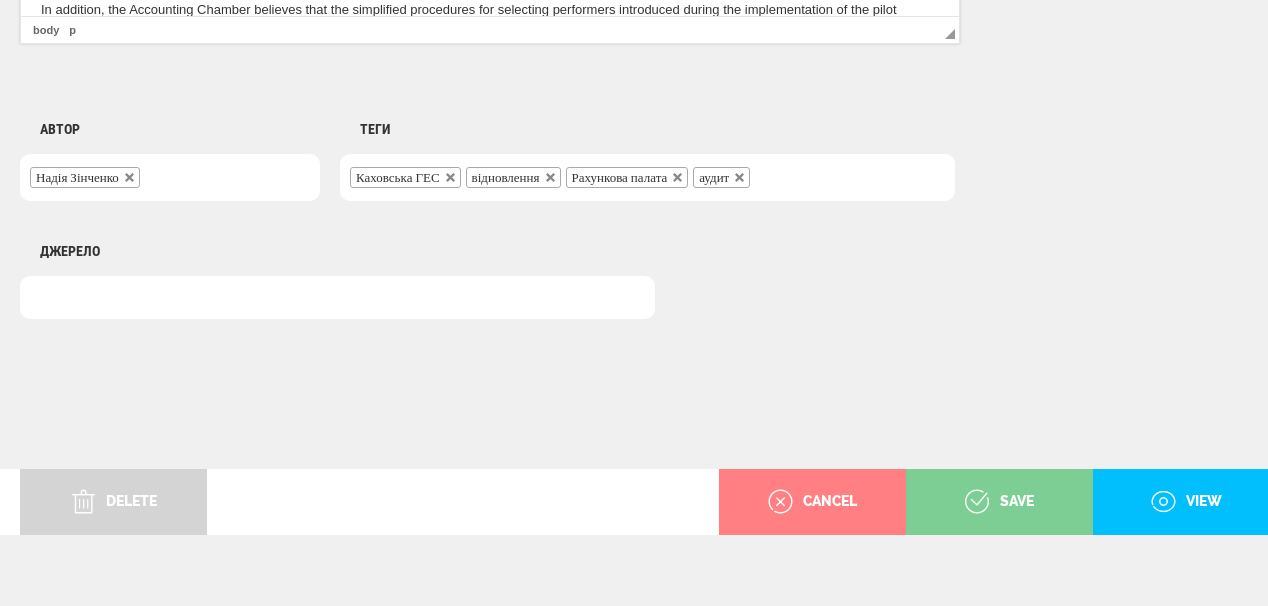 scroll, scrollTop: 1625, scrollLeft: 0, axis: vertical 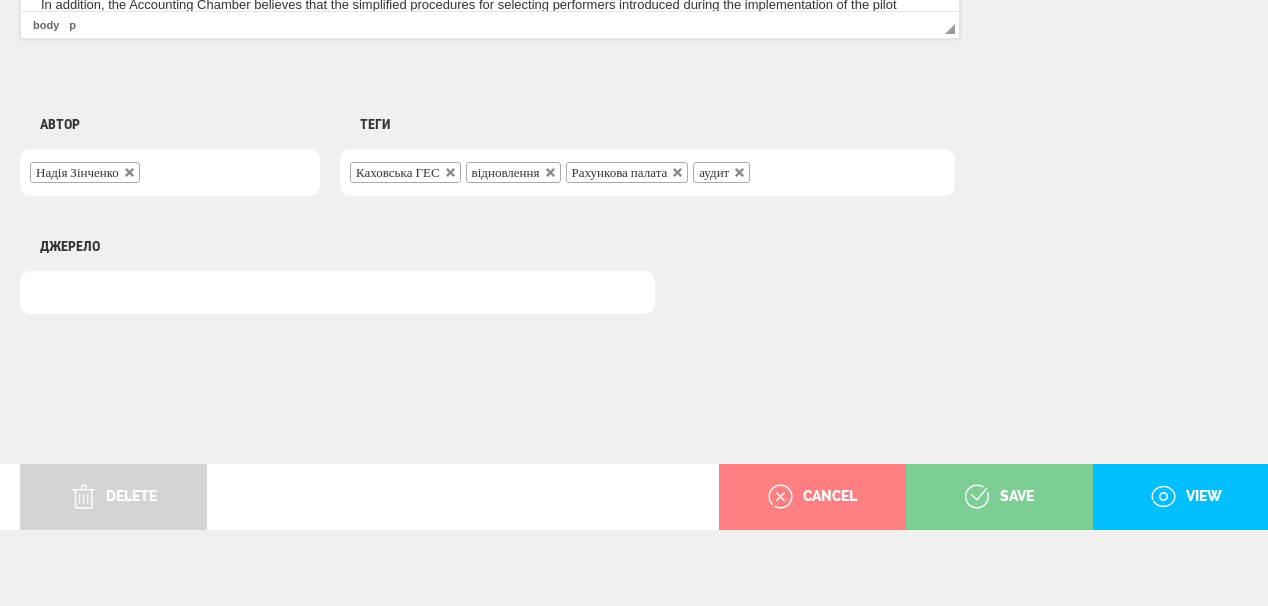 type on "However, on the recommendation of the department, control over pricing in the estimates of restoration projects was improved and work began on establishing a safe water supply in Mykolaiv" 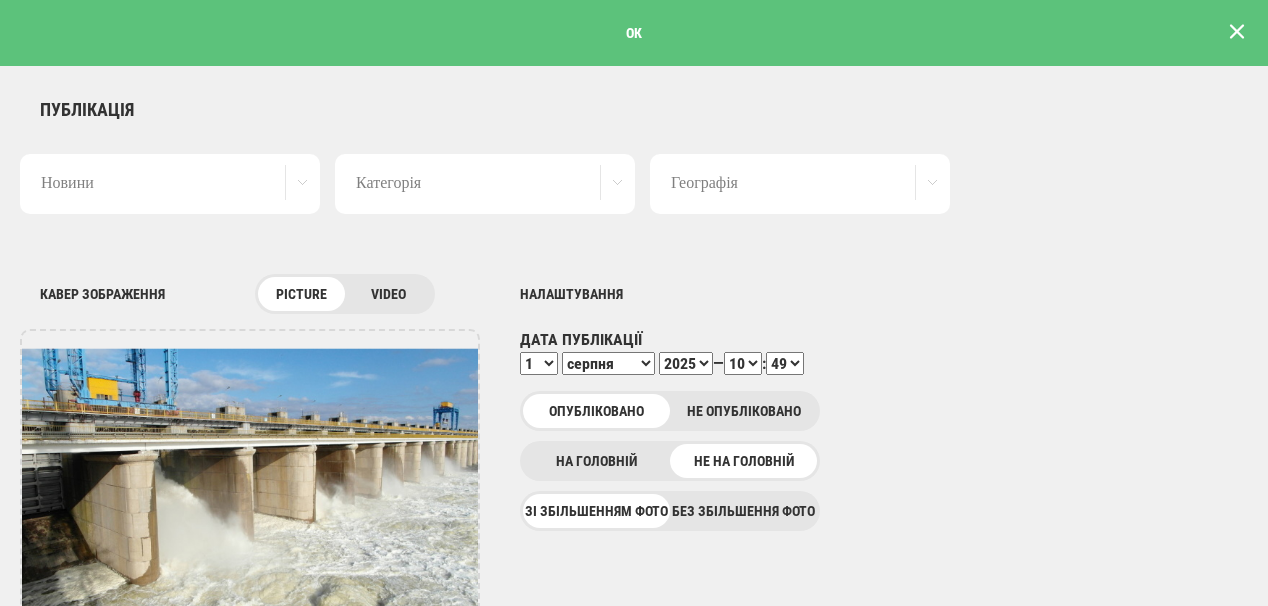 scroll, scrollTop: 0, scrollLeft: 0, axis: both 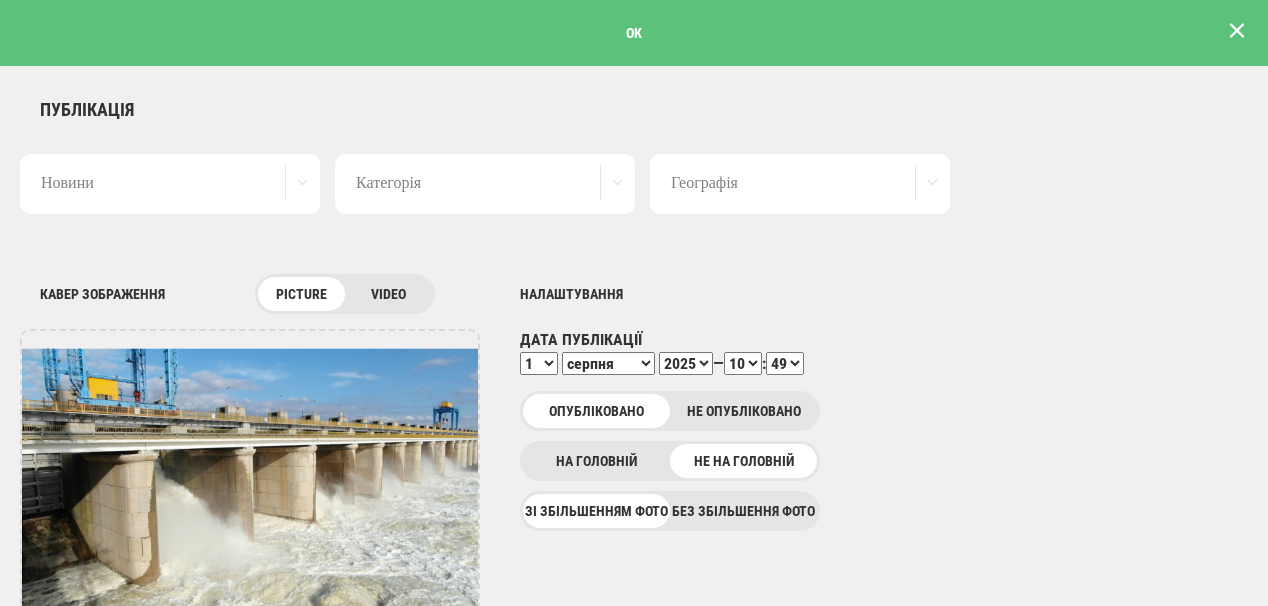 click at bounding box center [1237, 31] 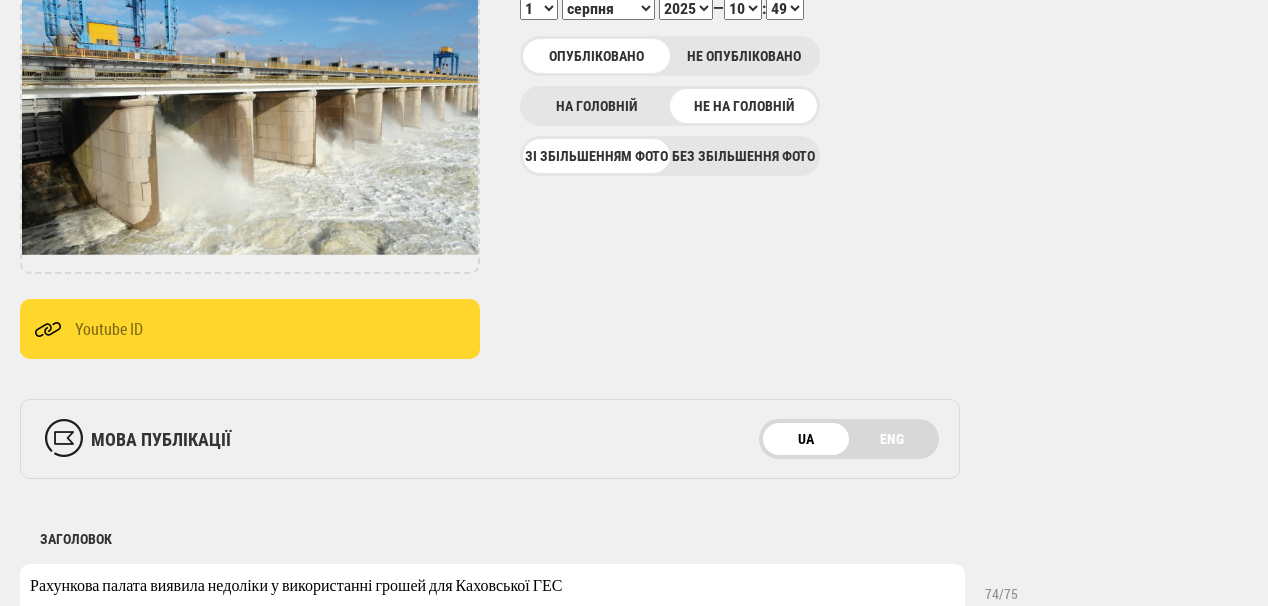 scroll, scrollTop: 480, scrollLeft: 0, axis: vertical 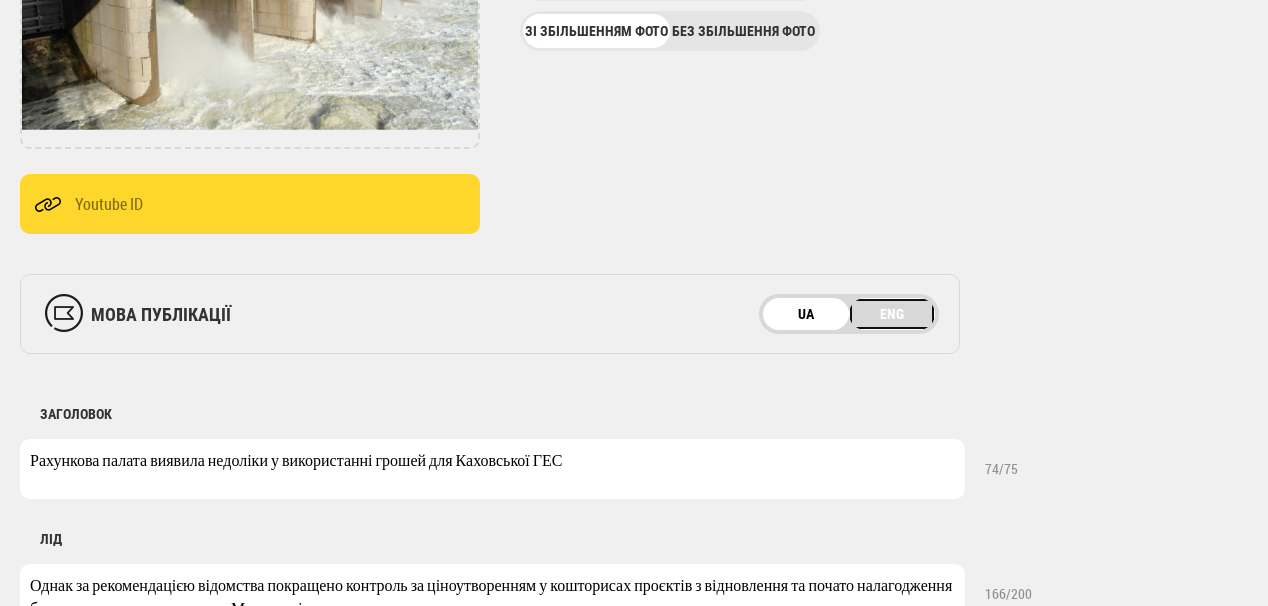 click on "ENG" at bounding box center (892, 314) 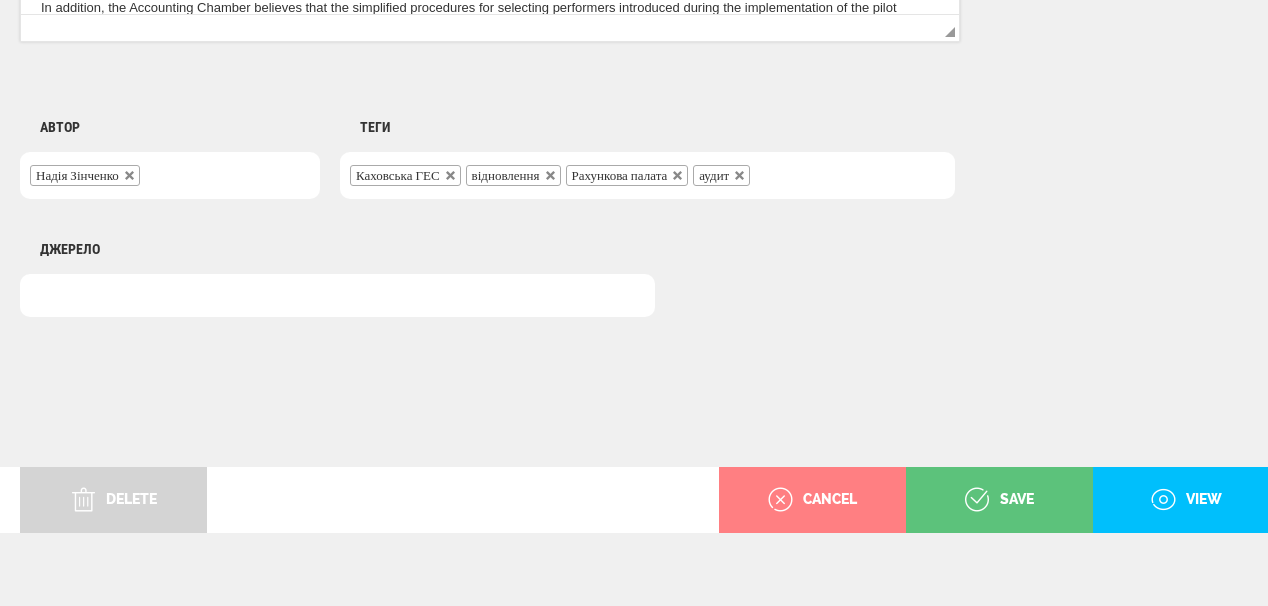 scroll, scrollTop: 1625, scrollLeft: 0, axis: vertical 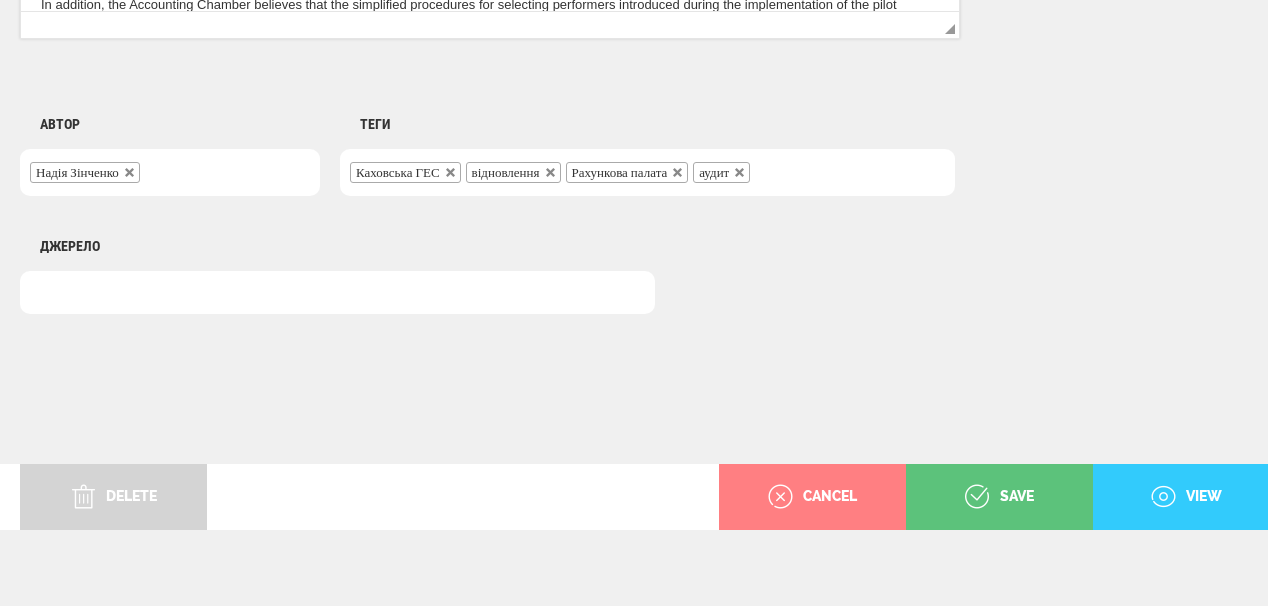 click on "view" at bounding box center (1186, 497) 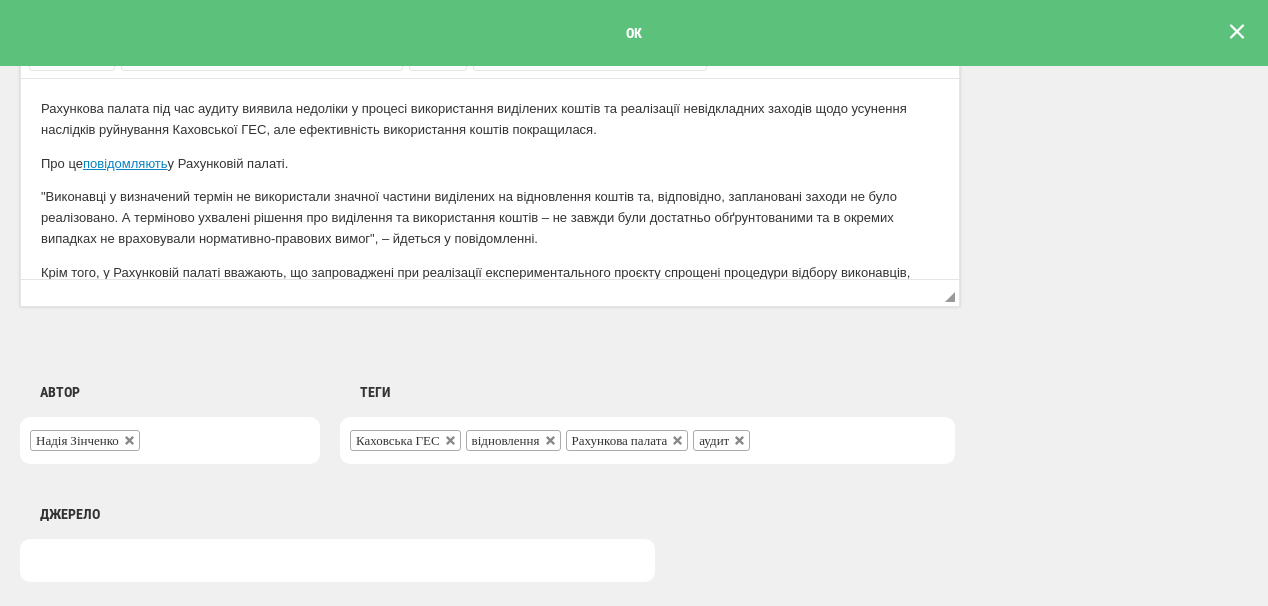 scroll, scrollTop: 0, scrollLeft: 0, axis: both 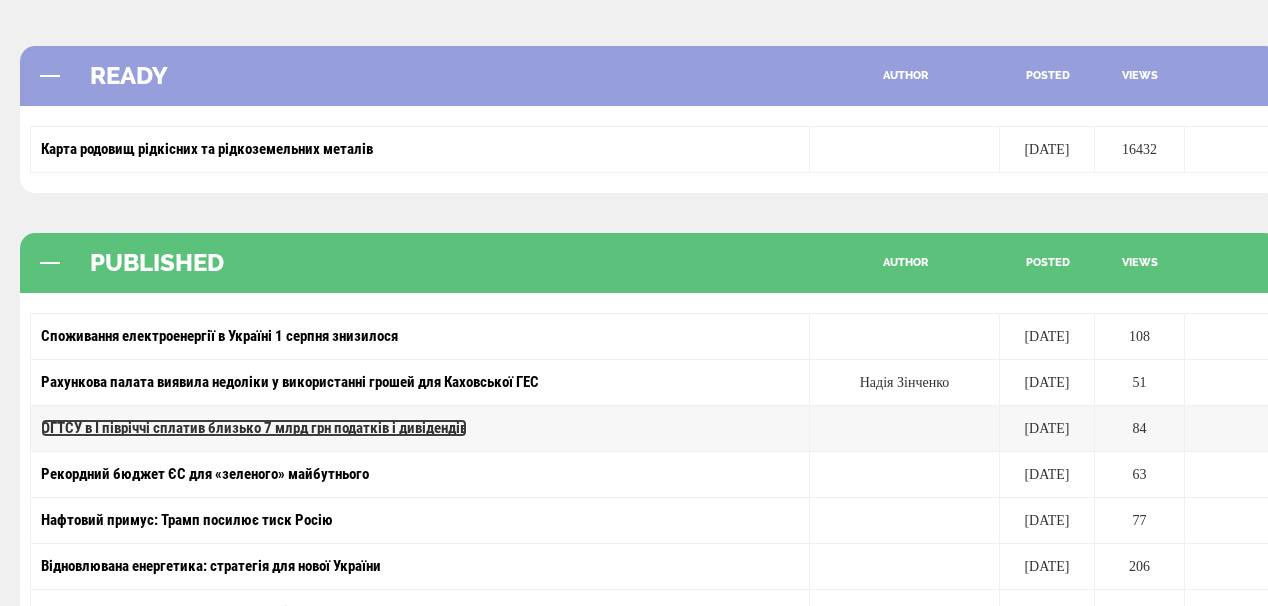 click on "ОГТСУ в І півріччі сплатив близько 7 млрд грн податків і дивідендів" at bounding box center [254, 428] 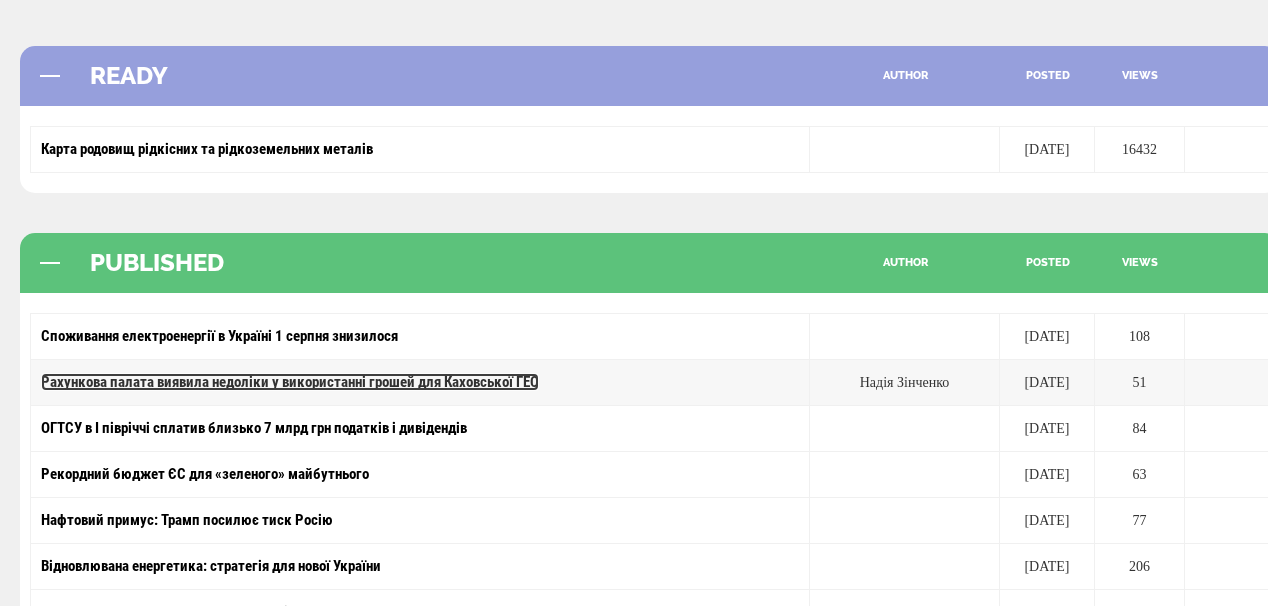 click on "Рахункова палата виявила недоліки у використанні грошей для Каховської ГЕС" at bounding box center [290, 382] 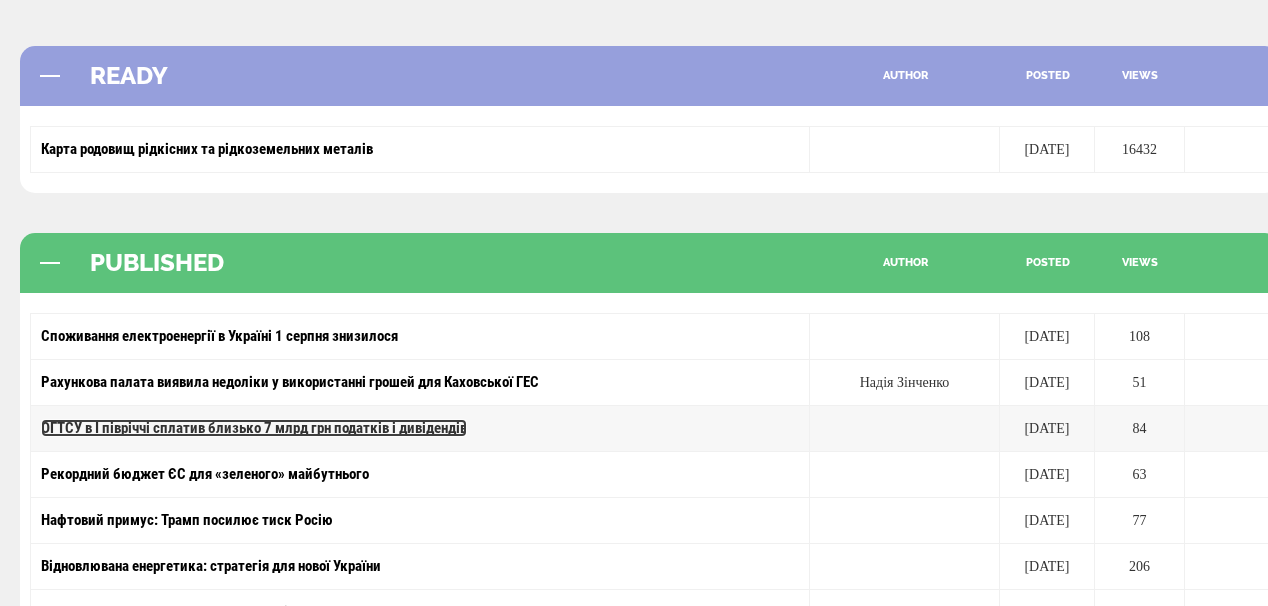 click on "ОГТСУ в І півріччі сплатив близько 7 млрд грн податків і дивідендів" at bounding box center (254, 428) 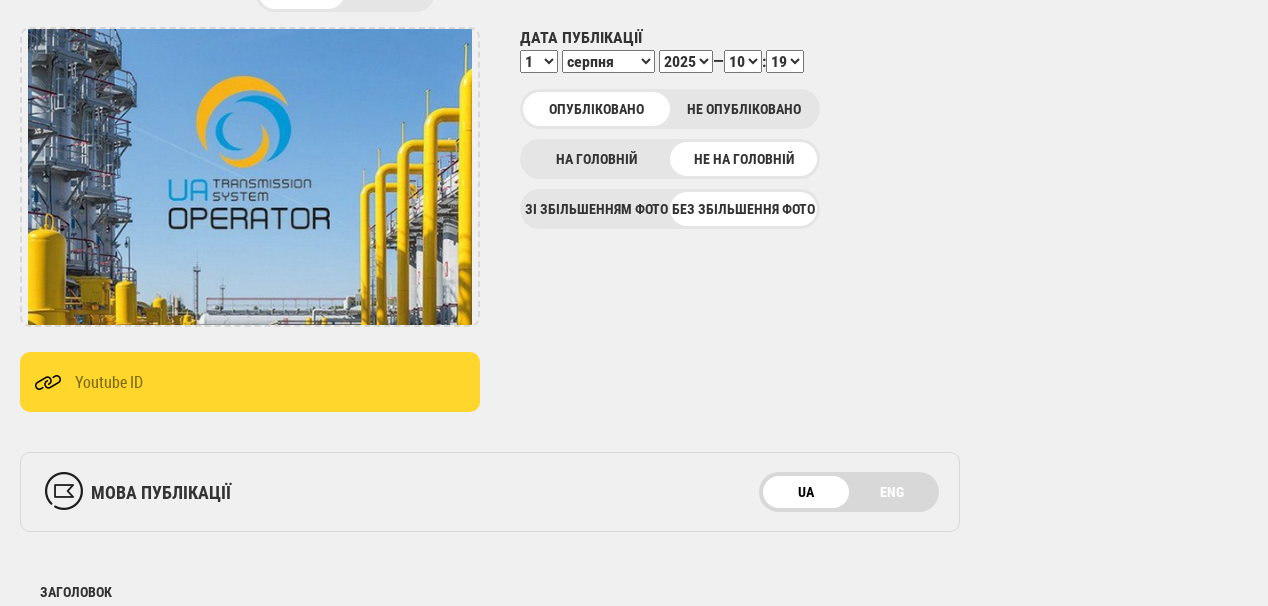 scroll, scrollTop: 400, scrollLeft: 0, axis: vertical 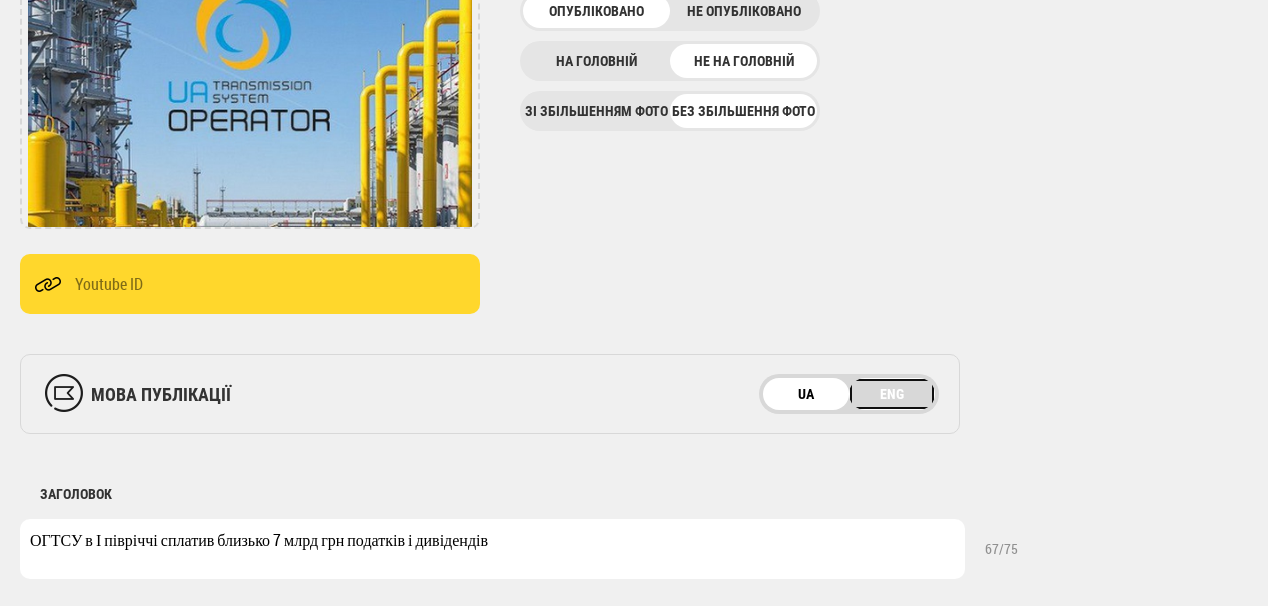 click on "ENG" at bounding box center (892, 394) 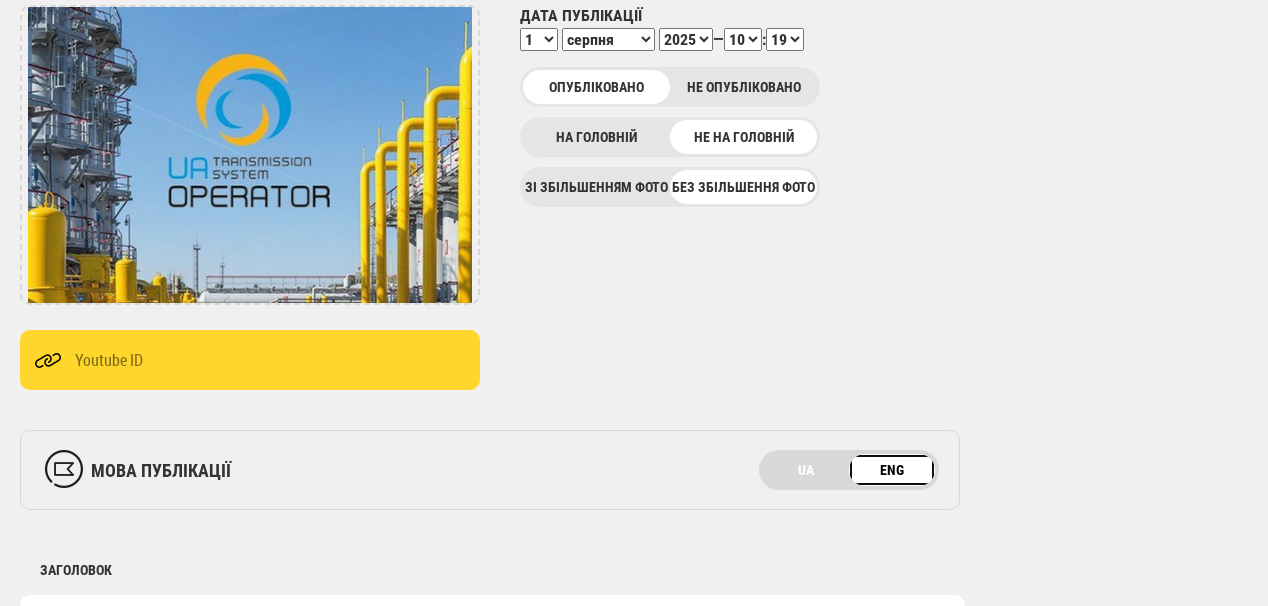 scroll, scrollTop: 560, scrollLeft: 0, axis: vertical 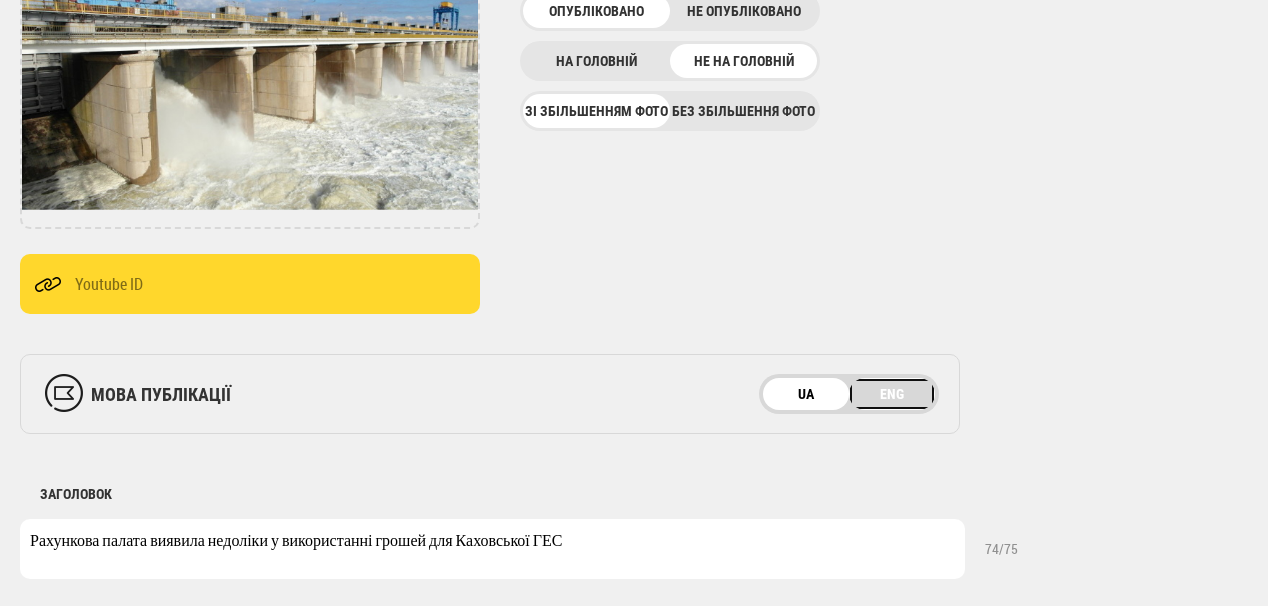 click on "ENG" at bounding box center (892, 394) 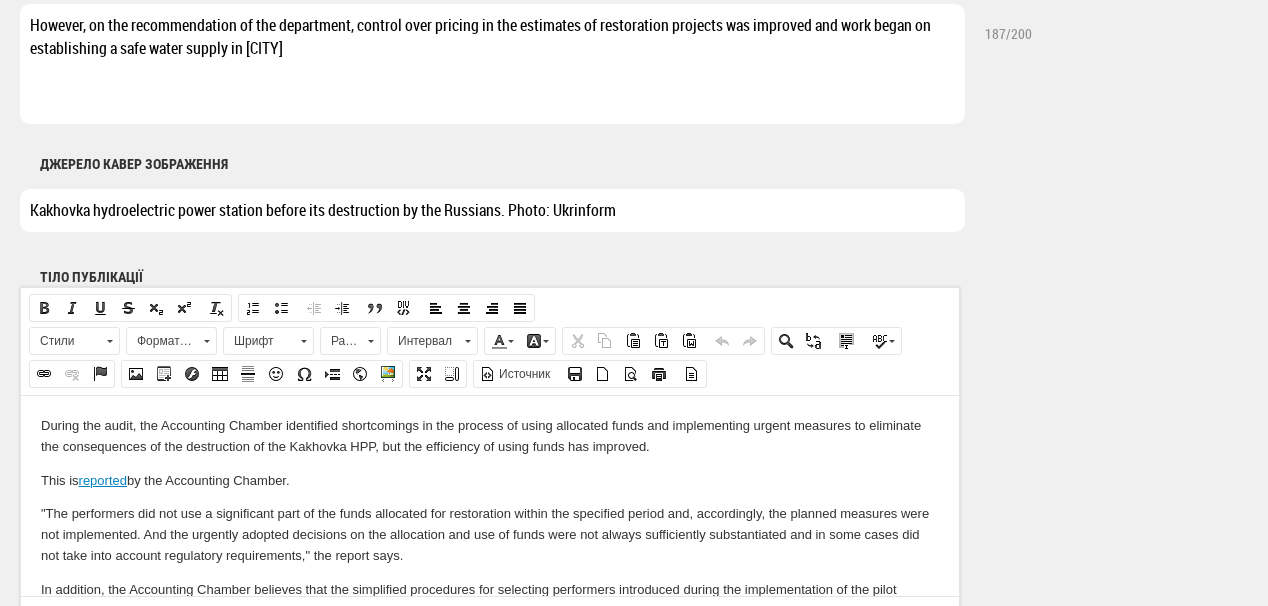 scroll, scrollTop: 1440, scrollLeft: 0, axis: vertical 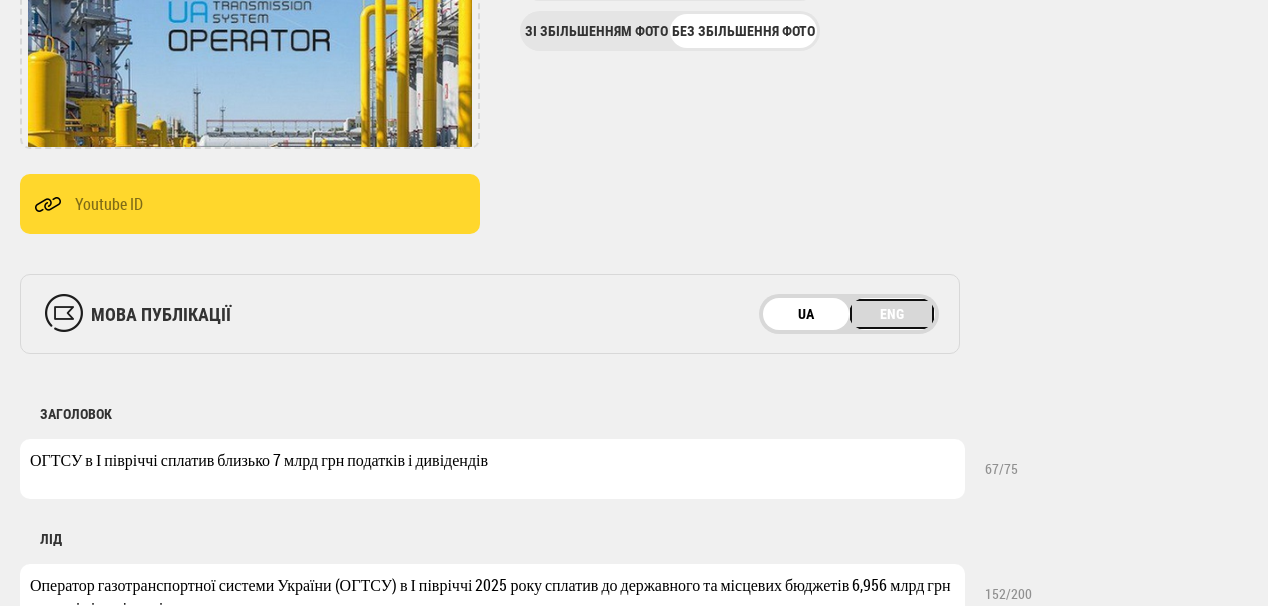 click on "ENG" at bounding box center (892, 314) 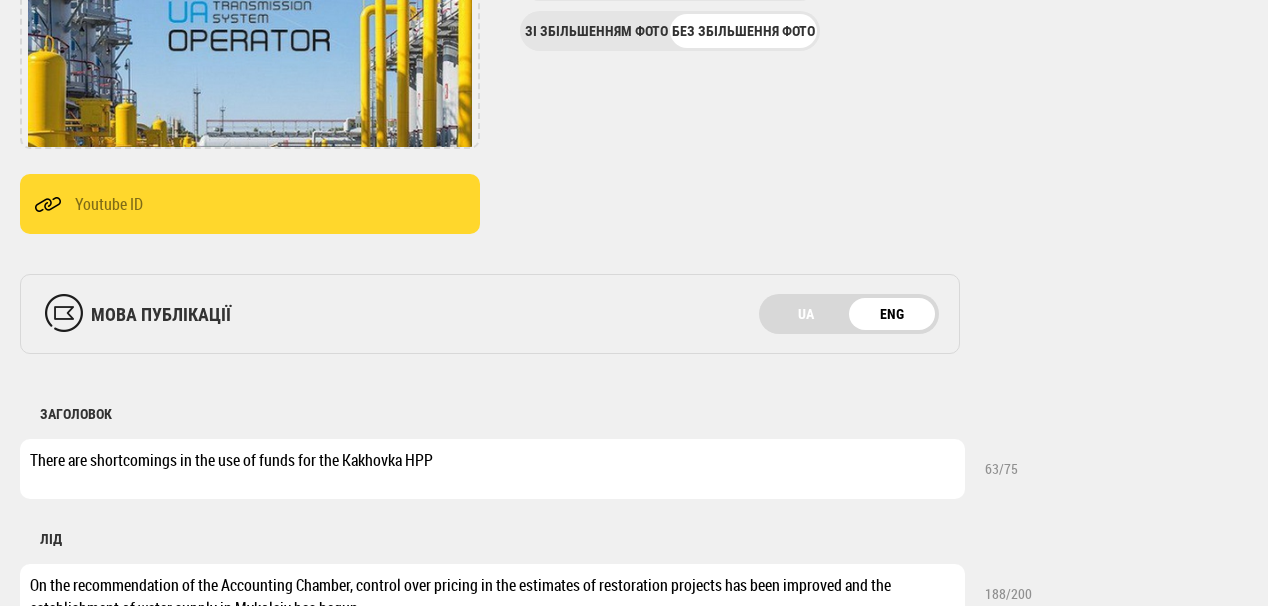 drag, startPoint x: 636, startPoint y: 458, endPoint x: 1, endPoint y: 412, distance: 636.66394 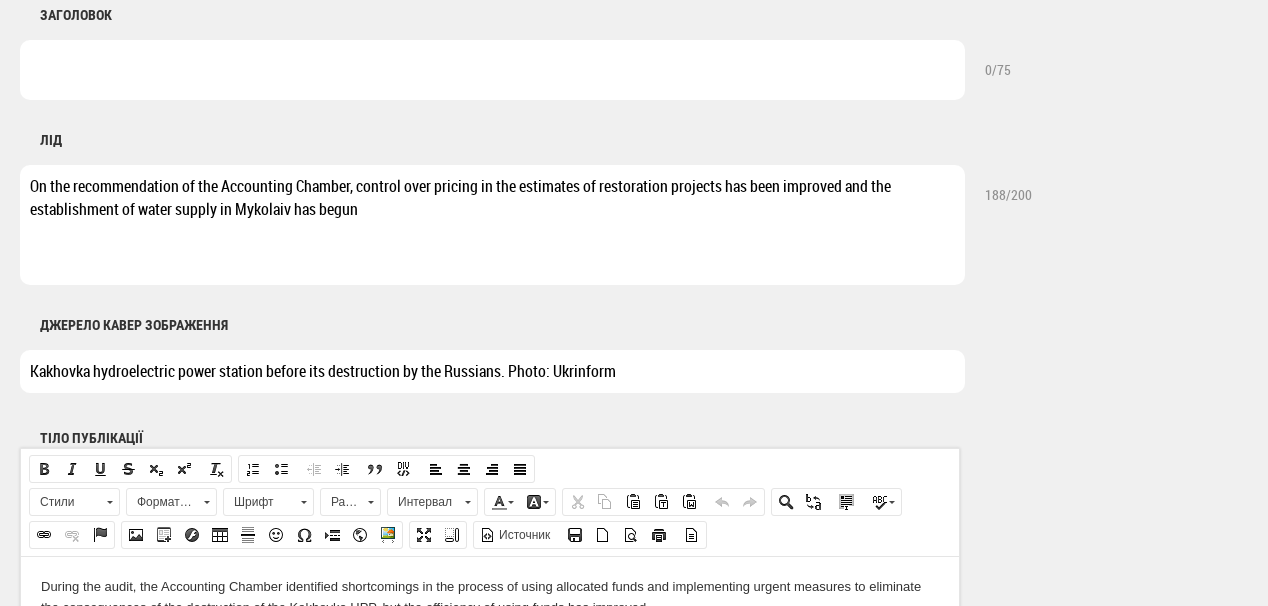 scroll, scrollTop: 880, scrollLeft: 0, axis: vertical 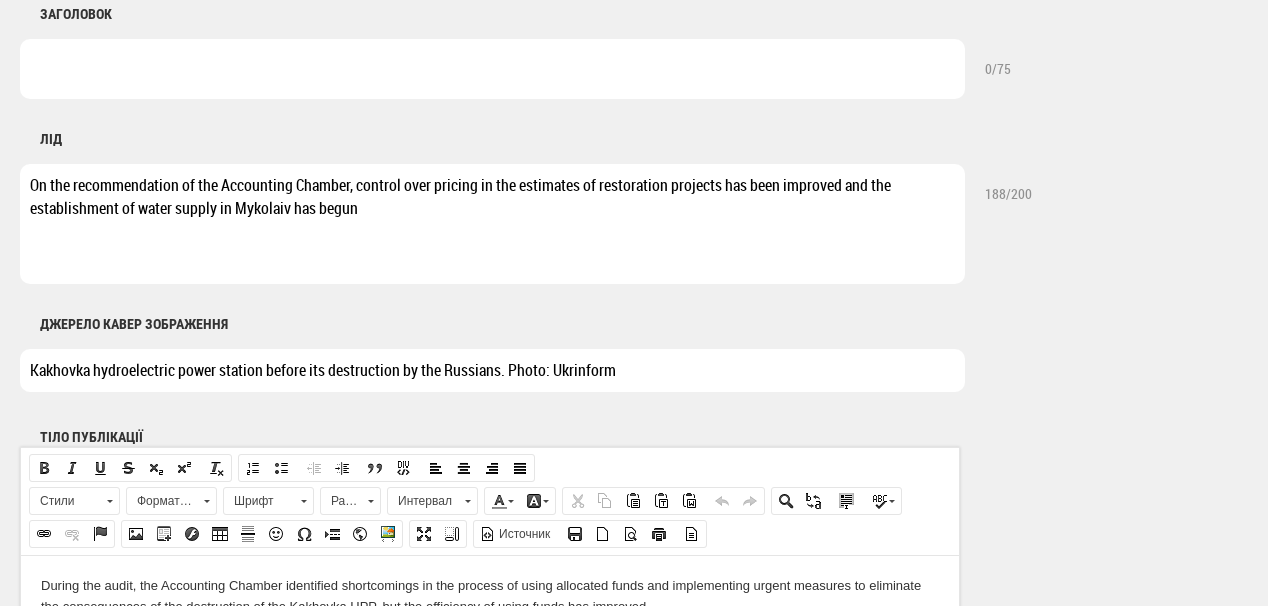 type 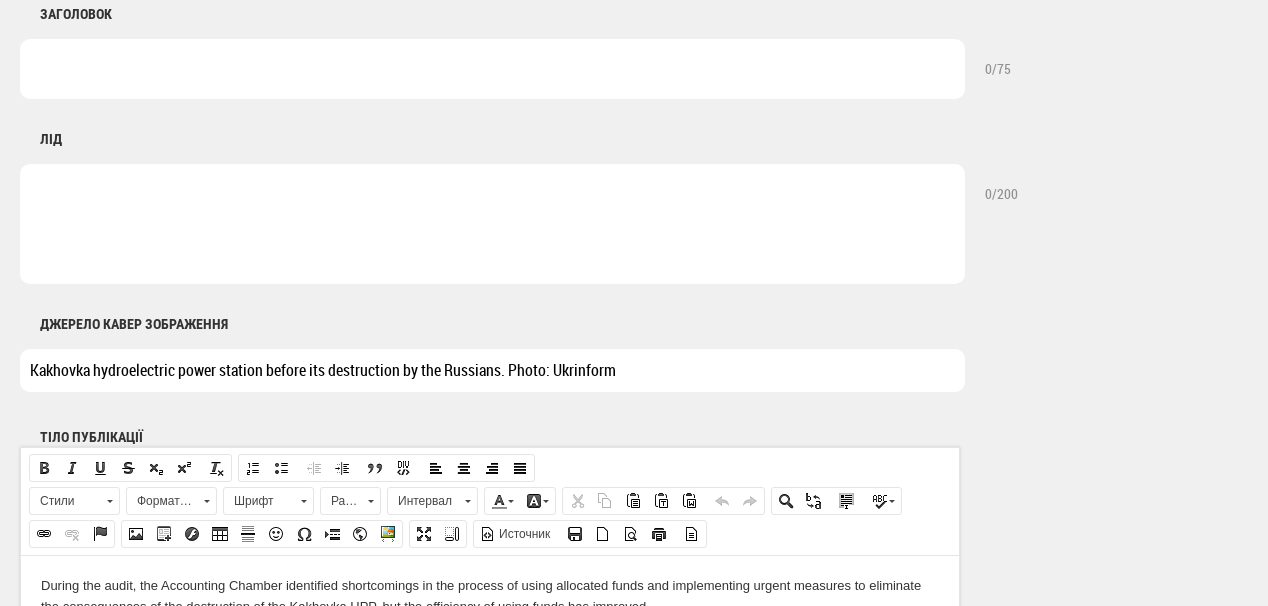 type 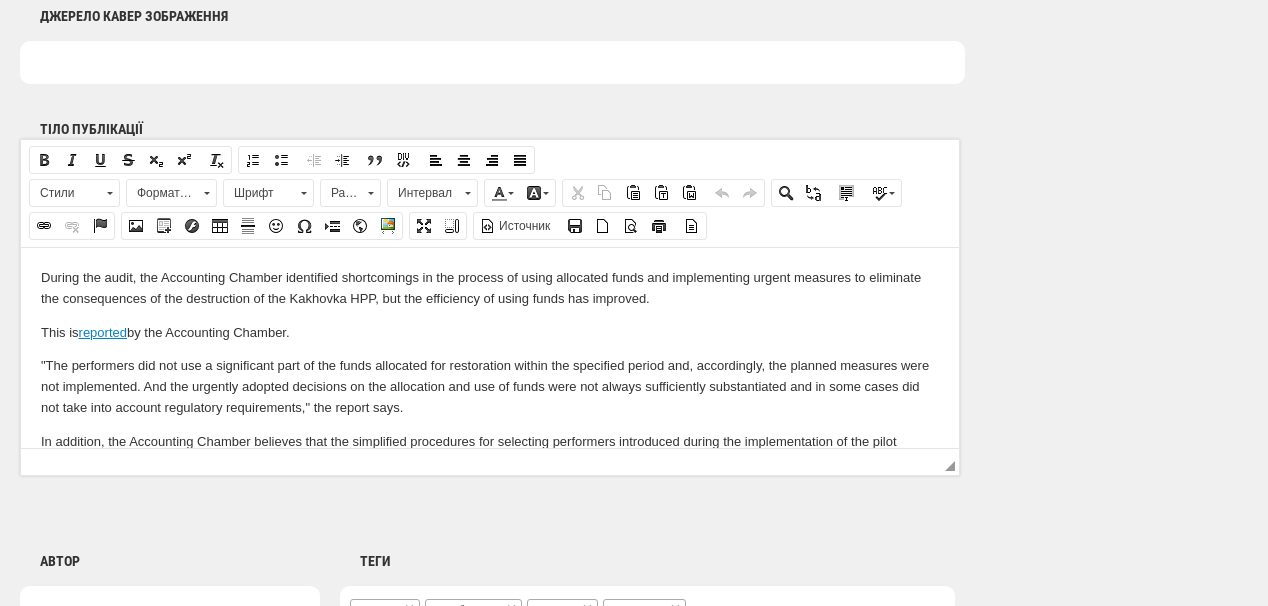 scroll, scrollTop: 1200, scrollLeft: 0, axis: vertical 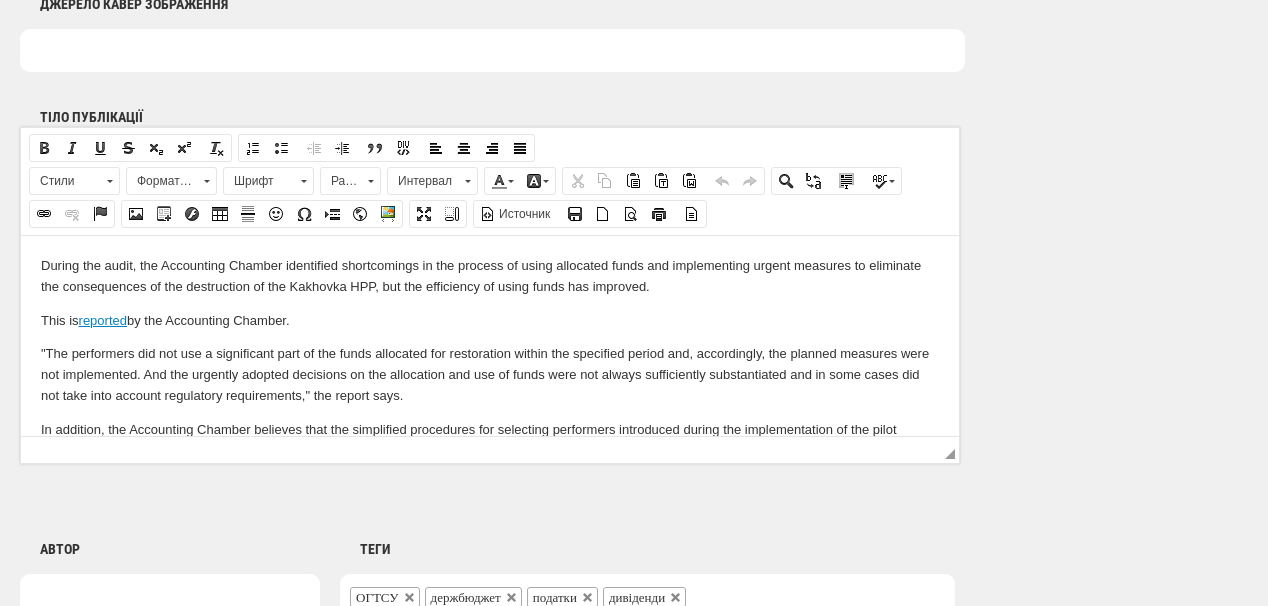 type 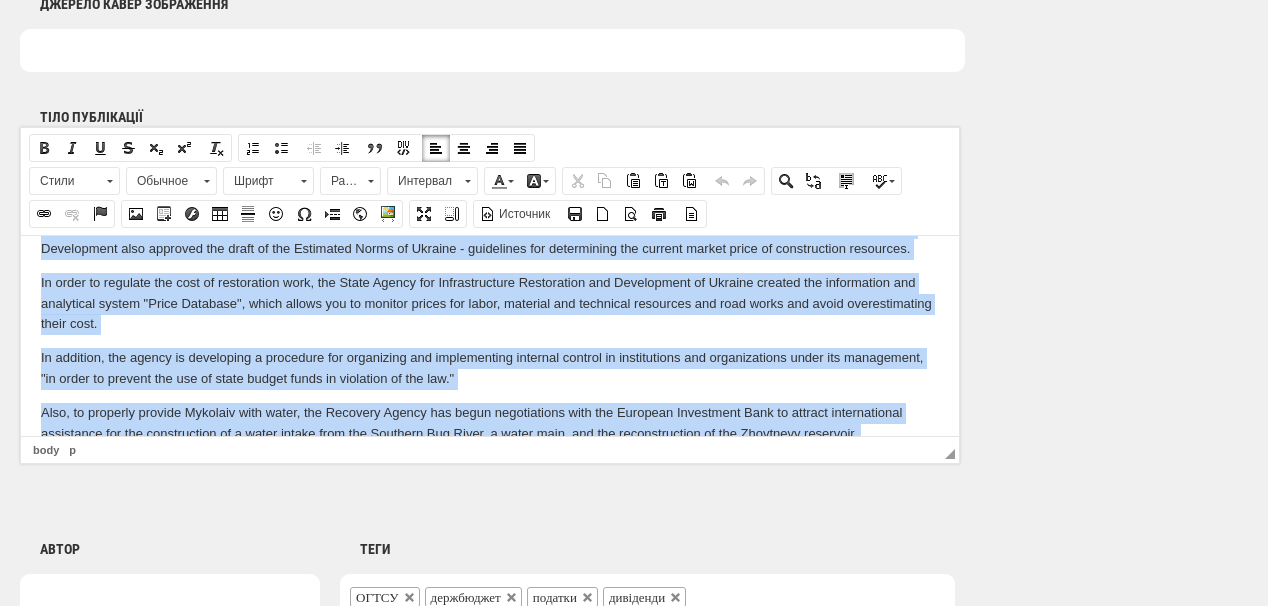 scroll, scrollTop: 661, scrollLeft: 0, axis: vertical 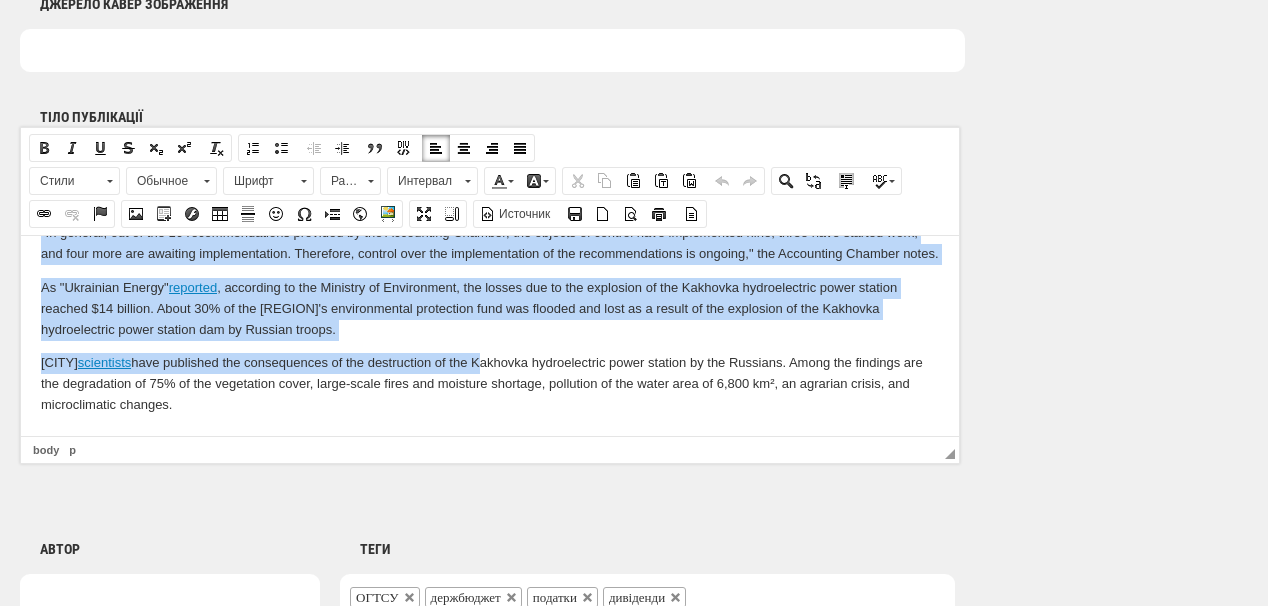 drag, startPoint x: 39, startPoint y: 265, endPoint x: 510, endPoint y: 696, distance: 638.43713 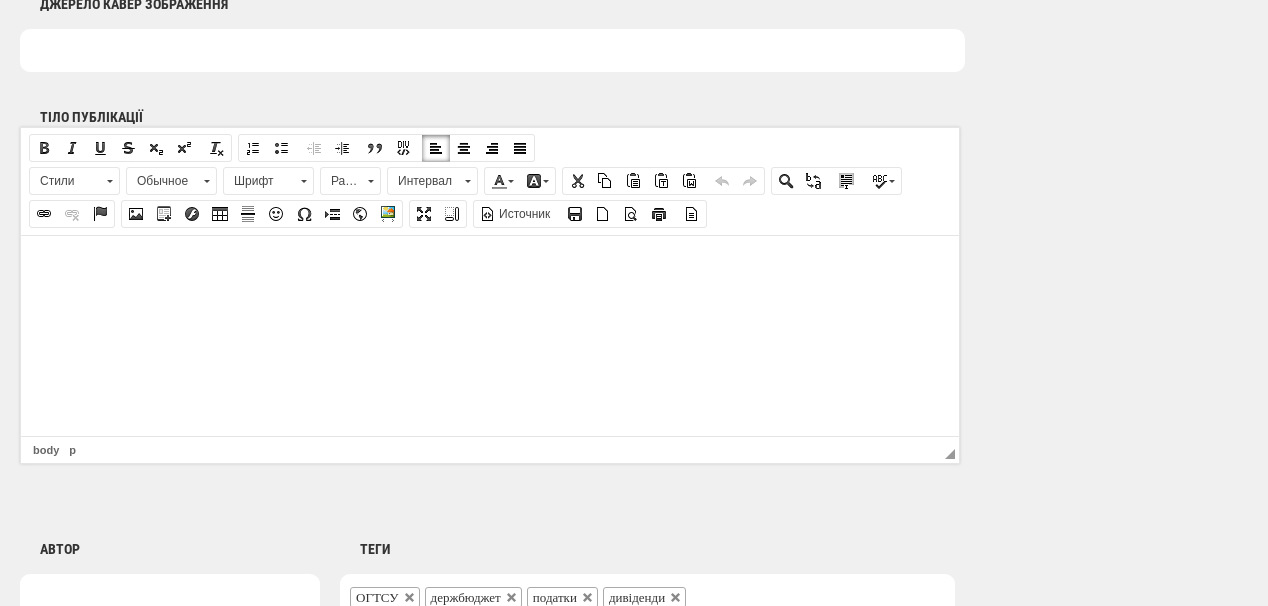 scroll, scrollTop: 0, scrollLeft: 0, axis: both 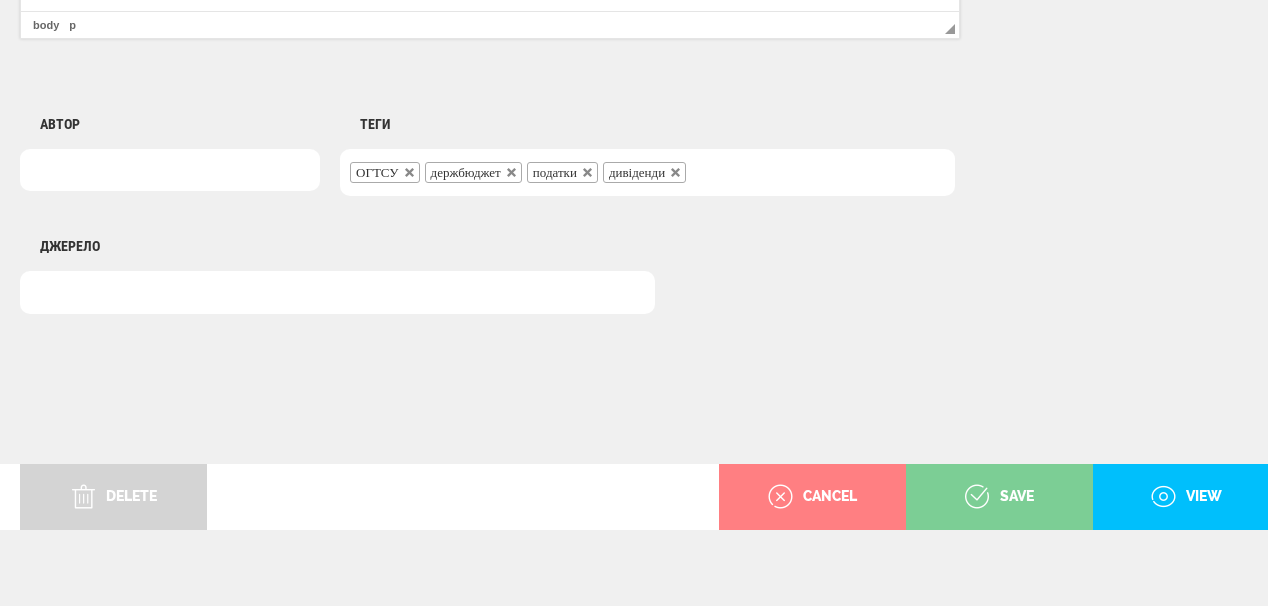 click on "save" at bounding box center (999, 497) 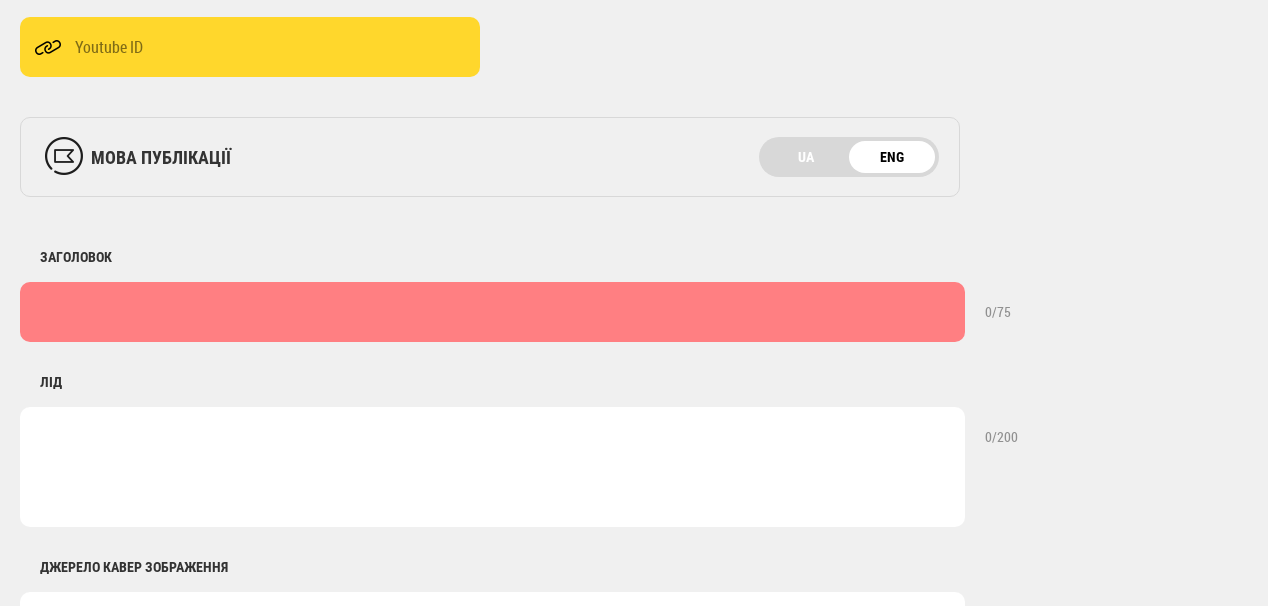 click on "There are shortcomings in the use of funds for the Kakhovka HPP" at bounding box center [492, 312] 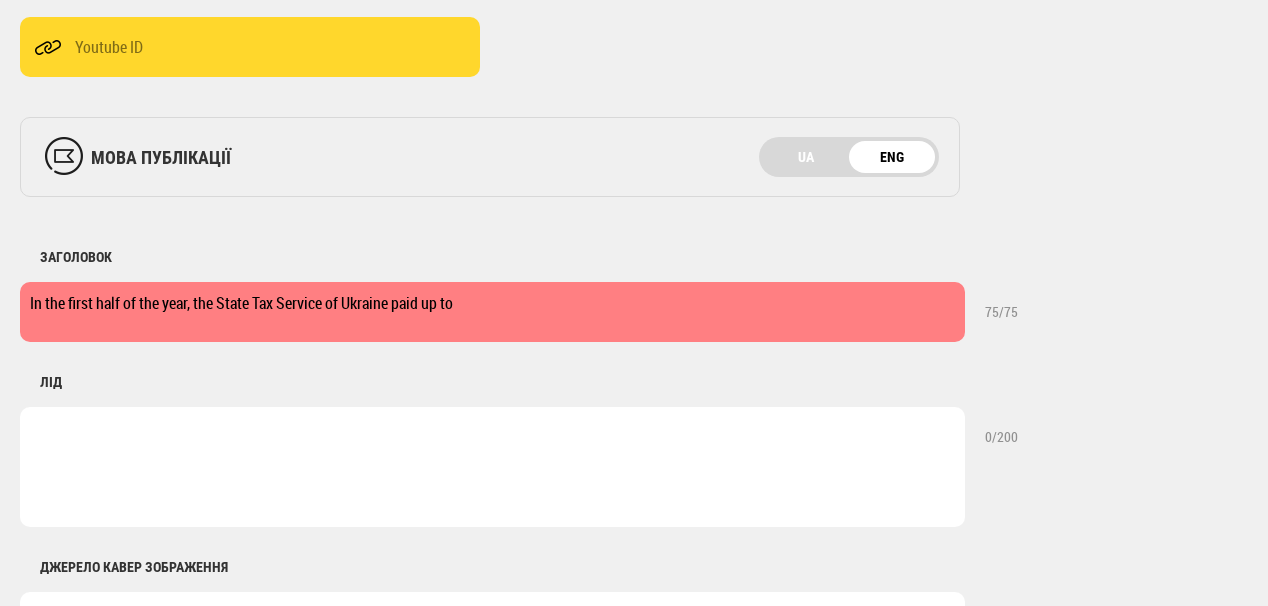 type on "In the first half of the year, the State Tax Service of Ukraine paid up to" 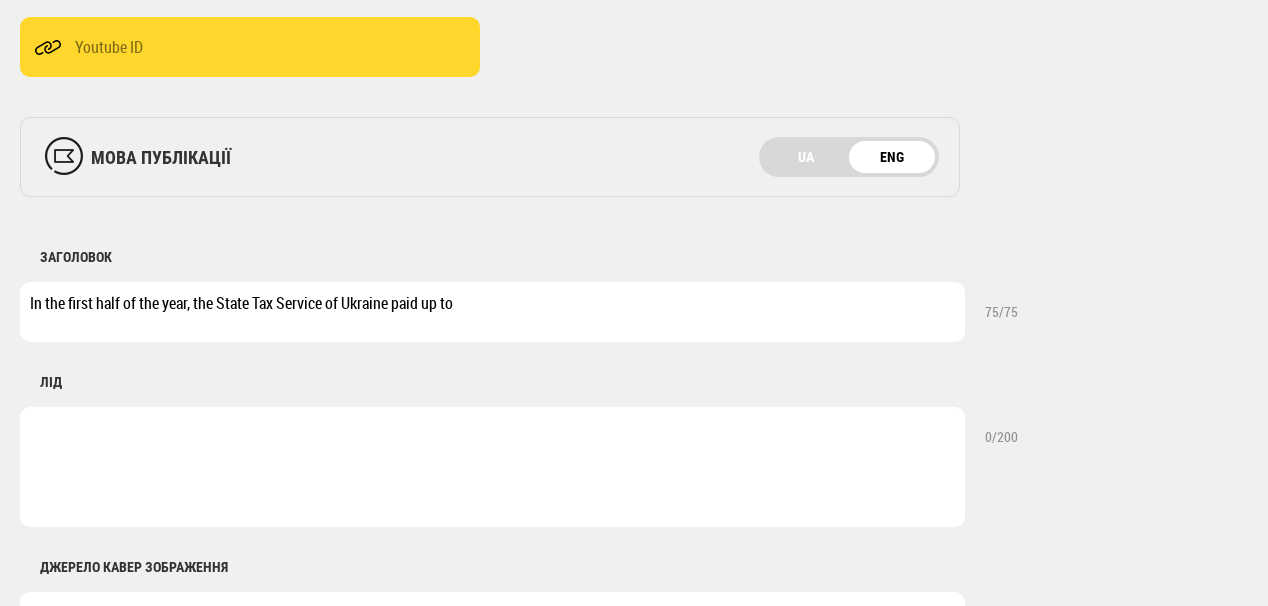 click on "On the recommendation of the Accounting Chamber, control over pricing in the estimates of restoration projects has been improved and the establishment of water supply in Mykolaiv has begun" at bounding box center (492, 467) 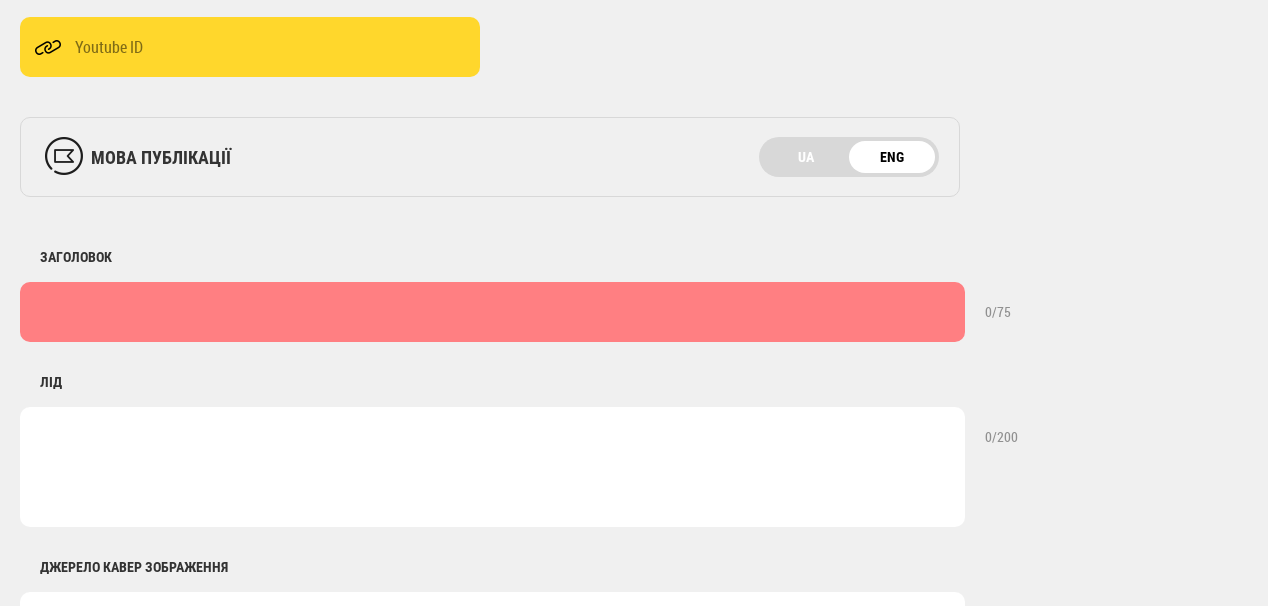 click on "There are shortcomings in the use of funds for the Kakhovka HPP" at bounding box center (492, 312) 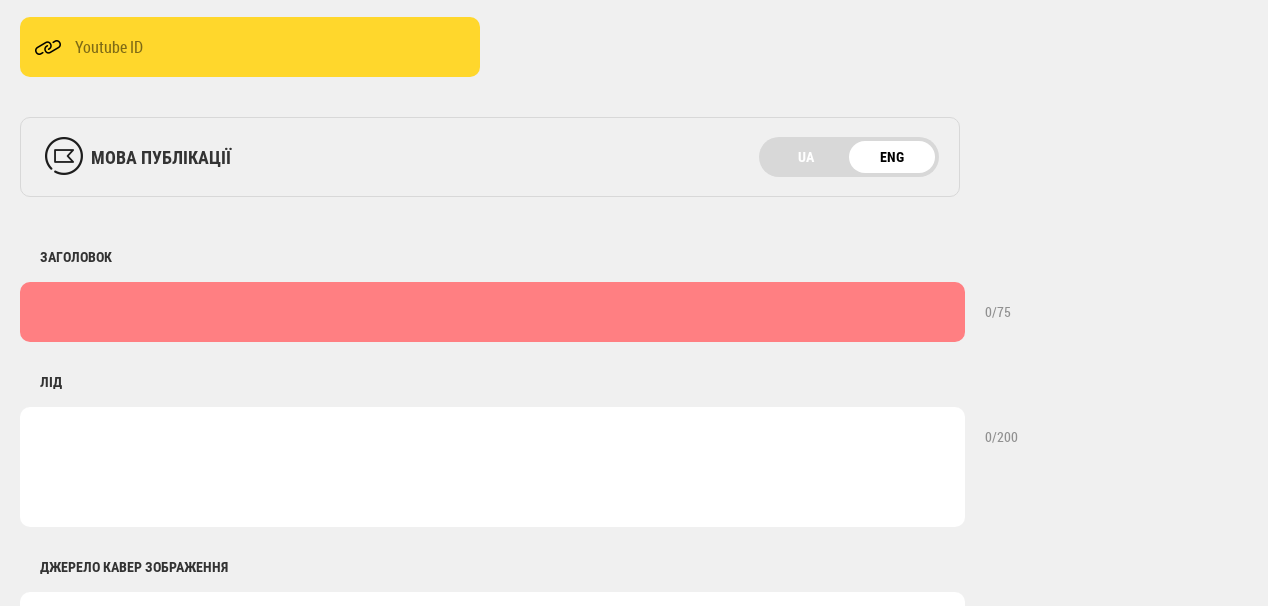 paste on "The gas transmission system operator paid up to 7 billion hryvnia in taxes" 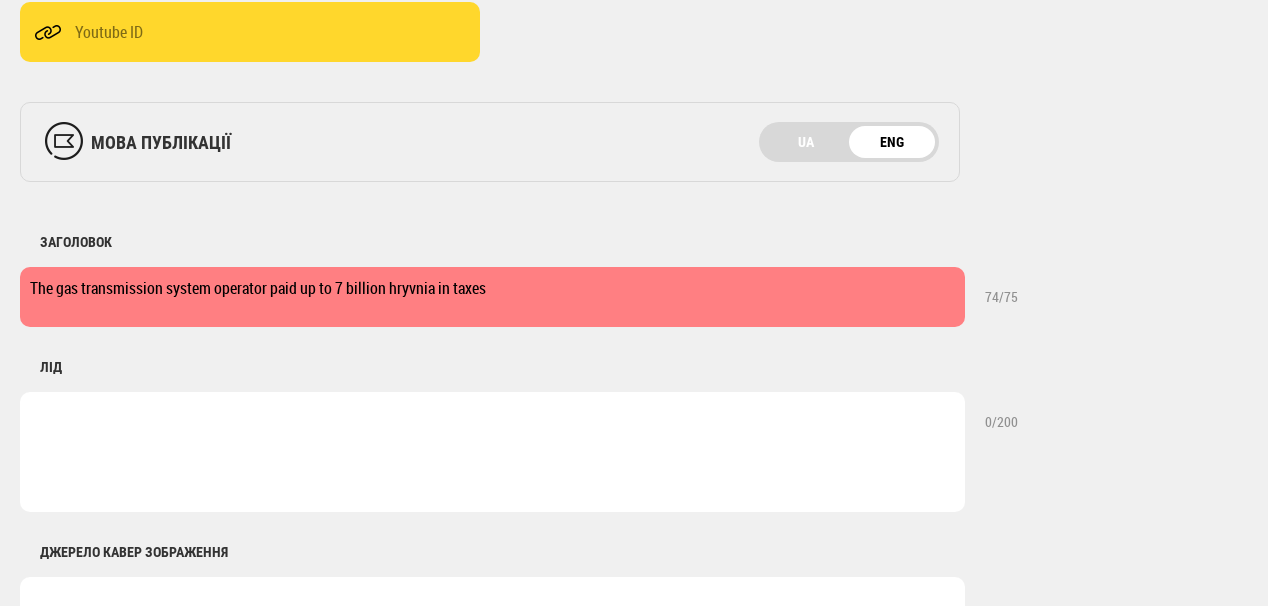 scroll, scrollTop: 797, scrollLeft: 0, axis: vertical 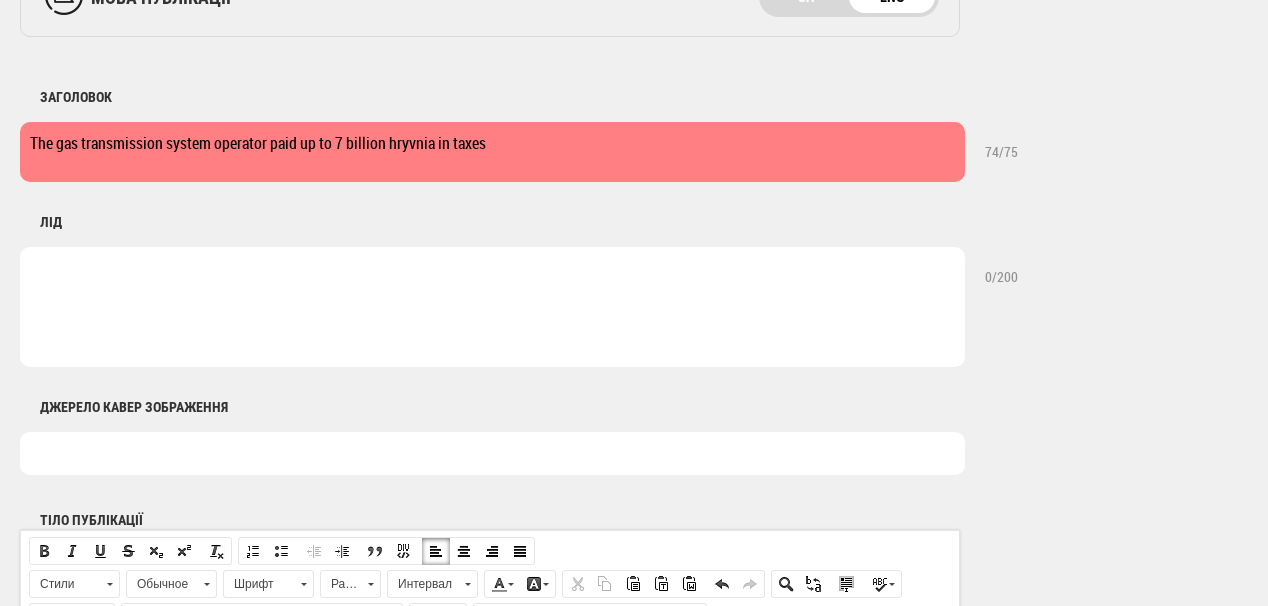 type on "The gas transmission system operator paid up to 7 billion hryvnia in taxes" 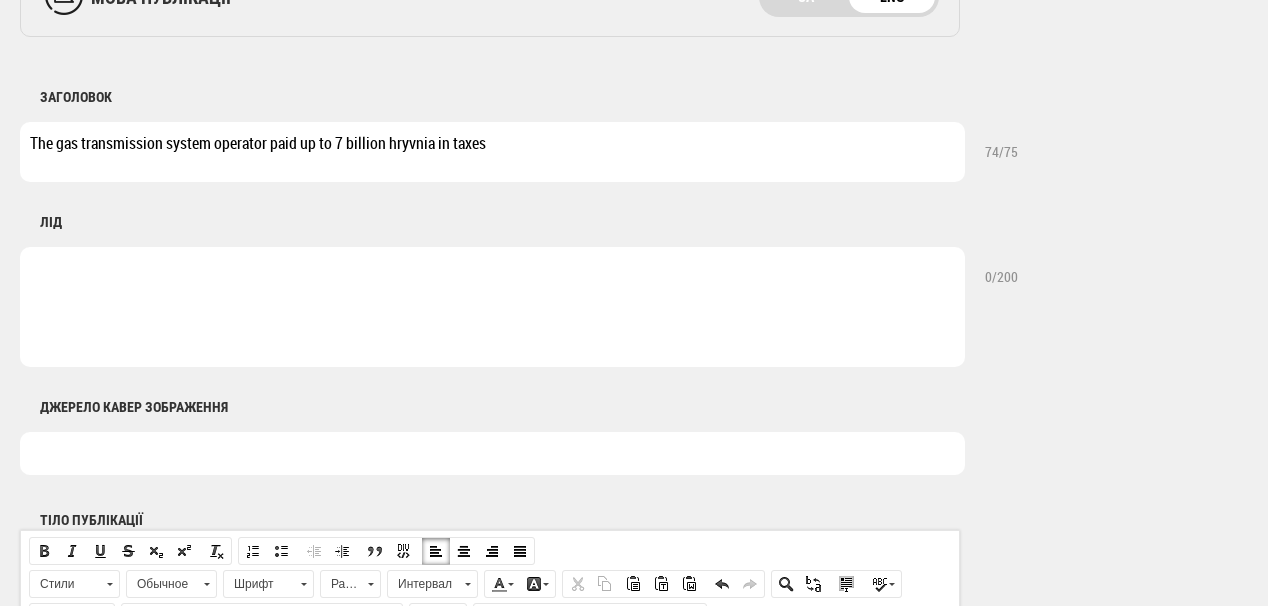 click on "On the recommendation of the Accounting Chamber, control over pricing in the estimates of restoration projects has been improved and the establishment of water supply in Mykolaiv has begun" at bounding box center (492, 307) 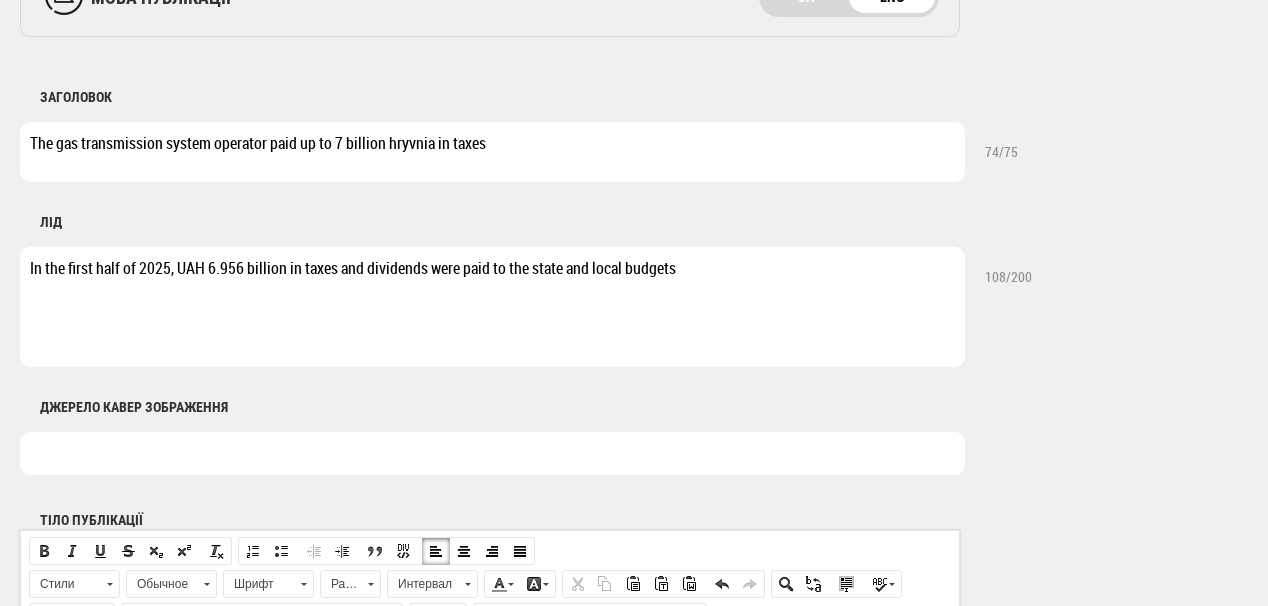 type on "In the first half of 2025, UAH 6.956 billion in taxes and dividends were paid to the state and local budgets" 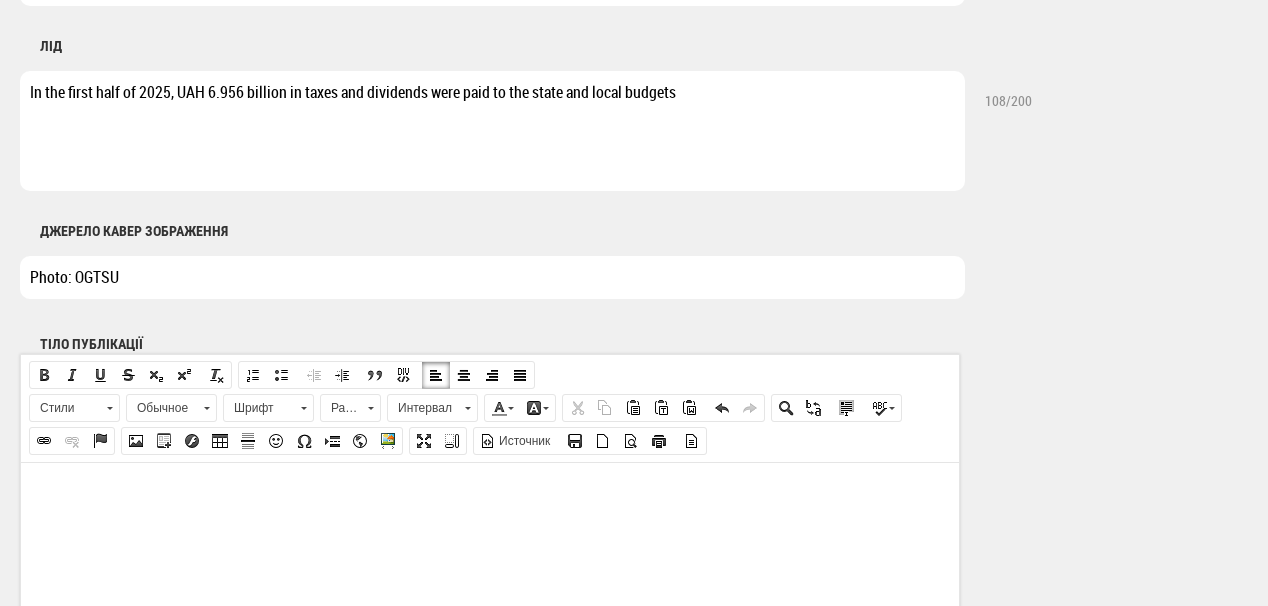 scroll, scrollTop: 1117, scrollLeft: 0, axis: vertical 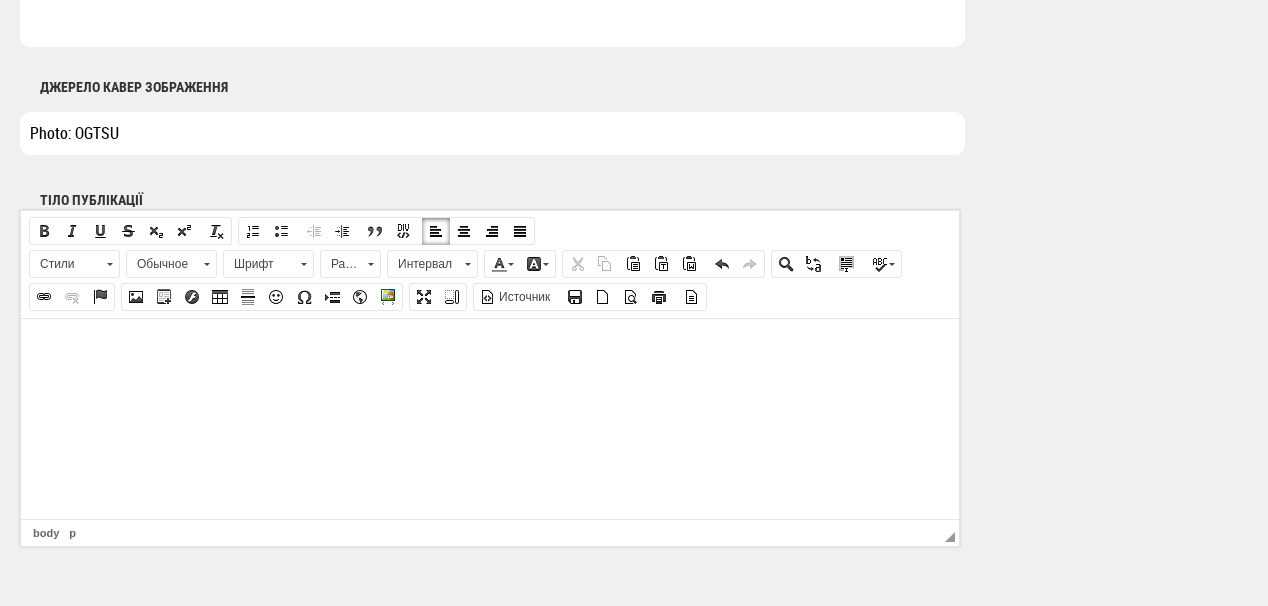 type on "Photo: OGTSU" 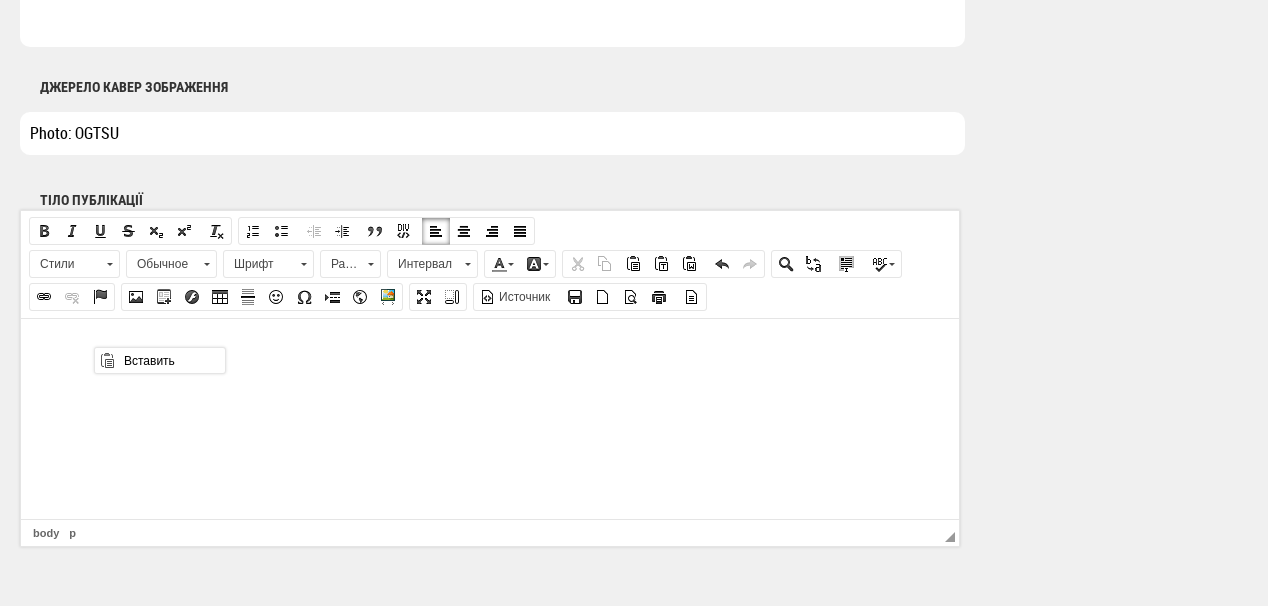 scroll, scrollTop: 0, scrollLeft: 0, axis: both 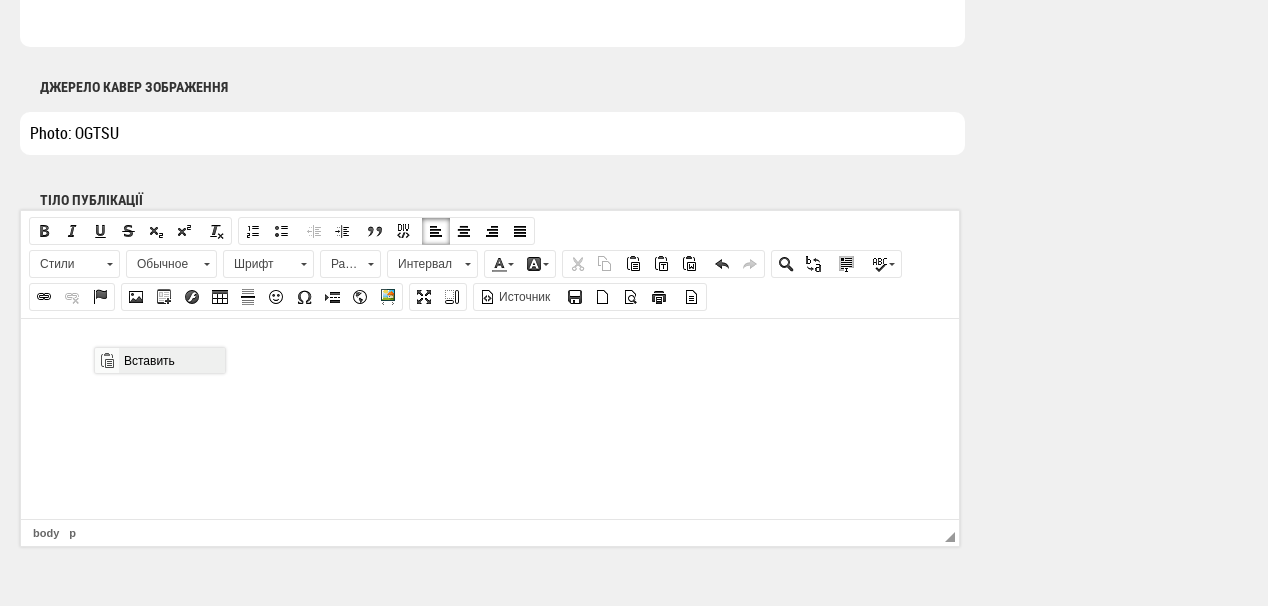 click on "Вставить" at bounding box center (171, 360) 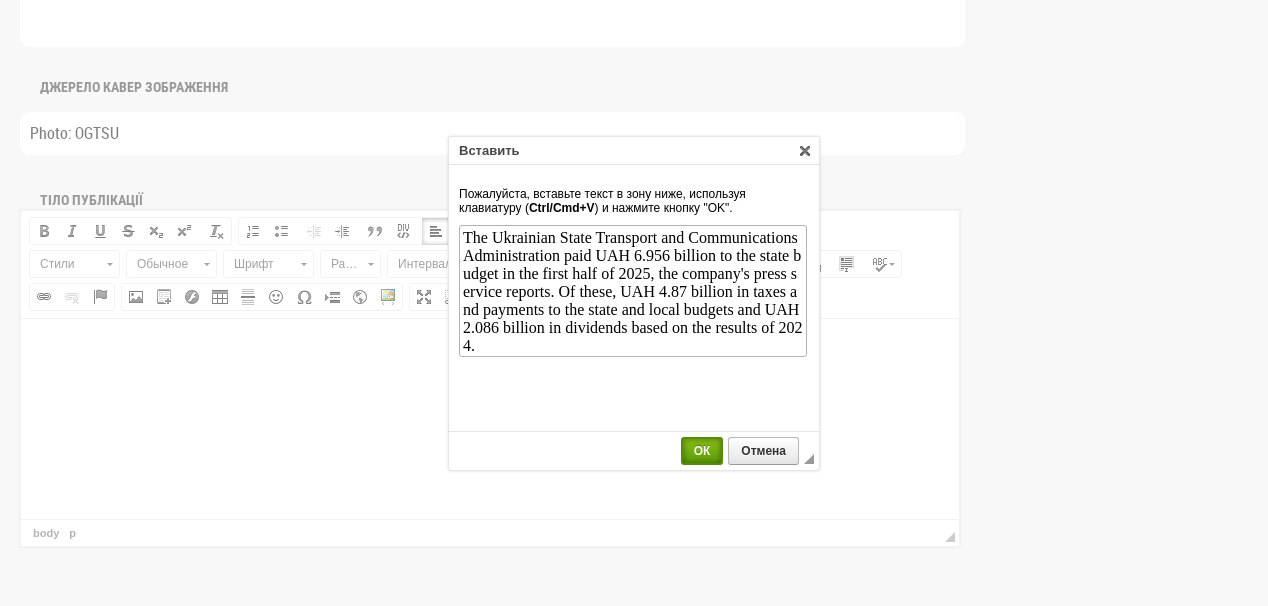 click on "ОК" at bounding box center (702, 451) 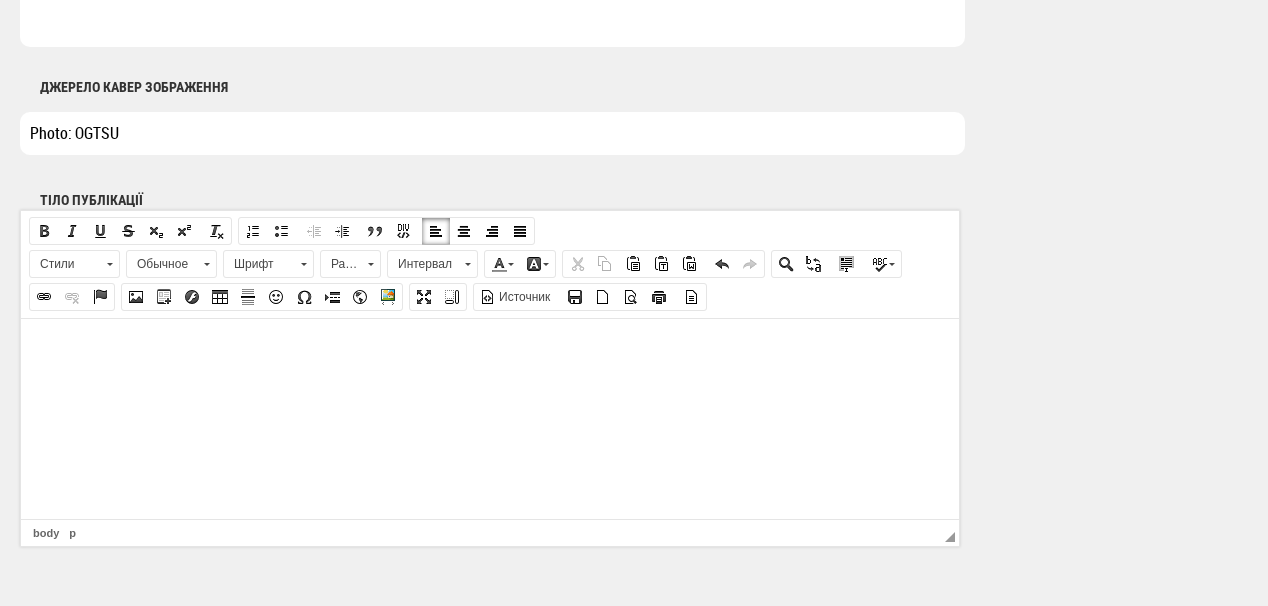 scroll, scrollTop: 0, scrollLeft: 0, axis: both 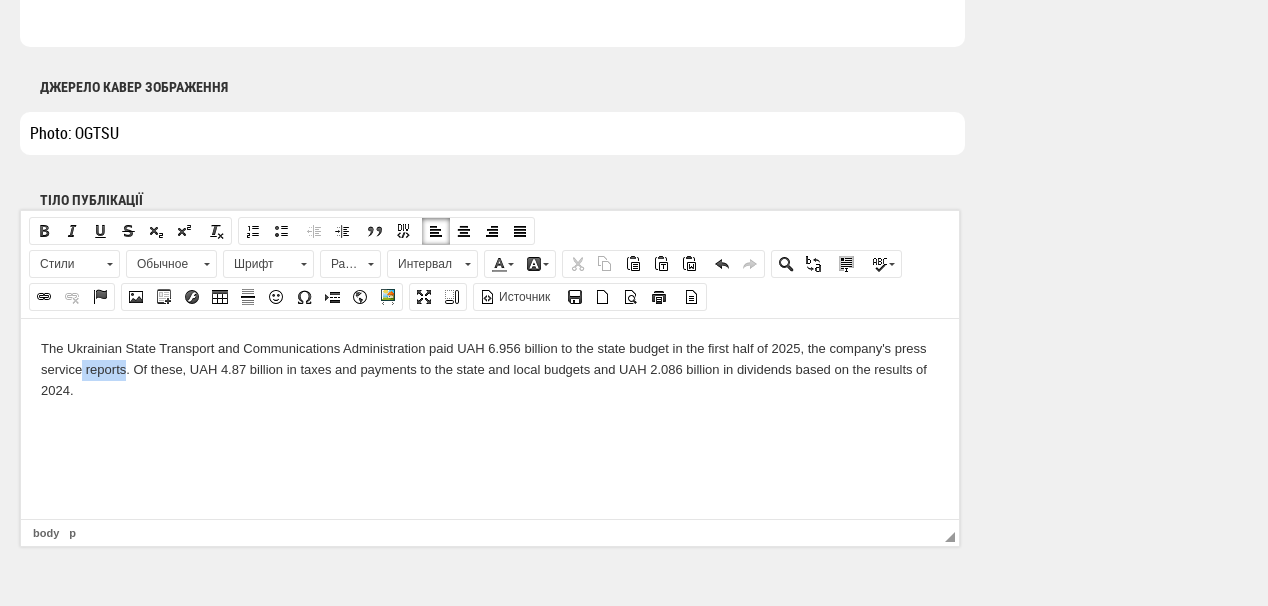 drag, startPoint x: 83, startPoint y: 369, endPoint x: 125, endPoint y: 371, distance: 42.047592 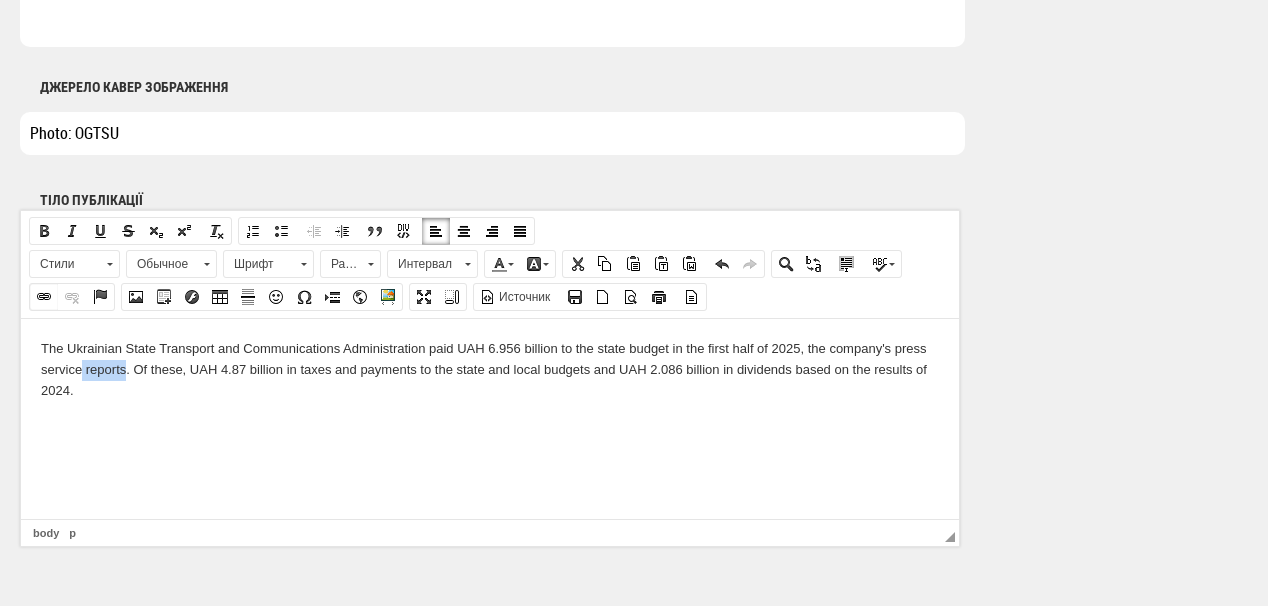 click at bounding box center (44, 297) 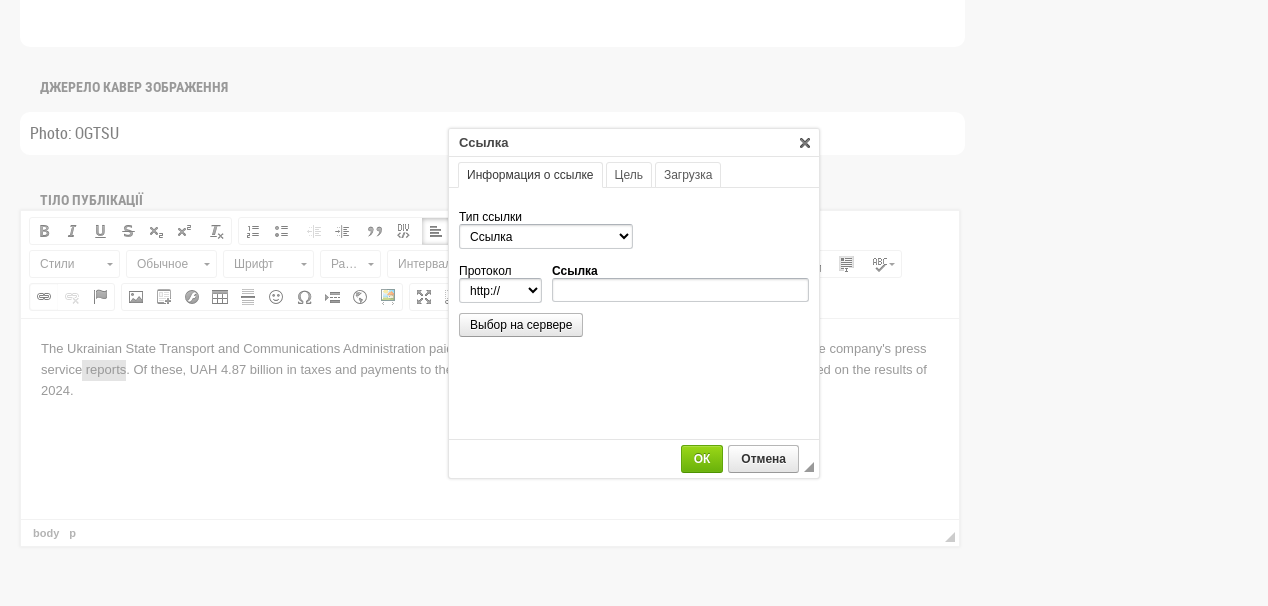 scroll, scrollTop: 0, scrollLeft: 0, axis: both 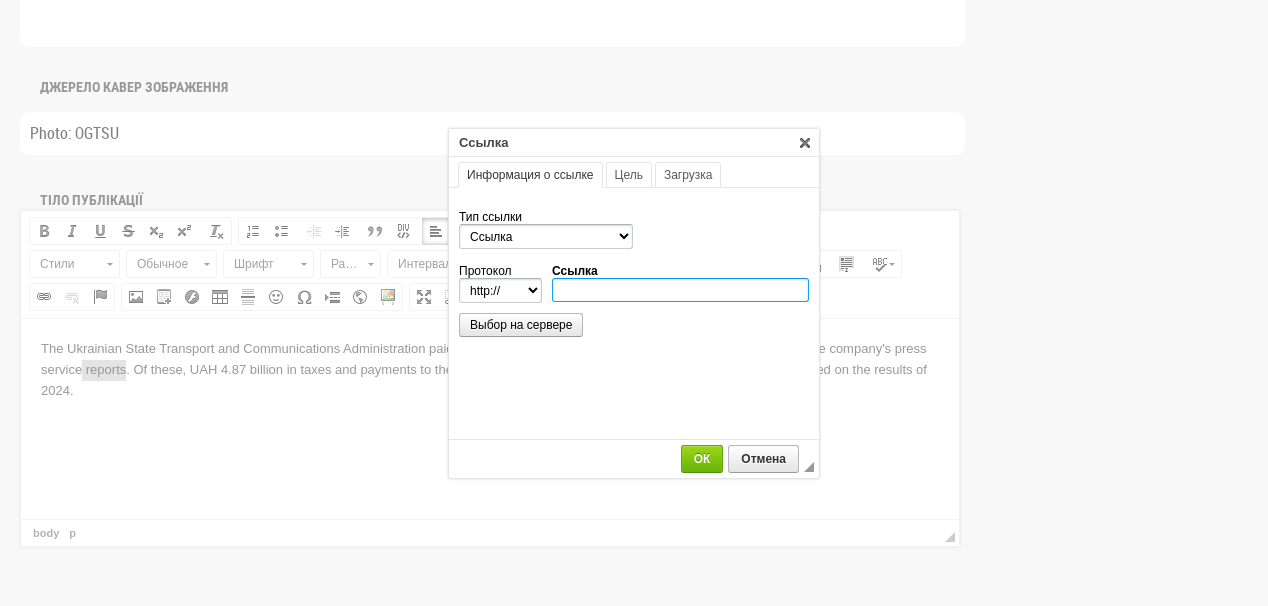 click on "Ссылка" at bounding box center (680, 290) 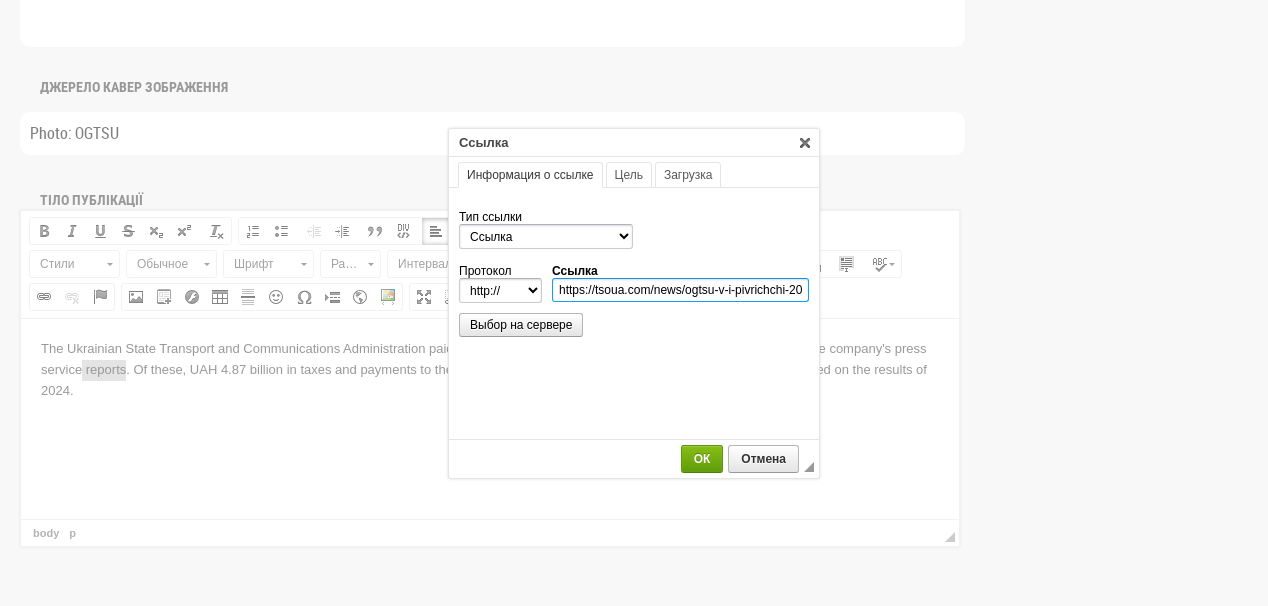 scroll, scrollTop: 0, scrollLeft: 331, axis: horizontal 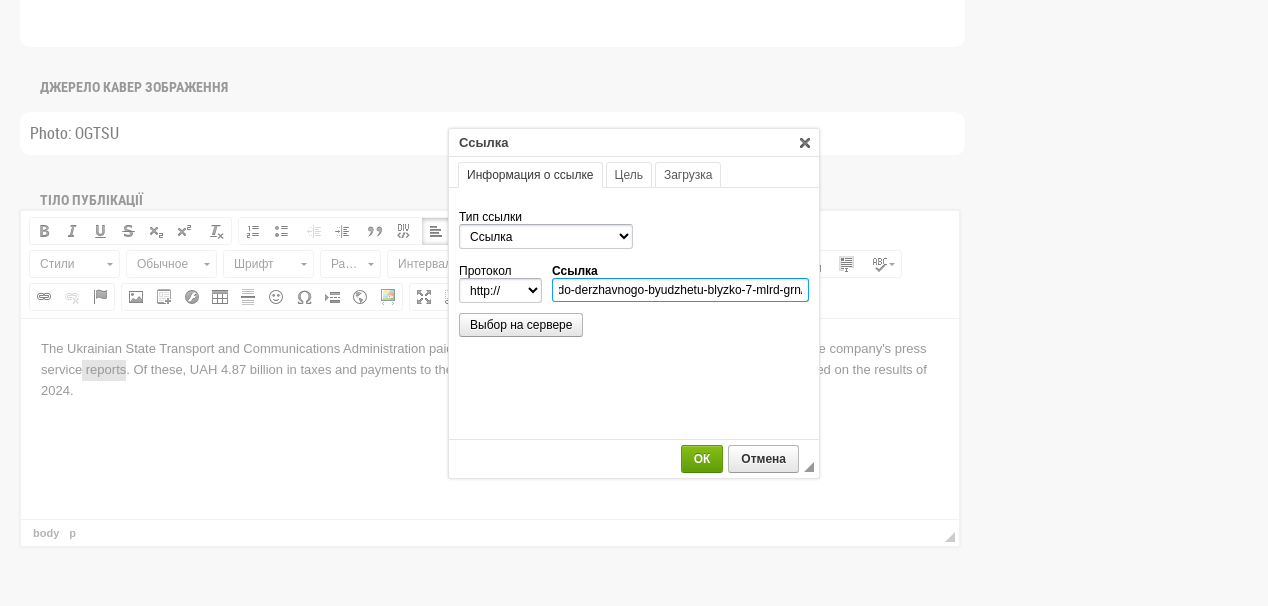 type on "https://tsoua.com/news/ogtsu-v-i-pivrichchi-2025-roku-splatyv-do-derzhavnogo-byudzhetu-blyzko-7-mlrd-grn/" 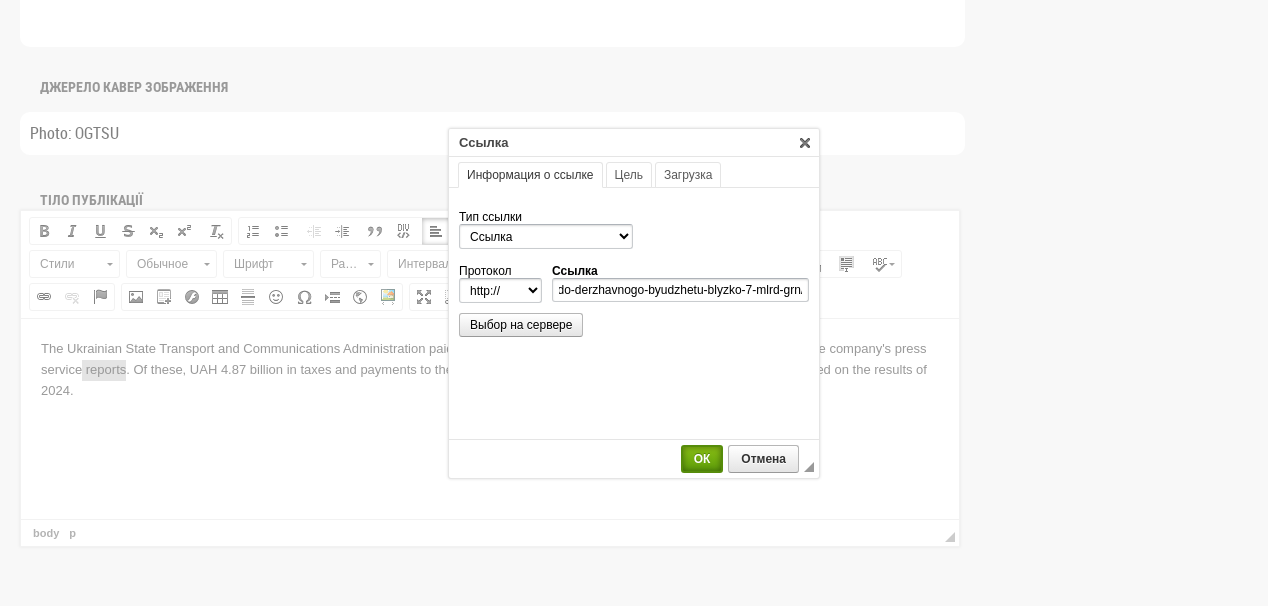 select on "https://" 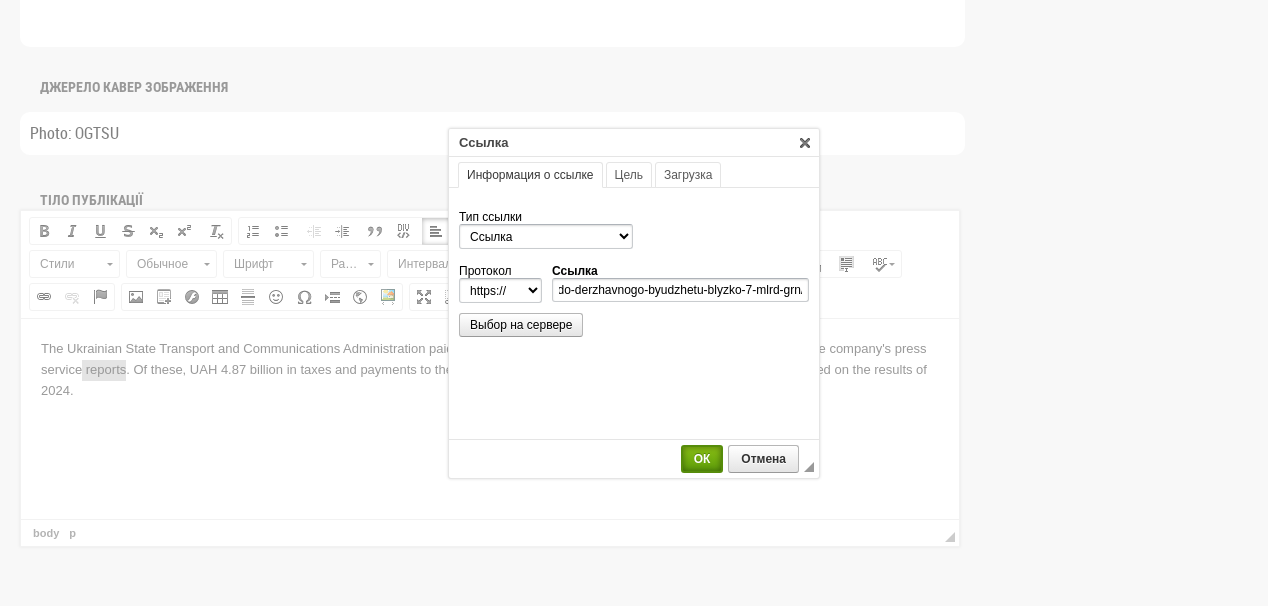 click on "ОК" at bounding box center [702, 459] 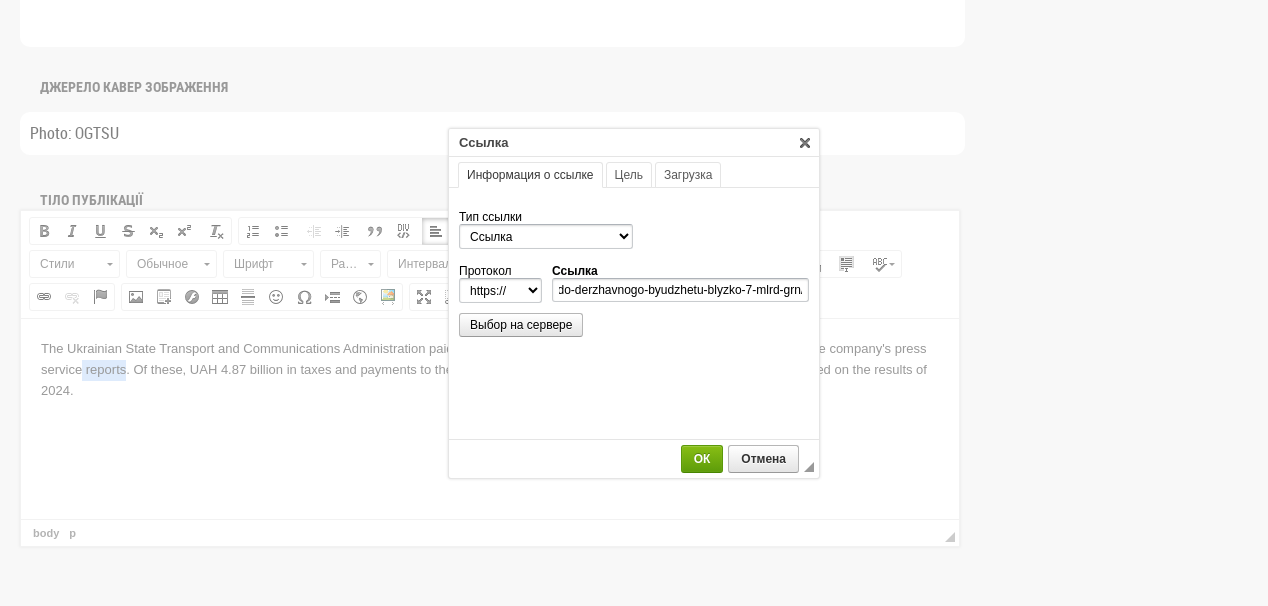 scroll, scrollTop: 0, scrollLeft: 0, axis: both 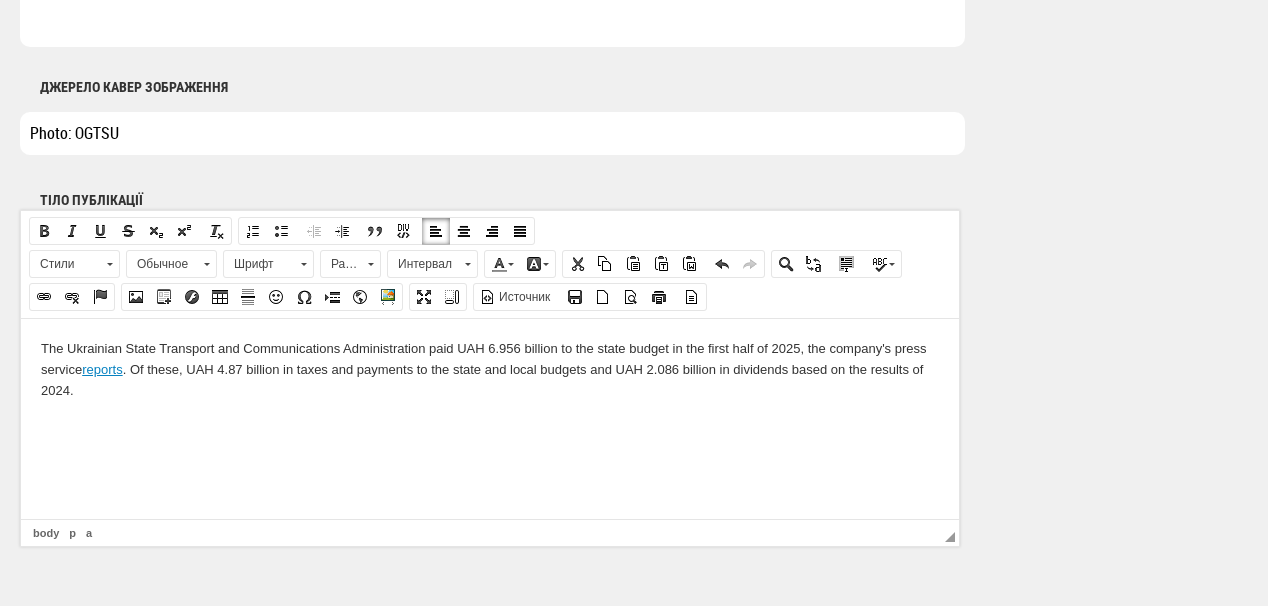 click at bounding box center [490, 423] 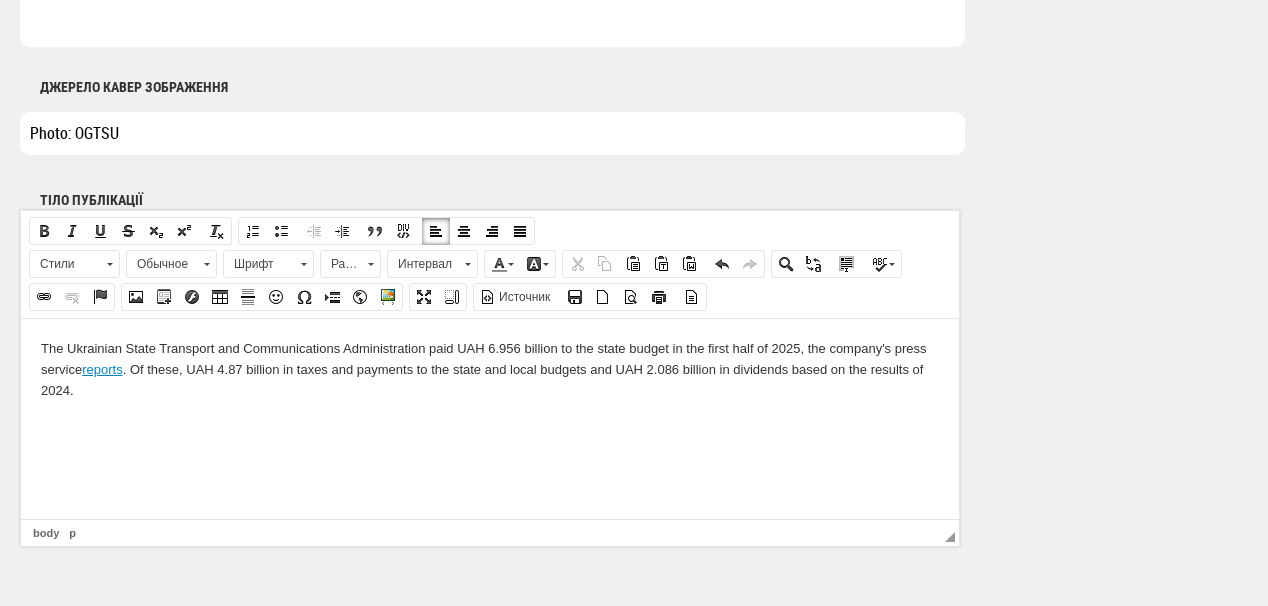 click at bounding box center (490, 423) 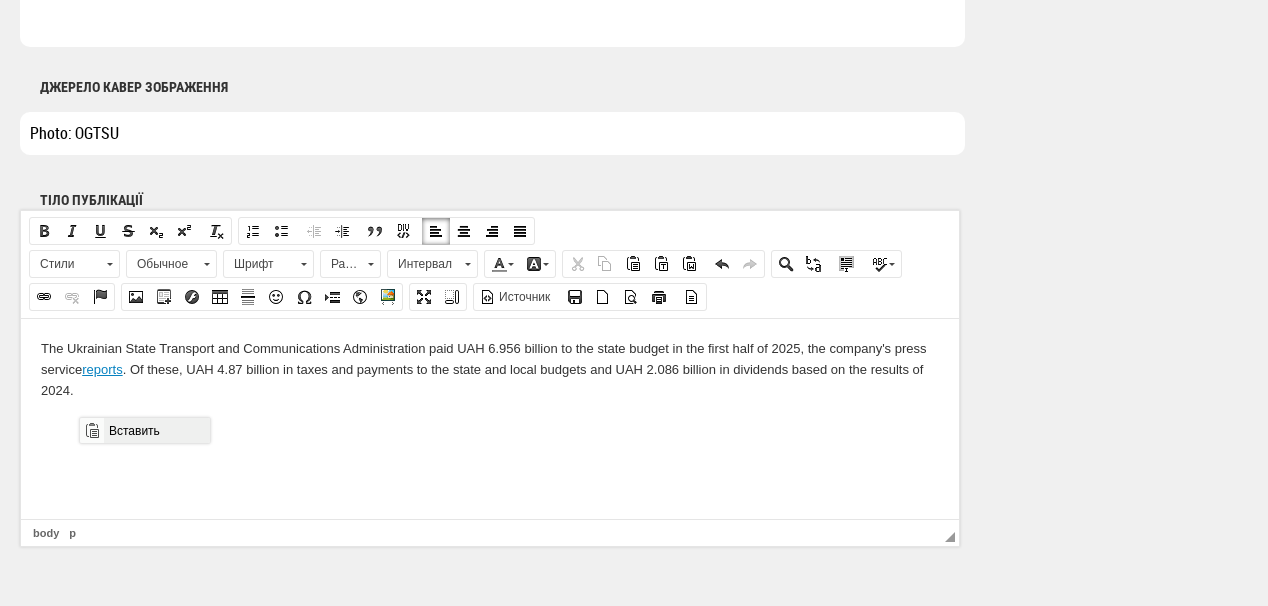click on "Вставить" at bounding box center (156, 430) 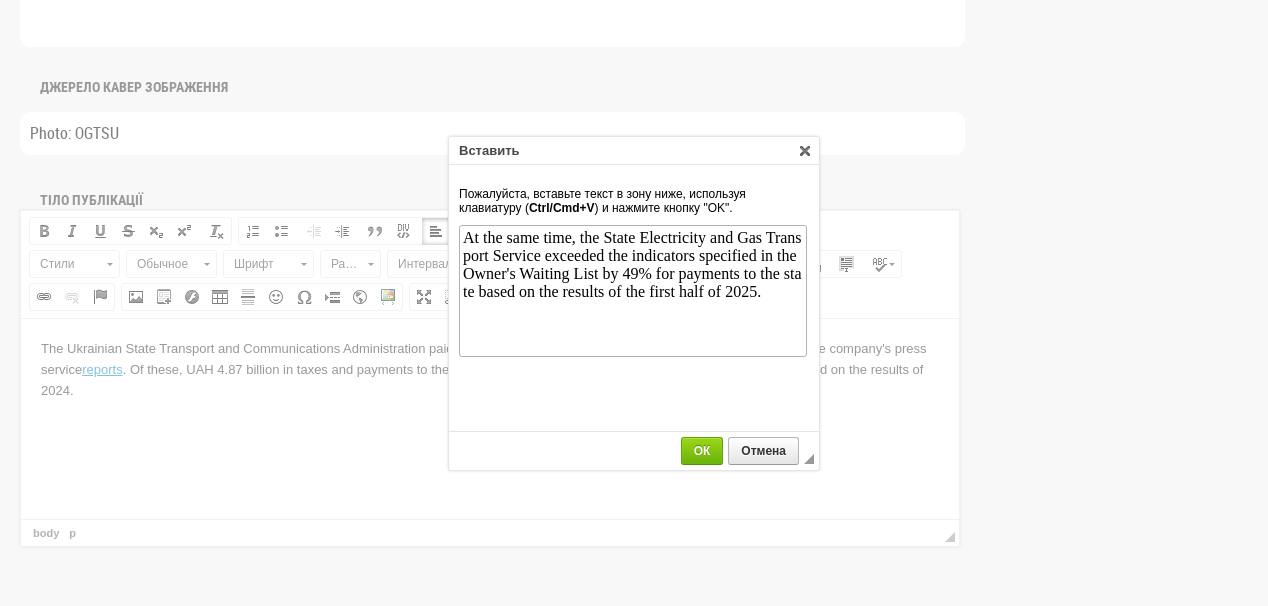 scroll, scrollTop: 0, scrollLeft: 0, axis: both 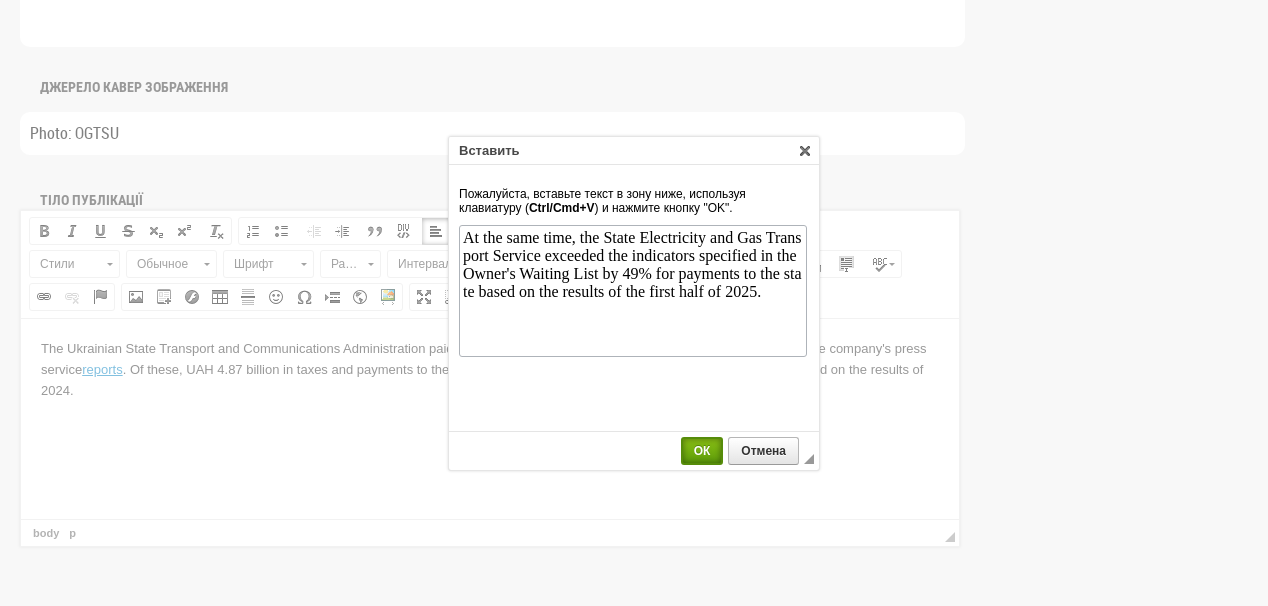 click on "ОК" at bounding box center (702, 451) 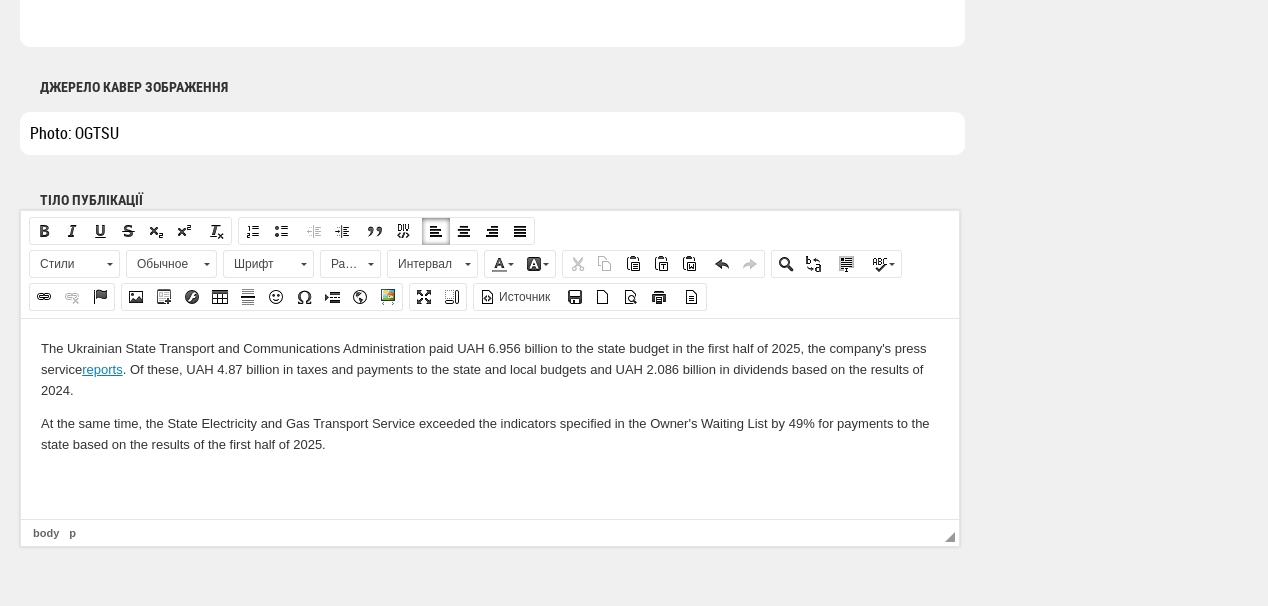 click at bounding box center [490, 478] 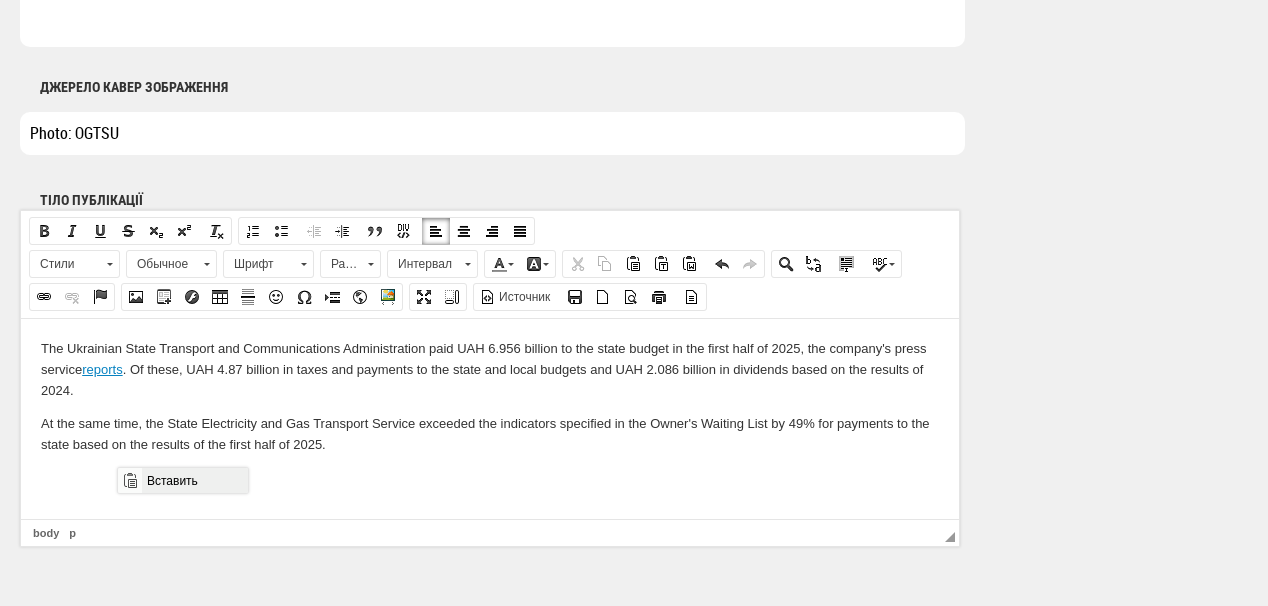 click on "Вставить" at bounding box center [194, 480] 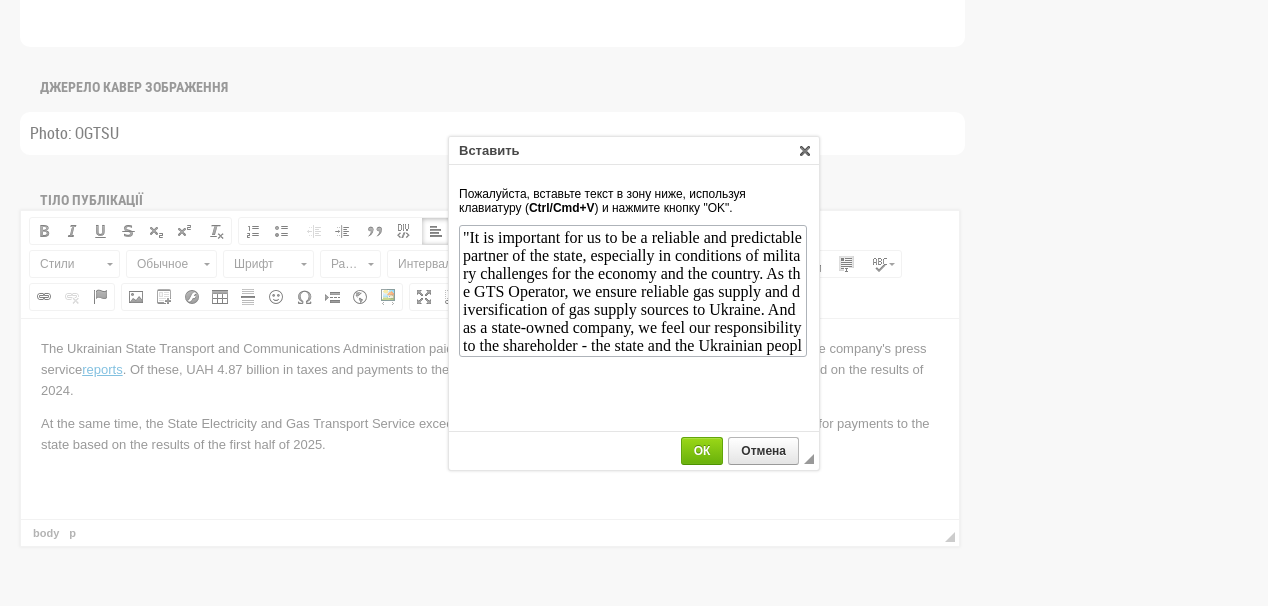 scroll, scrollTop: 37, scrollLeft: 0, axis: vertical 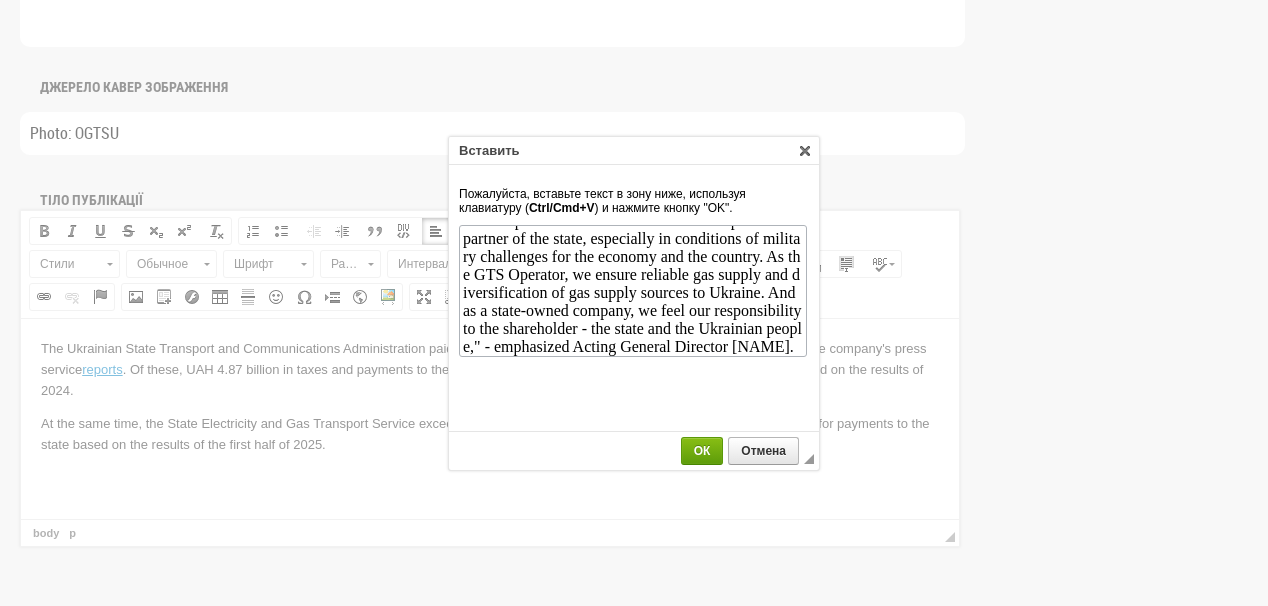 click on "ОК" at bounding box center (702, 451) 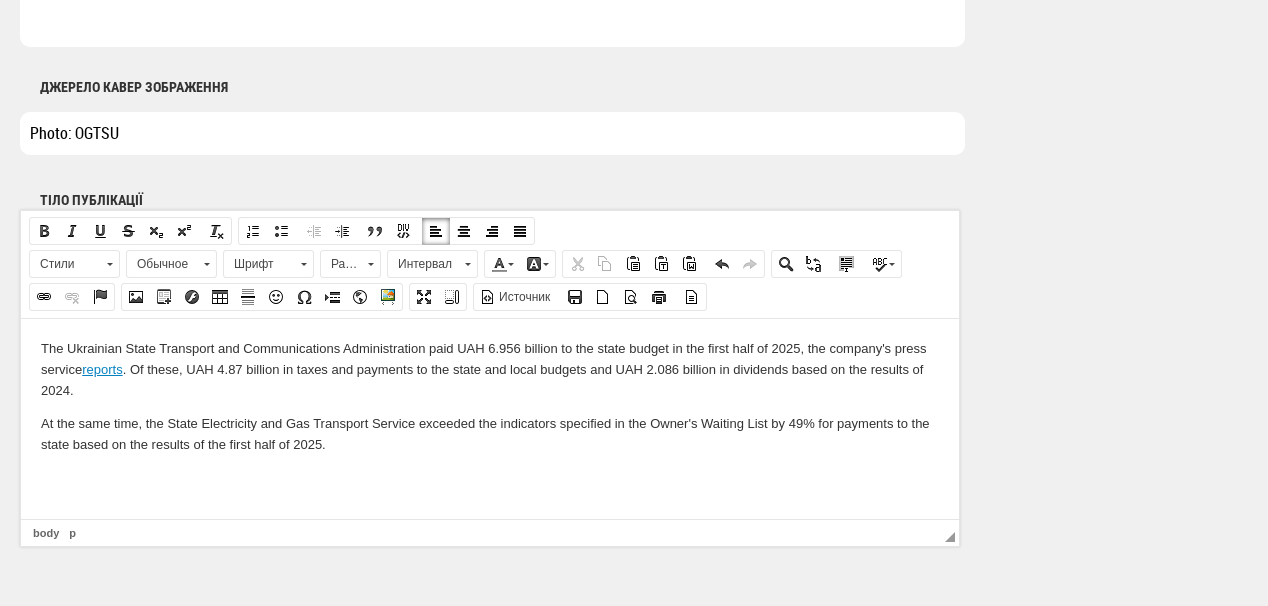 scroll, scrollTop: 0, scrollLeft: 0, axis: both 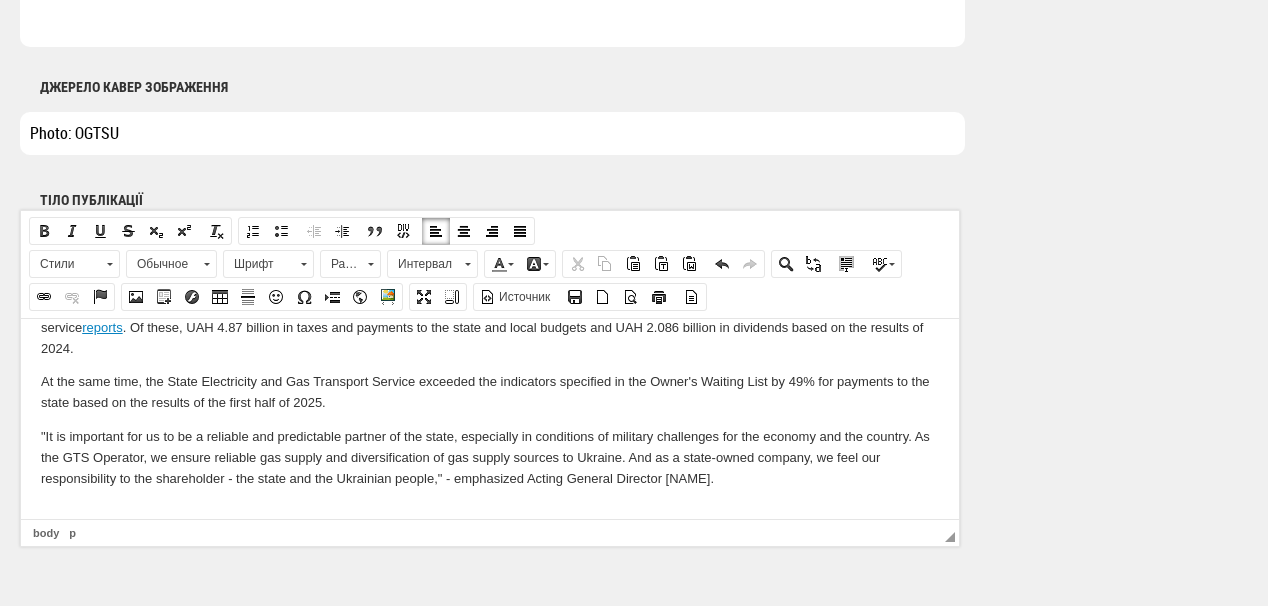 click at bounding box center (490, 511) 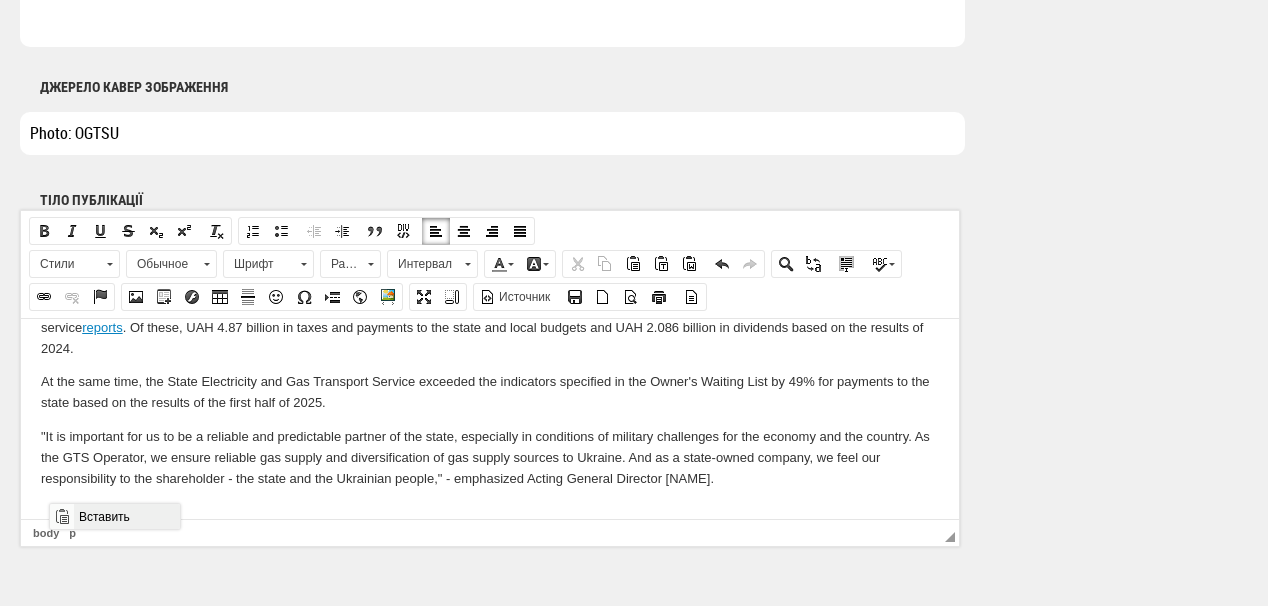 click on "Вставить" at bounding box center [126, 516] 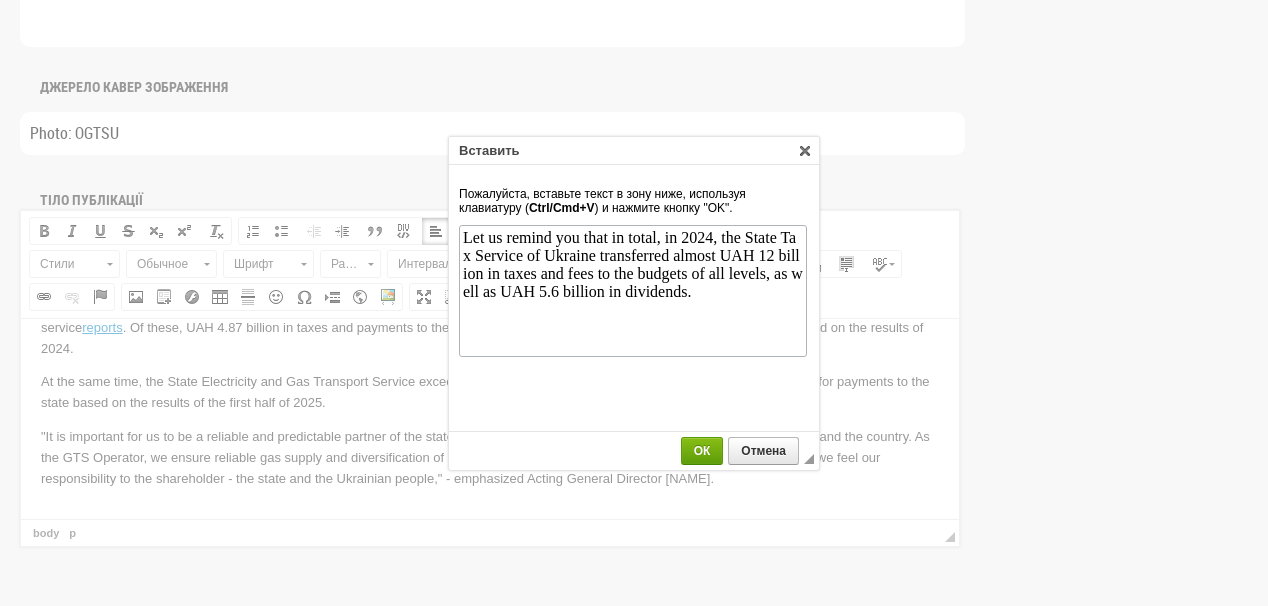scroll, scrollTop: 0, scrollLeft: 0, axis: both 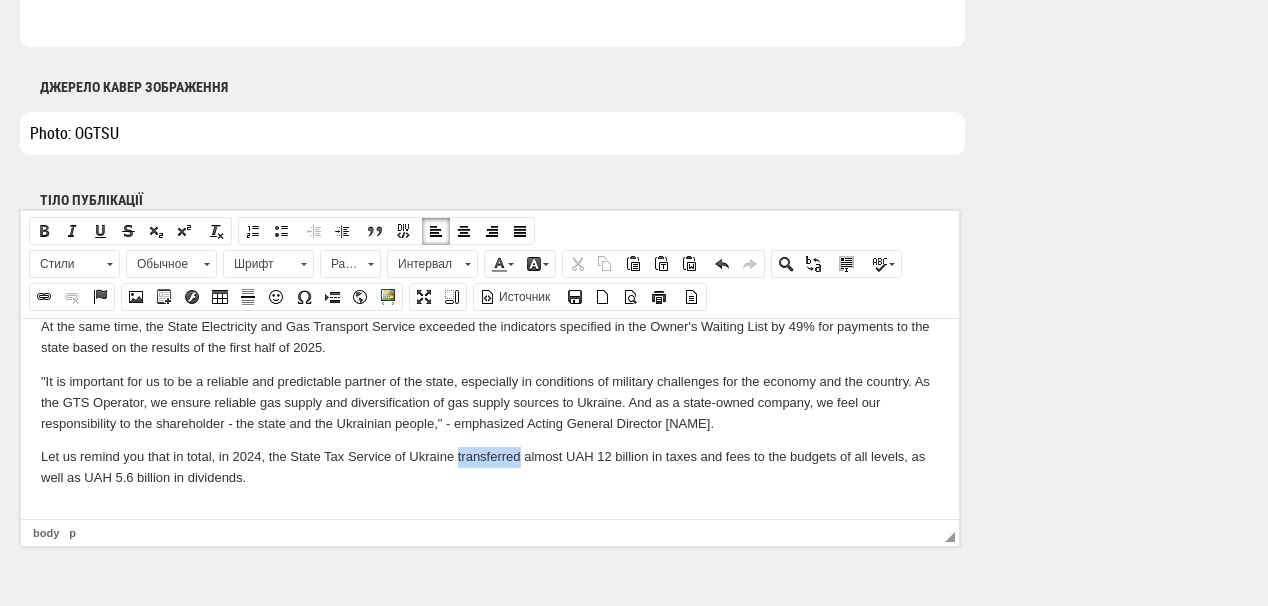 drag, startPoint x: 458, startPoint y: 457, endPoint x: 520, endPoint y: 458, distance: 62.008064 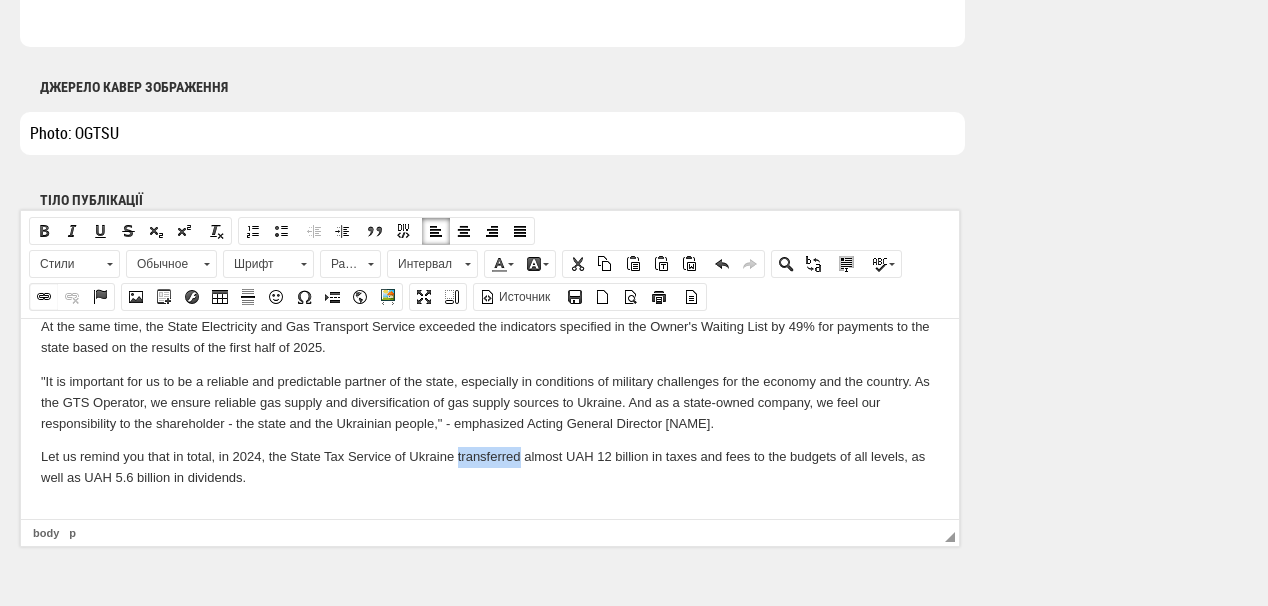 click on "Вставить/Редактировать ссылку" at bounding box center [44, 297] 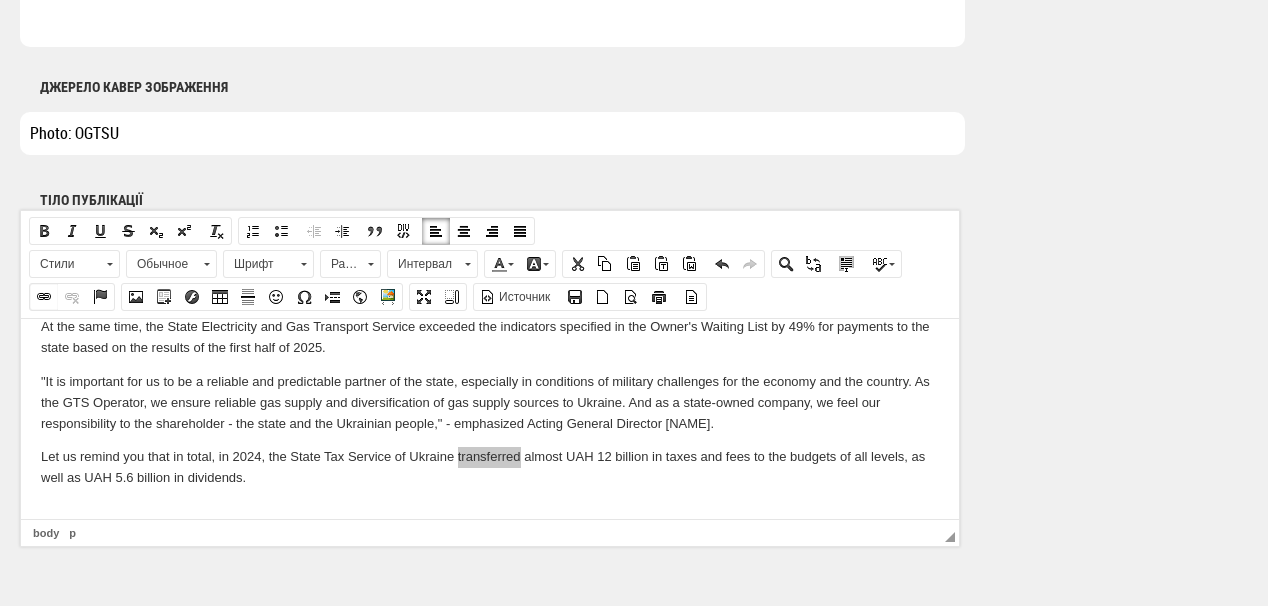 select on "http://" 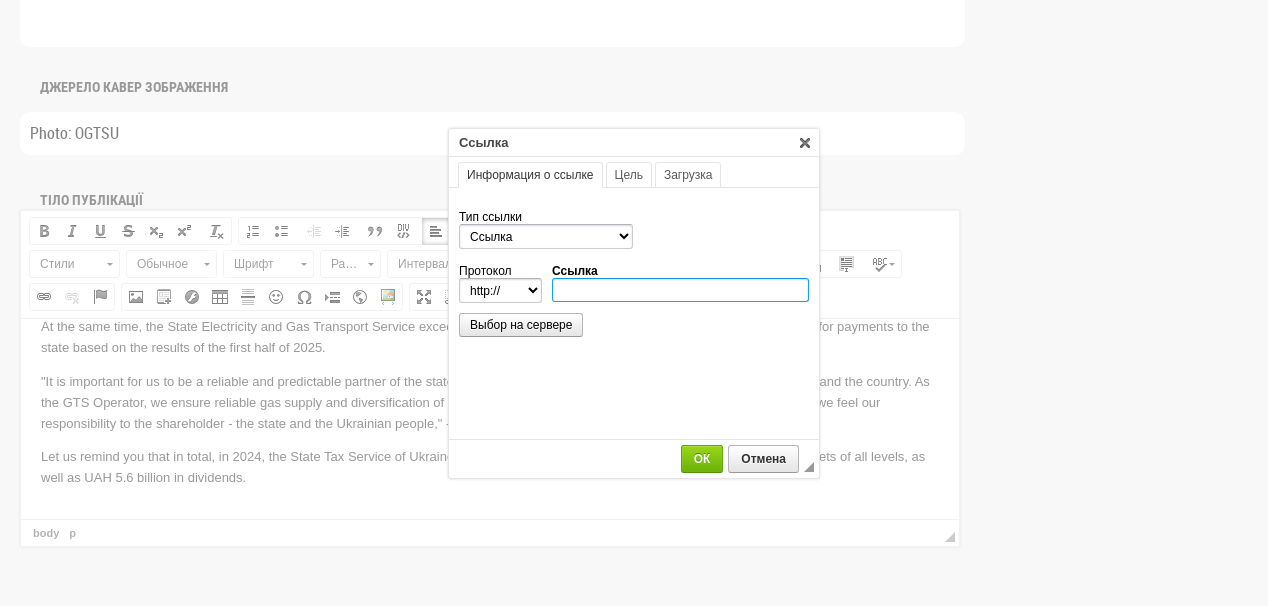 click on "Ссылка" at bounding box center [680, 290] 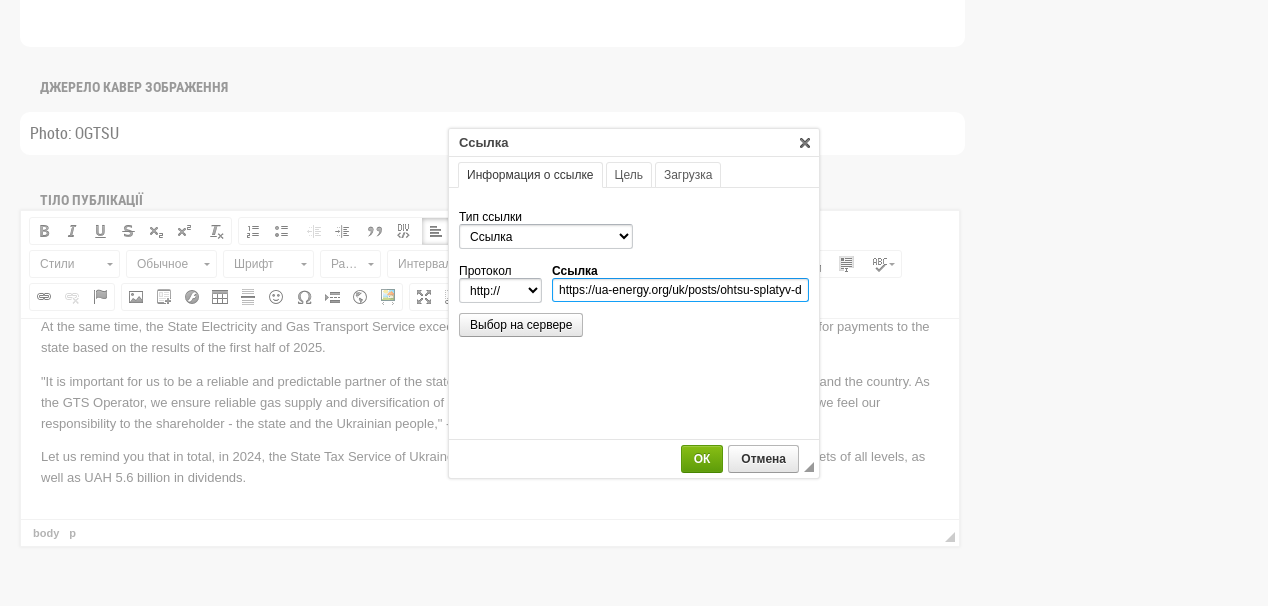 scroll, scrollTop: 0, scrollLeft: 312, axis: horizontal 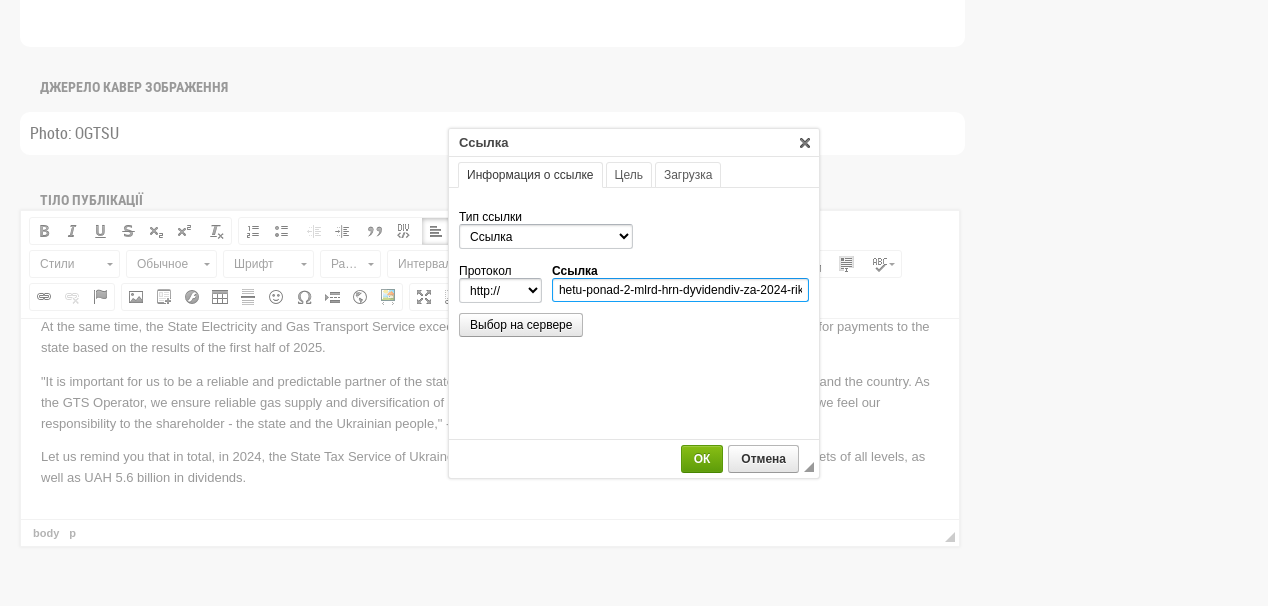 type on "https://ua-energy.org/uk/posts/ohtsu-splatyv-do-derzhbiudzhetu-ponad-2-mlrd-hrn-dyvidendiv-za-2024-rik" 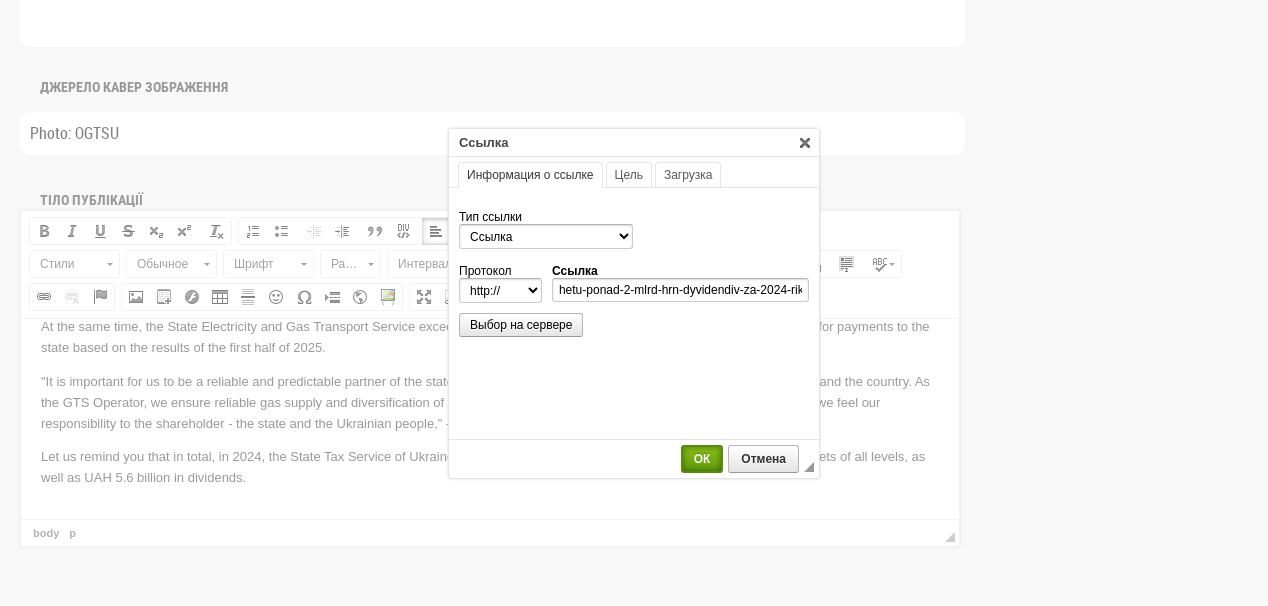 select on "https://" 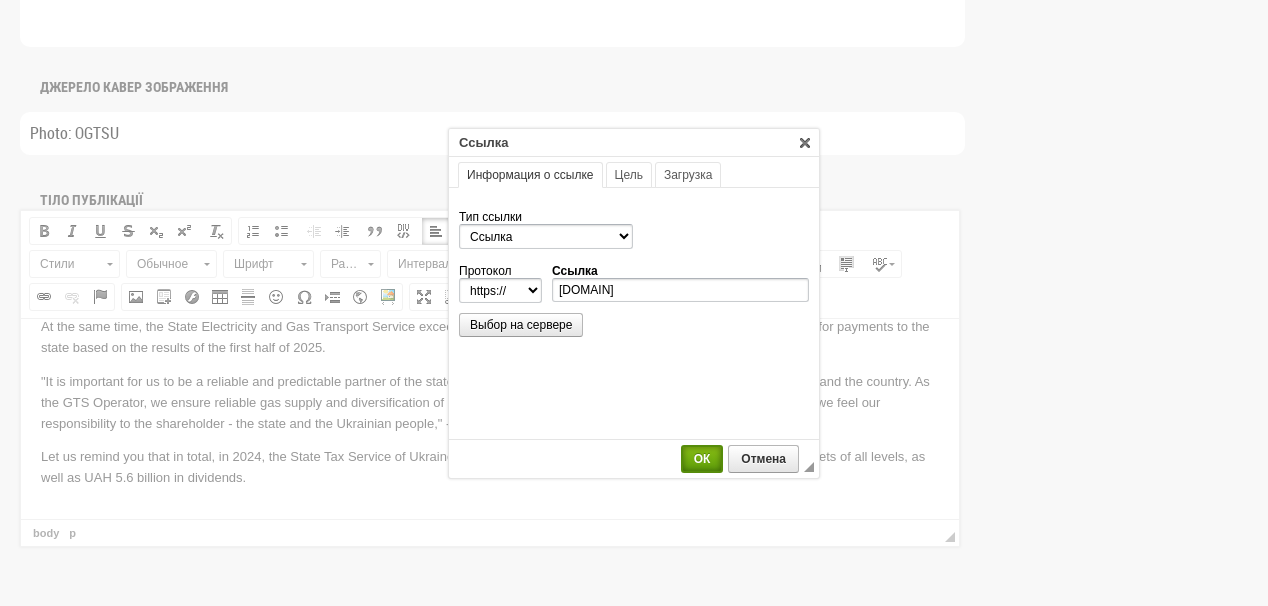 click on "ОК" at bounding box center (702, 459) 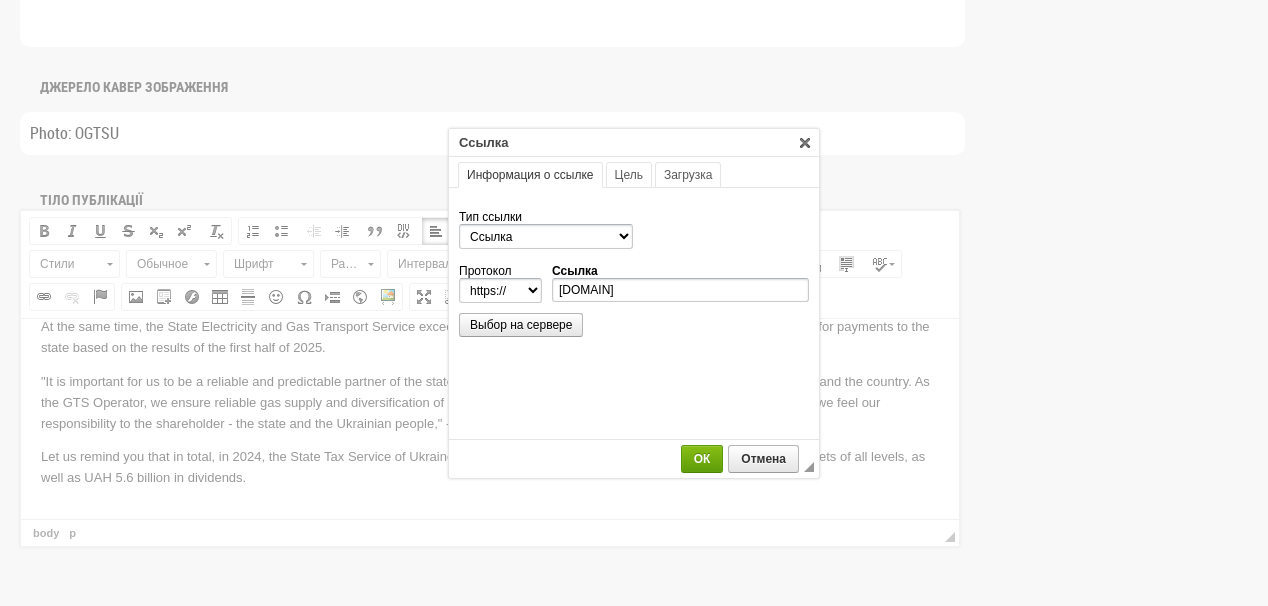 scroll, scrollTop: 0, scrollLeft: 0, axis: both 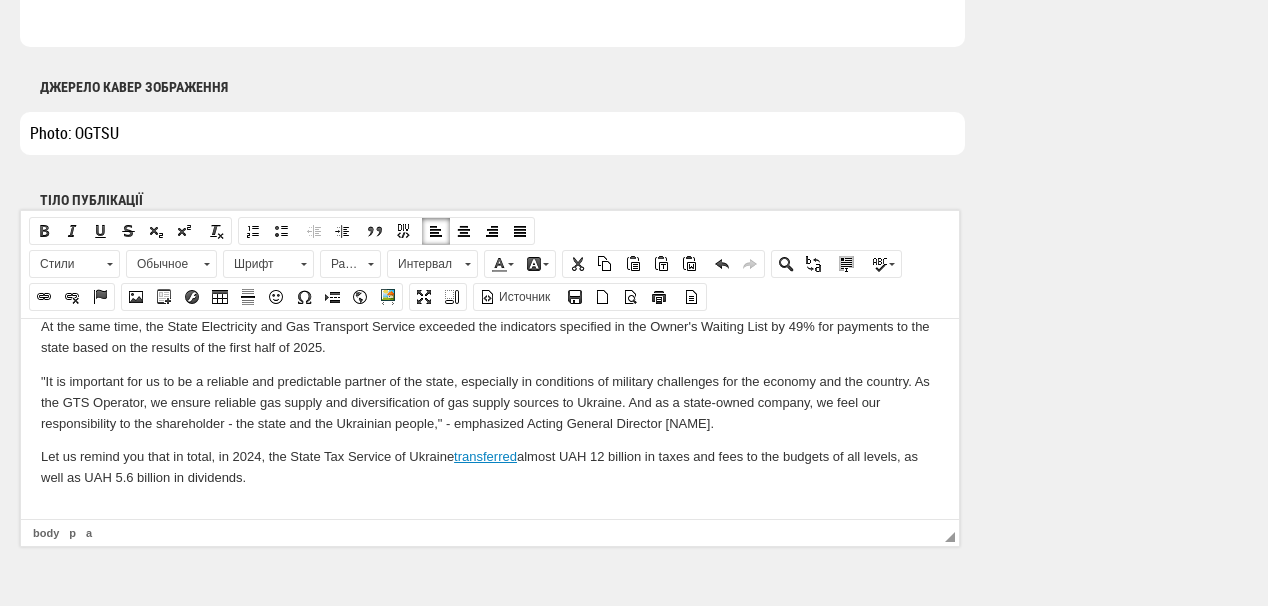 click on "The Ukrainian State Transport and Communications Administration paid UAH 6.956 billion to the state budget in the first half of 2025, the company's press service  reports . Of these, UAH 4.87 billion in taxes and payments to the state and local budgets and UAH 2.086 billion in dividends based on the results of 2024. At the same time, the State Electricity and Gas Transport Service exceeded the indicators specified in the Owner's Waiting List by 49% for payments to the state based on the results of the first half of 2025. "It is important for us to be a reliable and predictable partner of the state, especially in conditions of military challenges for the economy and the country. As the GTS Operator, we ensure reliable gas supply and diversification of gas supply sources to Ukraine. And as a state-owned company, we feel our responsibility to the shareholder - the state and the Ukrainian people," - emphasized Acting General Director [NAME]. transferred" at bounding box center (490, 381) 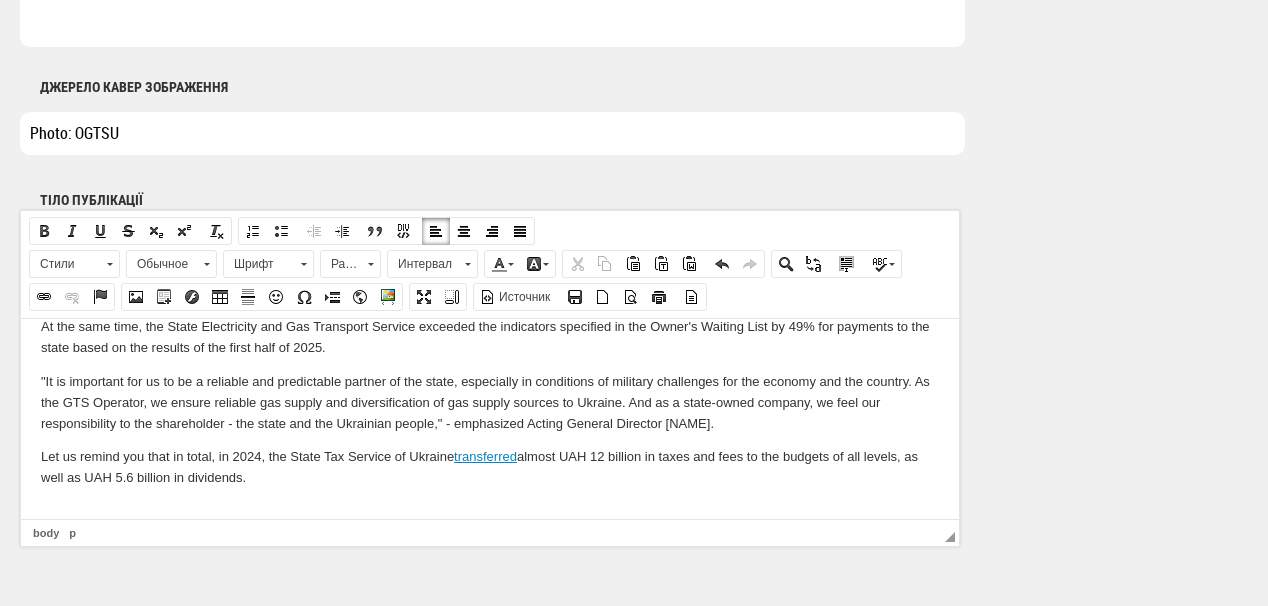 click at bounding box center [490, 511] 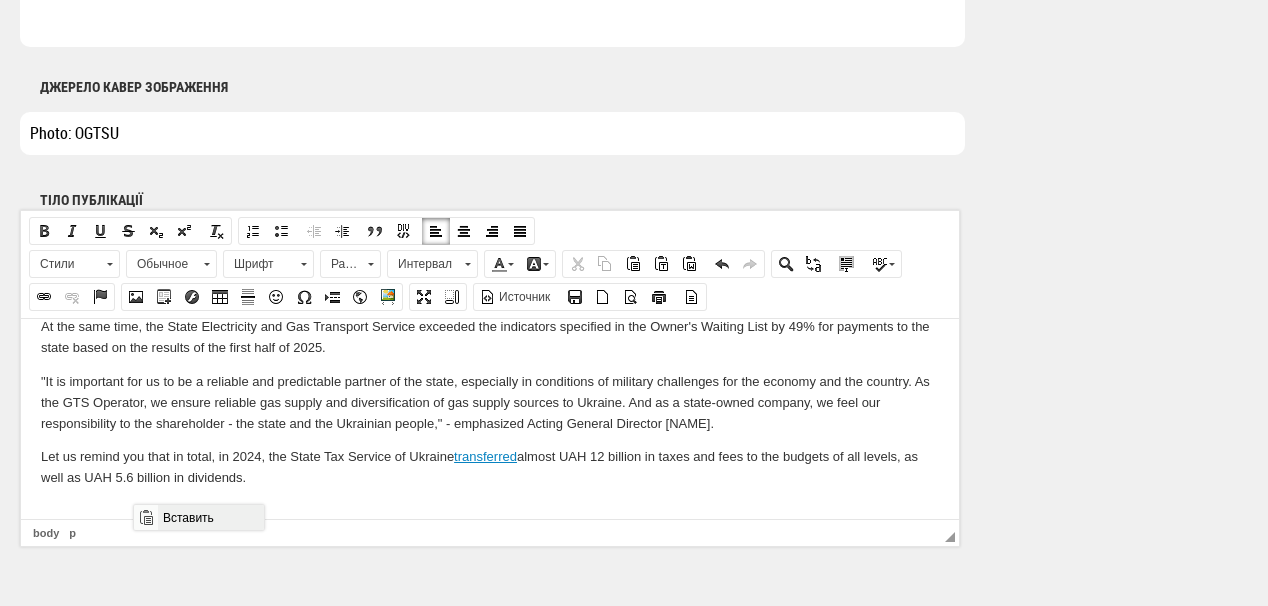 click on "Вставить" at bounding box center [210, 517] 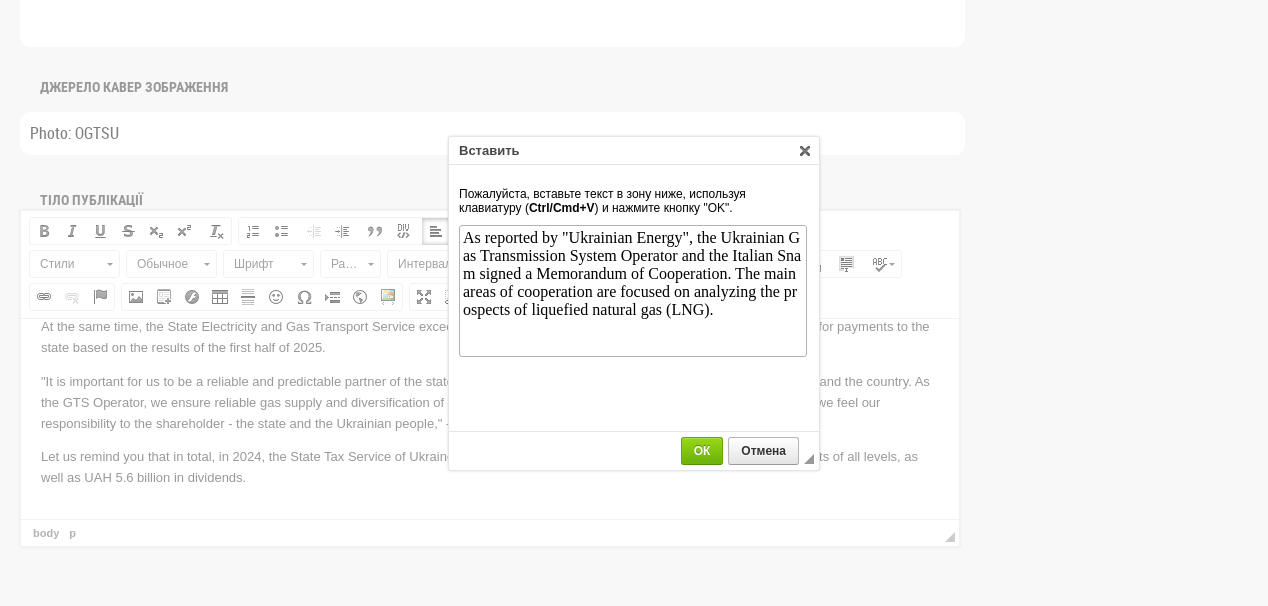 scroll, scrollTop: 0, scrollLeft: 0, axis: both 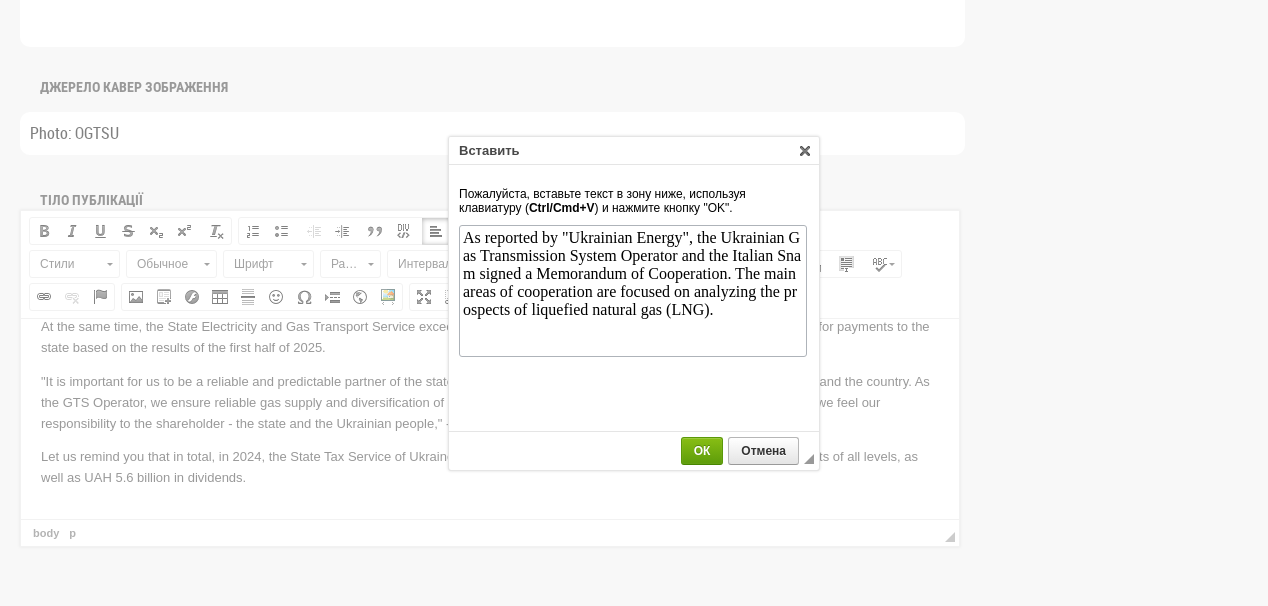 click on "ОК" at bounding box center [702, 451] 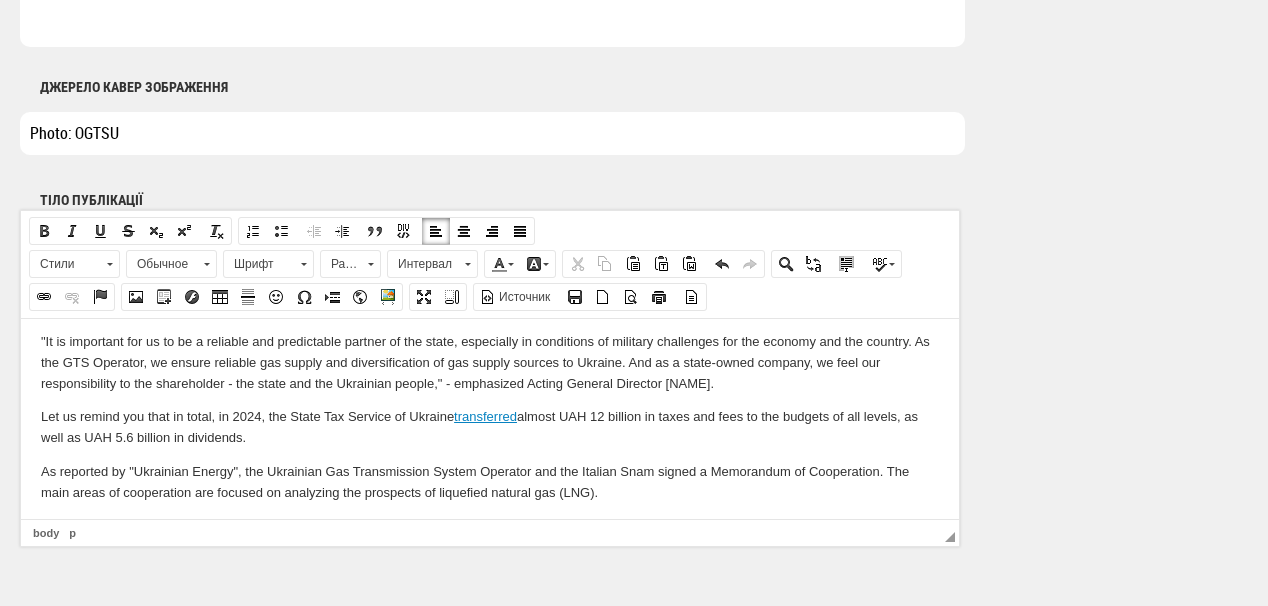scroll, scrollTop: 141, scrollLeft: 0, axis: vertical 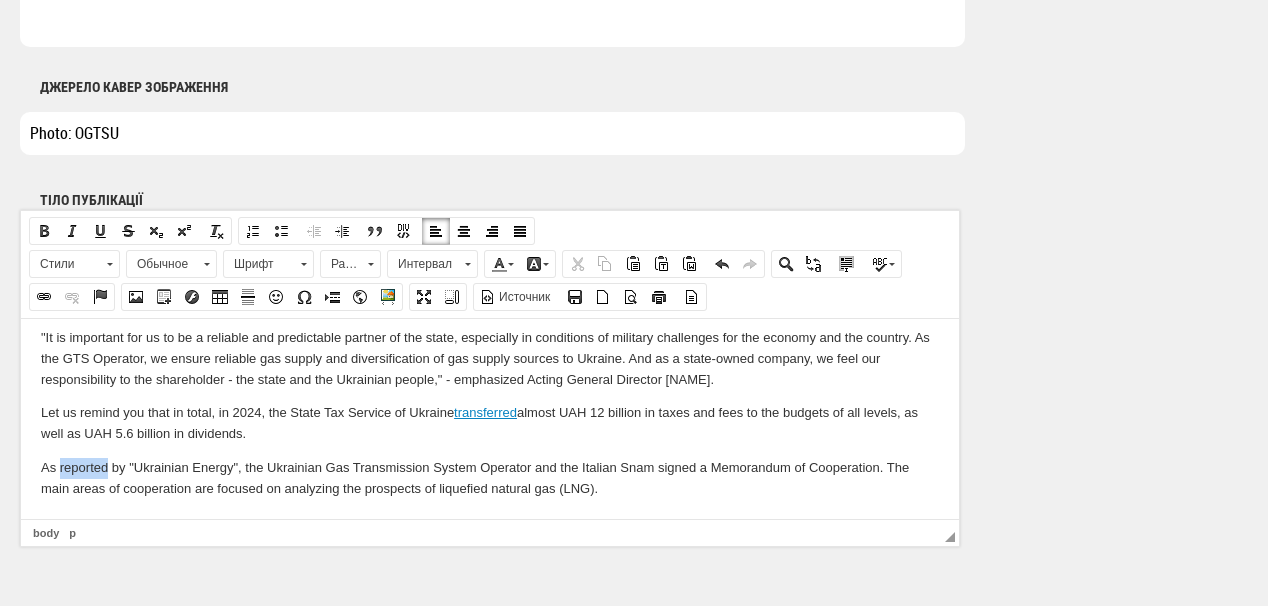 drag, startPoint x: 59, startPoint y: 463, endPoint x: 106, endPoint y: 464, distance: 47.010635 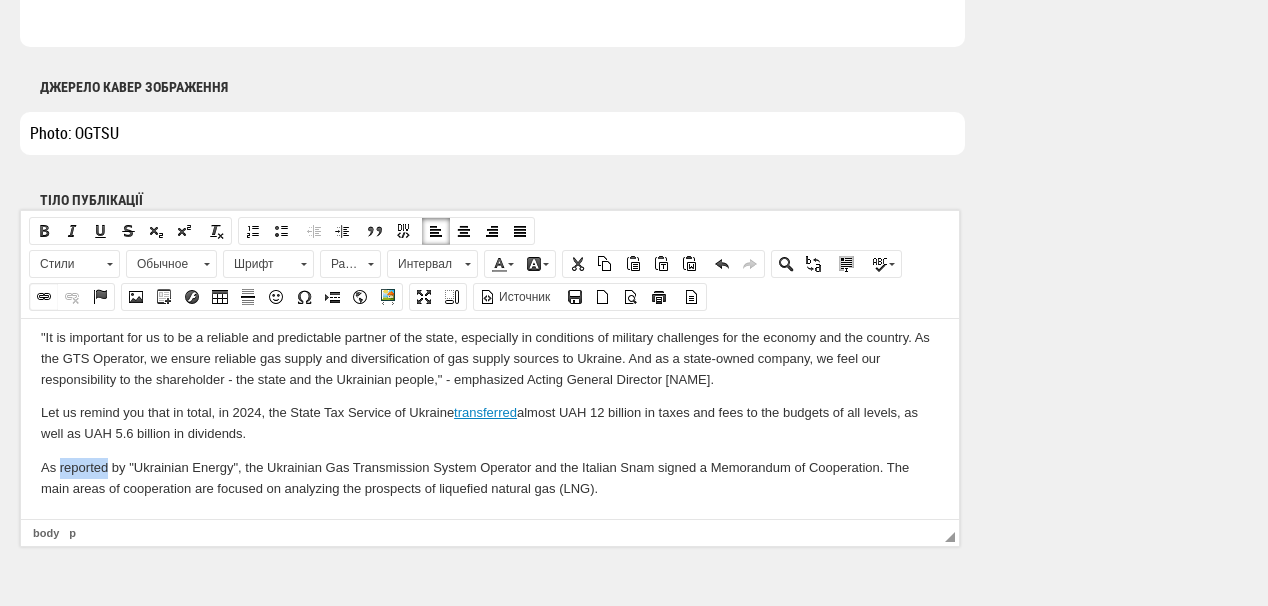 click at bounding box center [44, 297] 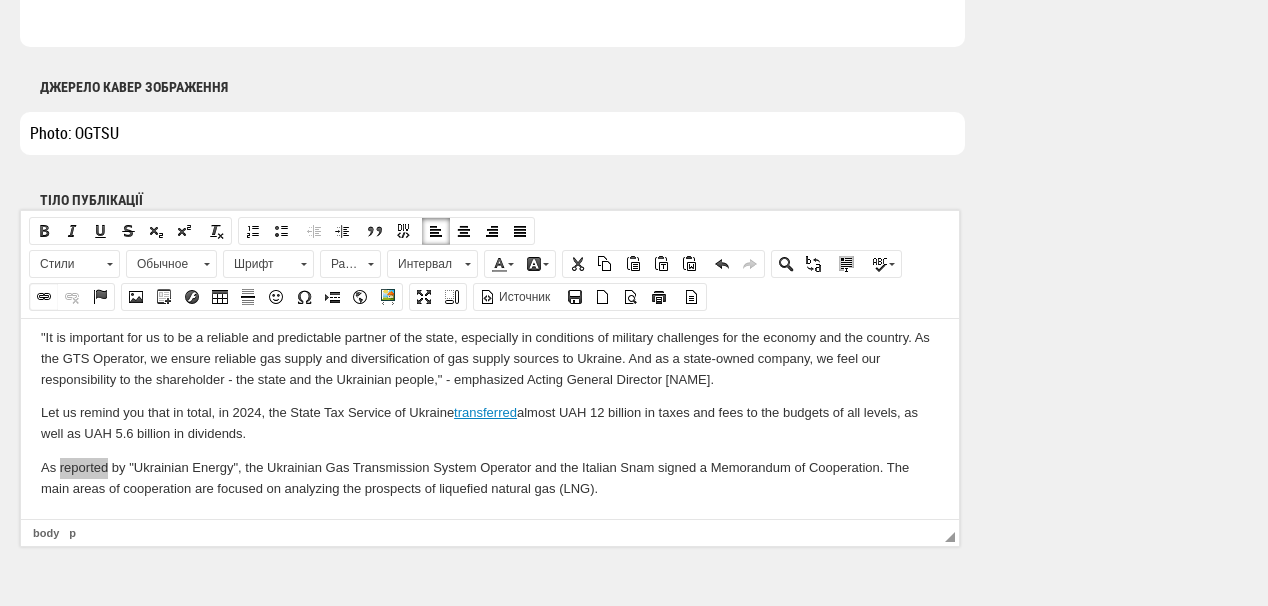 select on "http://" 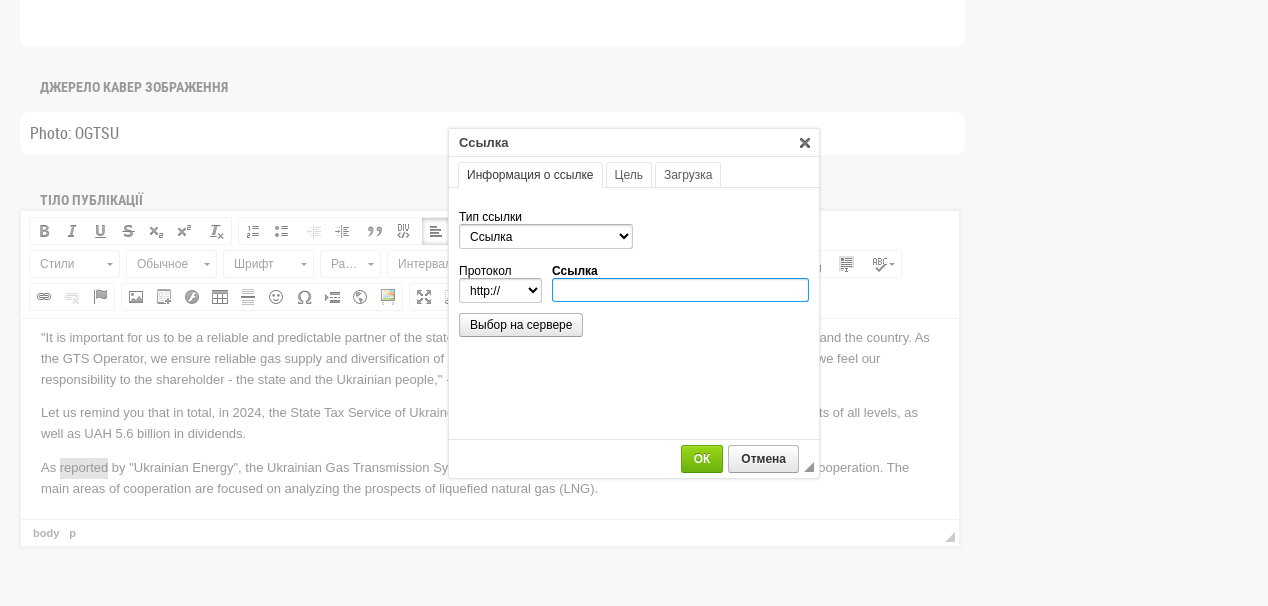click on "Ссылка" at bounding box center (680, 290) 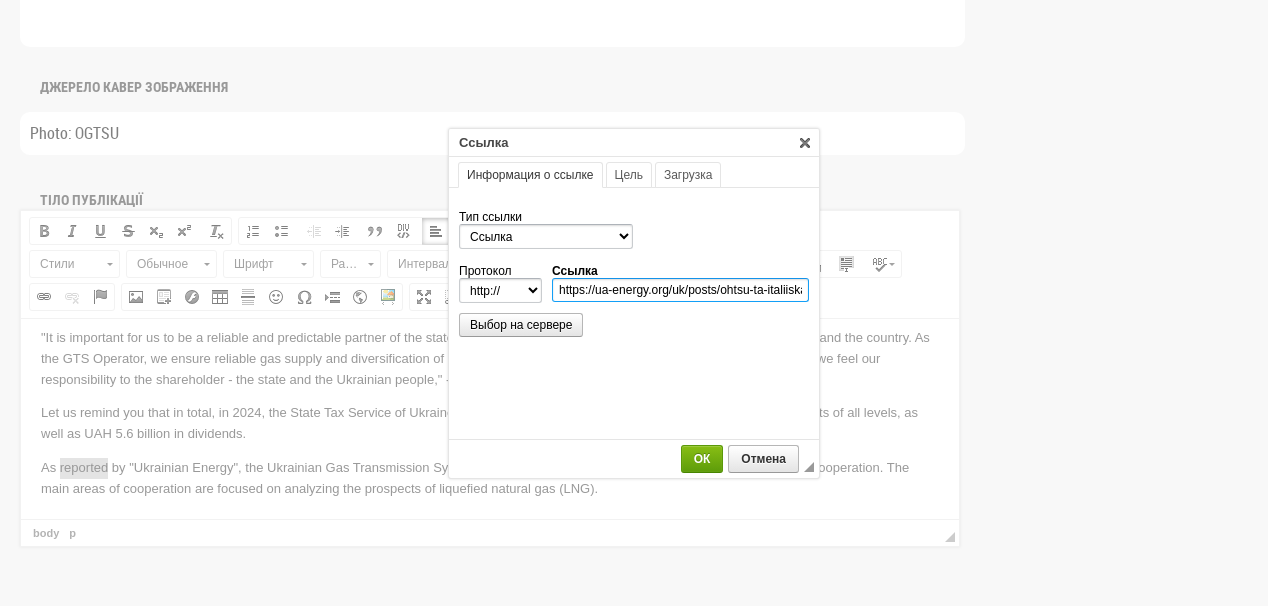 scroll, scrollTop: 0, scrollLeft: 251, axis: horizontal 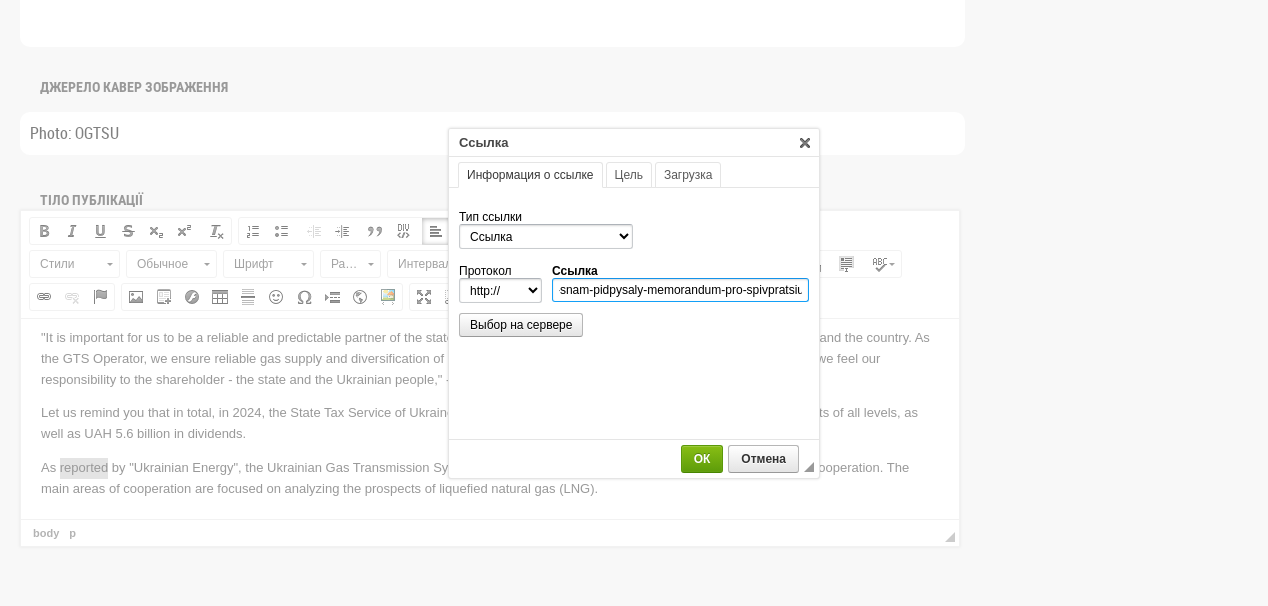 type on "https://ua-energy.org/uk/posts/ohtsu-ta-italiiska-snam-pidpysaly-memorandum-pro-spivpratsiu" 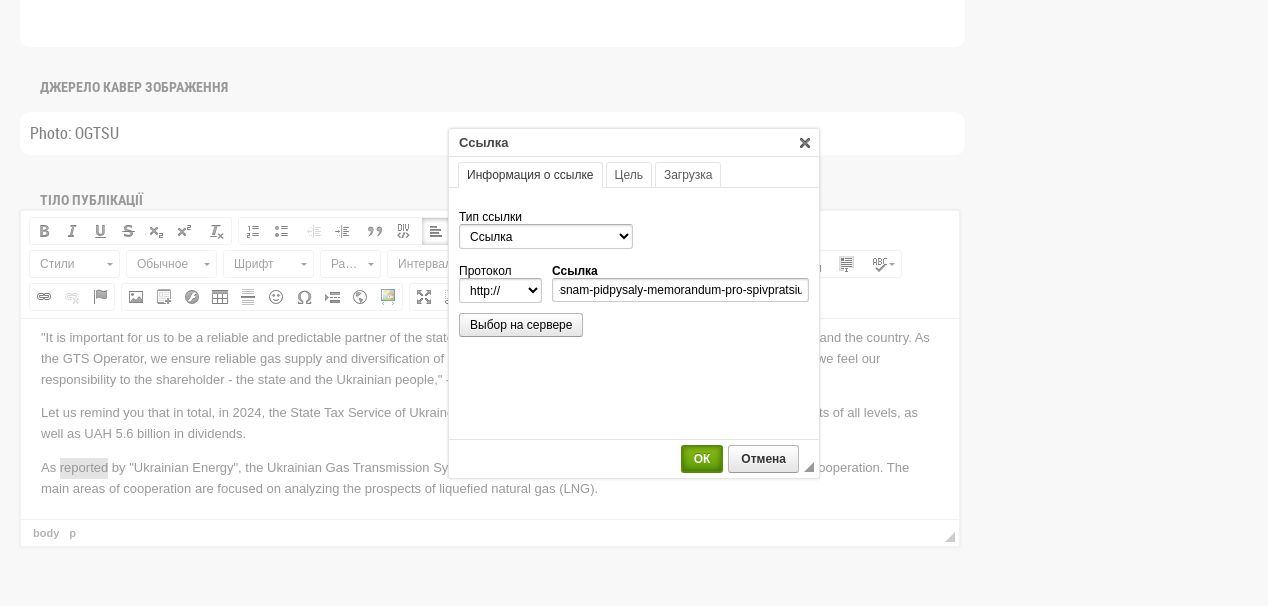 select on "https://" 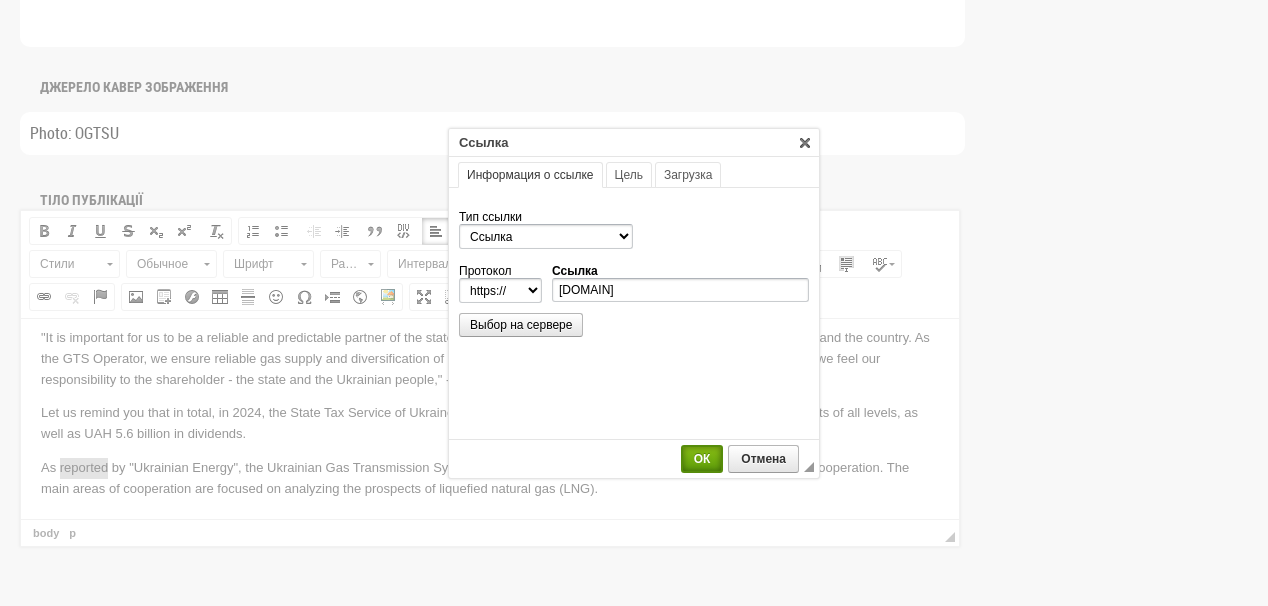scroll, scrollTop: 0, scrollLeft: 0, axis: both 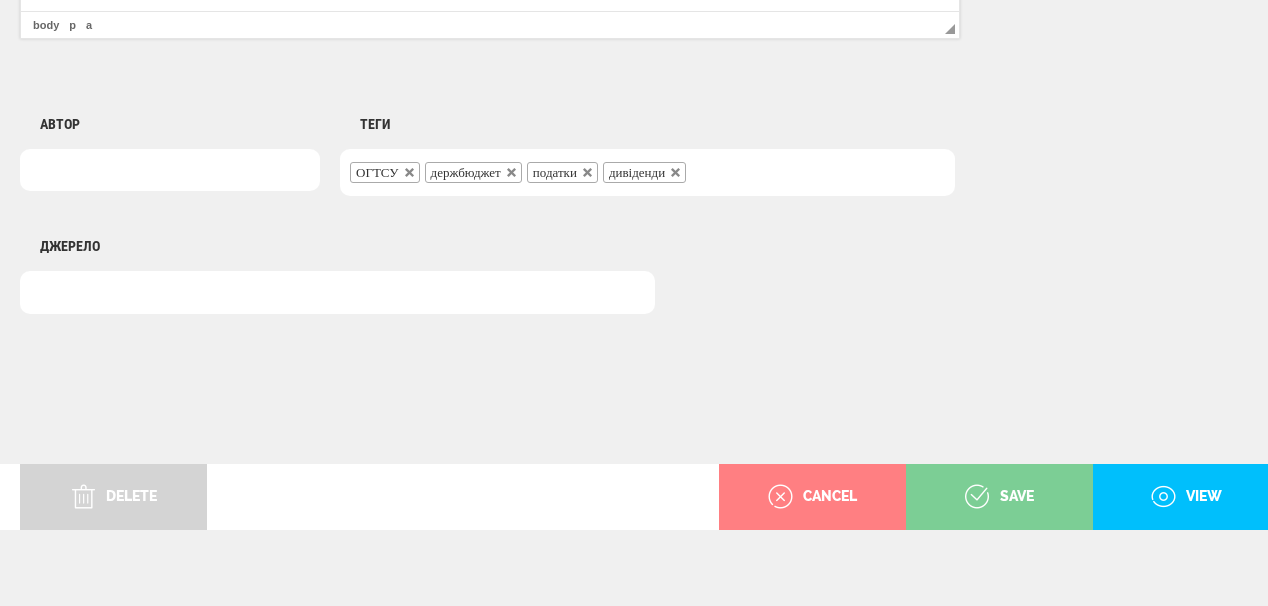 click on "save" at bounding box center [999, 497] 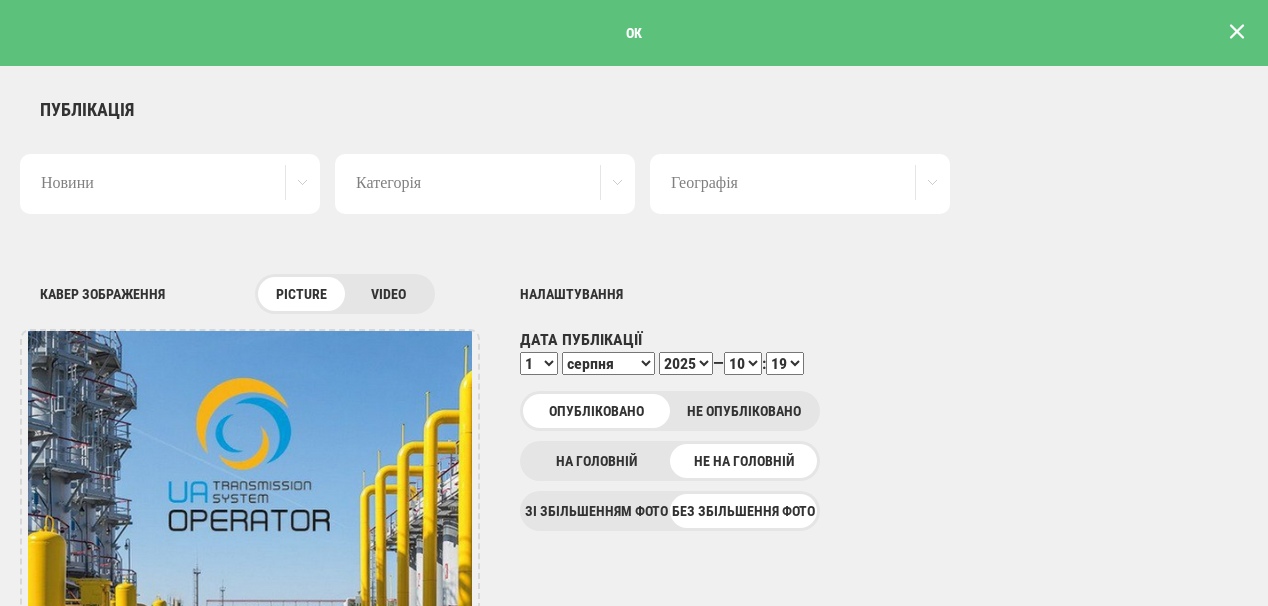 scroll, scrollTop: 0, scrollLeft: 0, axis: both 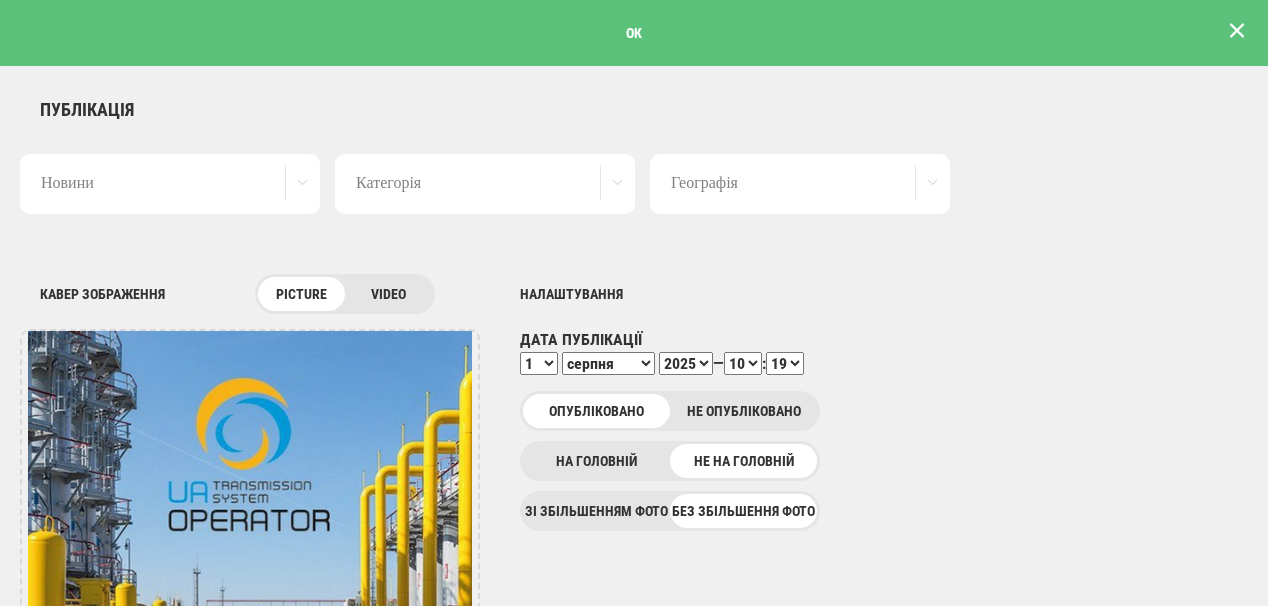 click at bounding box center (1237, 31) 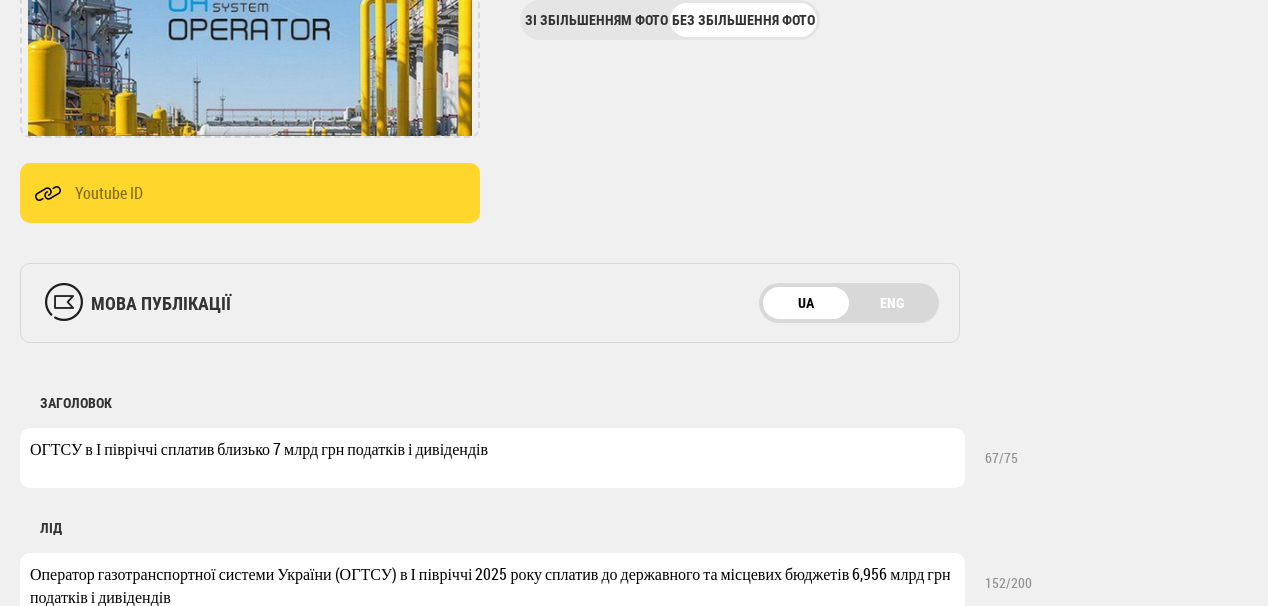 scroll, scrollTop: 800, scrollLeft: 0, axis: vertical 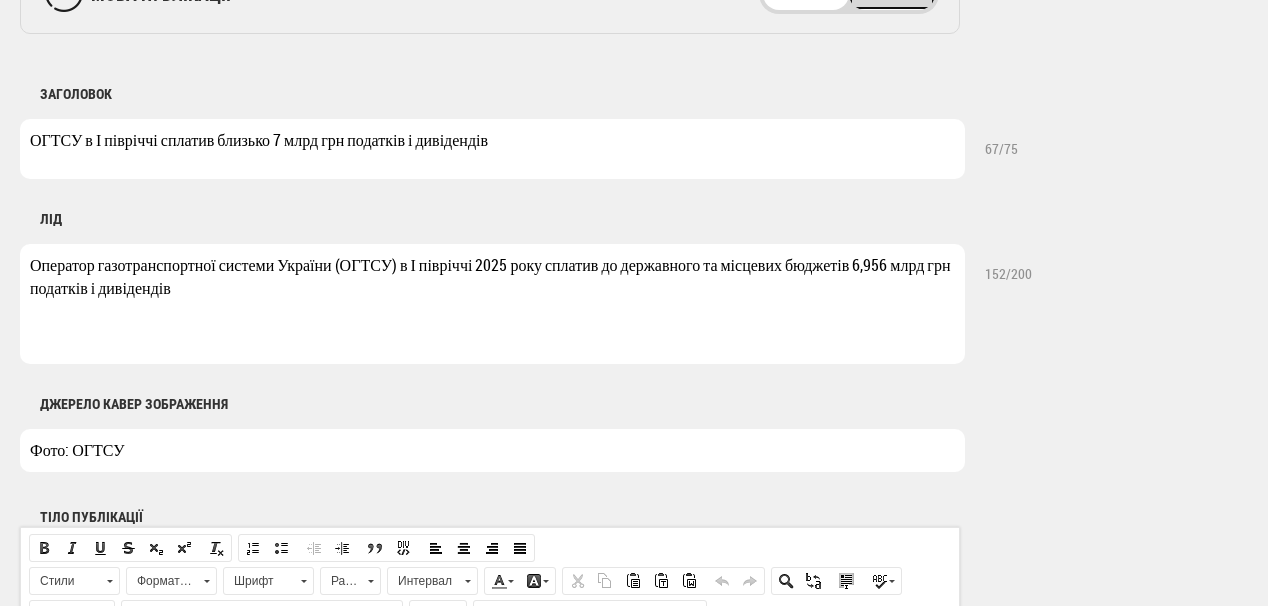 click on "ENG" at bounding box center (892, -6) 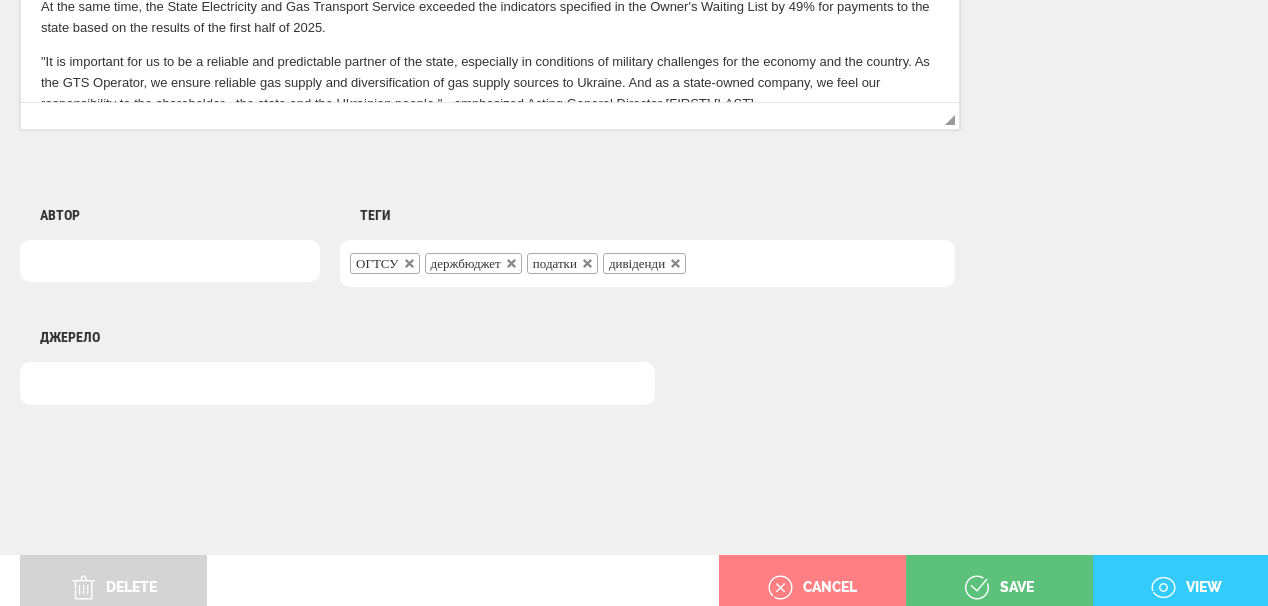 scroll, scrollTop: 1625, scrollLeft: 0, axis: vertical 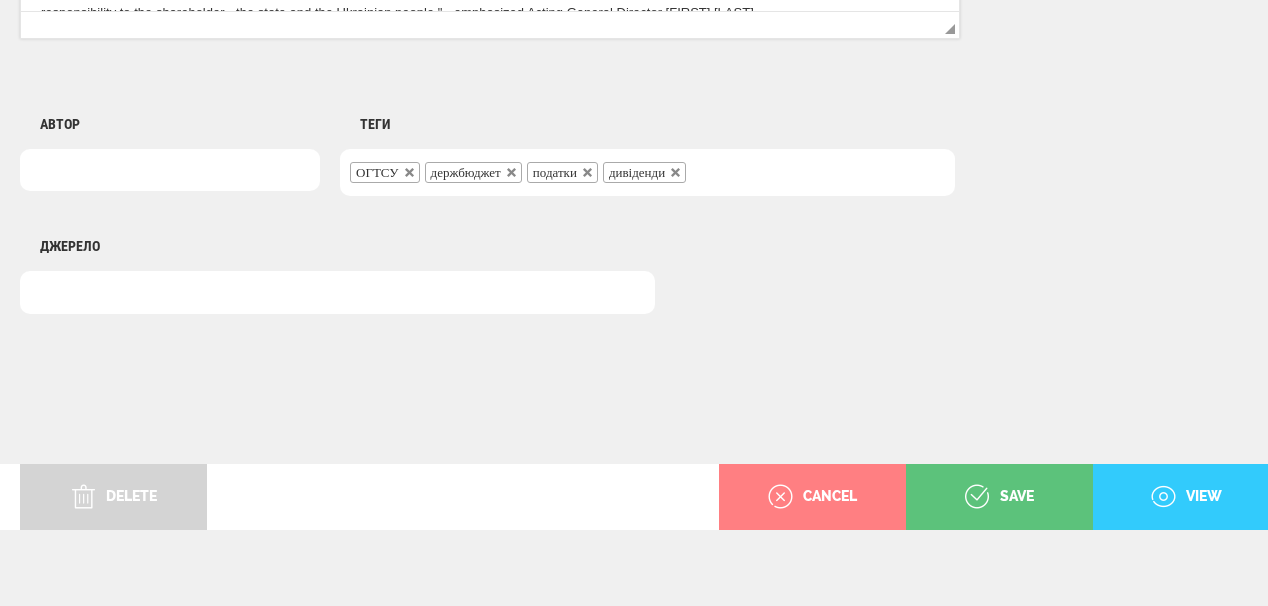 click on "view" at bounding box center [1186, 497] 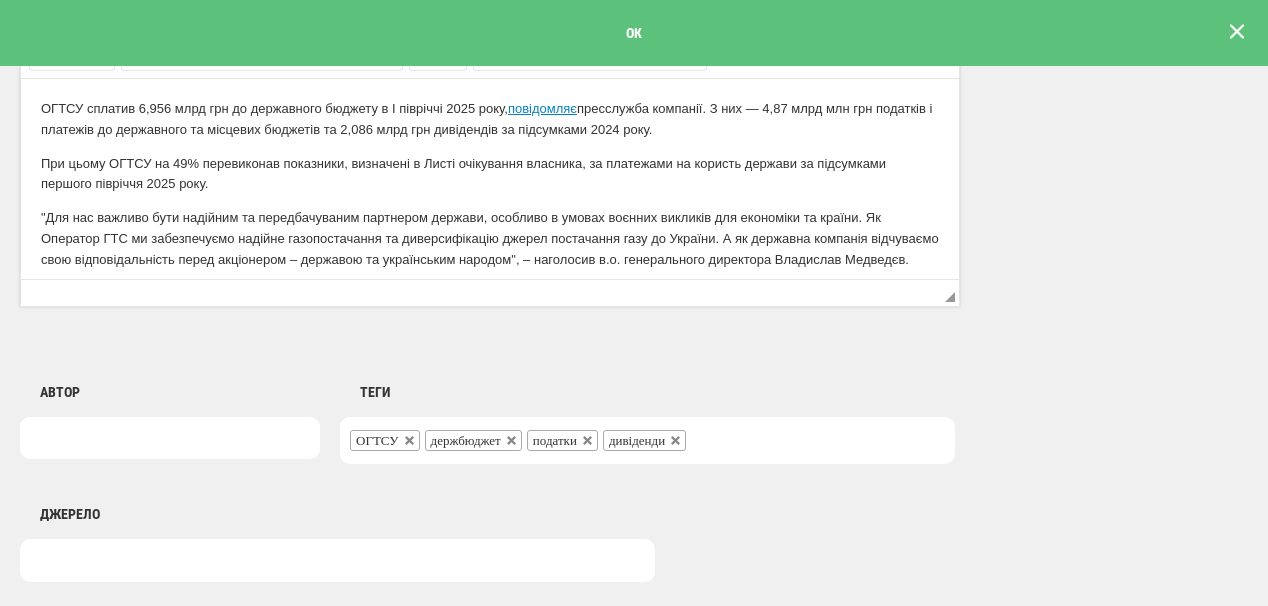 scroll, scrollTop: 0, scrollLeft: 0, axis: both 